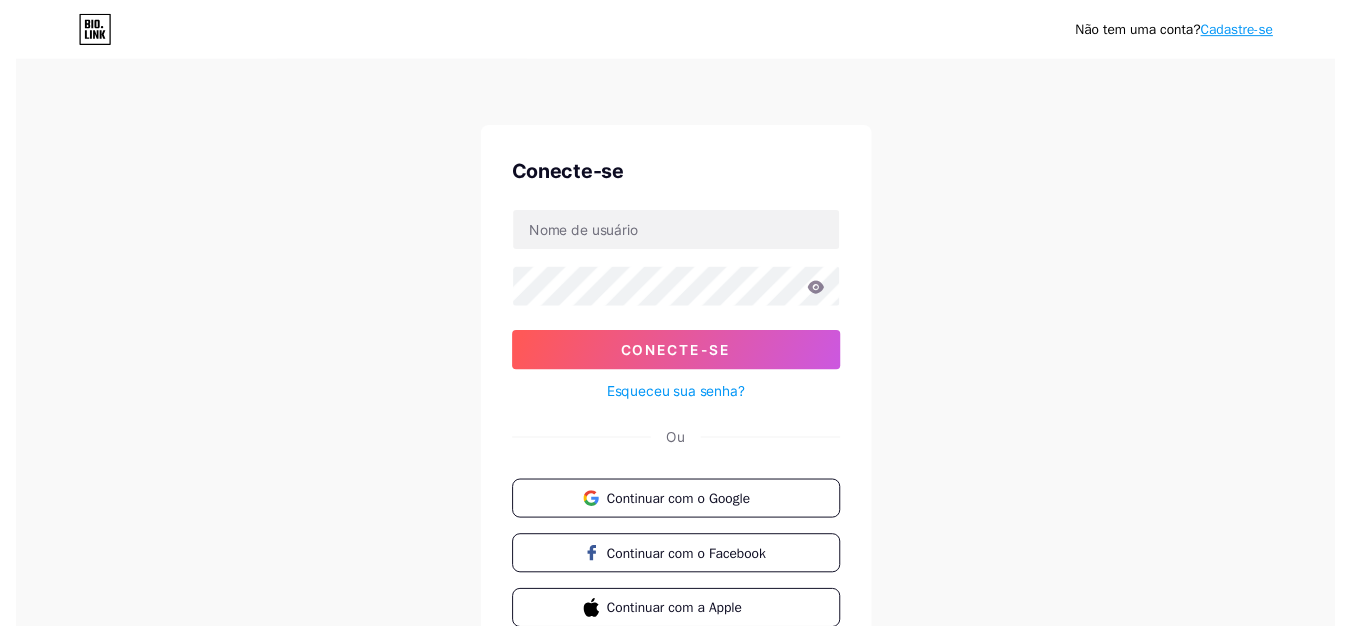 scroll, scrollTop: 0, scrollLeft: 0, axis: both 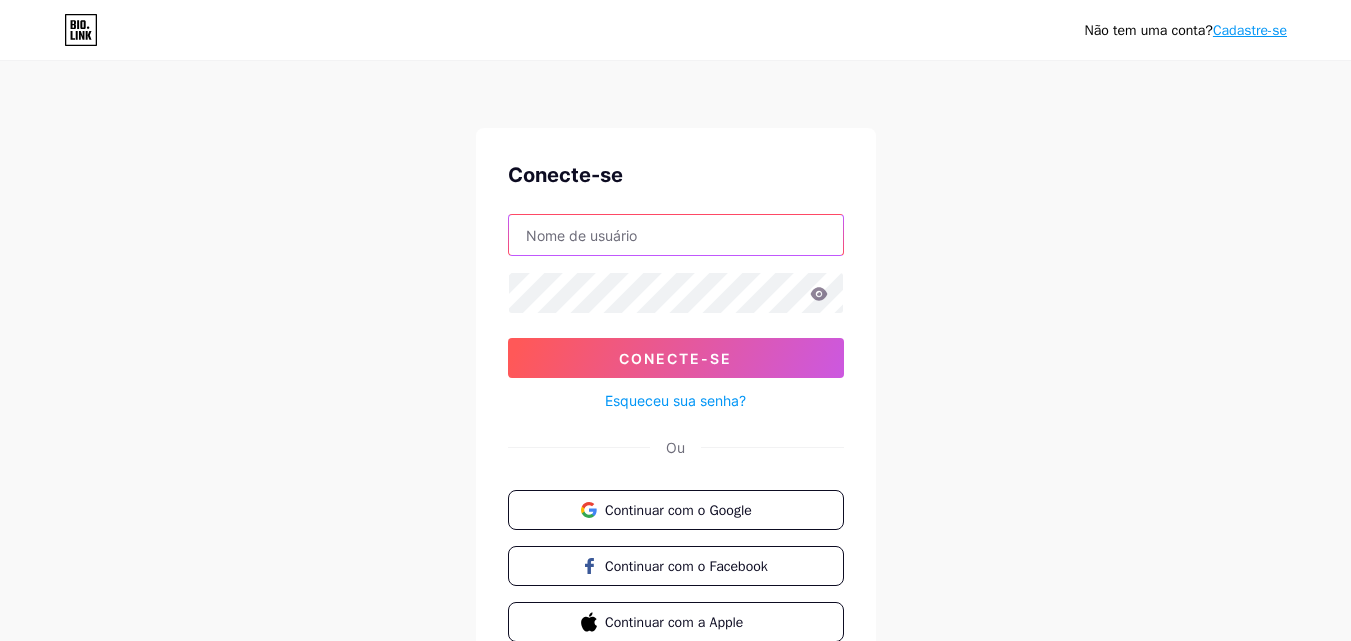 drag, startPoint x: 0, startPoint y: 0, endPoint x: 753, endPoint y: 236, distance: 789.1166 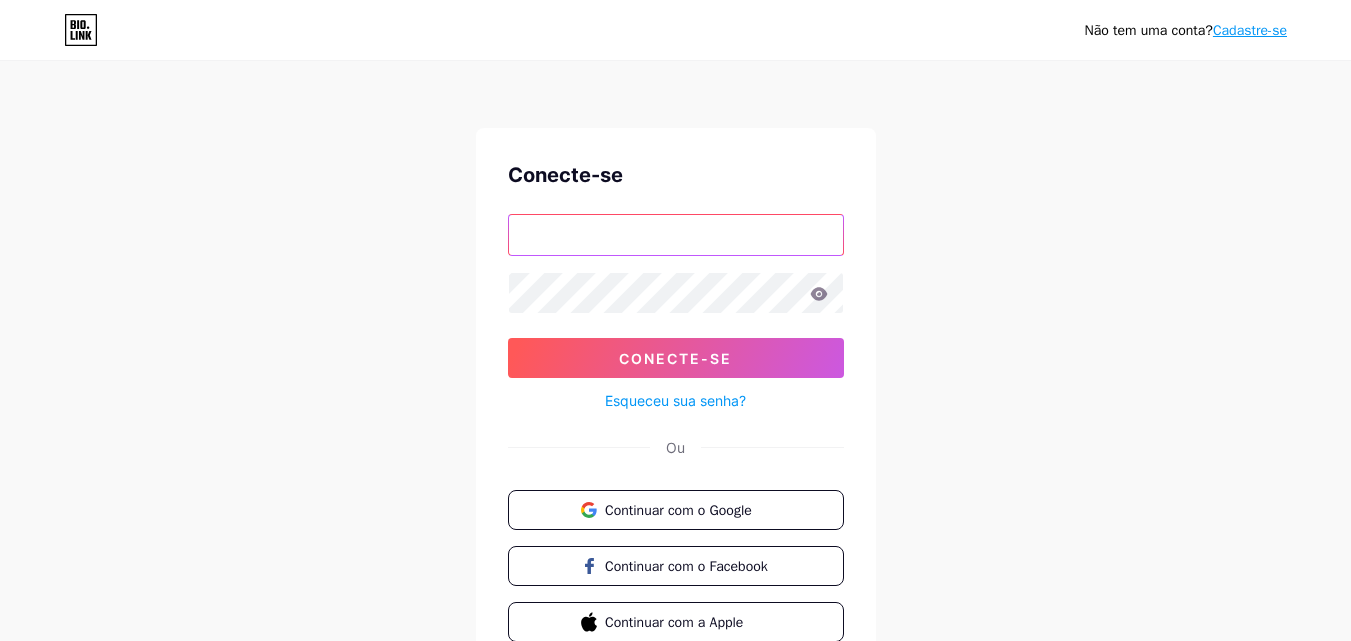 click at bounding box center [676, 235] 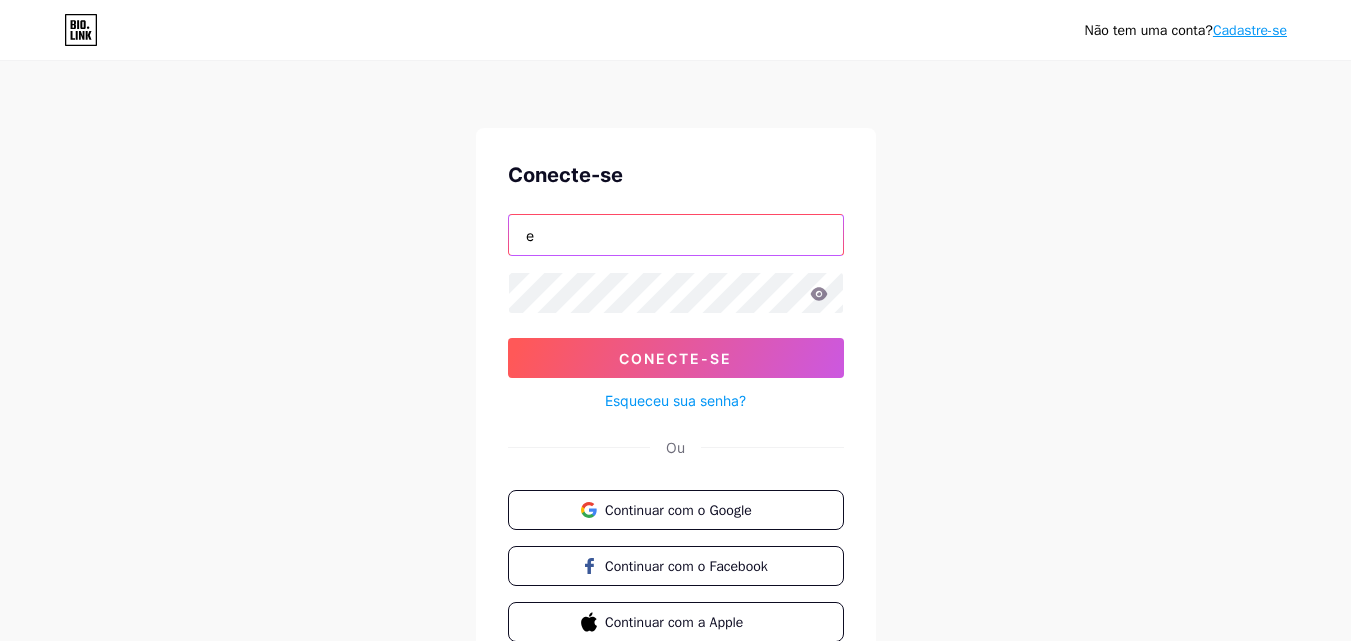 type on "[EMAIL_ADDRESS][DOMAIN_NAME]" 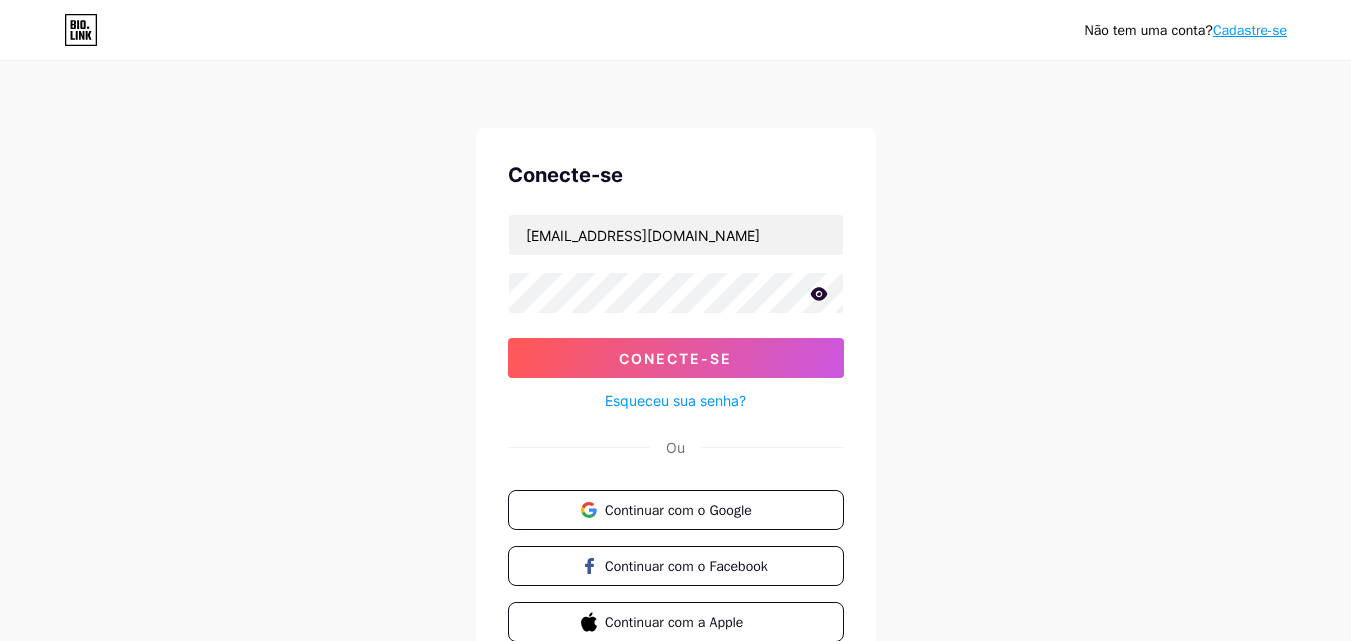 click 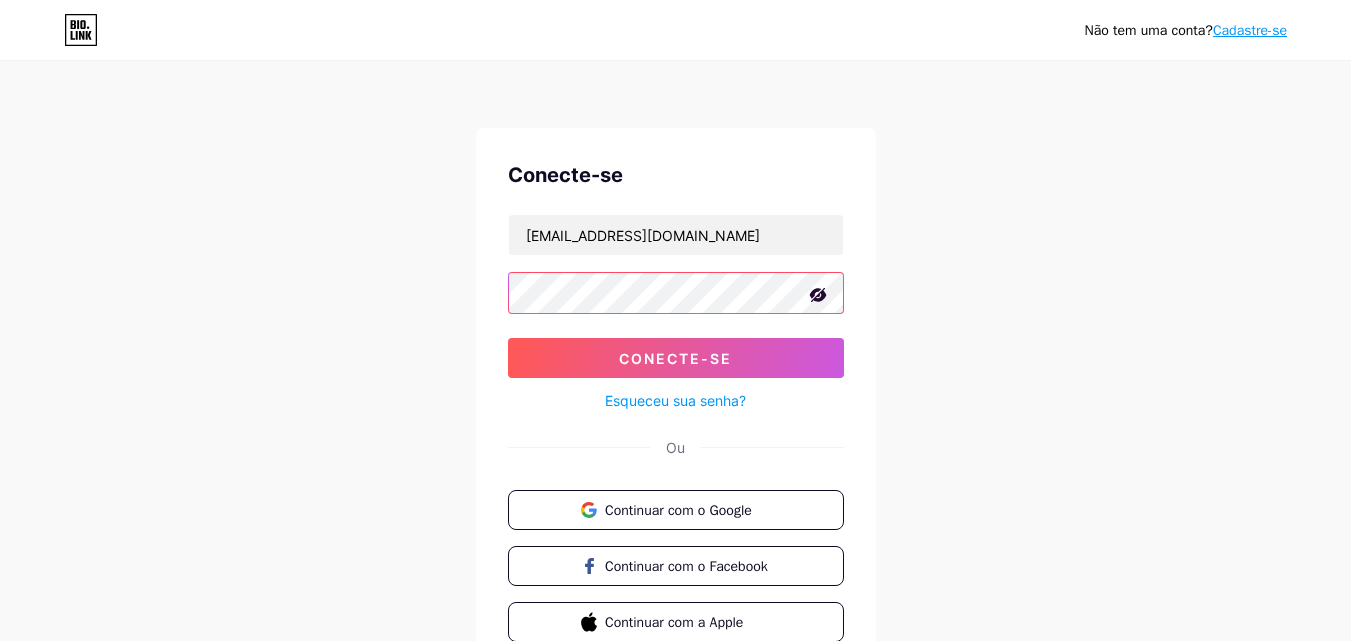 click on "Conecte-se" at bounding box center (676, 358) 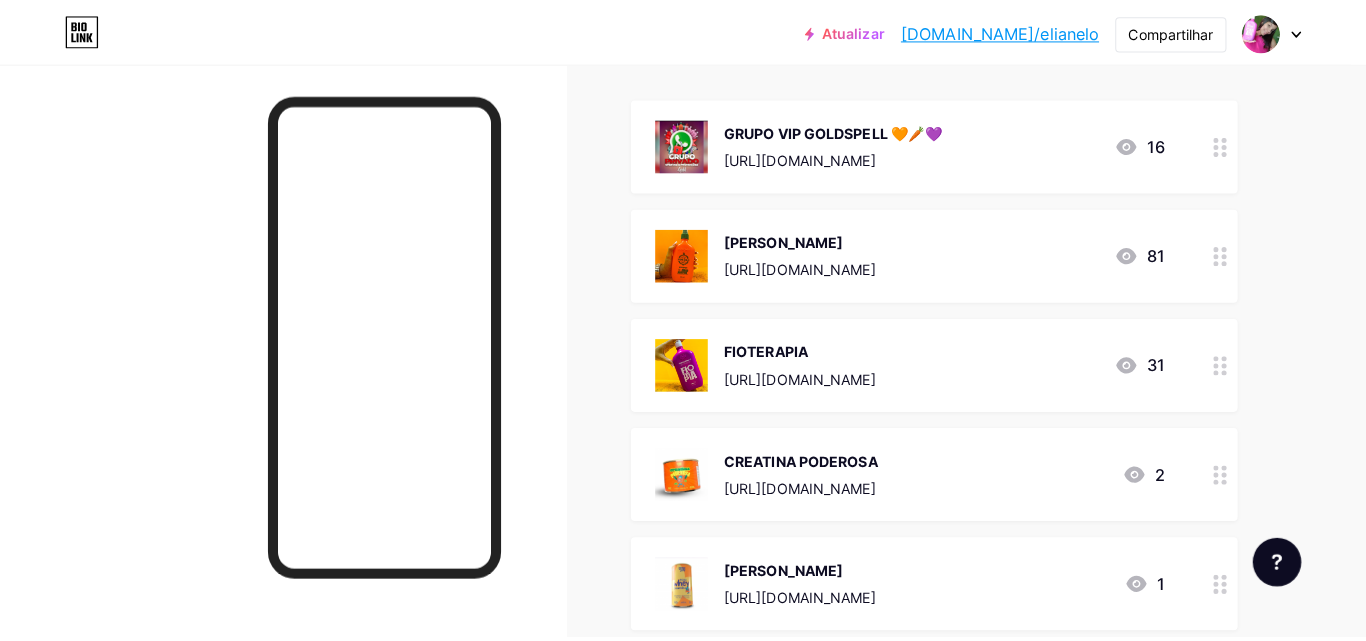 scroll, scrollTop: 600, scrollLeft: 0, axis: vertical 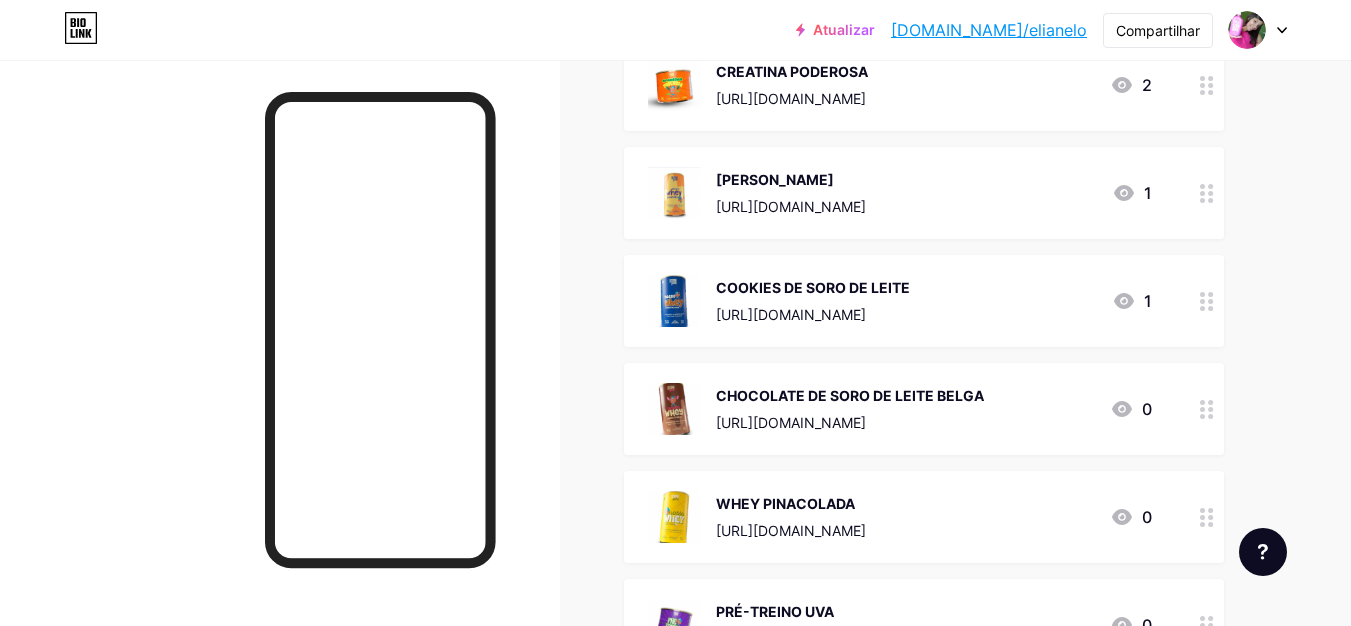 click on "https://consultora.goold.live/aff/ZGSY75PA/XM835ATK" at bounding box center [791, 314] 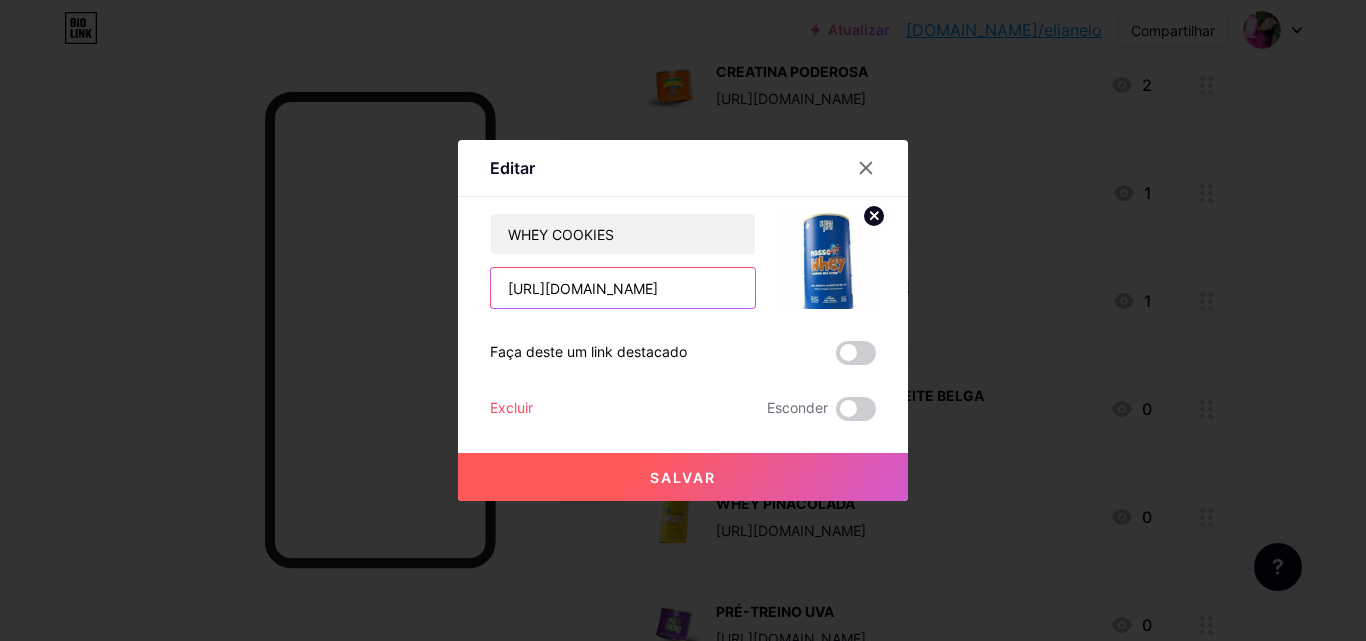 click on "https://consultora.goold.live/aff/ZGSY75PA/XM835ATK" at bounding box center (623, 288) 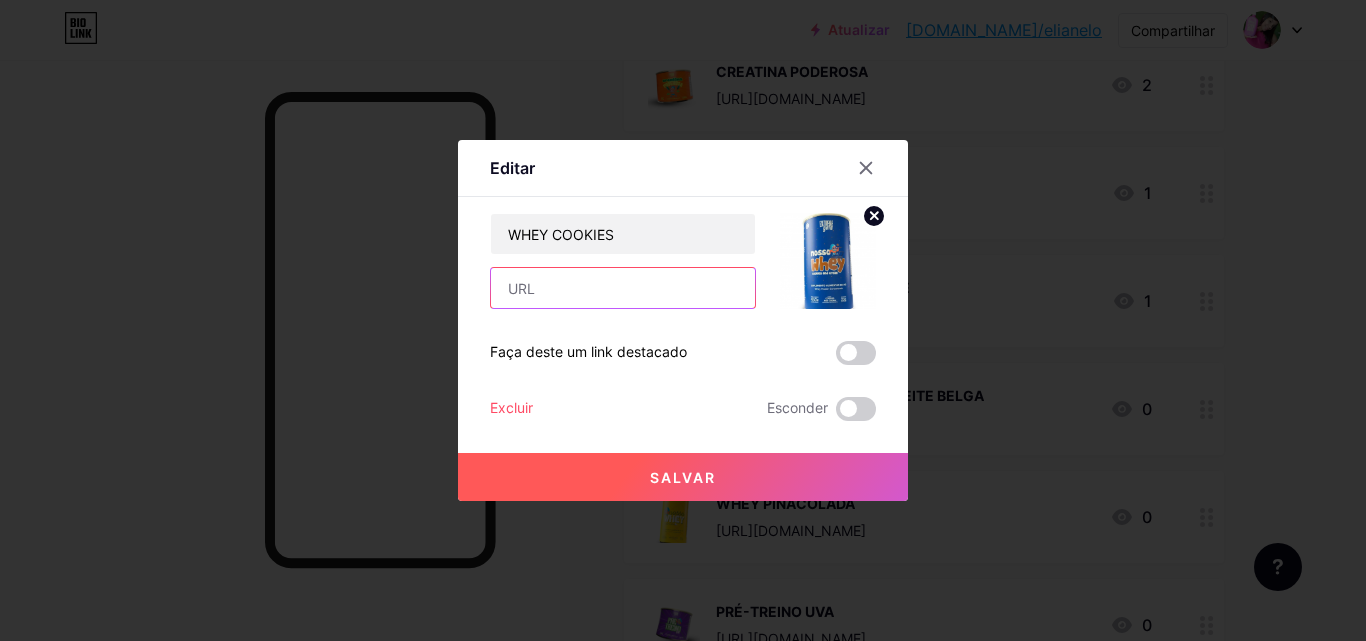 paste on "[URL][DOMAIN_NAME][PERSON_NAME]" 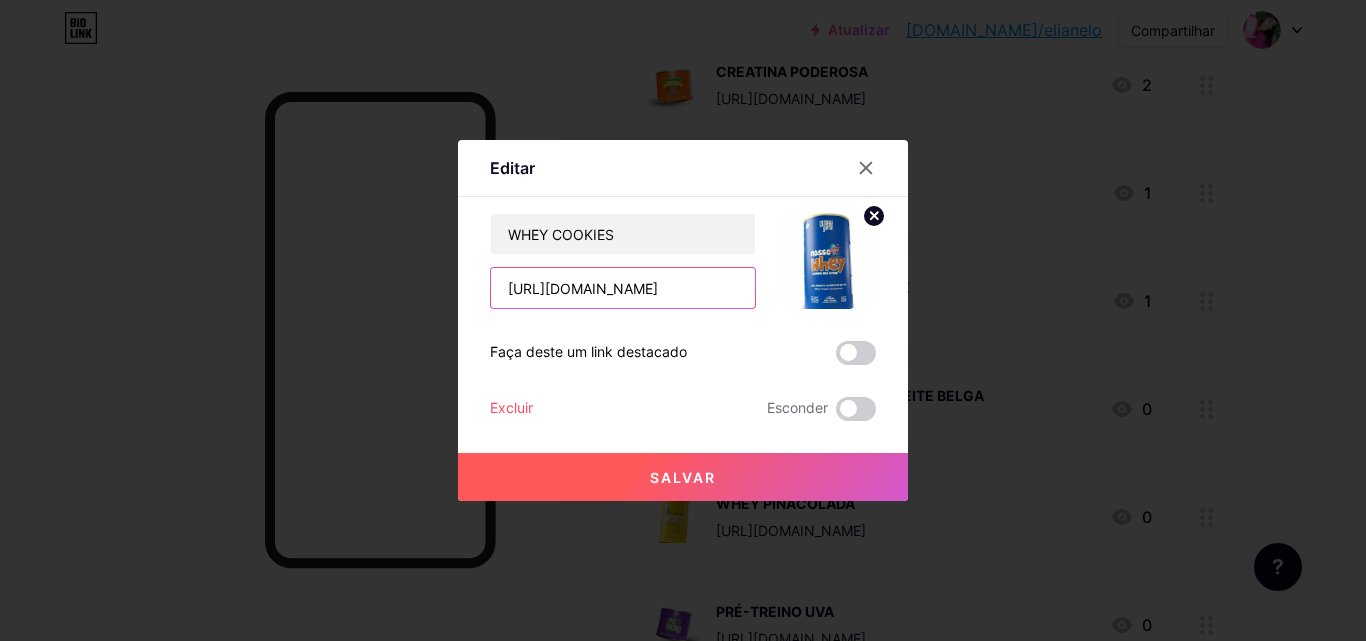 scroll, scrollTop: 0, scrollLeft: 78, axis: horizontal 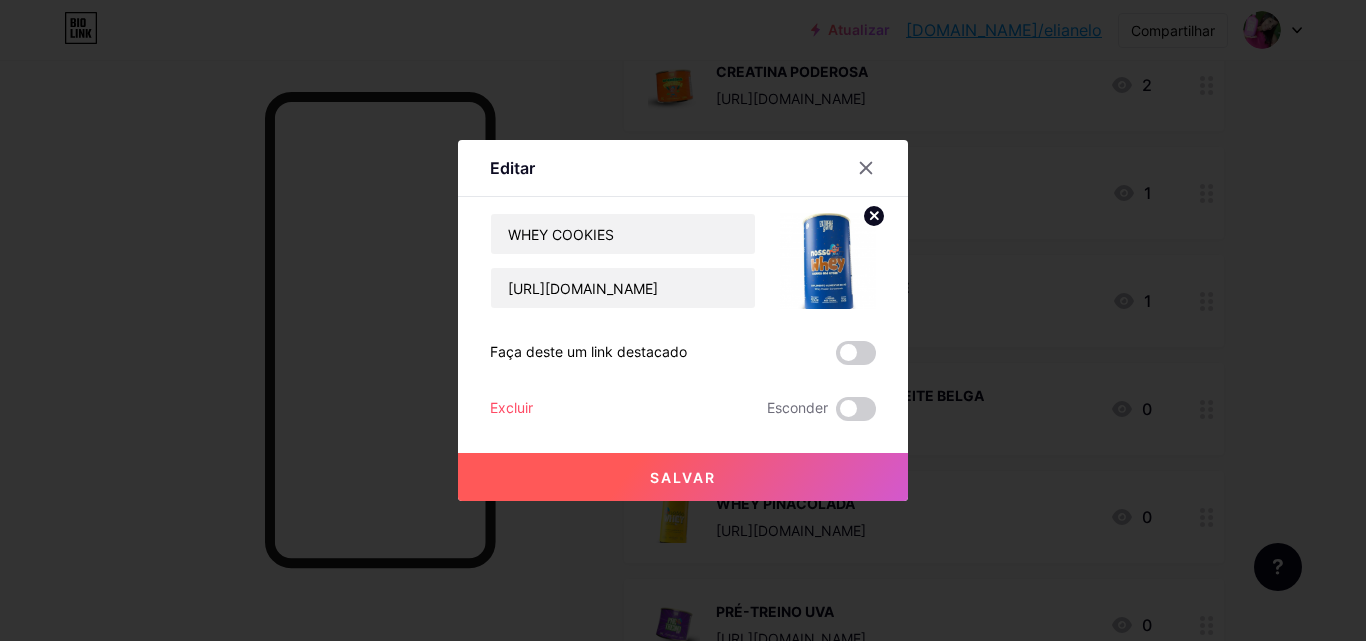 click on "Salvar" at bounding box center [683, 477] 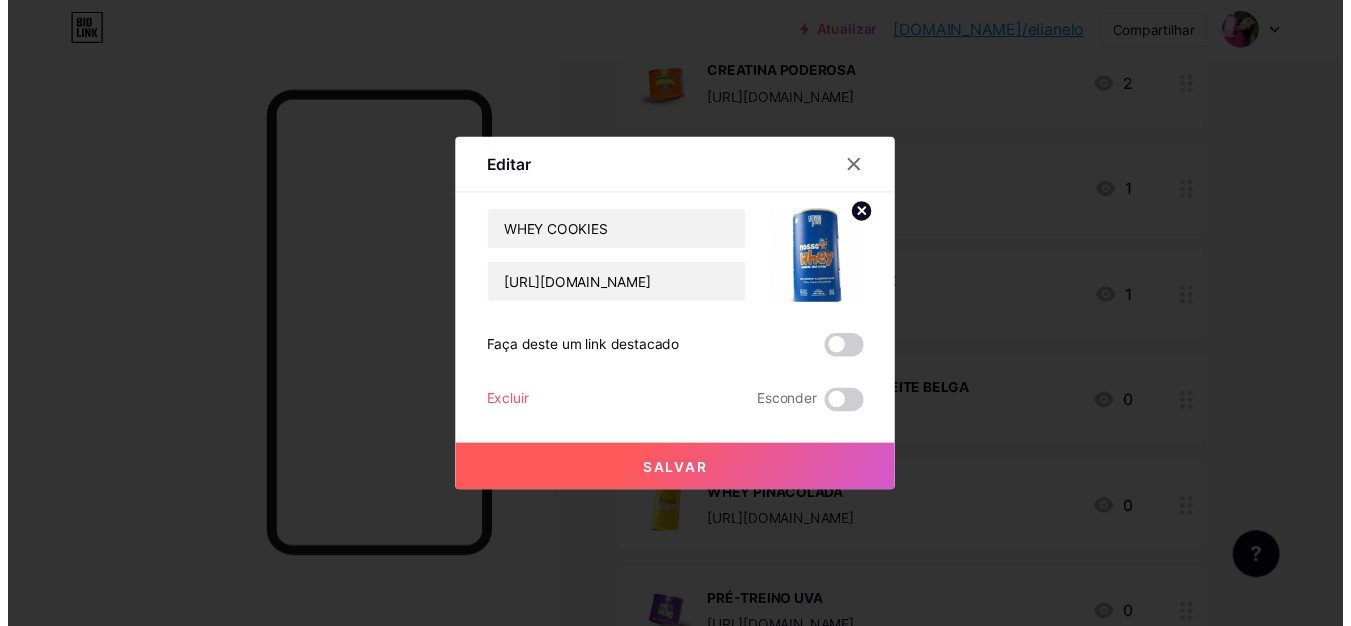 scroll, scrollTop: 0, scrollLeft: 0, axis: both 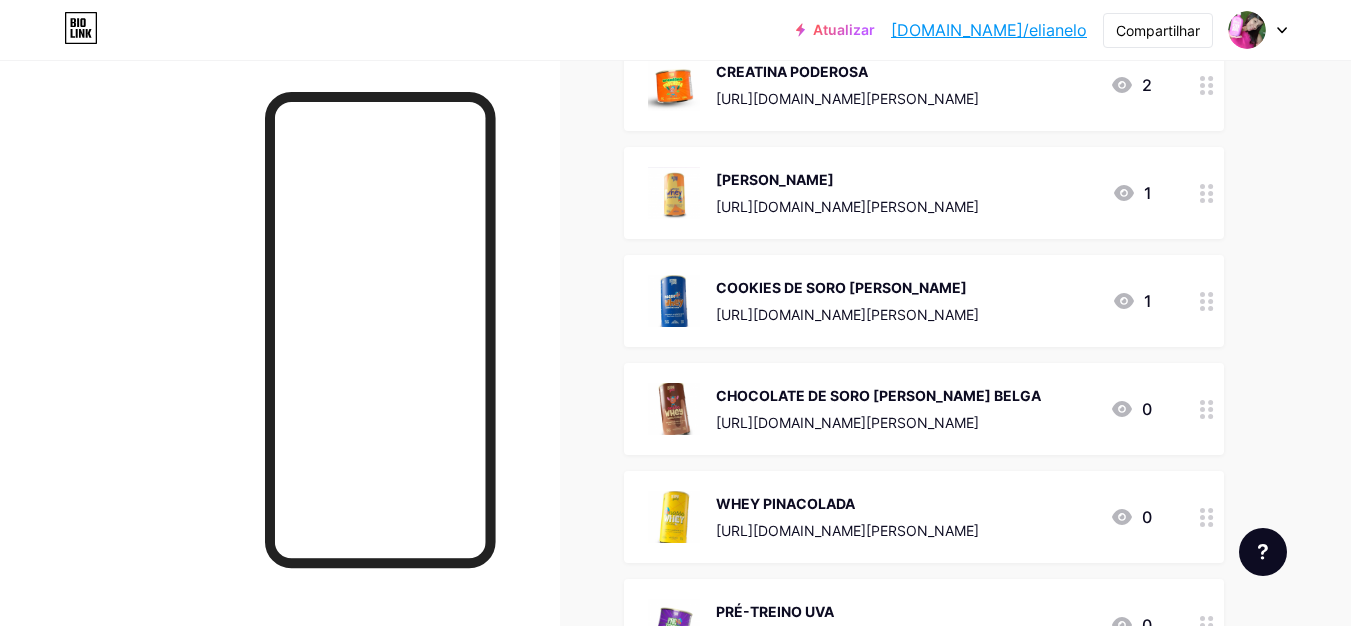 click on "https://consultora.goold.live/aff/U4PGL2BY/AY0MKI2L" at bounding box center (847, 422) 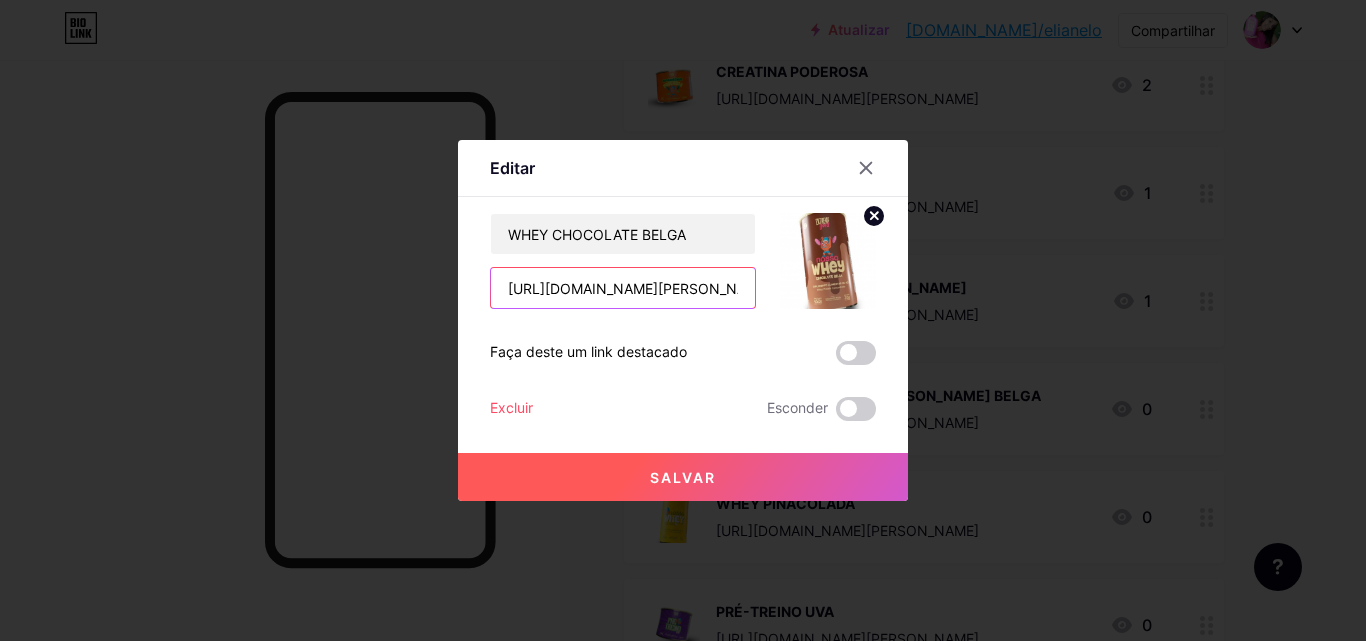 click on "https://consultora.goold.live/aff/U4PGL2BY/AY0MKI2L" at bounding box center (623, 288) 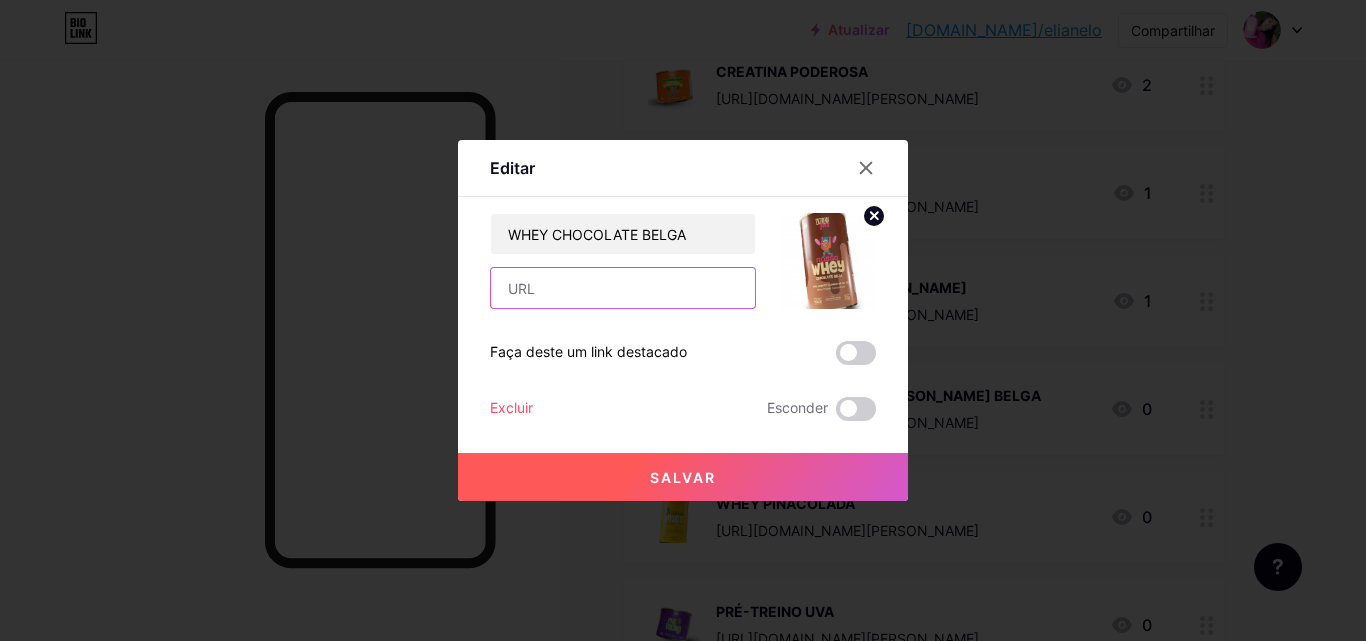 paste on "[URL][DOMAIN_NAME][PERSON_NAME]" 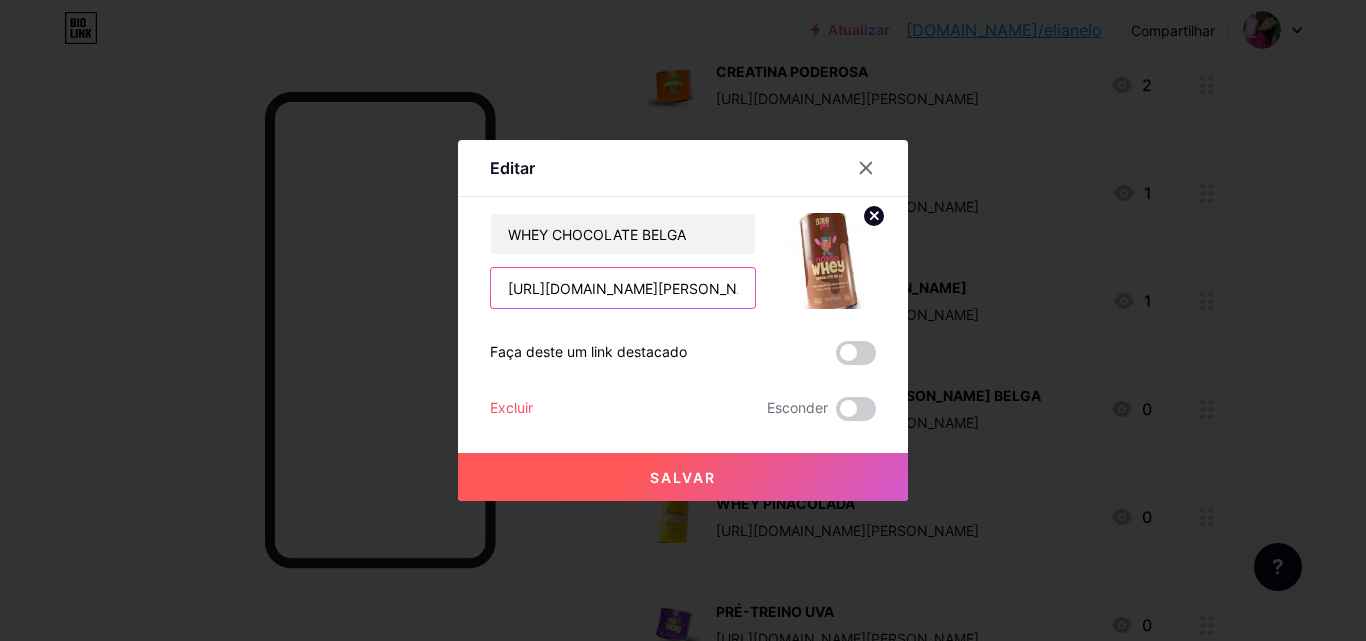 scroll, scrollTop: 0, scrollLeft: 76, axis: horizontal 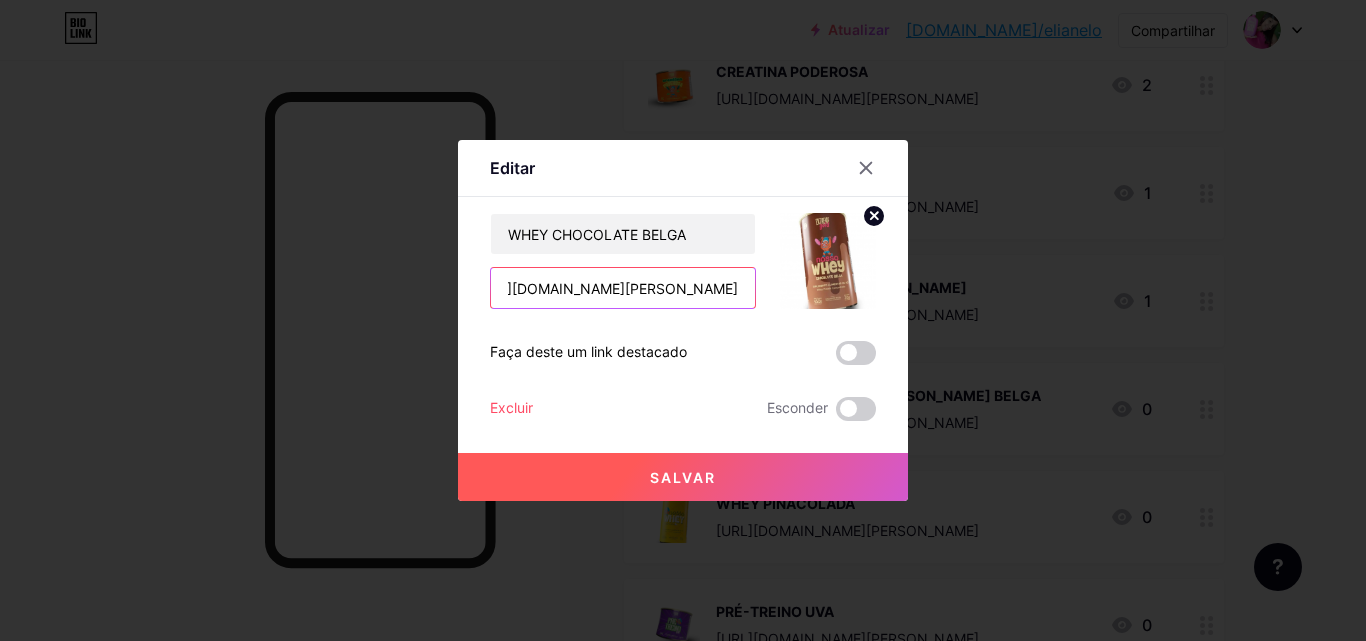 type on "[URL][DOMAIN_NAME][PERSON_NAME]" 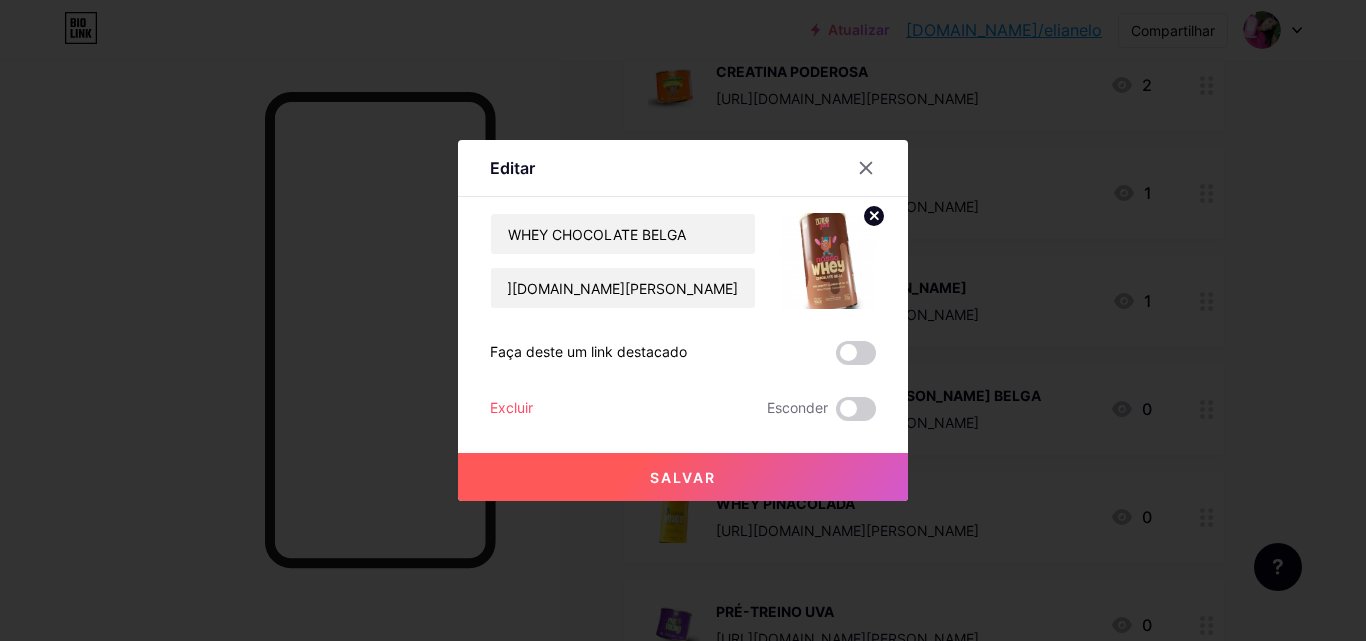 scroll, scrollTop: 0, scrollLeft: 0, axis: both 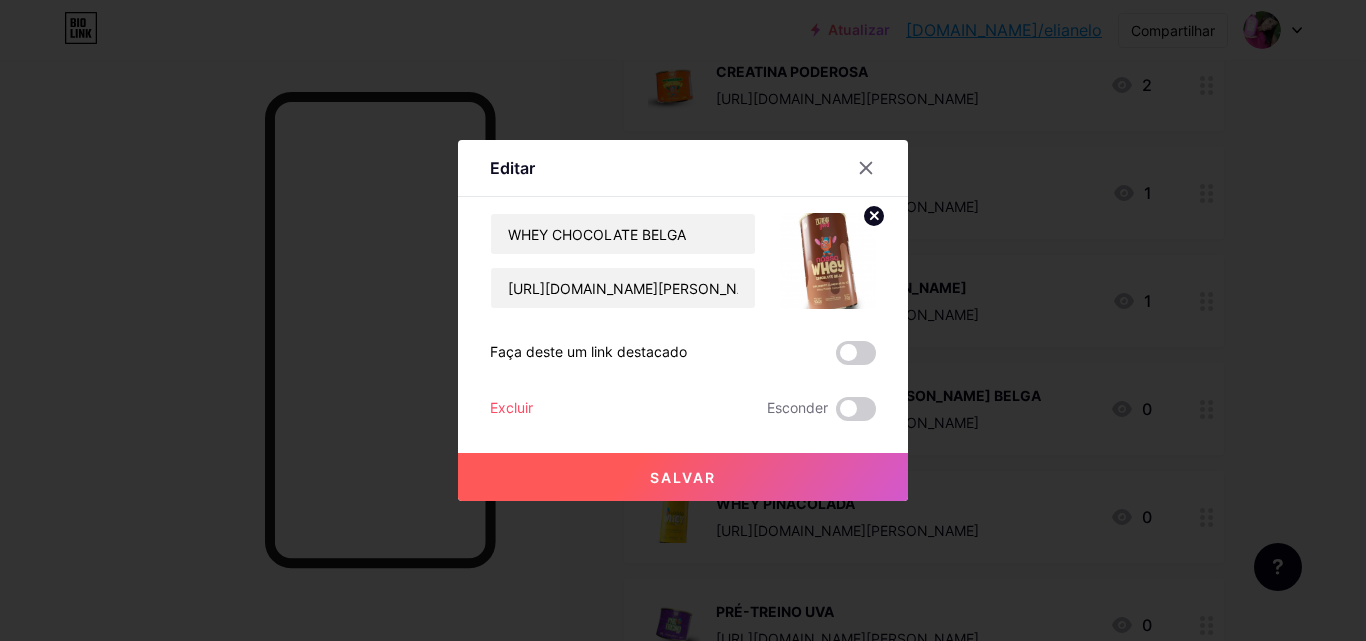 click on "Salvar" at bounding box center [683, 477] 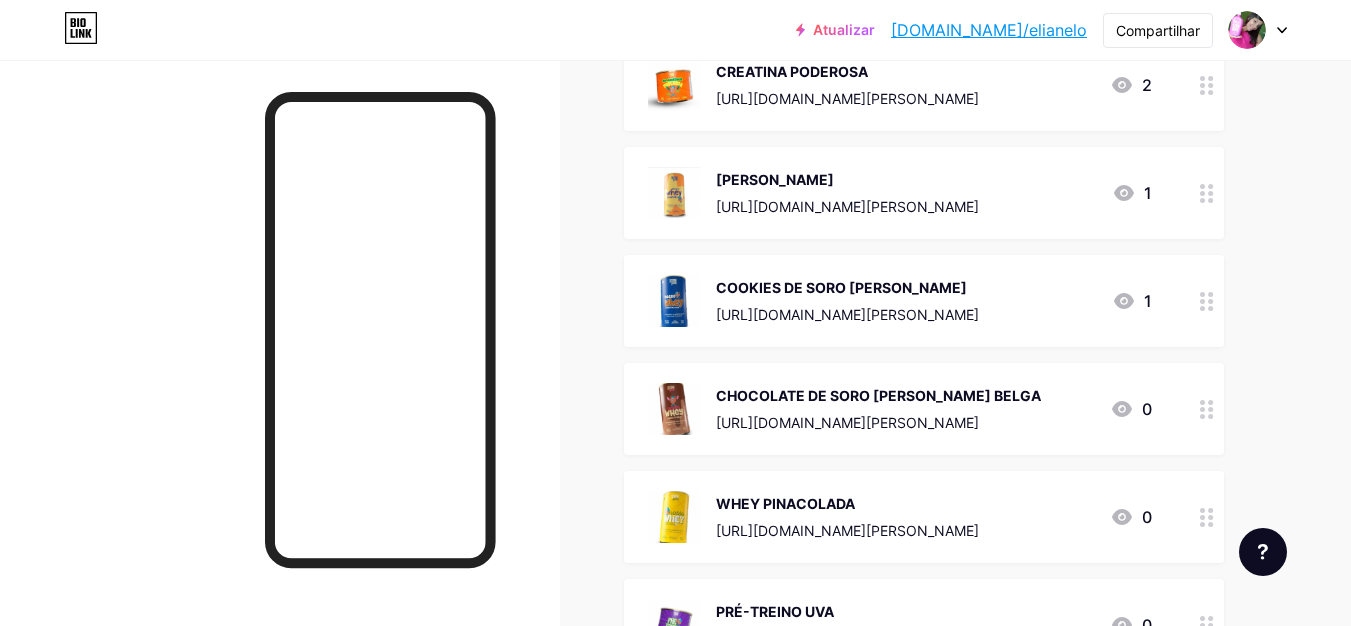 click on "WHEY PINACOLADA" at bounding box center (785, 503) 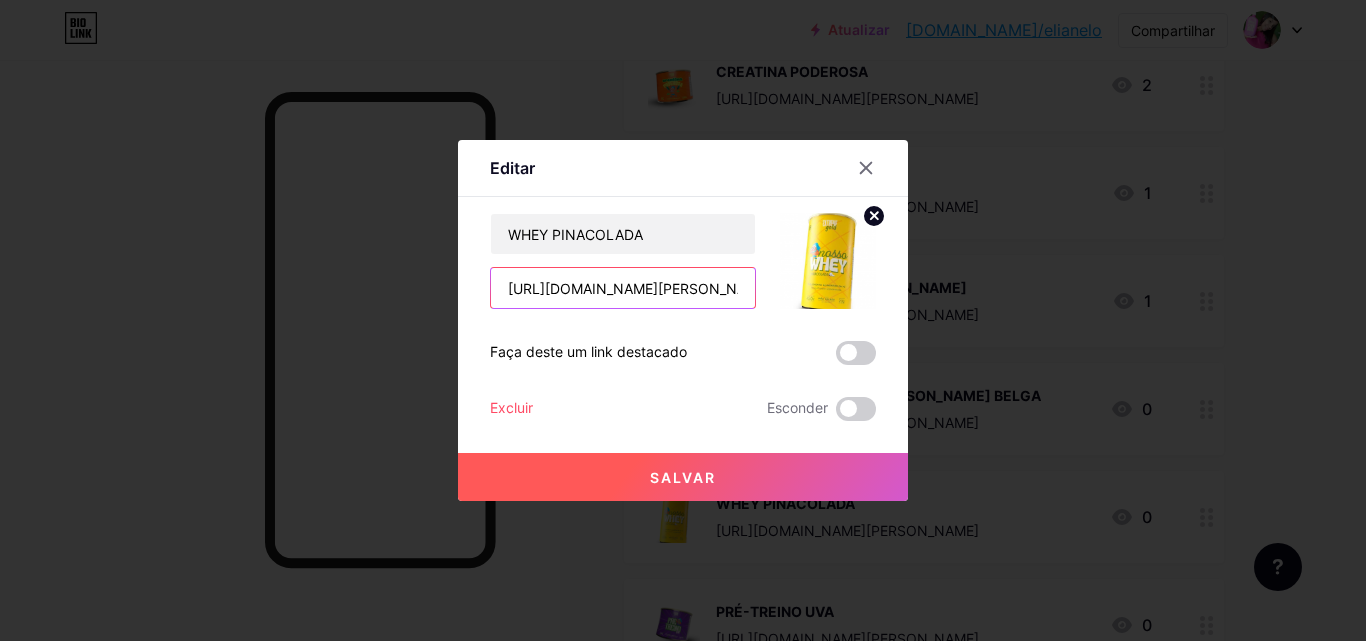 click on "https://consultora.goold.live/aff/EASUTFEG/IC8EM6GC" at bounding box center [623, 288] 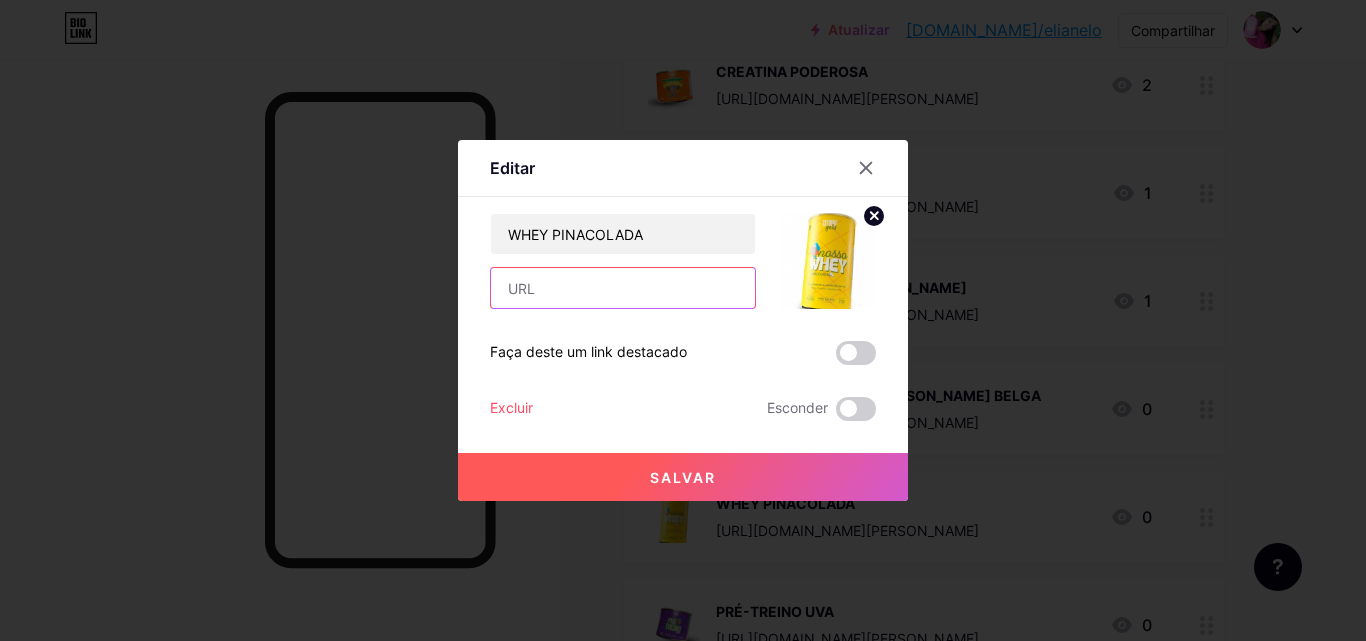 paste on "[URL][DOMAIN_NAME][PERSON_NAME]" 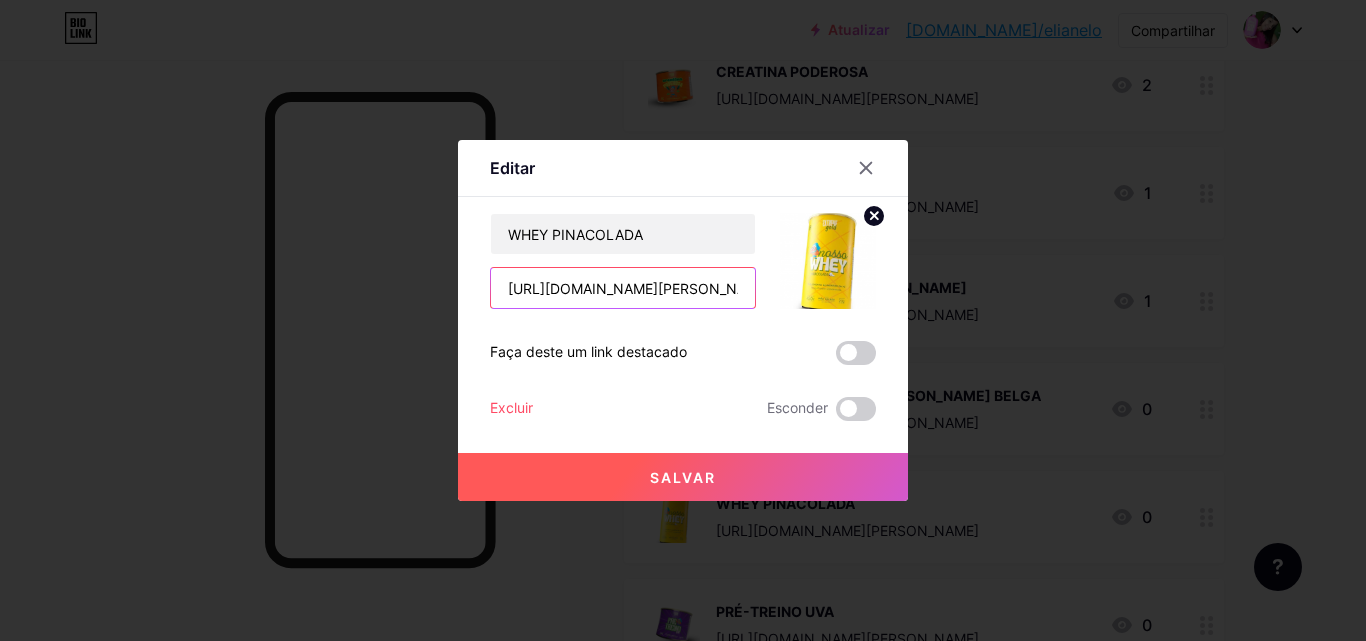 scroll, scrollTop: 0, scrollLeft: 84, axis: horizontal 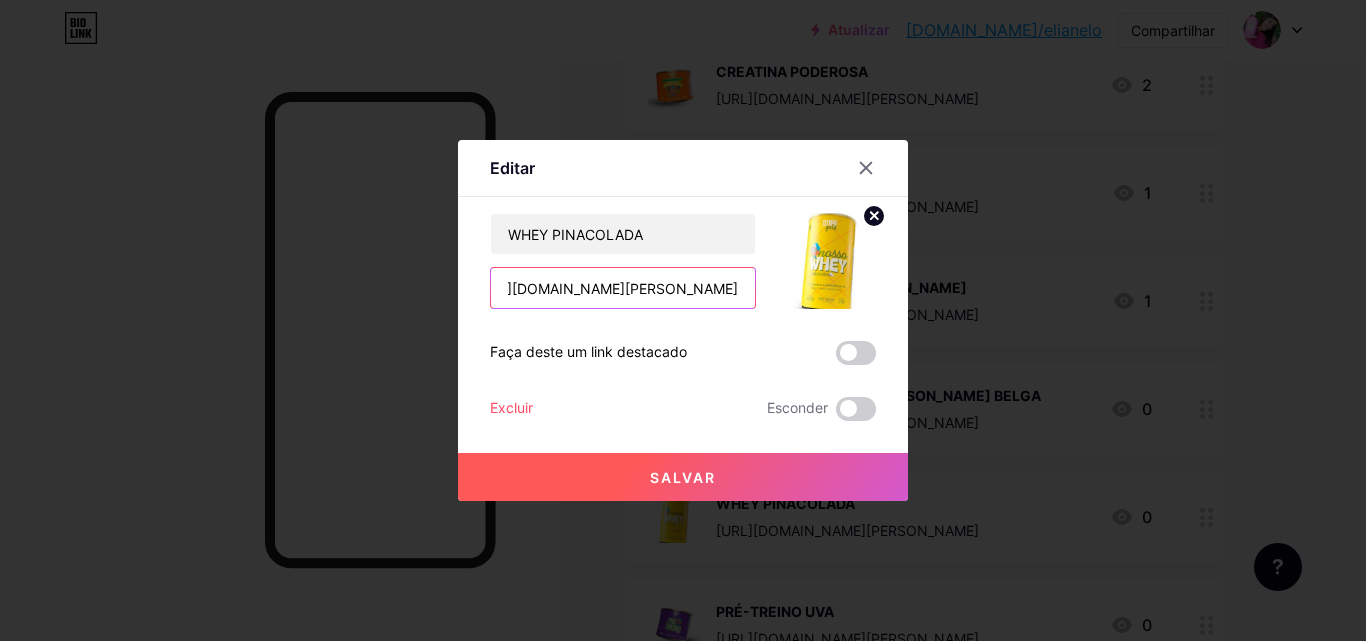 type on "[URL][DOMAIN_NAME][PERSON_NAME]" 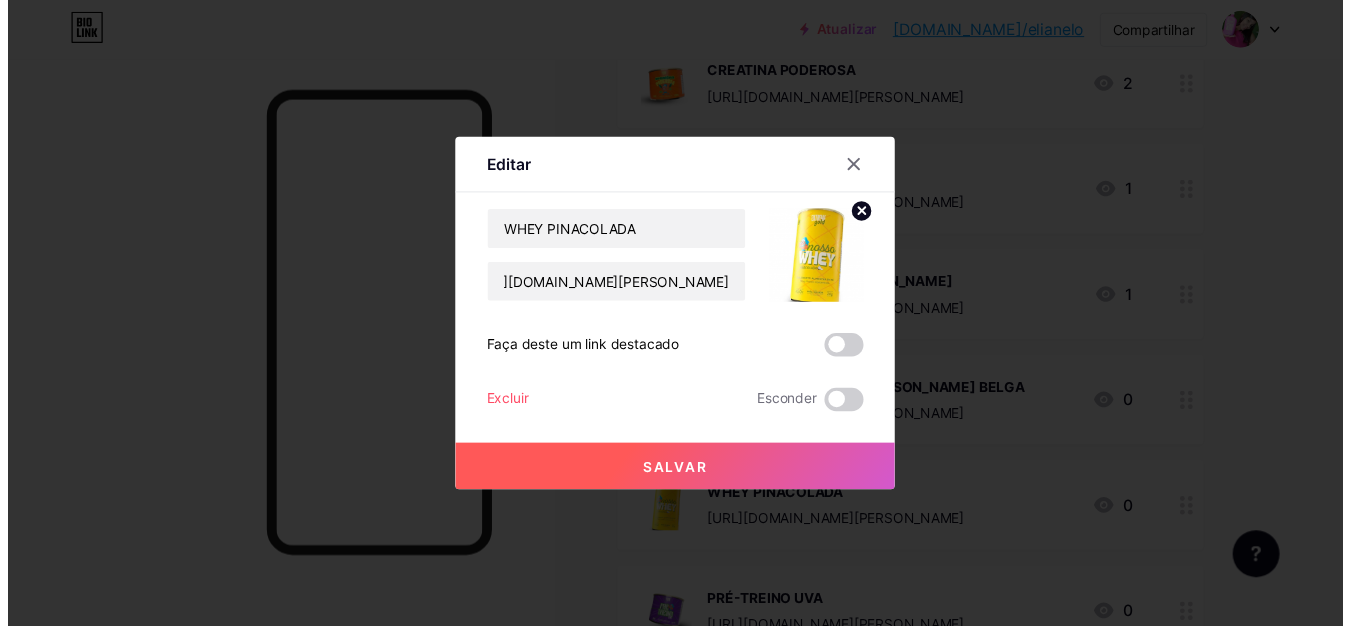 scroll, scrollTop: 0, scrollLeft: 0, axis: both 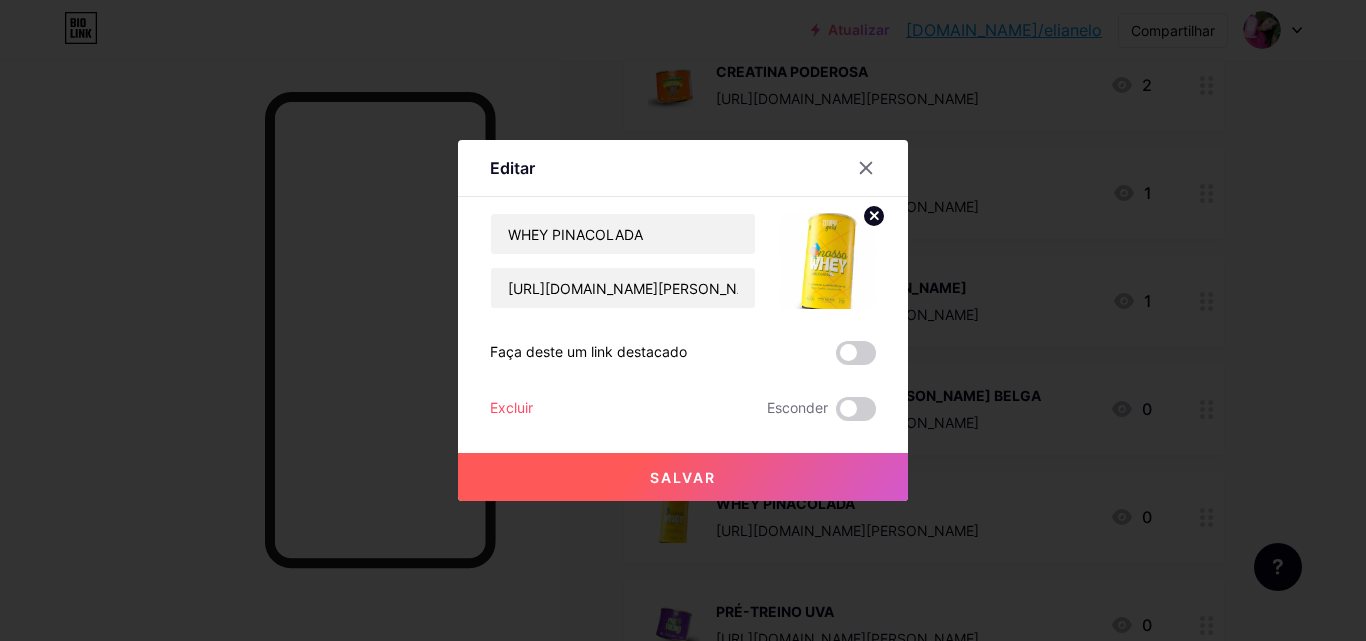 click on "Salvar" at bounding box center (683, 477) 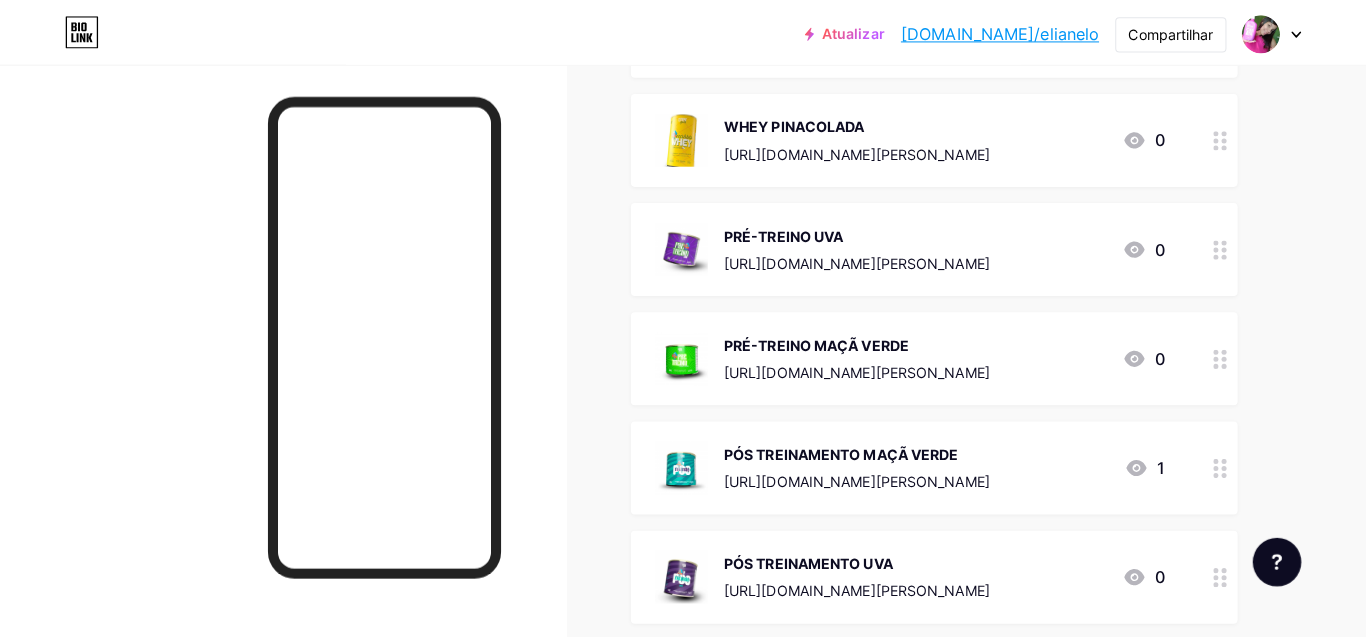 scroll, scrollTop: 1000, scrollLeft: 0, axis: vertical 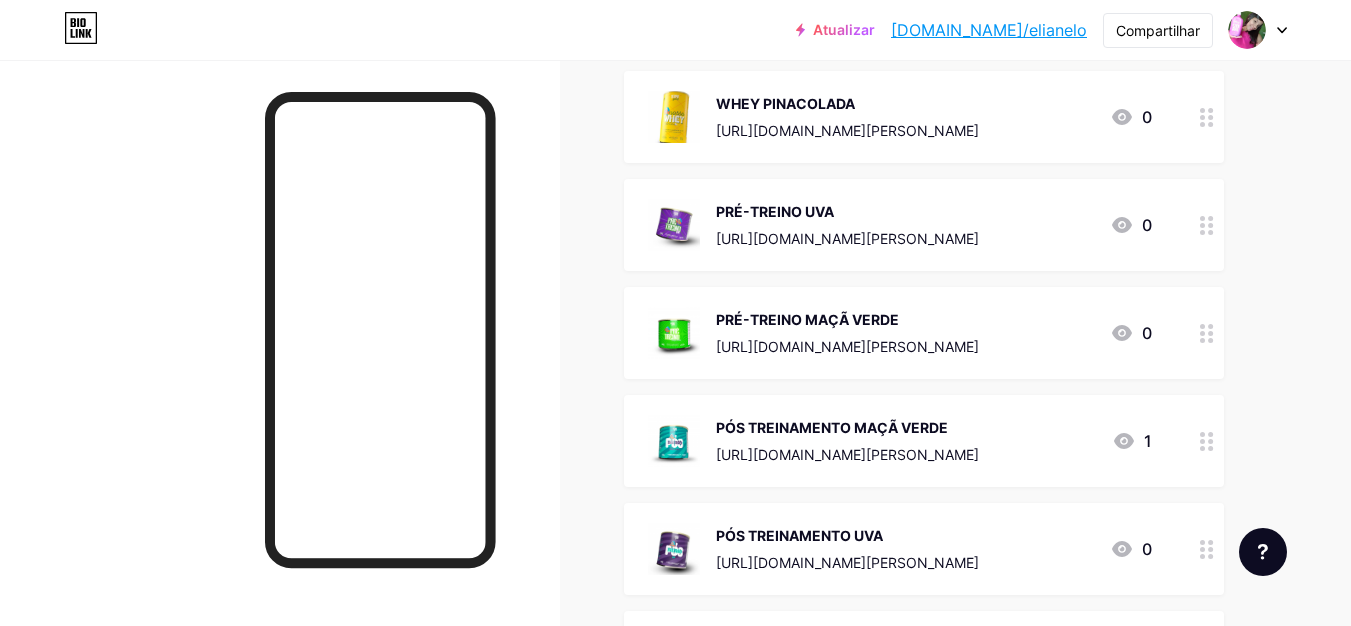 click on "PRÉ-TREINO UVA" at bounding box center (847, 211) 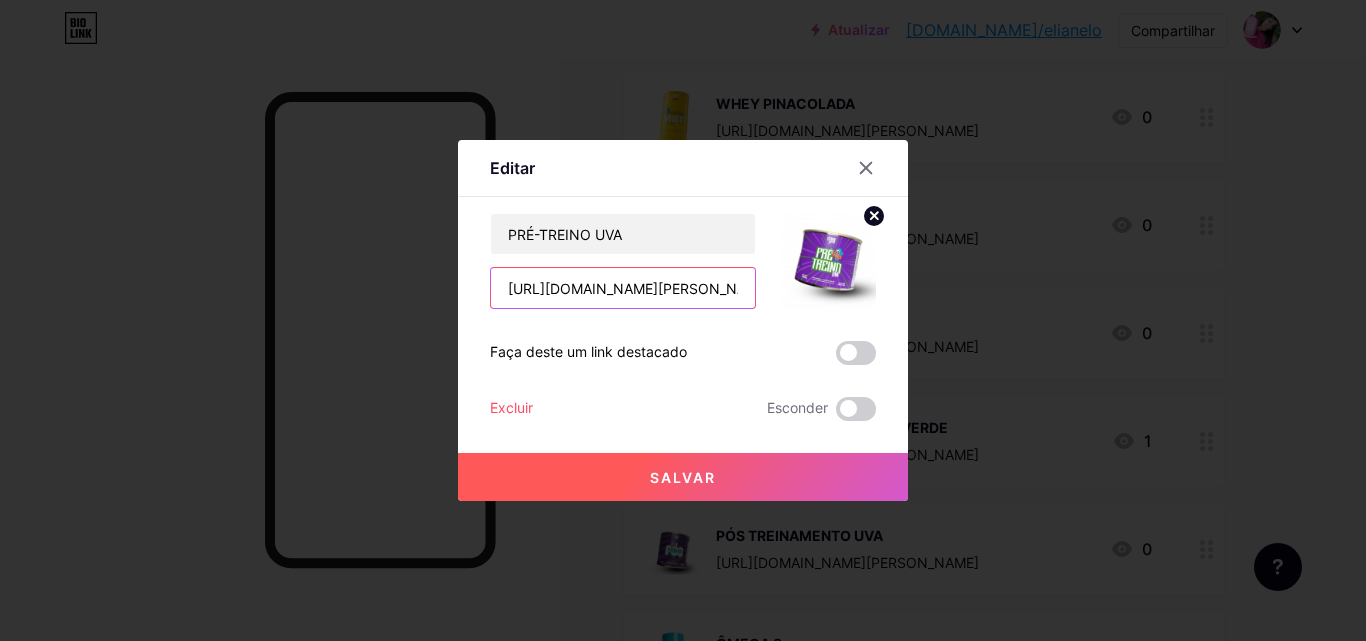 click on "https://consultora.goold.live/aff/CMHPW1LD/45WZY9TK" at bounding box center [623, 288] 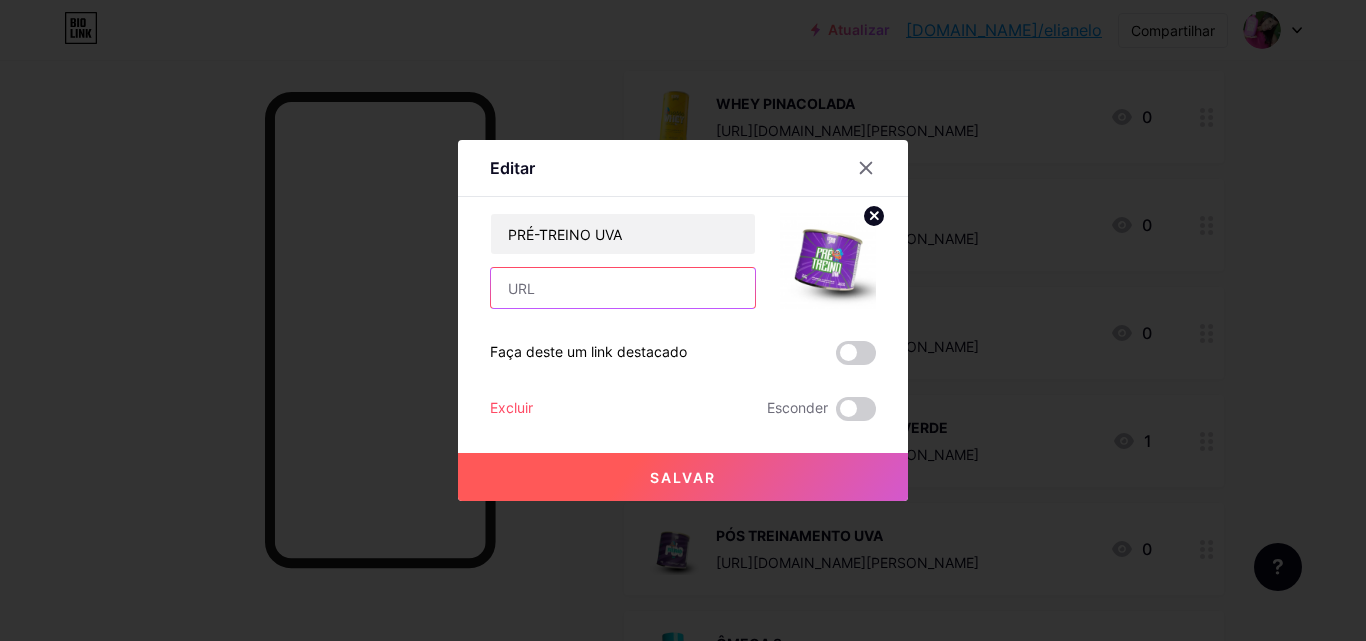 paste on "[URL][DOMAIN_NAME][PERSON_NAME]" 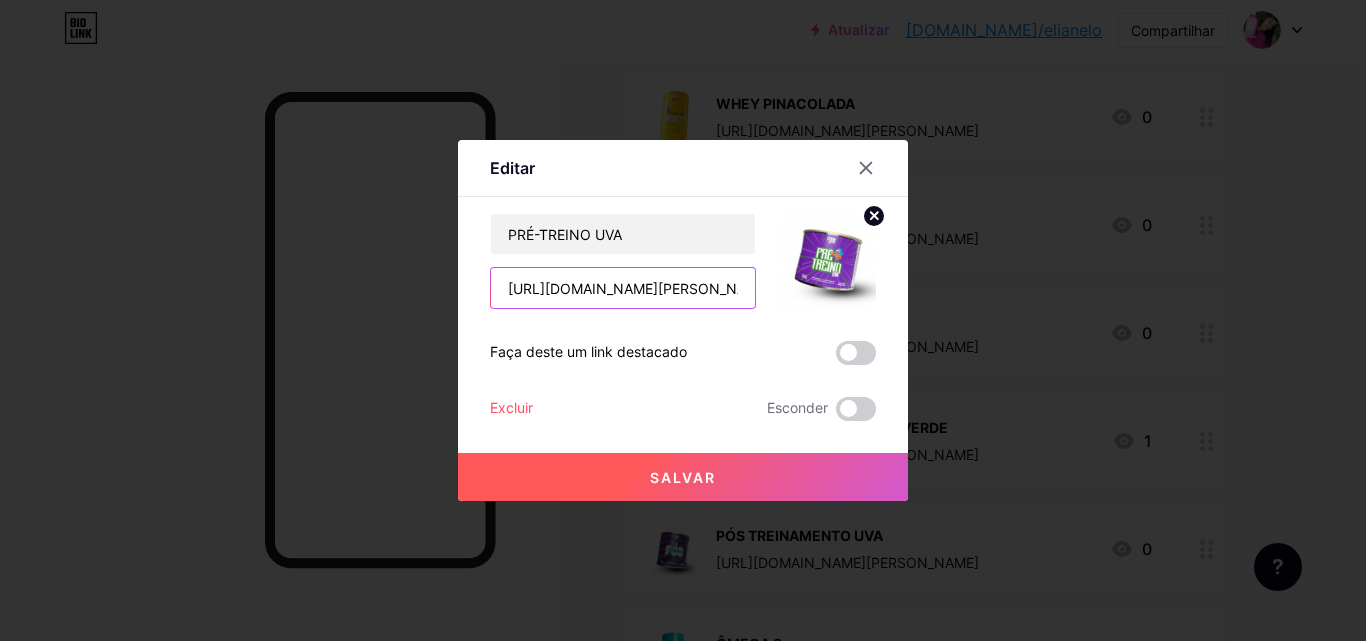 scroll, scrollTop: 0, scrollLeft: 81, axis: horizontal 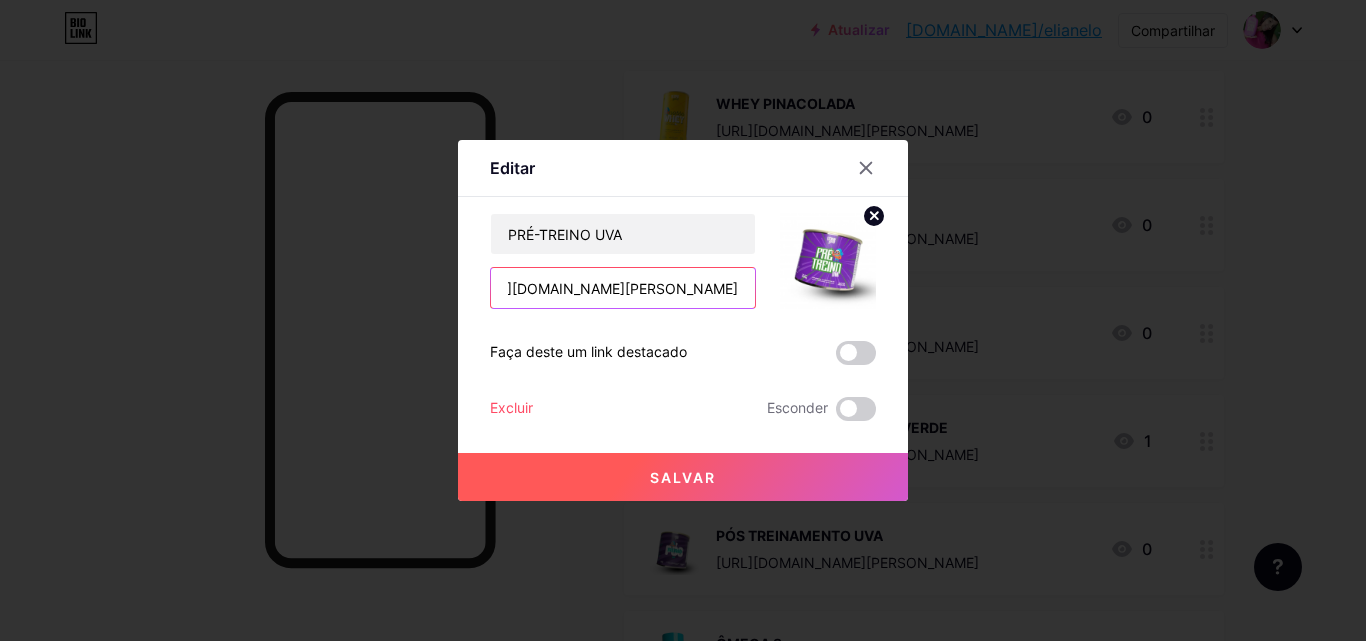 type on "[URL][DOMAIN_NAME][PERSON_NAME]" 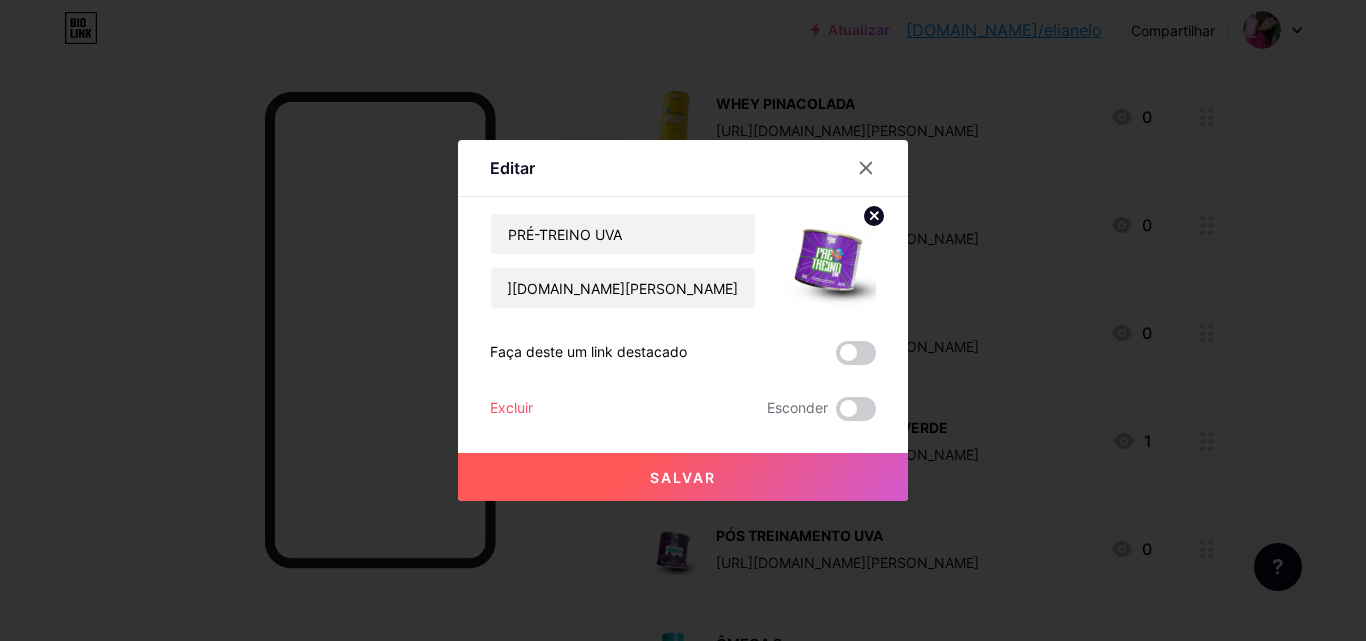 scroll, scrollTop: 0, scrollLeft: 0, axis: both 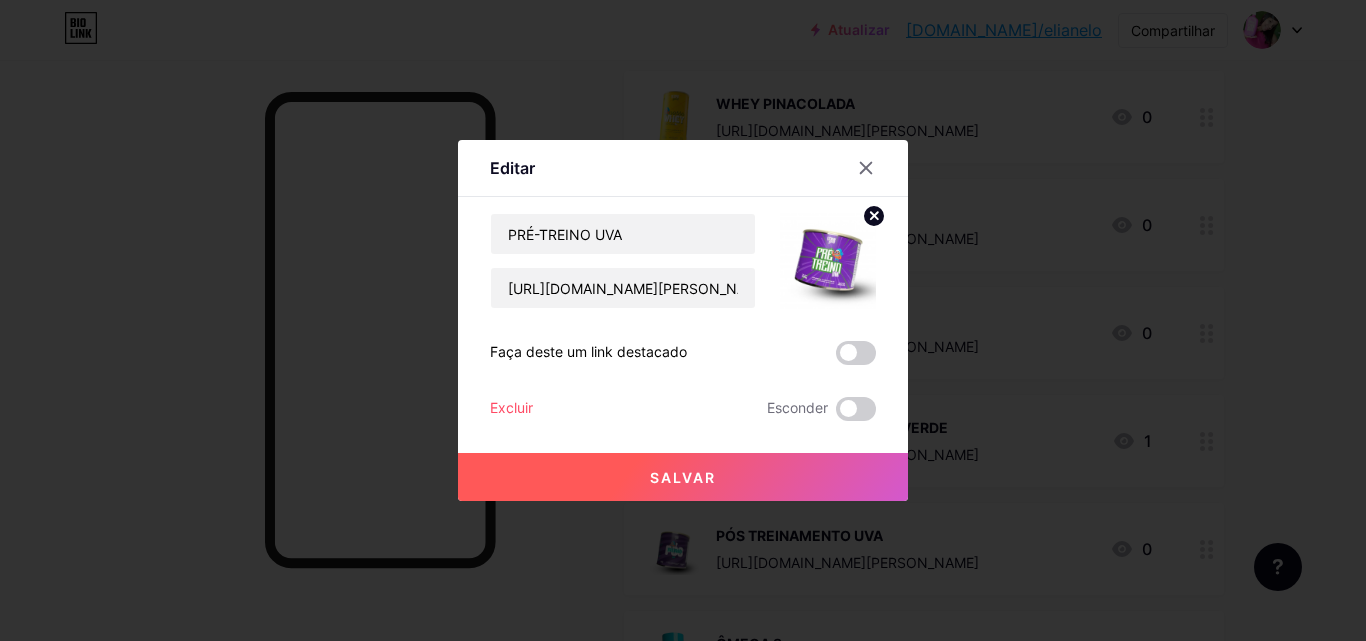 click on "Salvar" at bounding box center [683, 477] 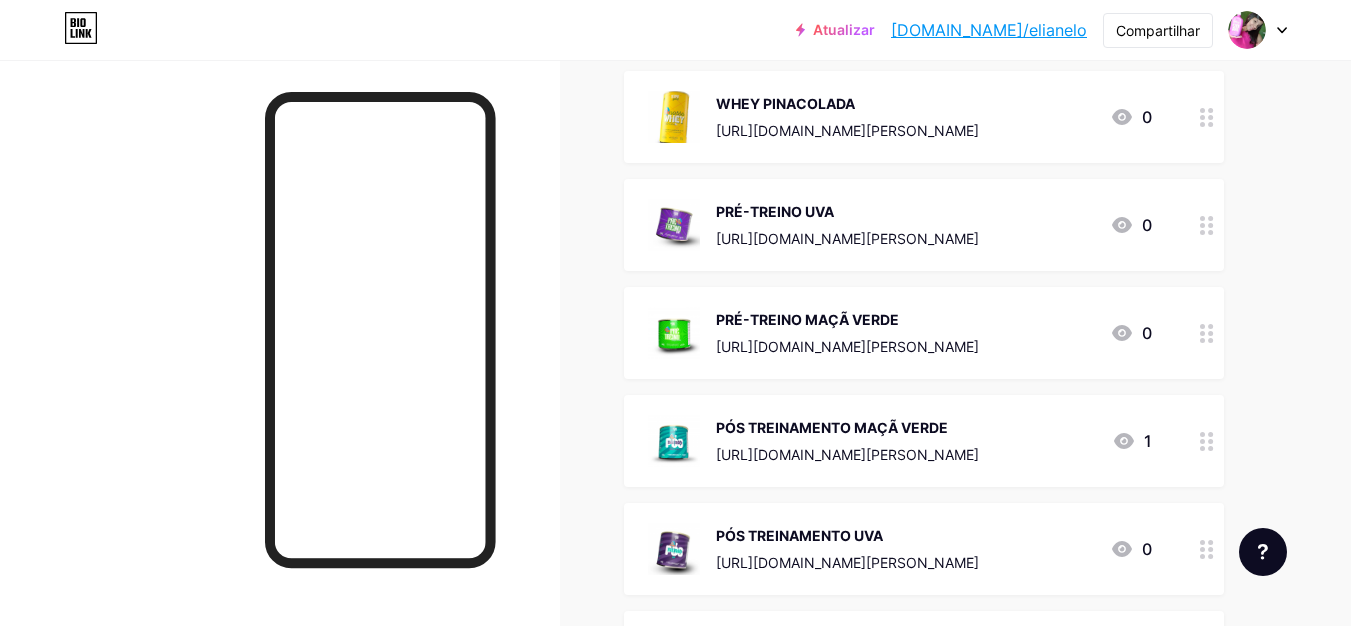 click on "PRÉ-TREINO MAÇÃ VERDE" at bounding box center [807, 319] 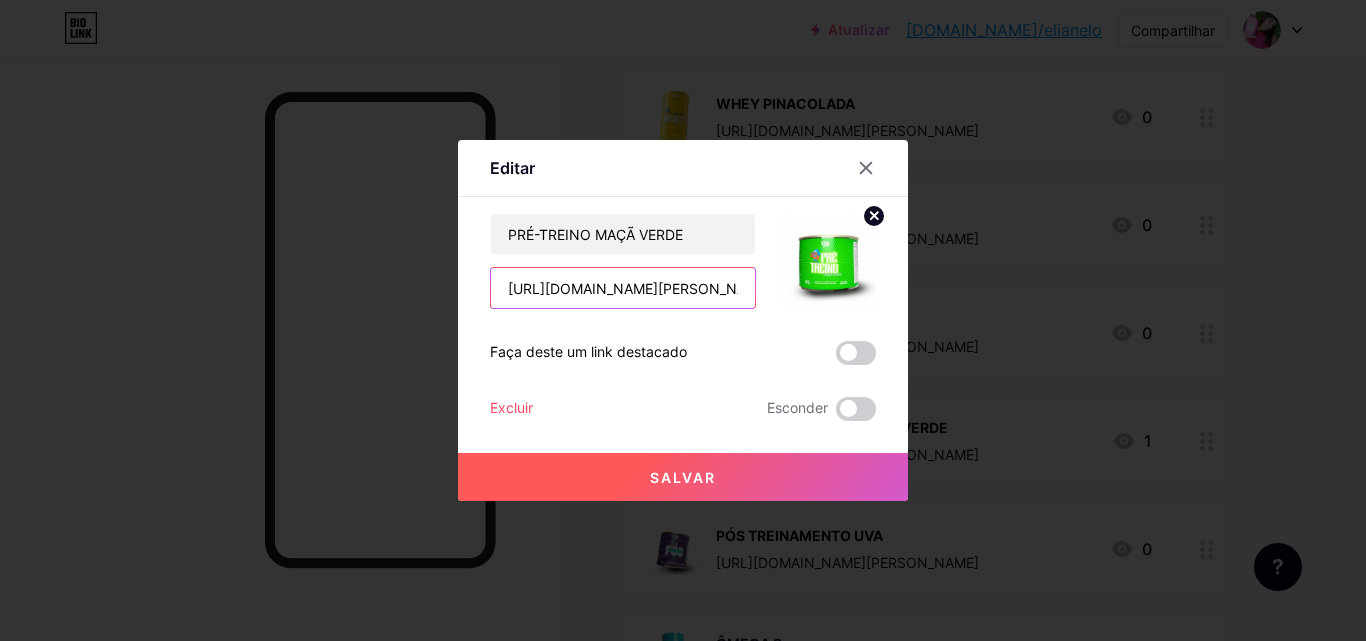 click on "https://consultora.goold.live/aff/L5I2BRDW/O7ZIRI0N" at bounding box center (623, 288) 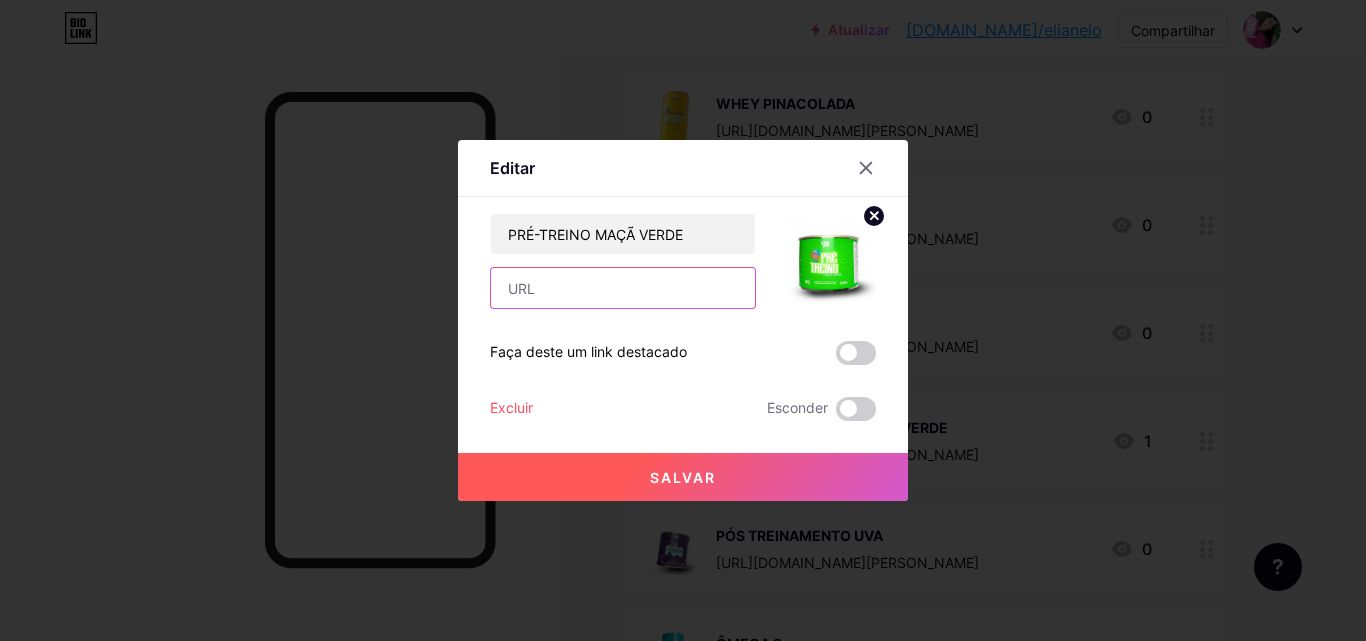 paste on "[URL][DOMAIN_NAME][PERSON_NAME]" 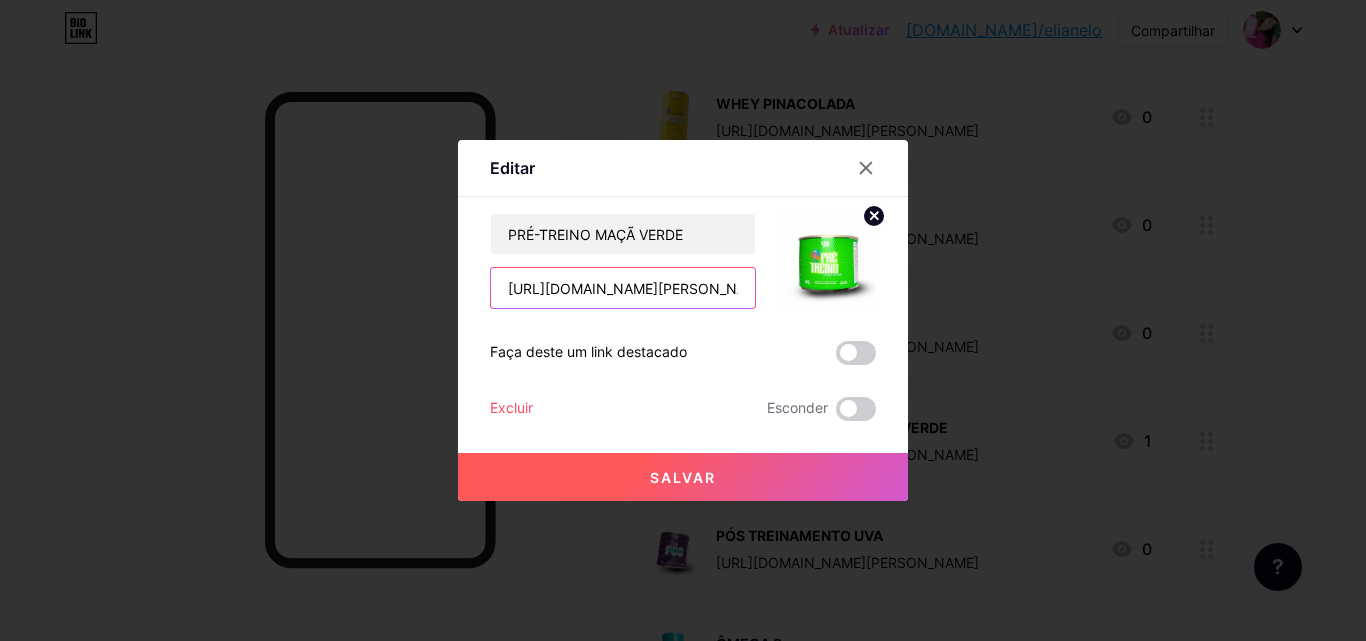 scroll, scrollTop: 0, scrollLeft: 77, axis: horizontal 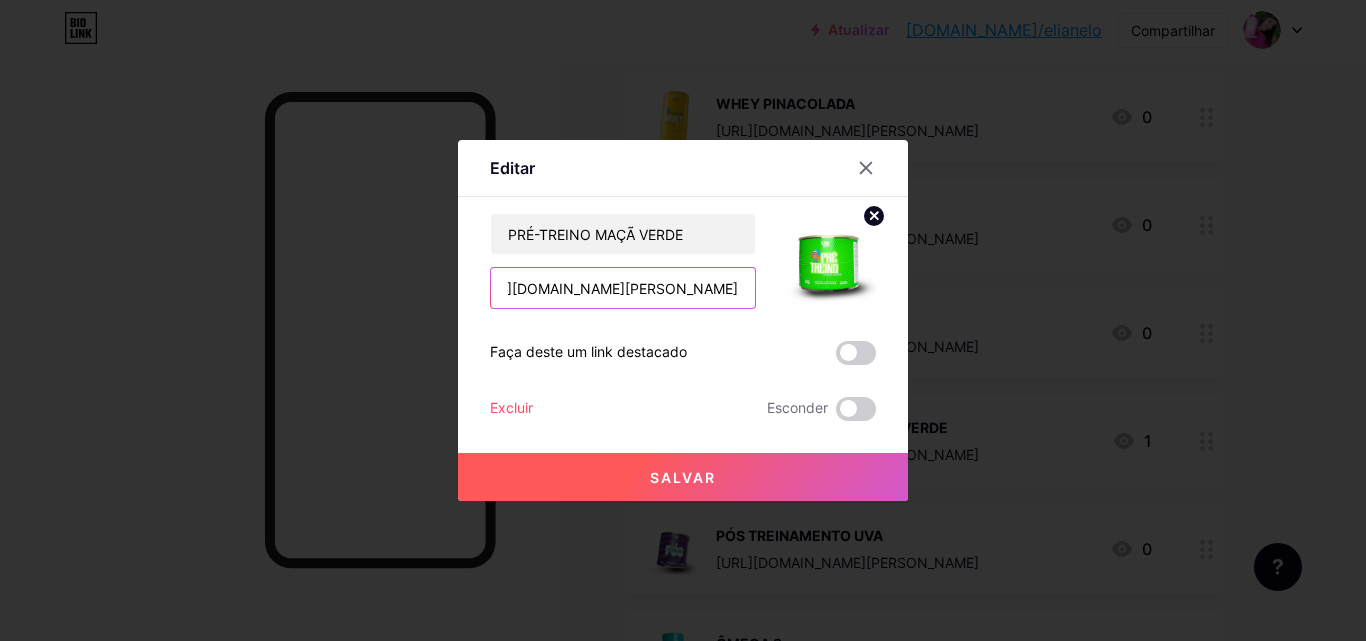 type on "[URL][DOMAIN_NAME][PERSON_NAME]" 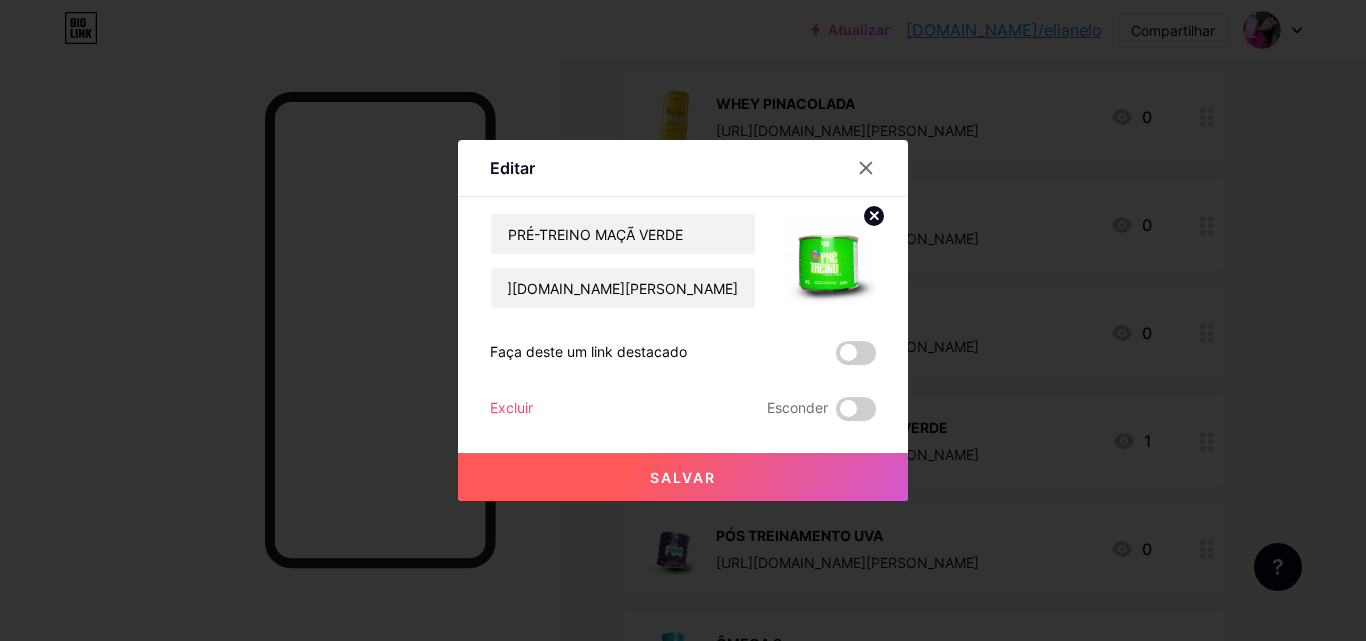 scroll, scrollTop: 0, scrollLeft: 0, axis: both 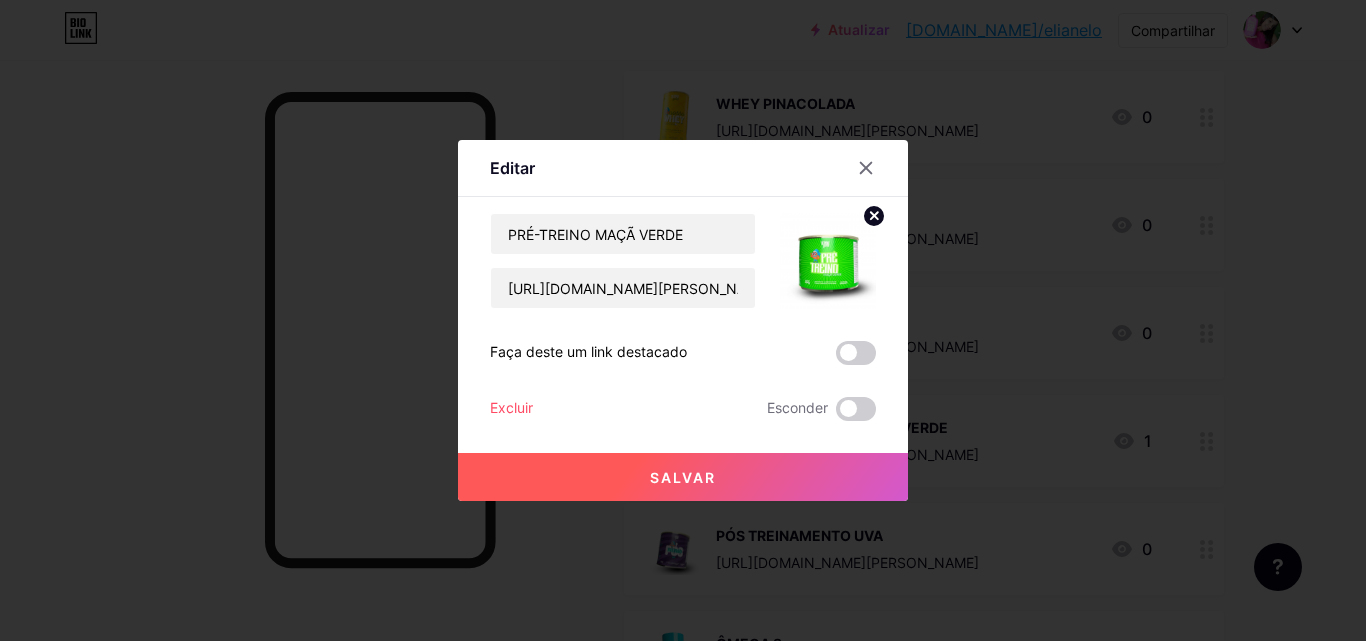 click on "Salvar" at bounding box center (683, 477) 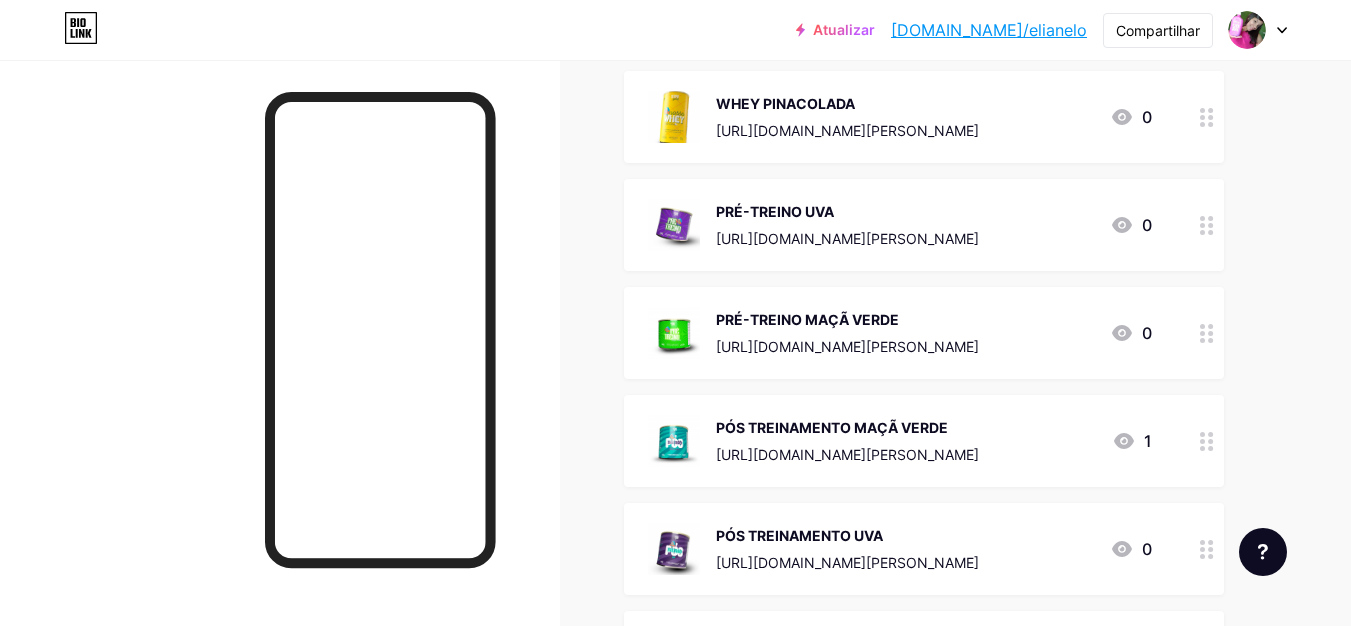 click on "PÓS TREINAMENTO MAÇÃ VERDE" at bounding box center [832, 427] 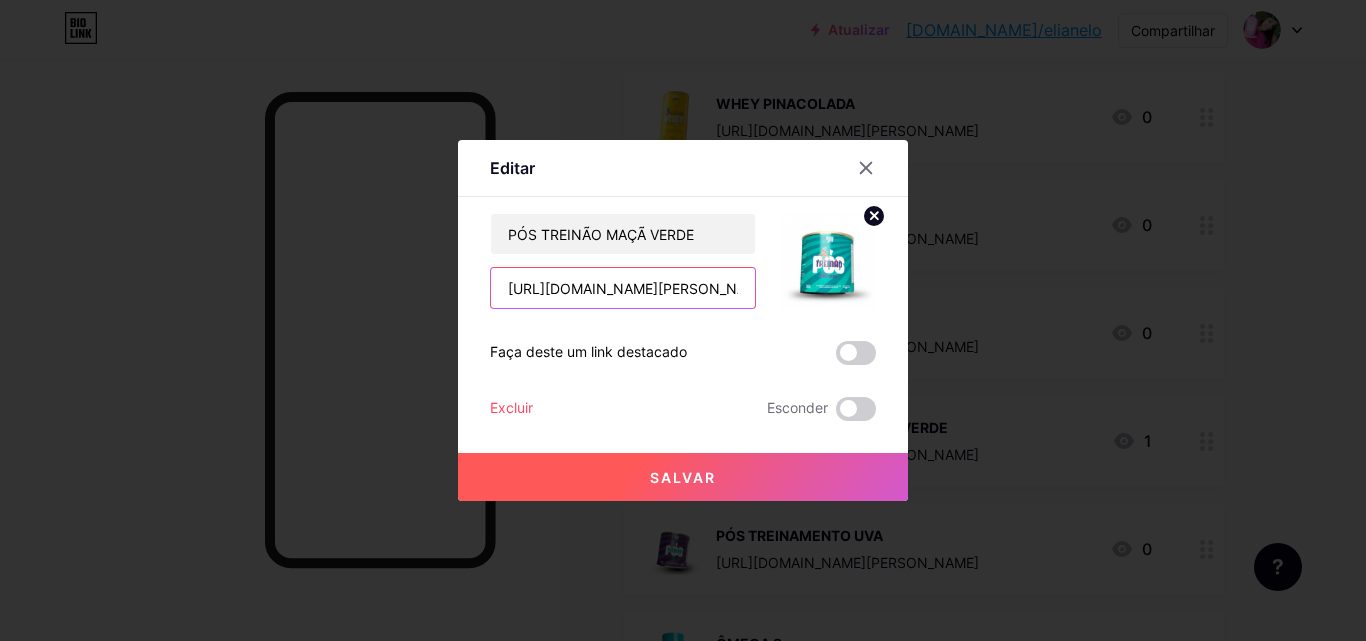 click on "https://consultora.goold.live/aff/YPWLFPCA/H4ELEPSL" at bounding box center [623, 288] 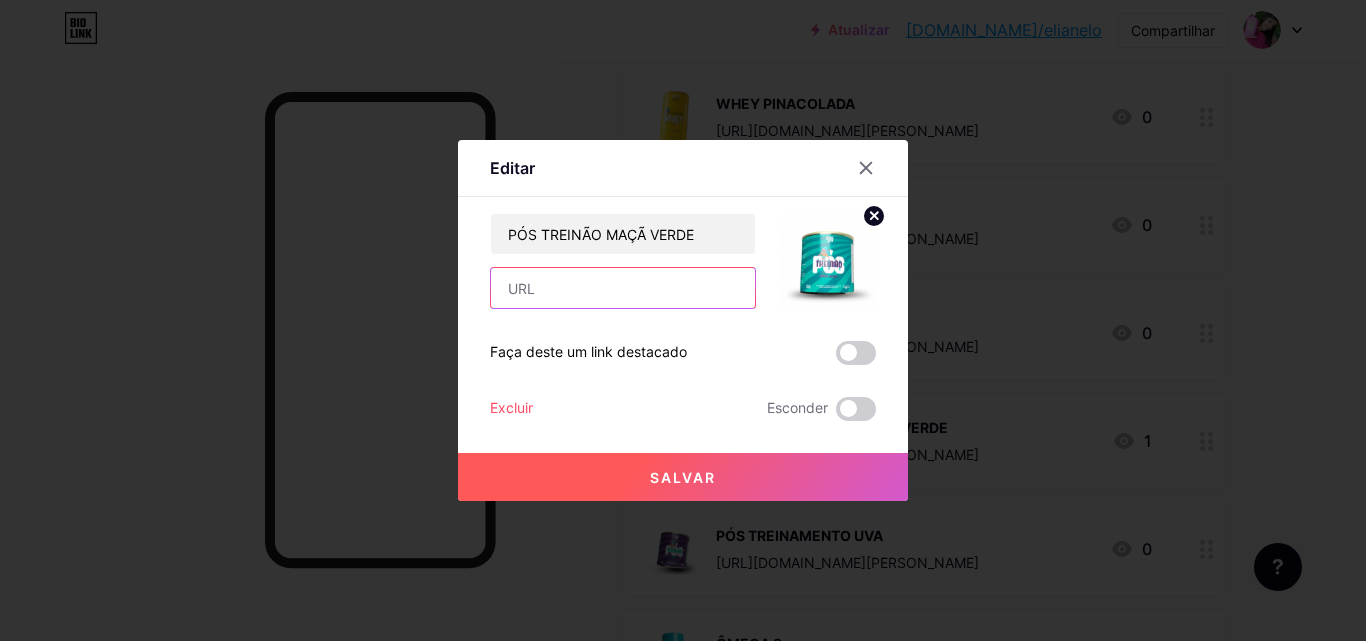 paste on "[URL][DOMAIN_NAME]" 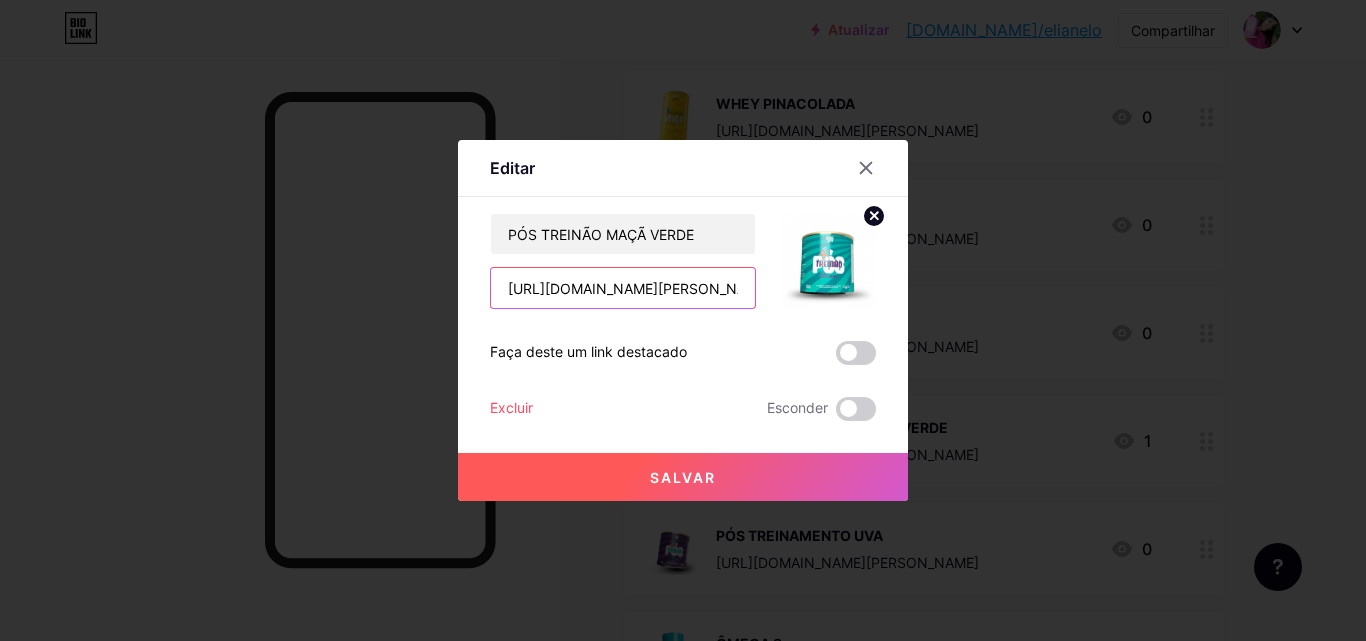 scroll, scrollTop: 0, scrollLeft: 80, axis: horizontal 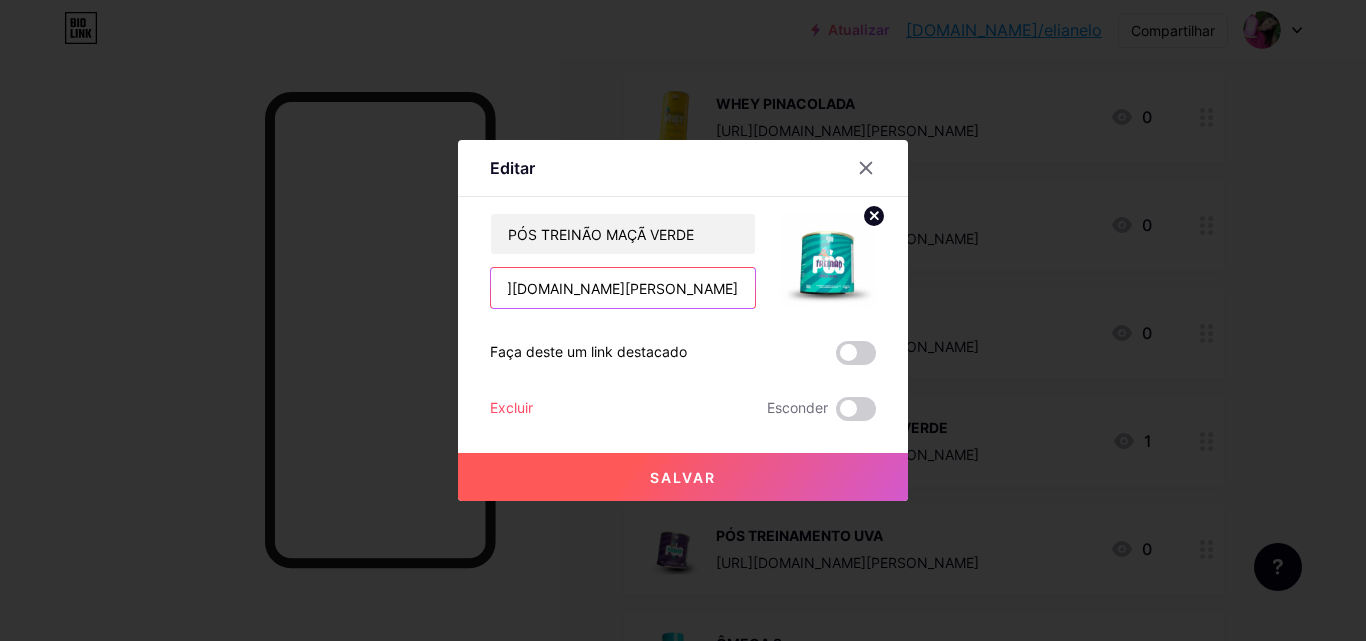 type on "[URL][DOMAIN_NAME]" 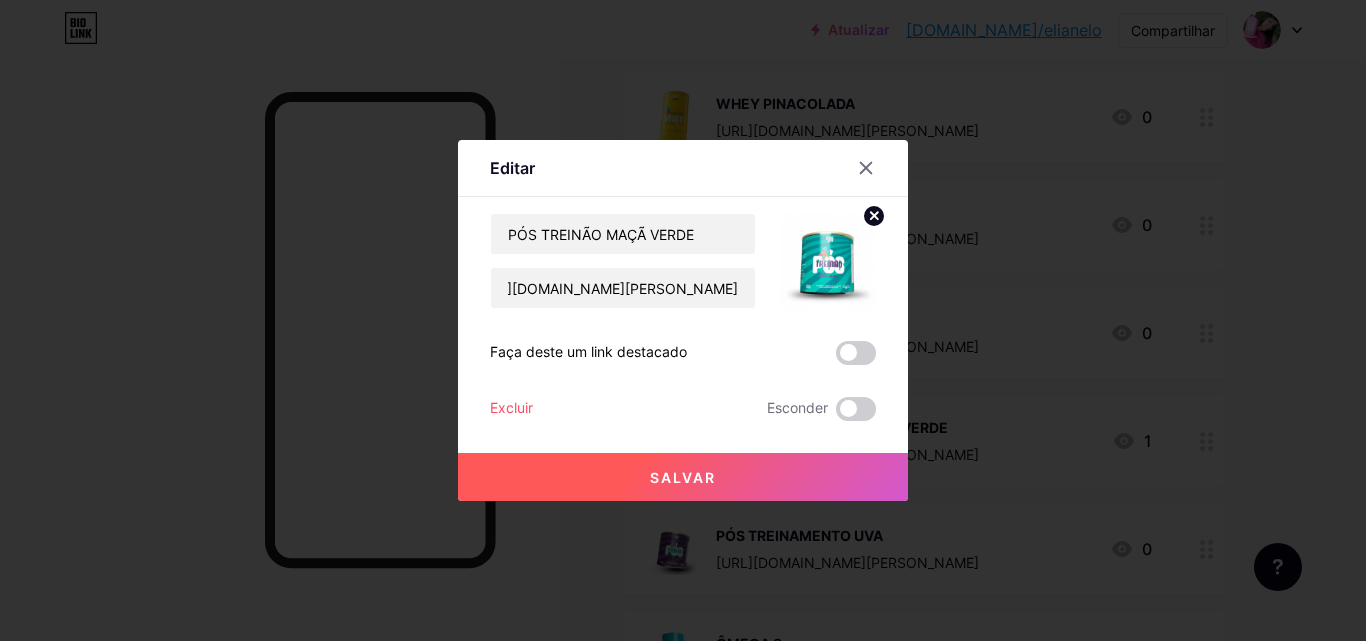 scroll, scrollTop: 0, scrollLeft: 0, axis: both 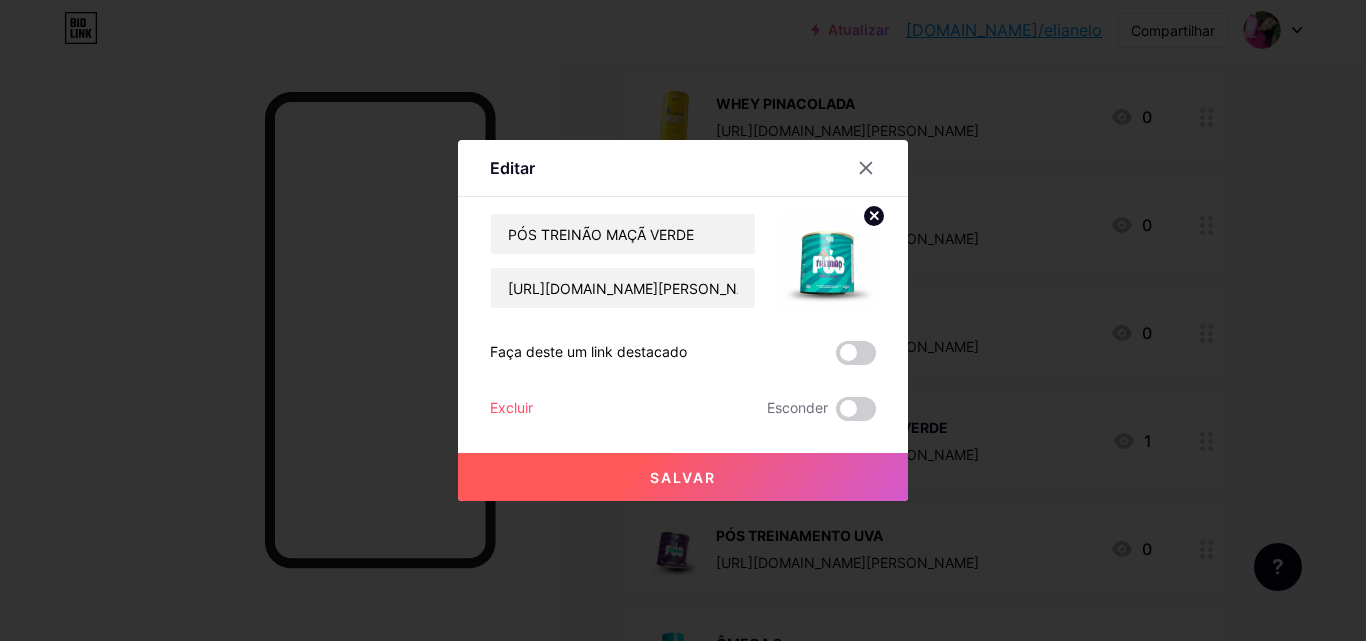 click on "Salvar" at bounding box center (683, 477) 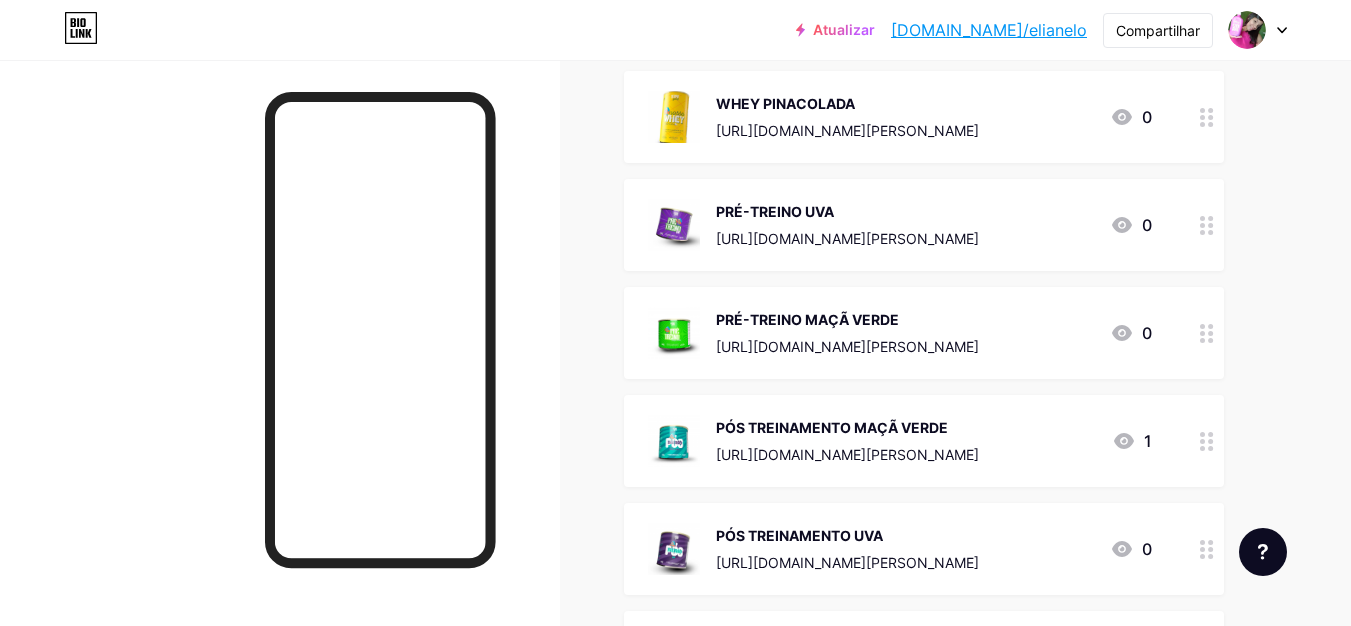 click on "PÓS TREINAMENTO UVA" at bounding box center [799, 535] 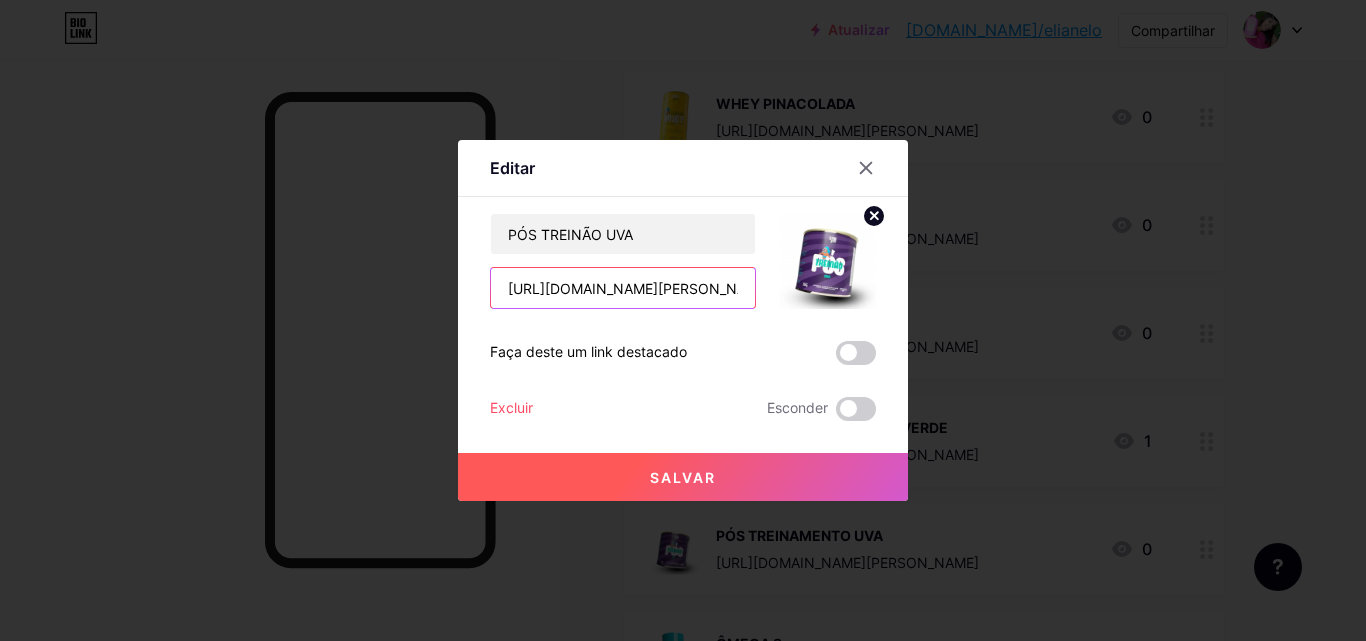 click on "https://consultora.goold.live/aff/VTXDQTX9/LGWKWUX3" at bounding box center [623, 288] 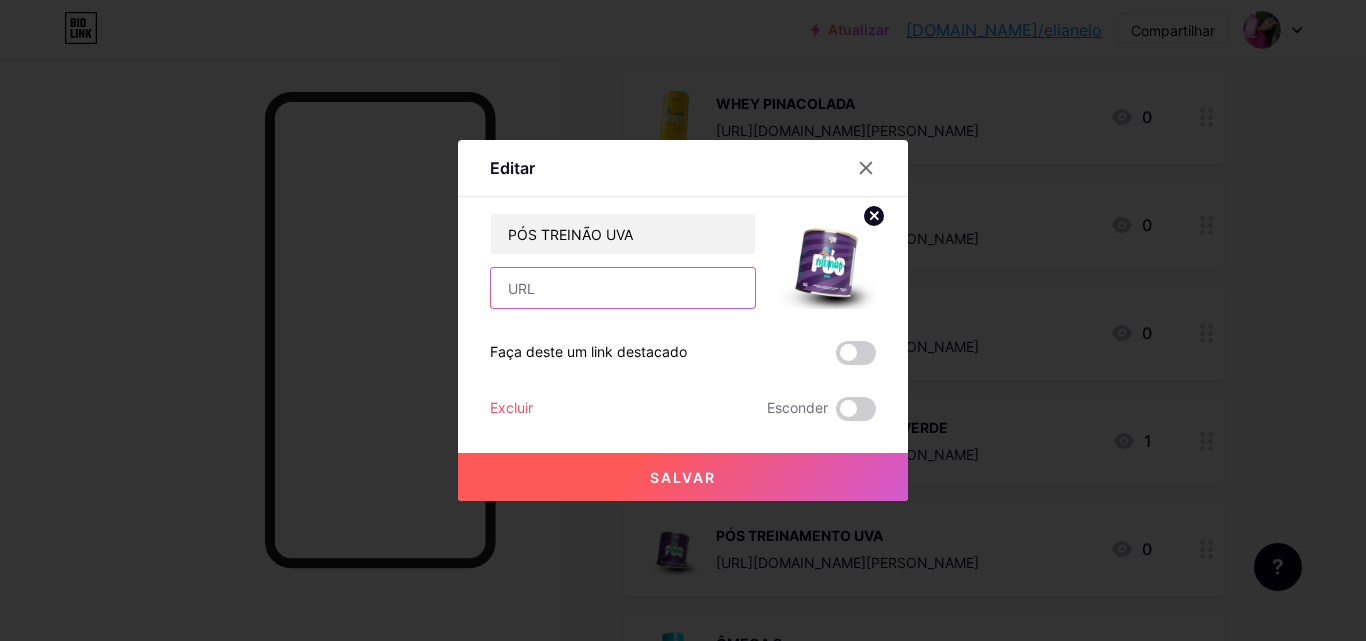 click at bounding box center [623, 288] 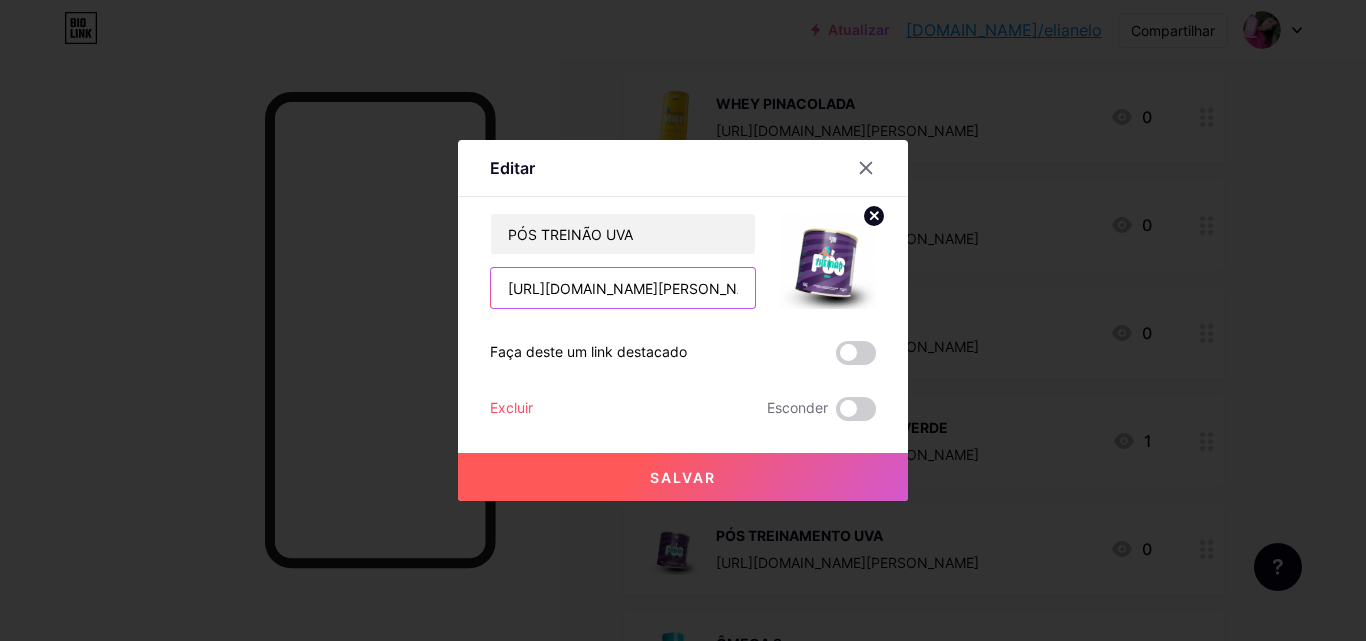 scroll, scrollTop: 0, scrollLeft: 83, axis: horizontal 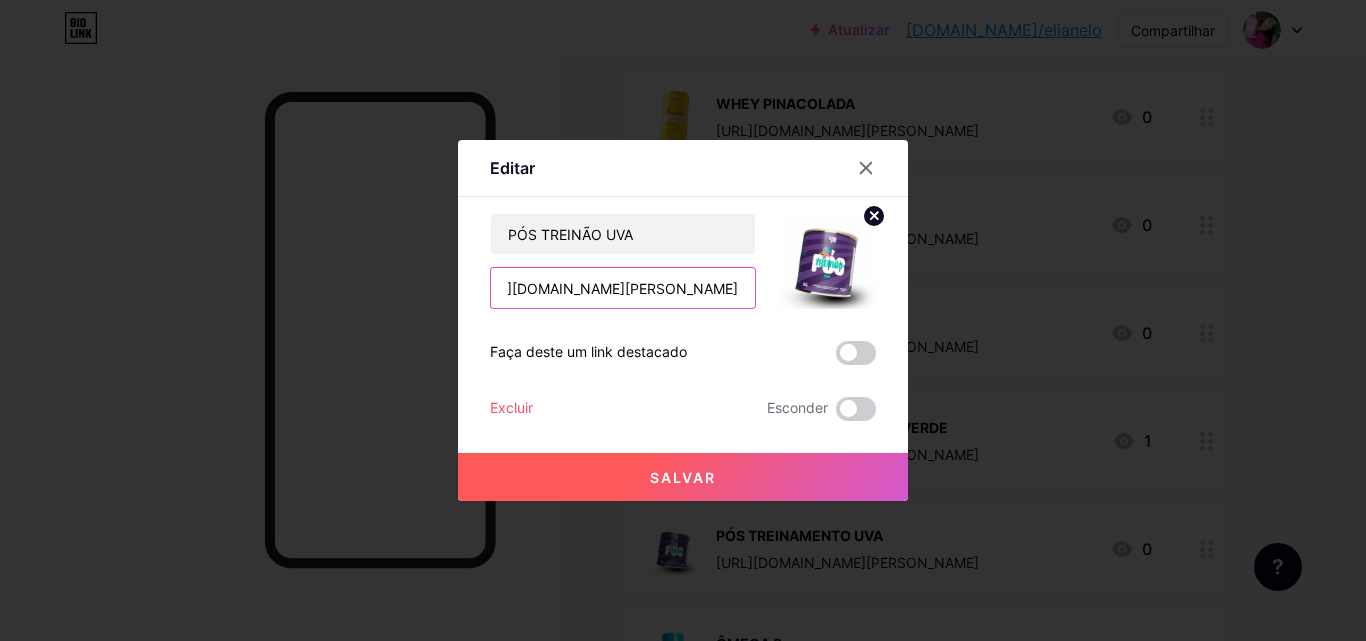 type on "[URL][DOMAIN_NAME]" 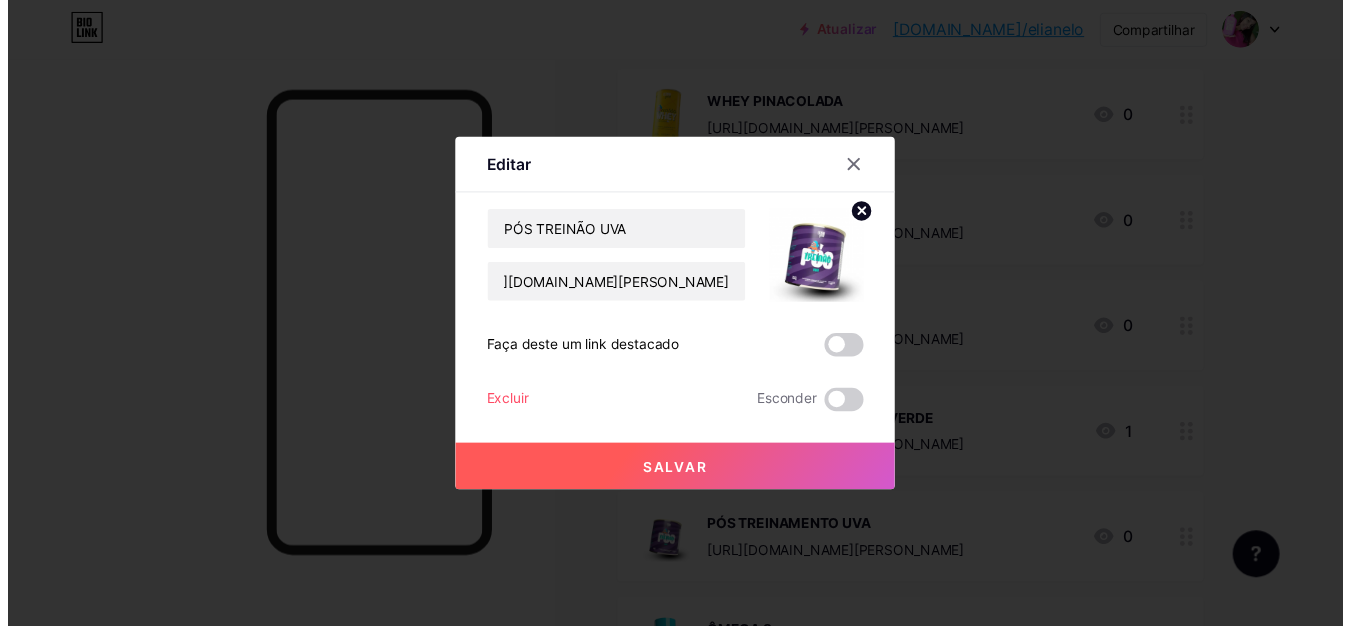 scroll, scrollTop: 0, scrollLeft: 0, axis: both 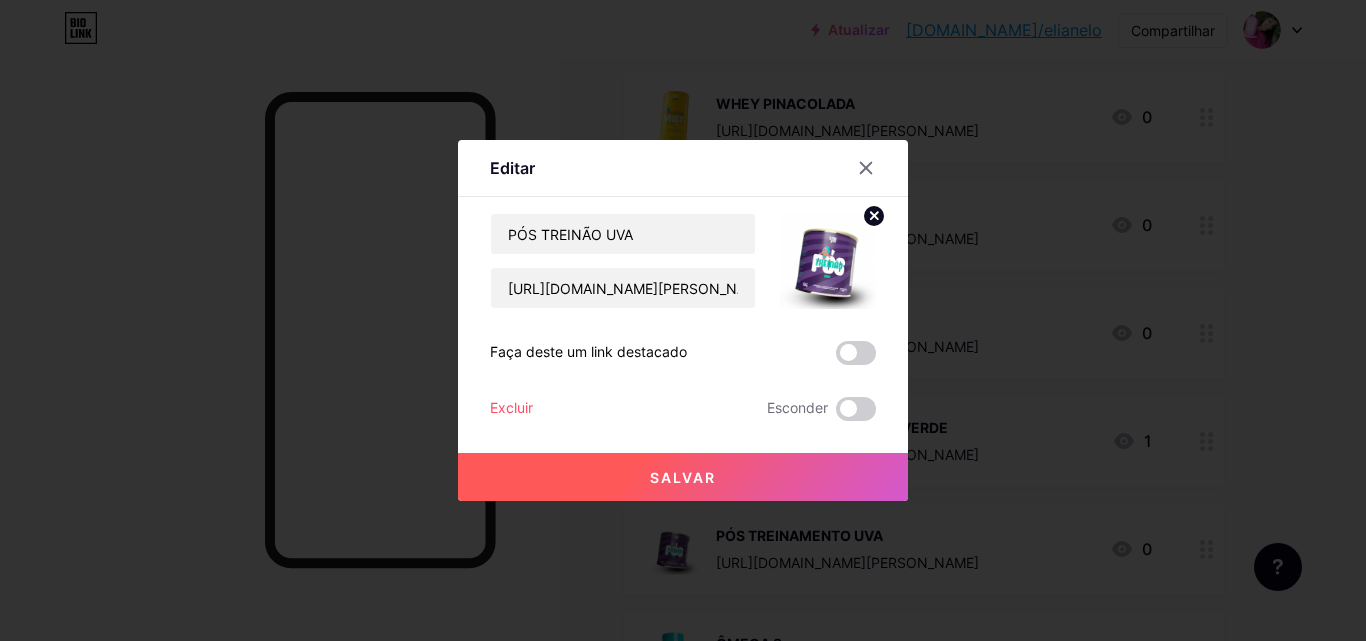 click on "Salvar" at bounding box center (683, 477) 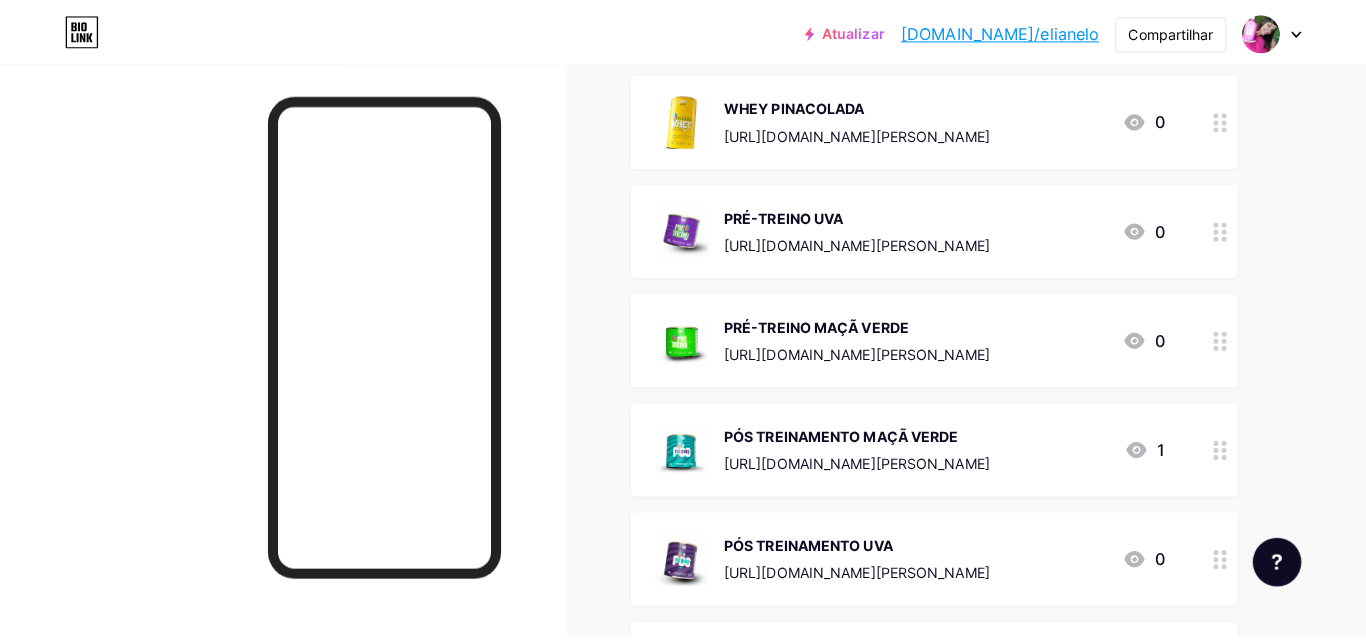 scroll, scrollTop: 1400, scrollLeft: 0, axis: vertical 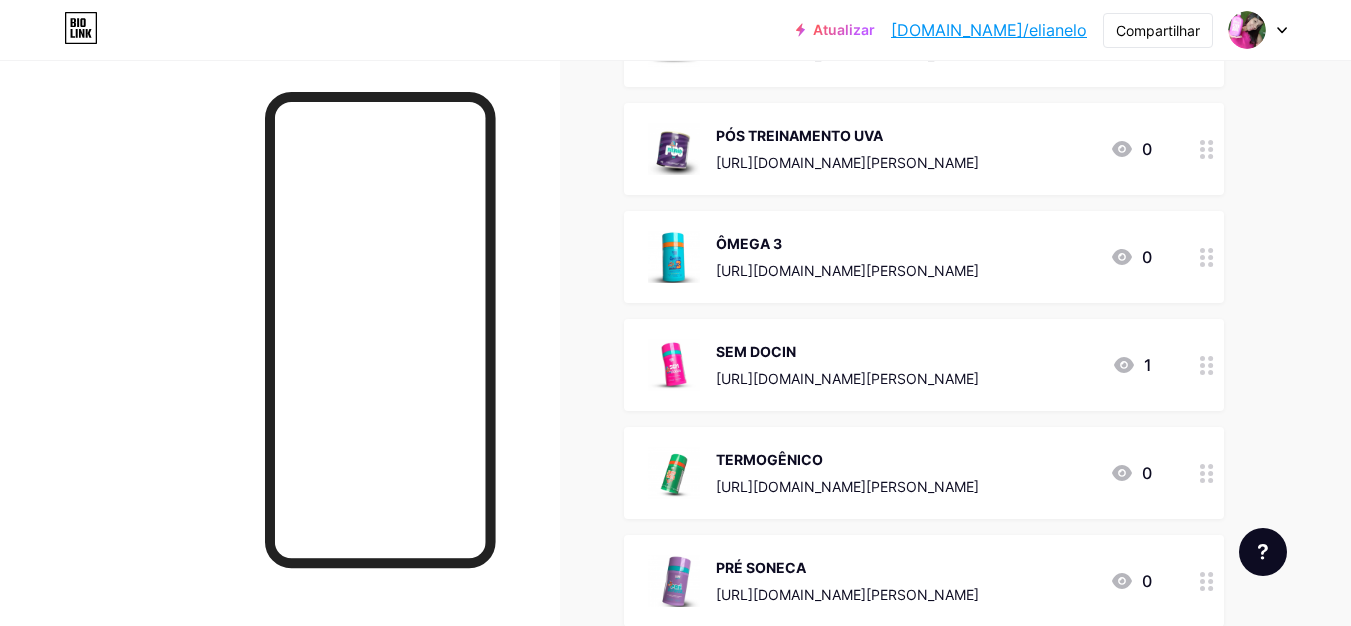 click on "ÔMEGA 3" at bounding box center (847, 243) 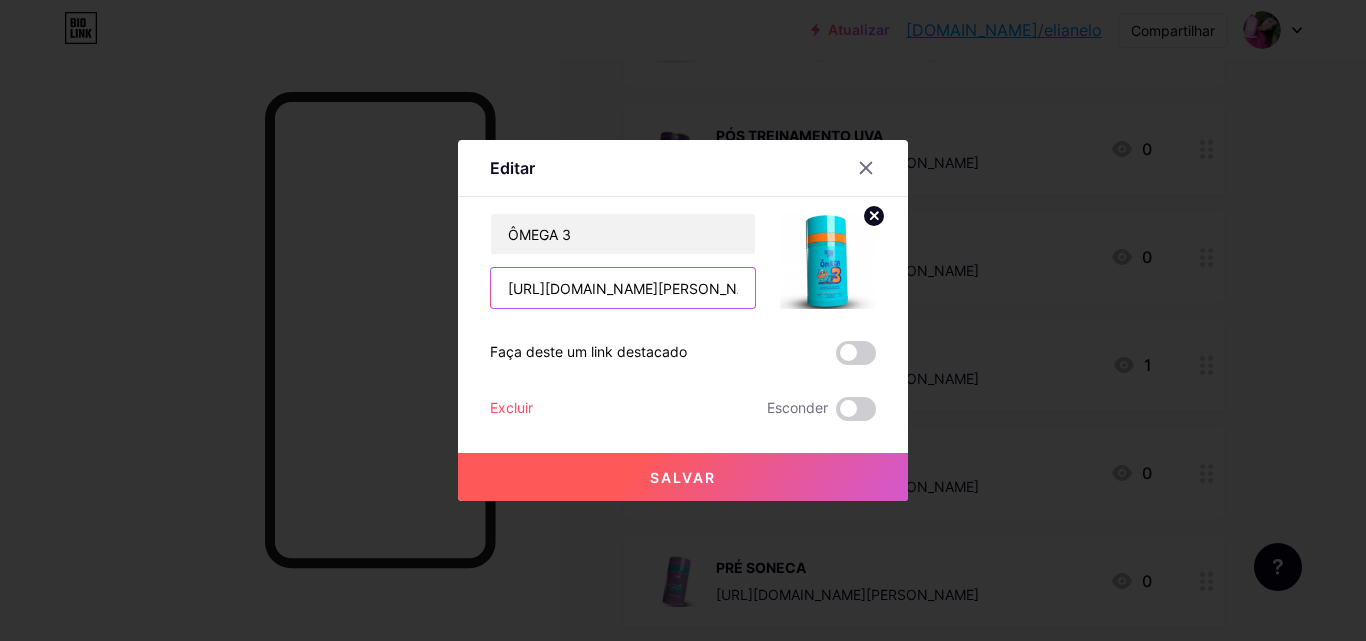 click on "https://consultora.goold.live/aff/CG3BKSIV/EZQ6OFRF" at bounding box center (623, 288) 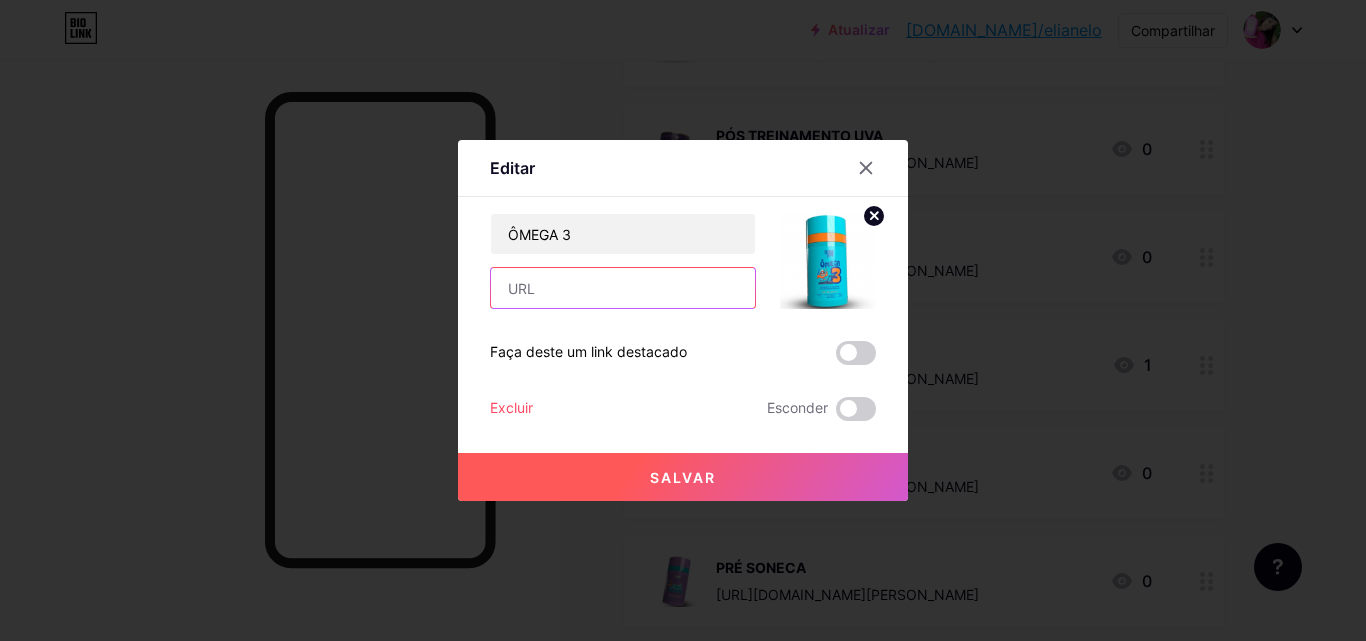 paste on "[URL][DOMAIN_NAME]" 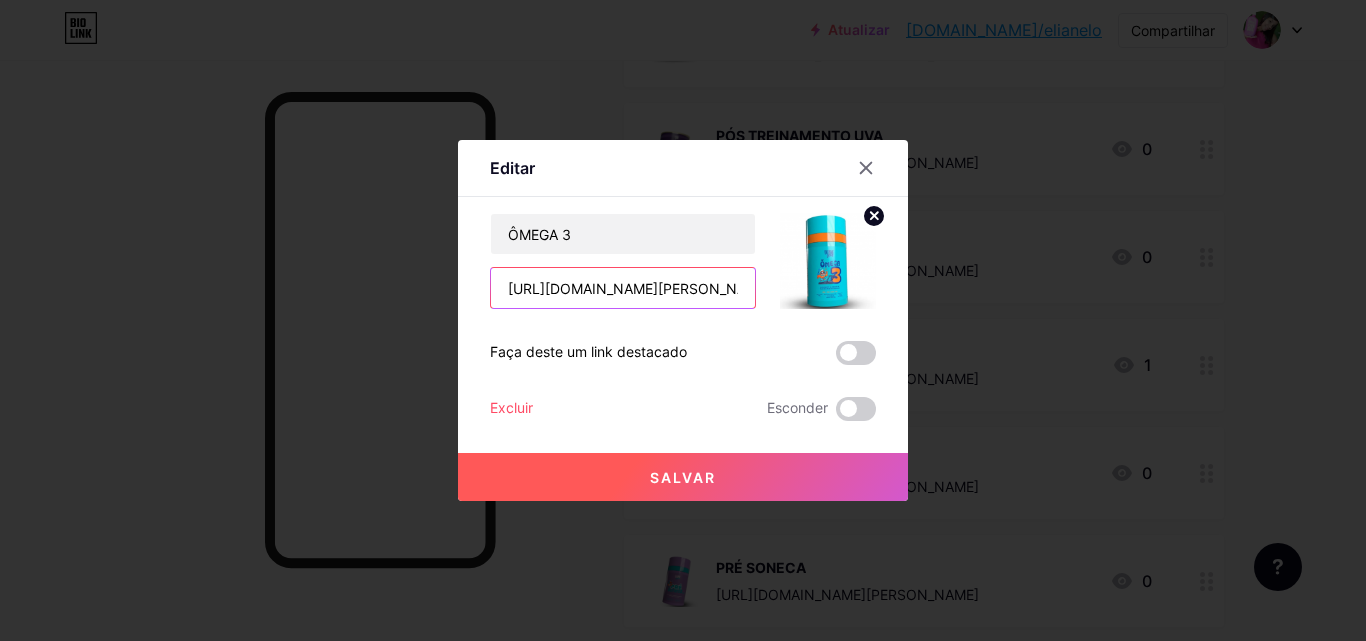 scroll, scrollTop: 0, scrollLeft: 76, axis: horizontal 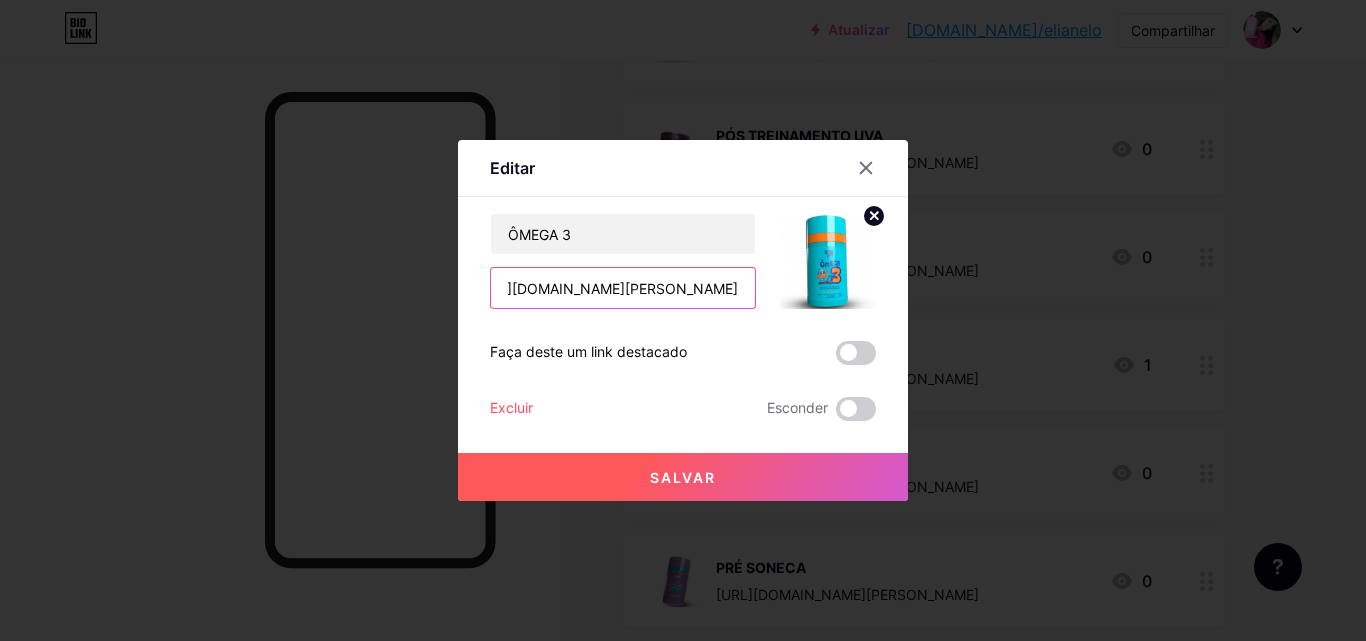 type on "[URL][DOMAIN_NAME]" 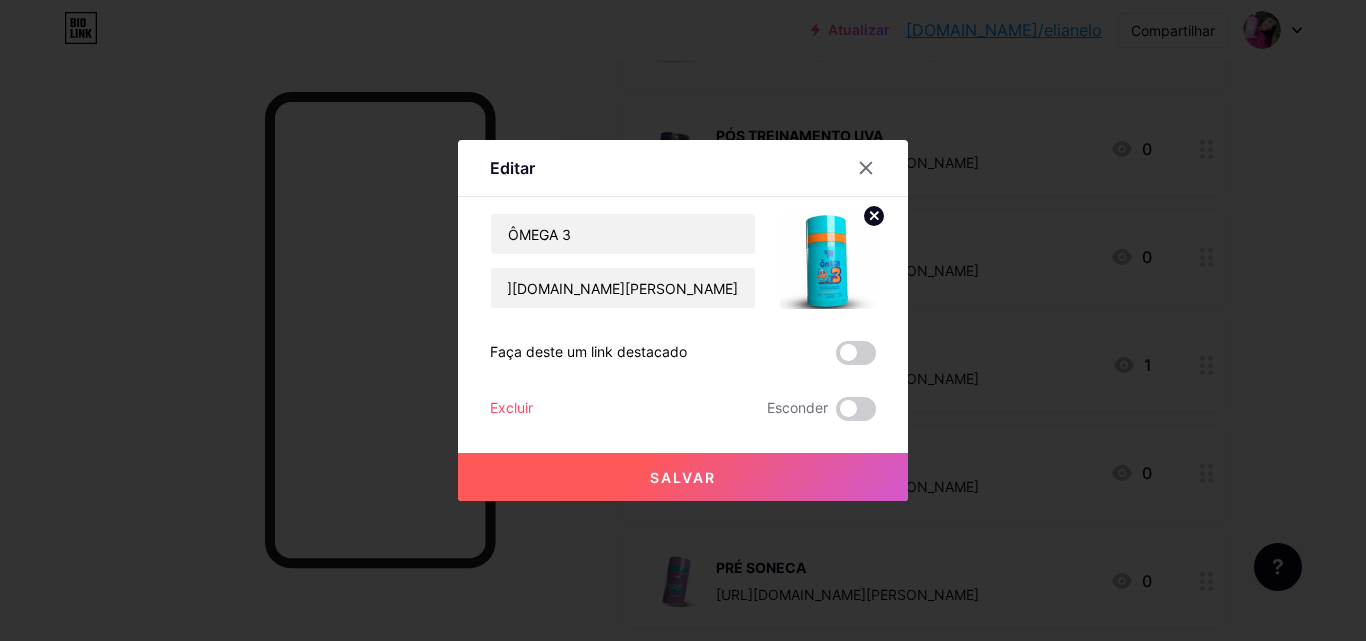 scroll, scrollTop: 0, scrollLeft: 0, axis: both 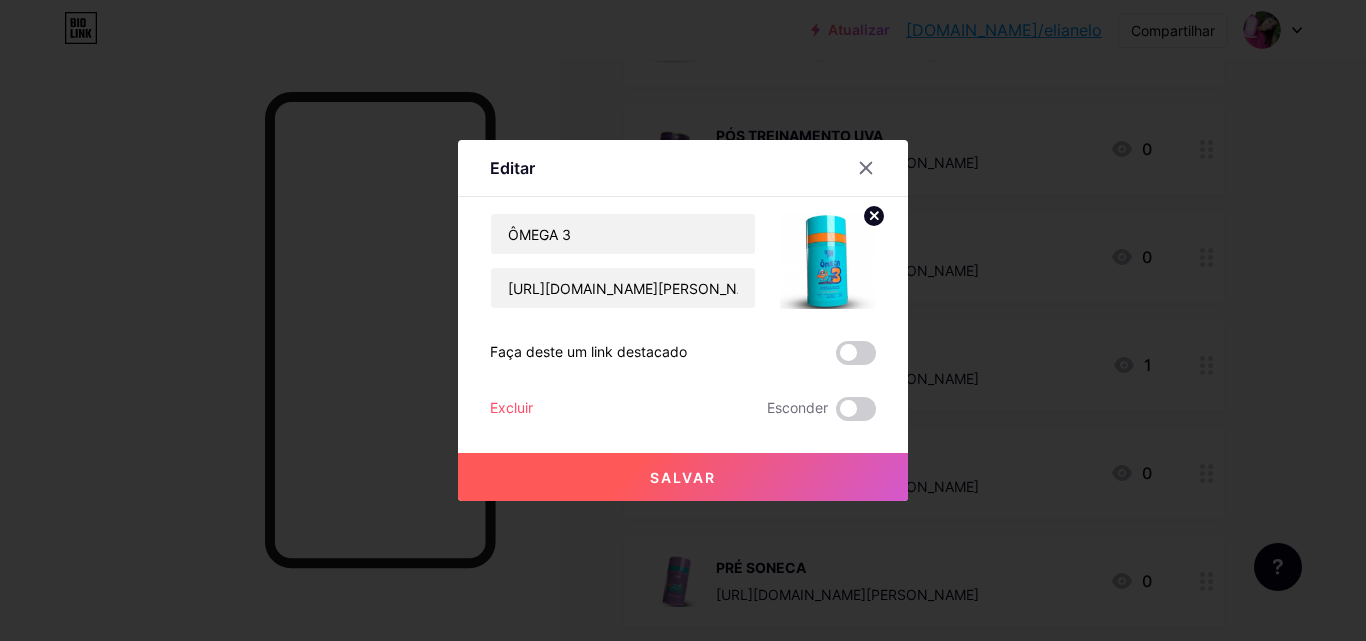 click on "Salvar" at bounding box center [683, 477] 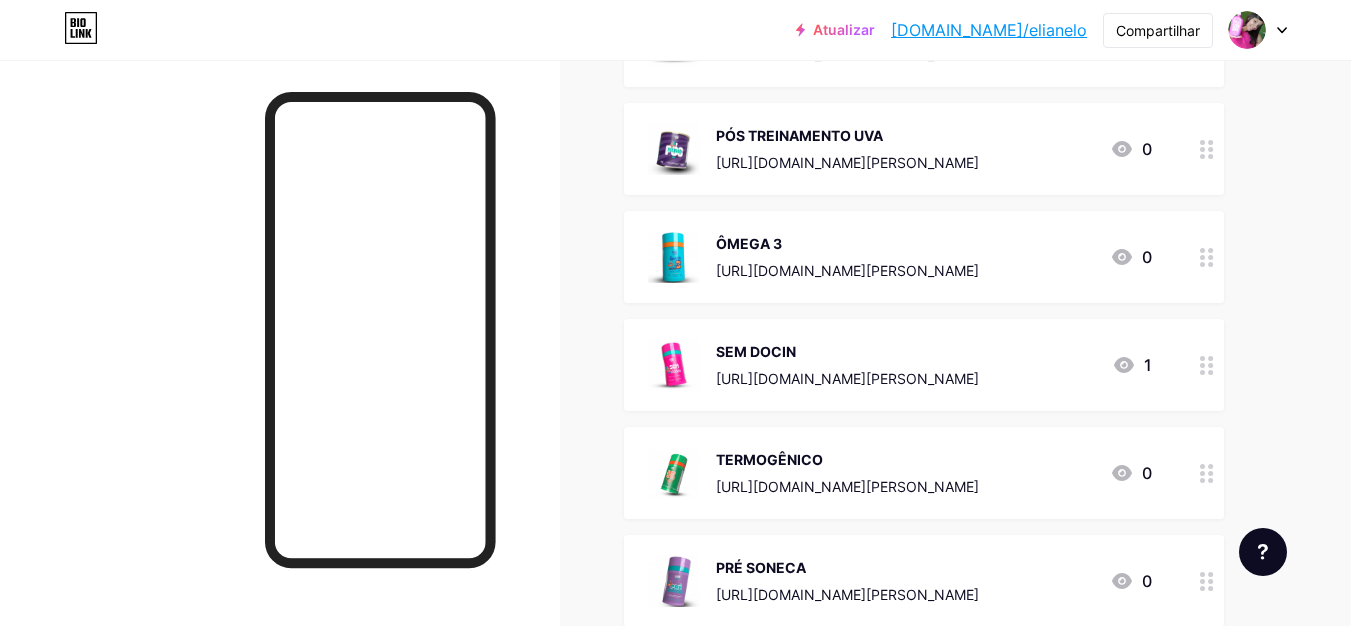 click on "SEM DOCIN
https://consultora.goold.live/aff/RZ00HCD3/MZRKCA0P" at bounding box center [813, 365] 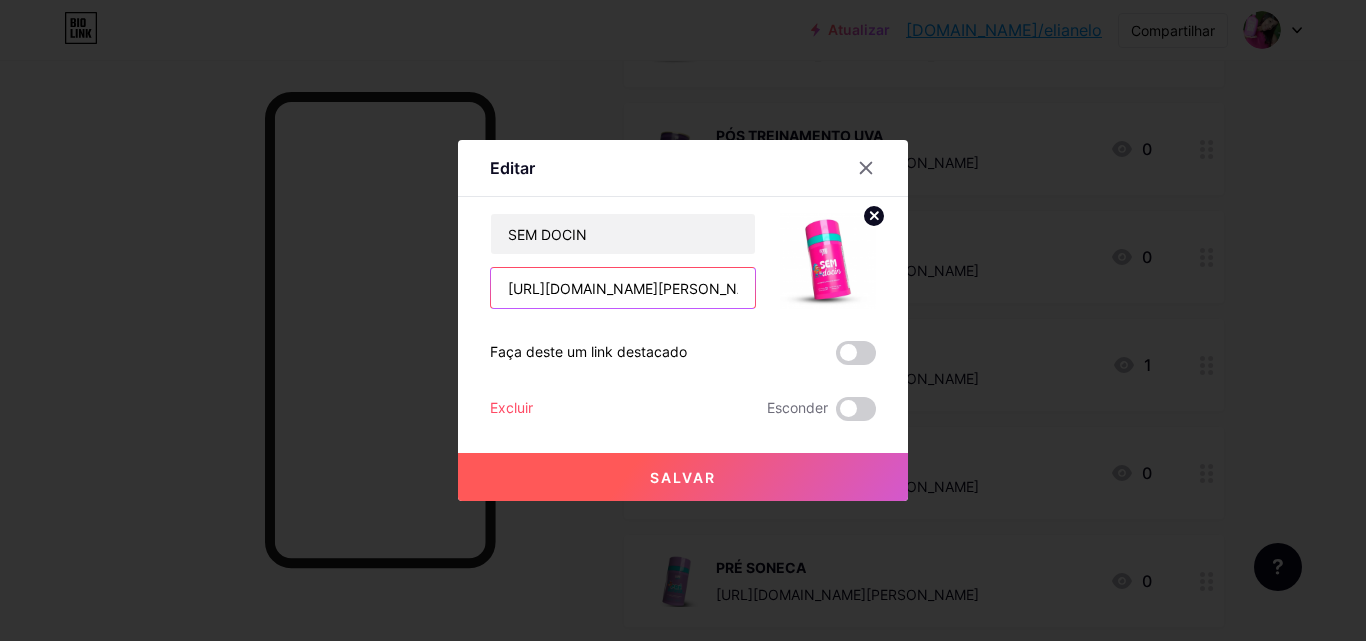click on "https://consultora.goold.live/aff/RZ00HCD3/MZRKCA0P" at bounding box center [623, 288] 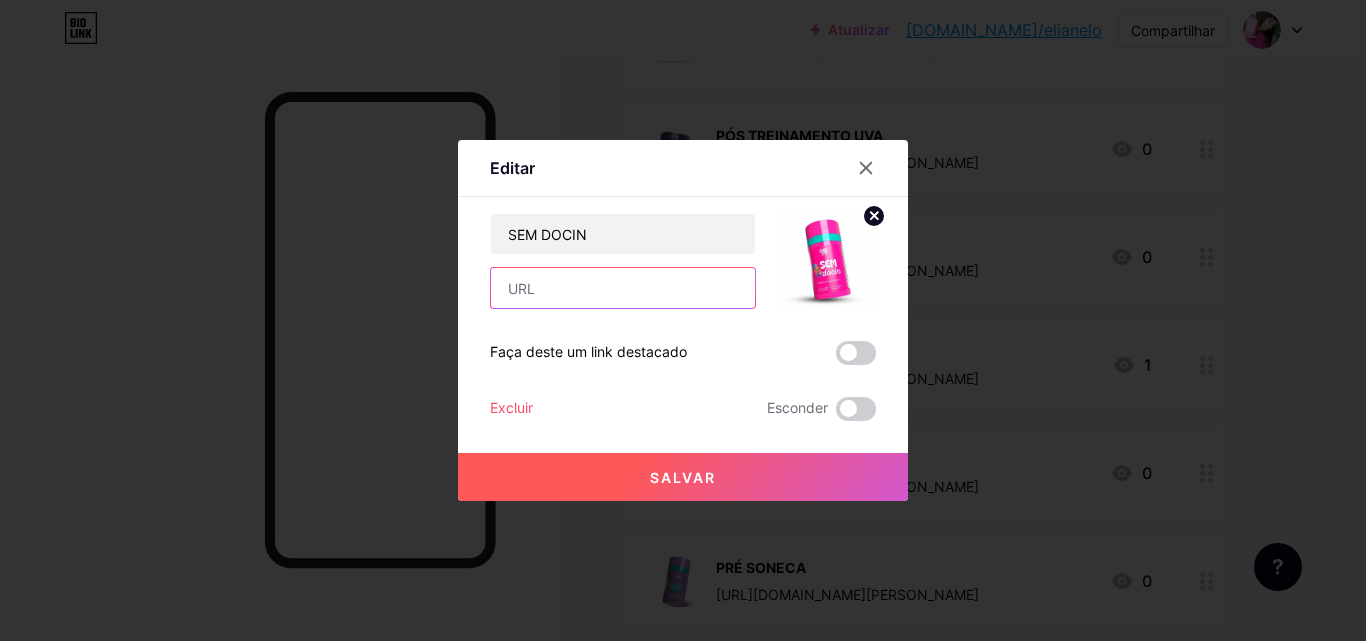 paste on "[URL][DOMAIN_NAME]" 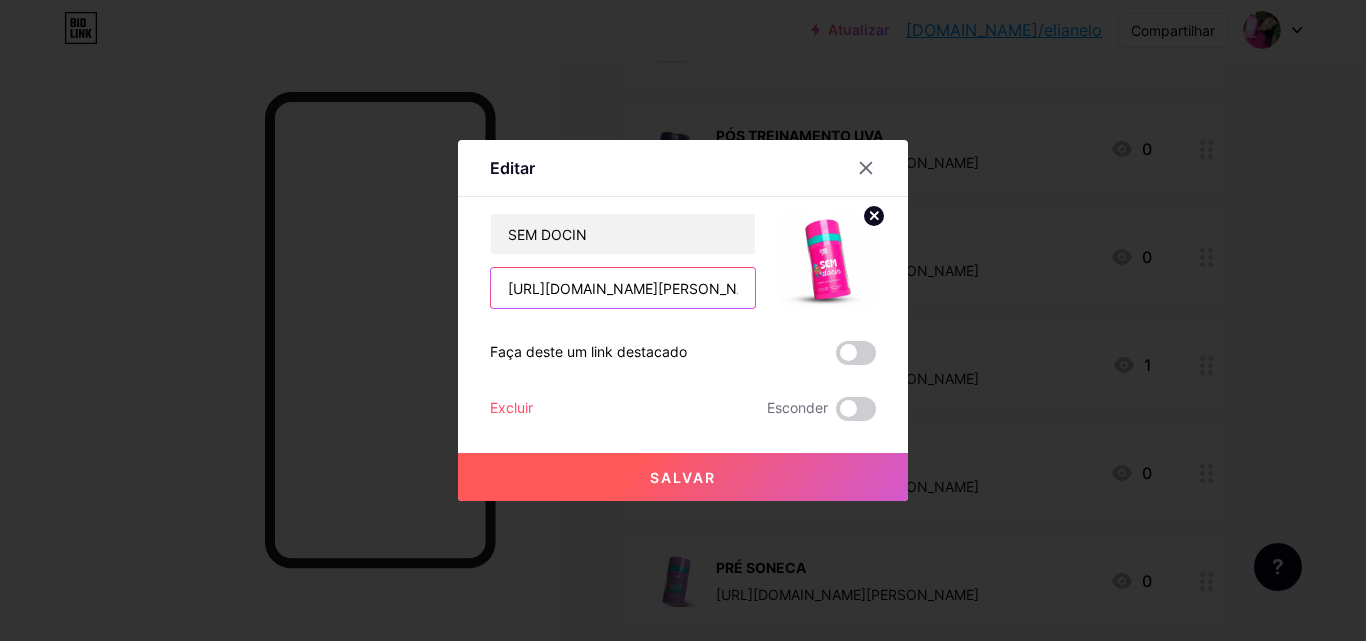 scroll, scrollTop: 0, scrollLeft: 79, axis: horizontal 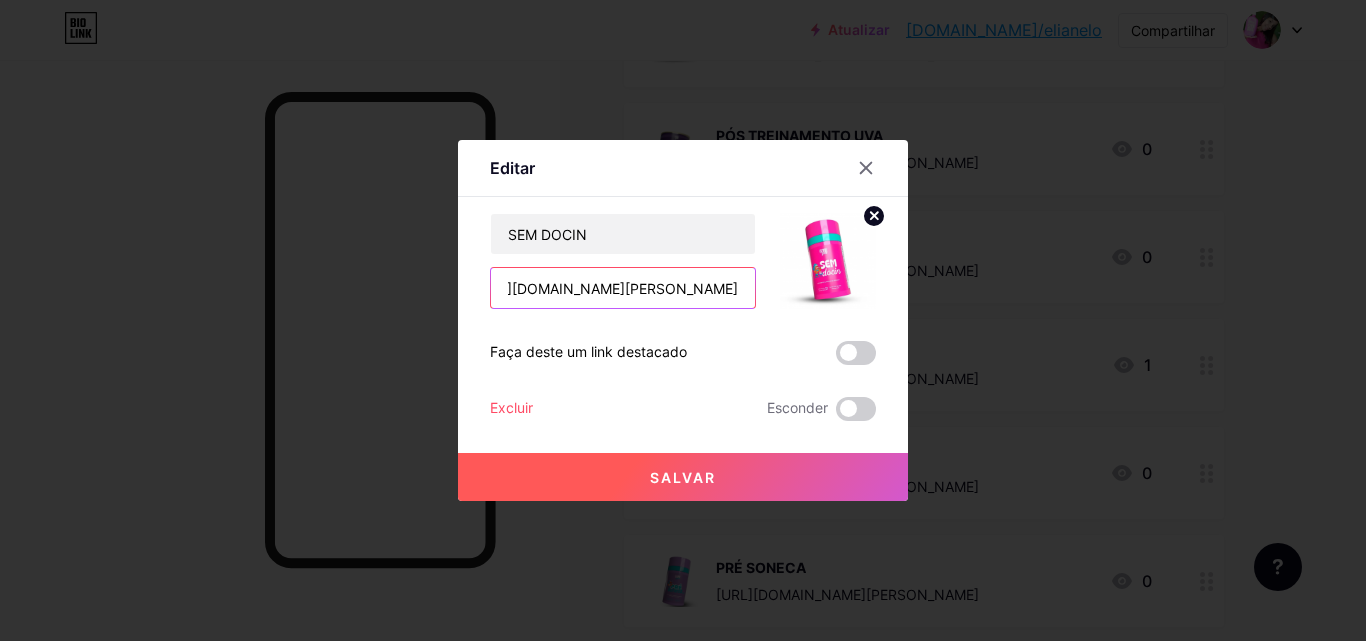 type on "[URL][DOMAIN_NAME]" 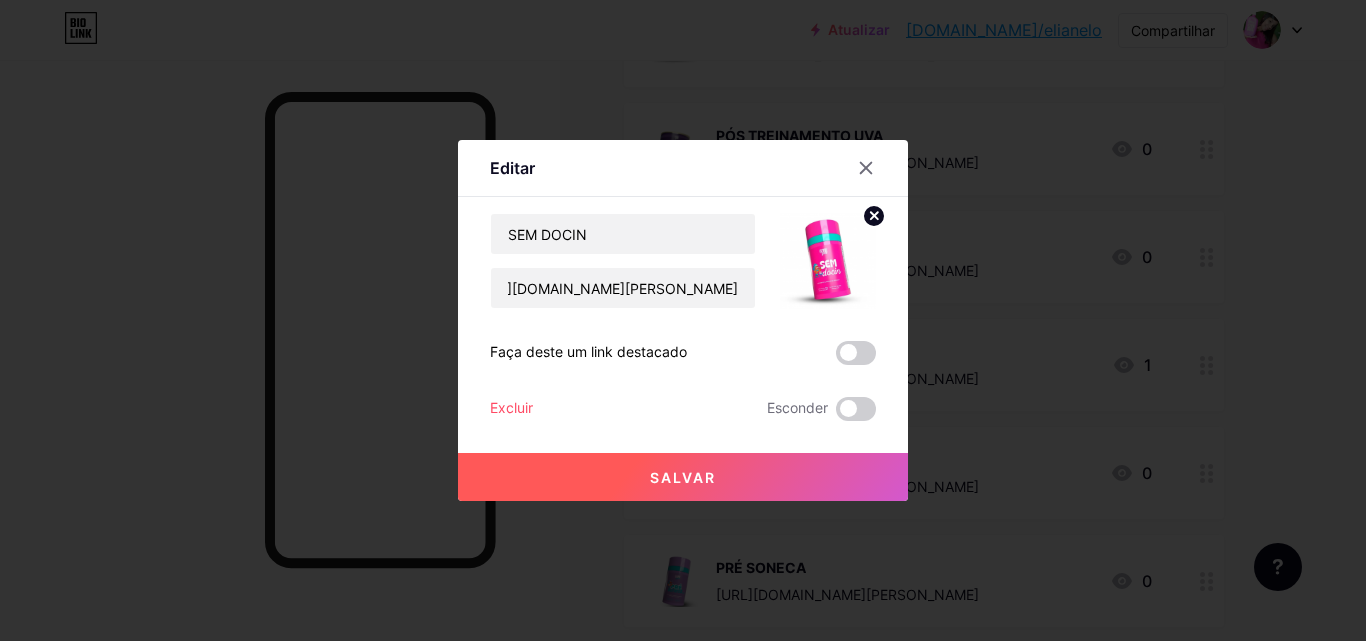 scroll, scrollTop: 0, scrollLeft: 0, axis: both 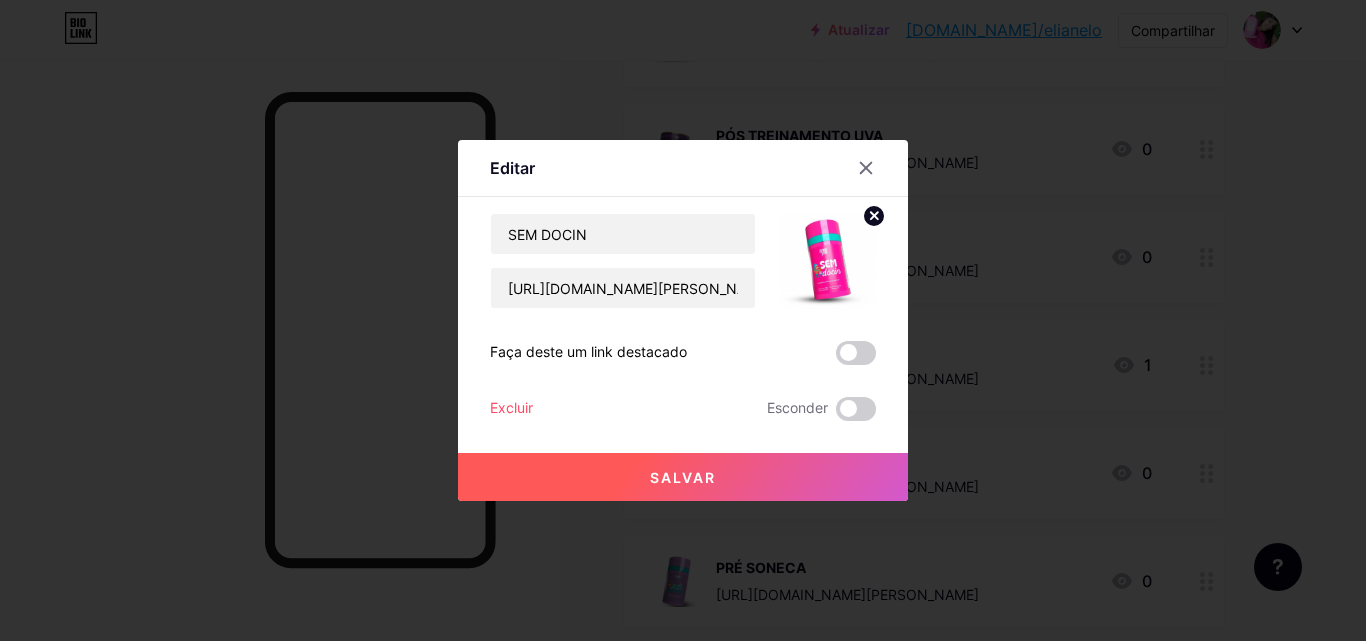 click on "Salvar" at bounding box center [683, 477] 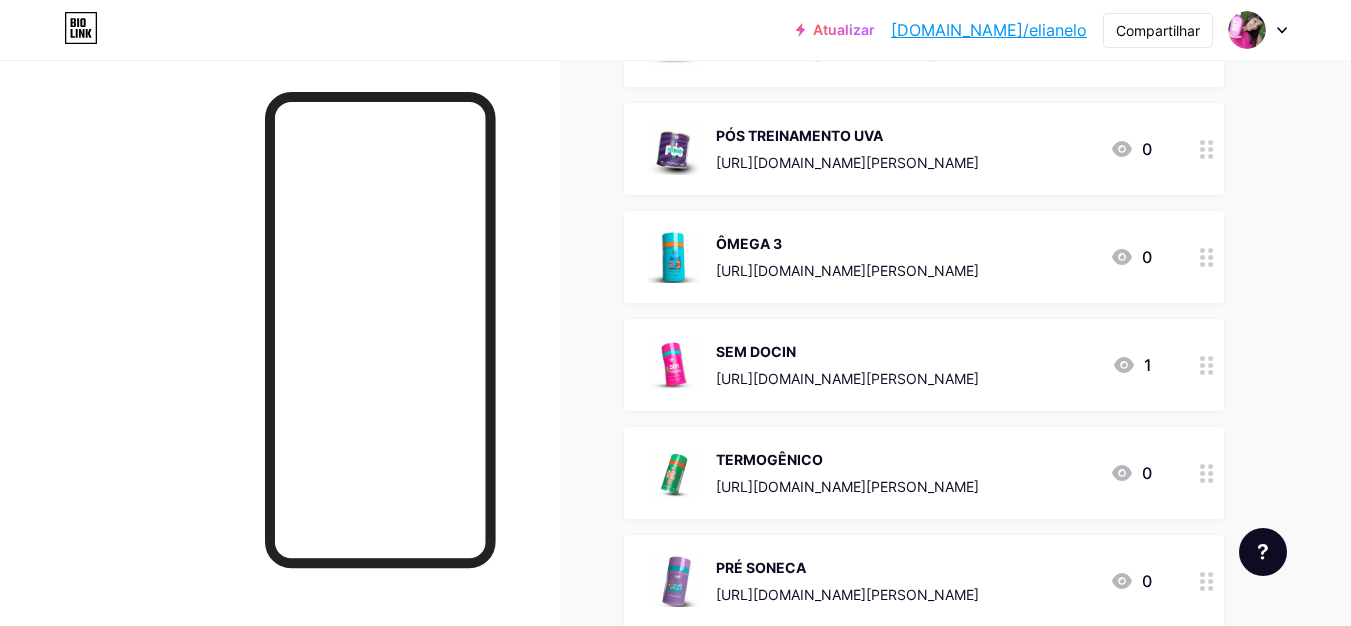 click on "TERMOGÊNICO
https://consultora.goold.live/aff/MIQUJBUZ/LZPZP10V" at bounding box center (813, 473) 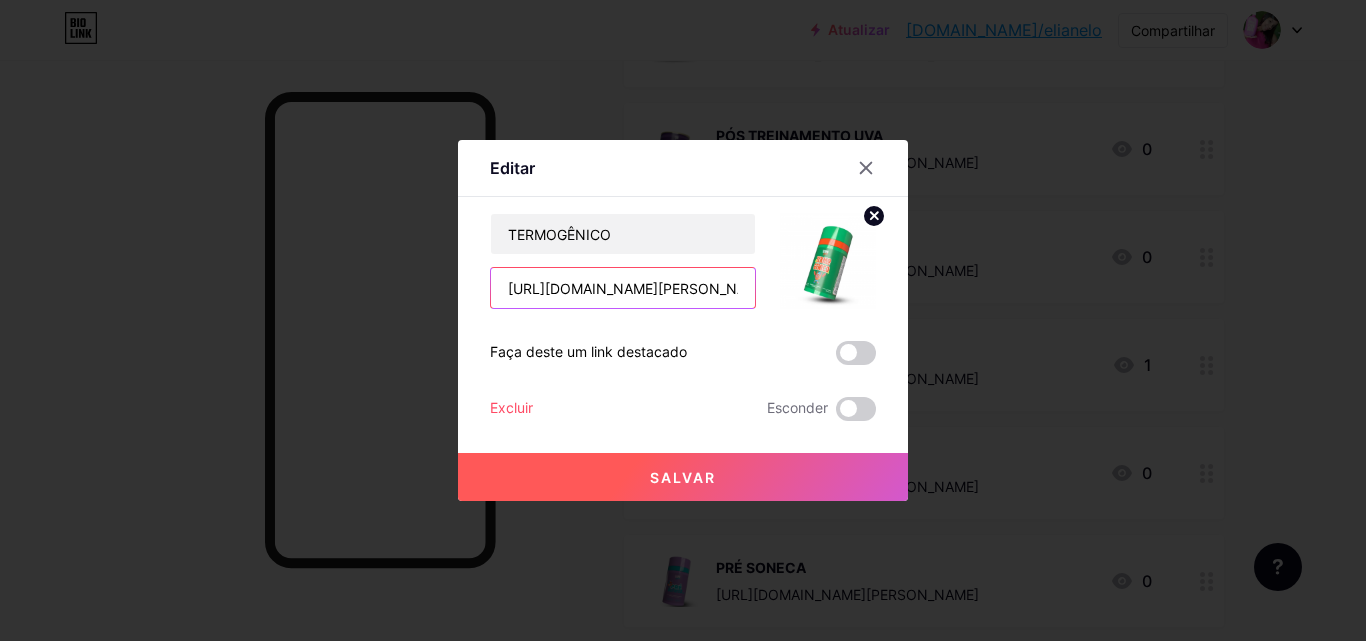click on "https://consultora.goold.live/aff/MIQUJBUZ/LZPZP10V" at bounding box center (623, 288) 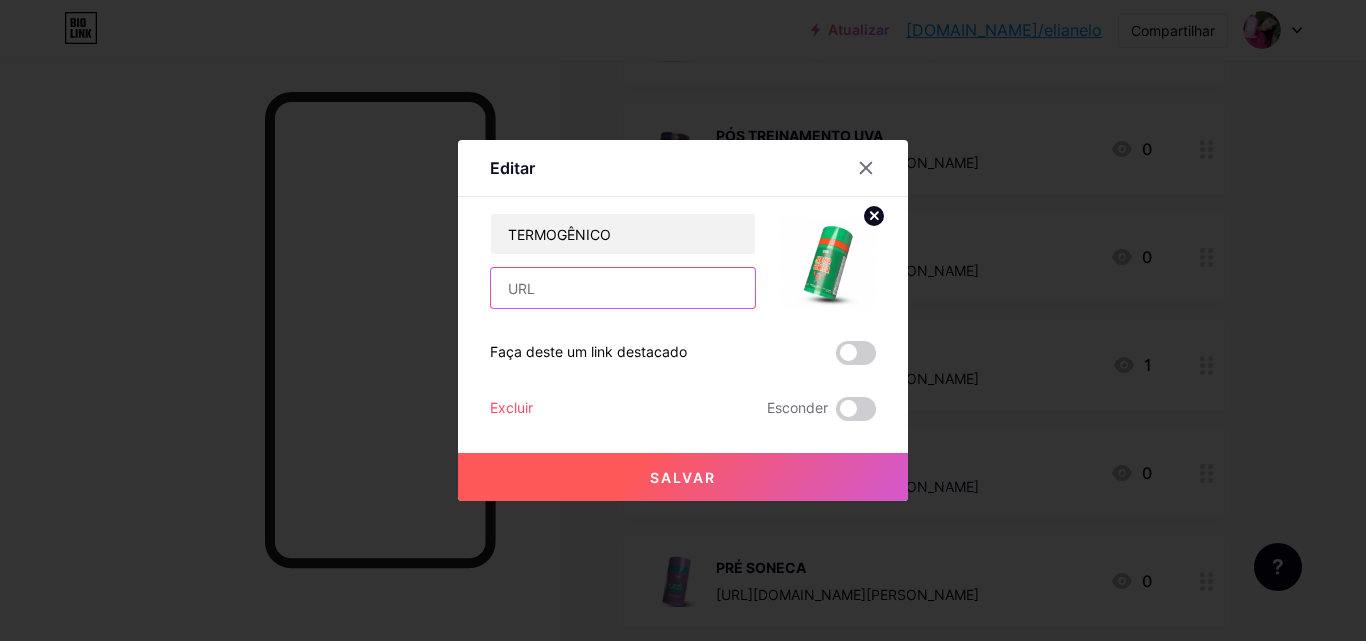 paste on "[URL][DOMAIN_NAME]" 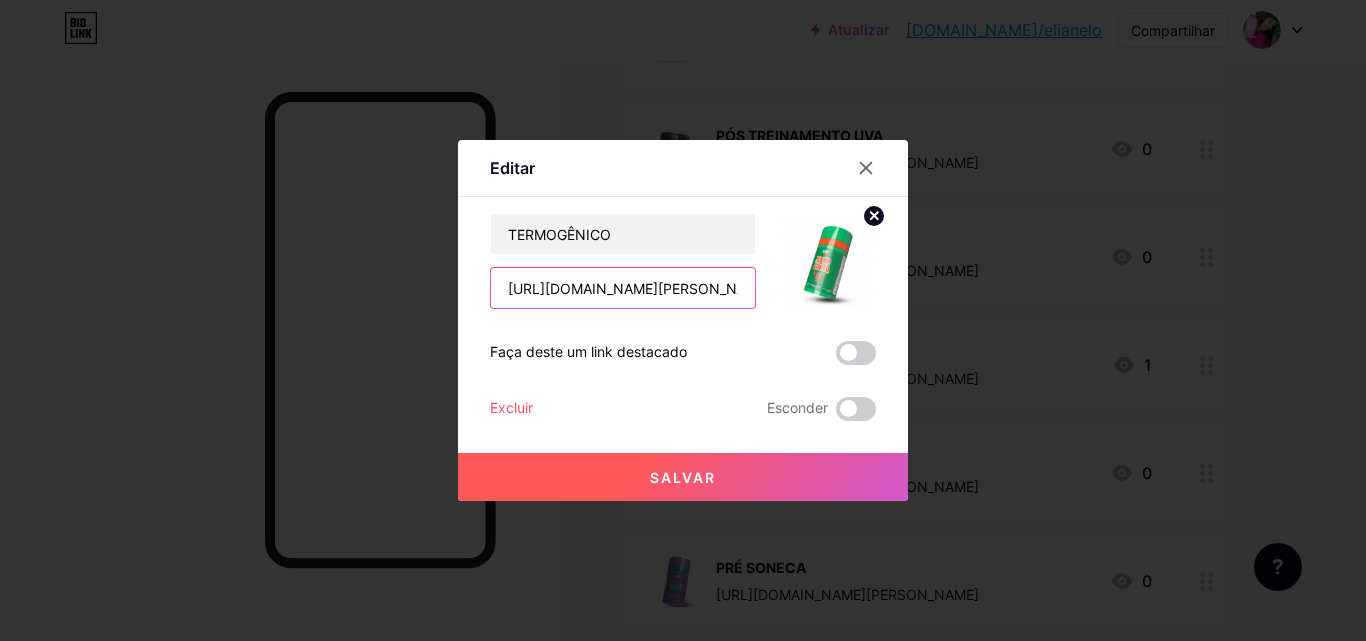 scroll, scrollTop: 0, scrollLeft: 86, axis: horizontal 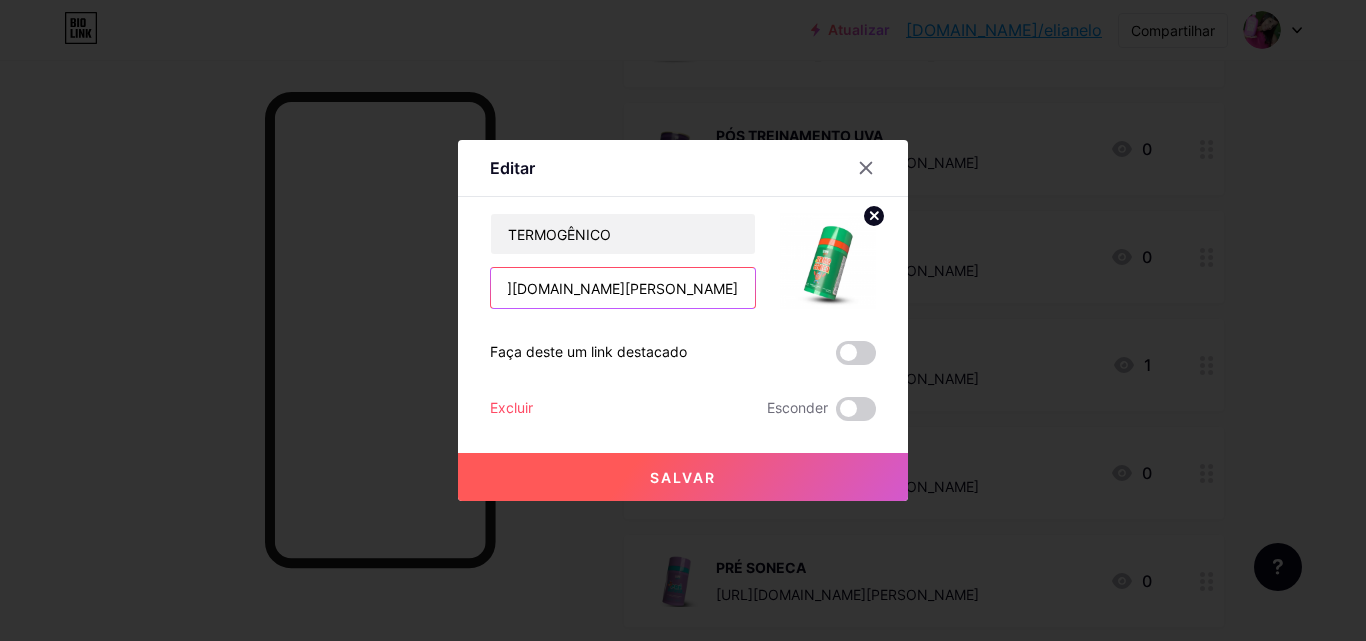 type on "[URL][DOMAIN_NAME]" 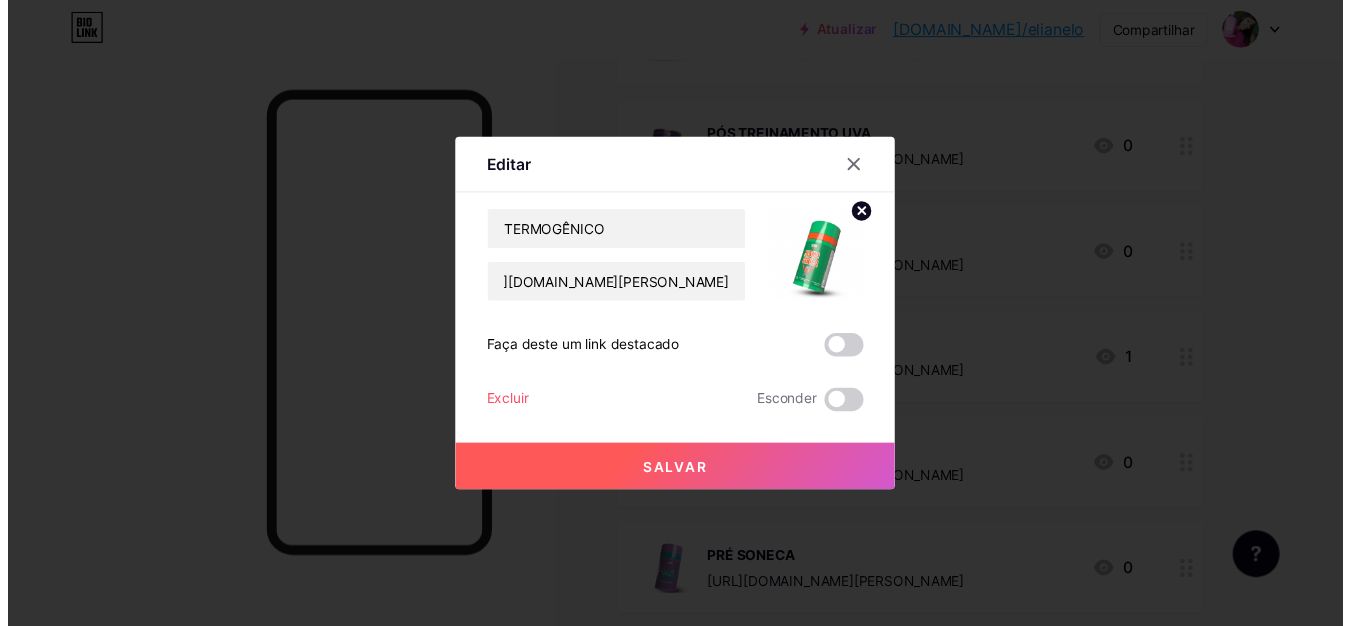 scroll, scrollTop: 0, scrollLeft: 0, axis: both 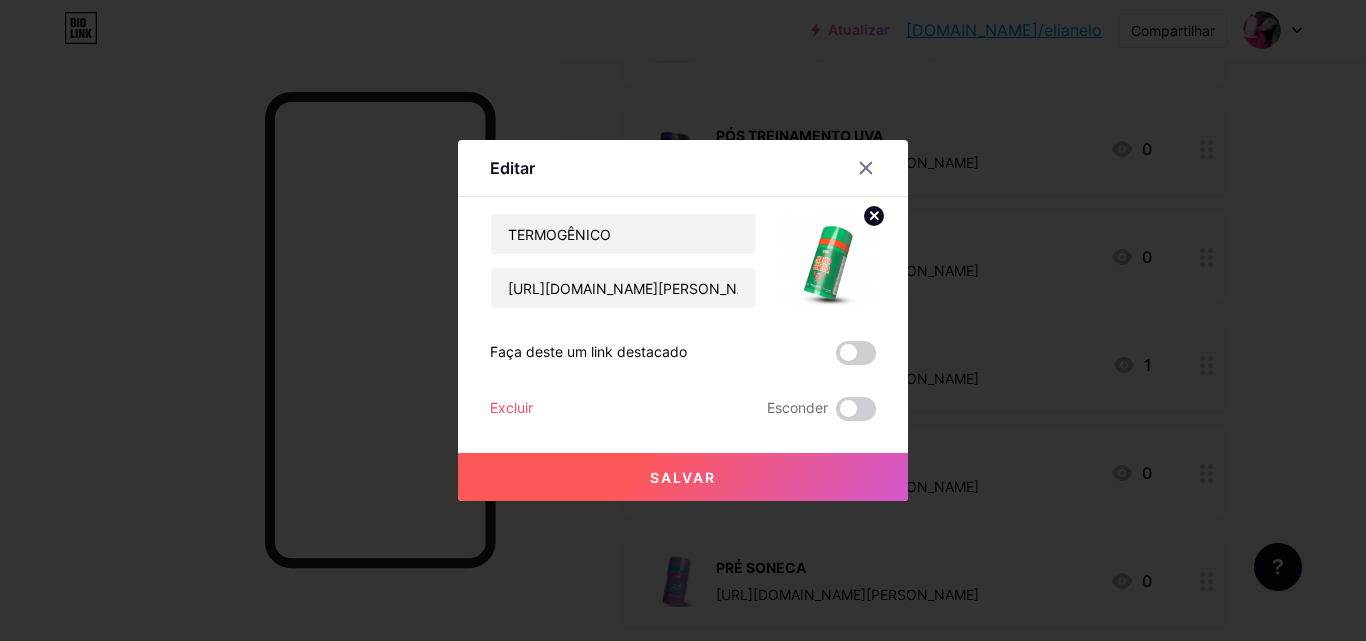 click on "Salvar" at bounding box center [683, 477] 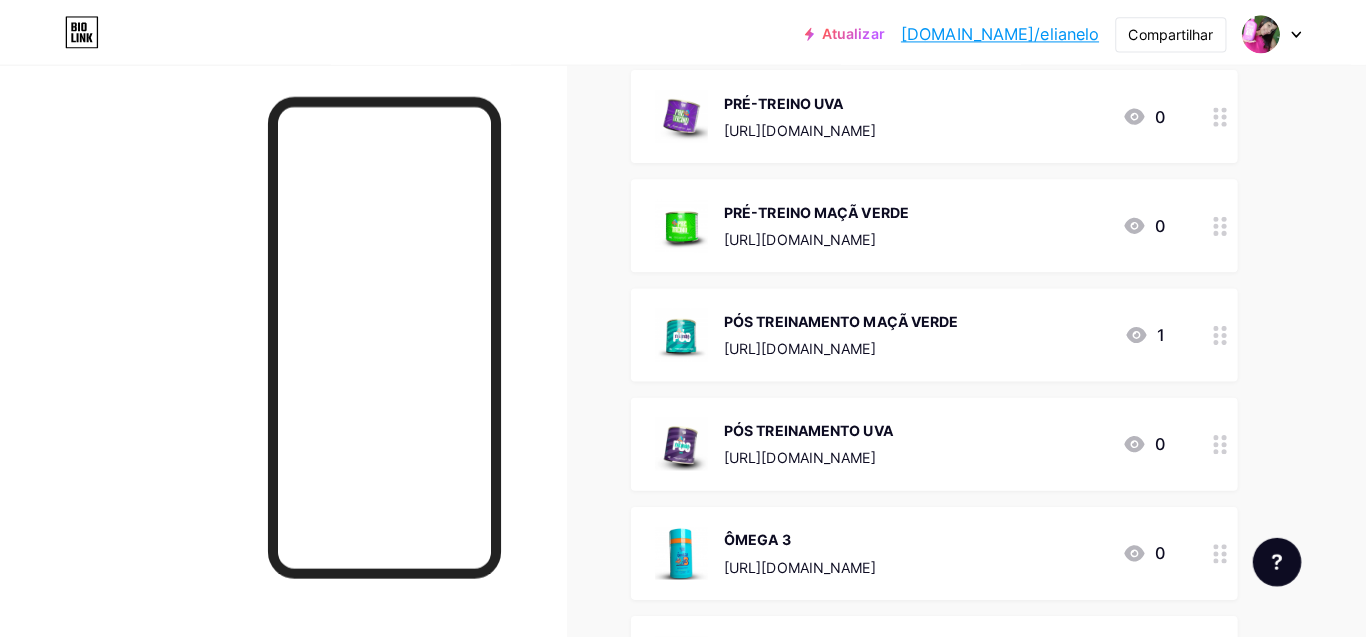 scroll, scrollTop: 1600, scrollLeft: 0, axis: vertical 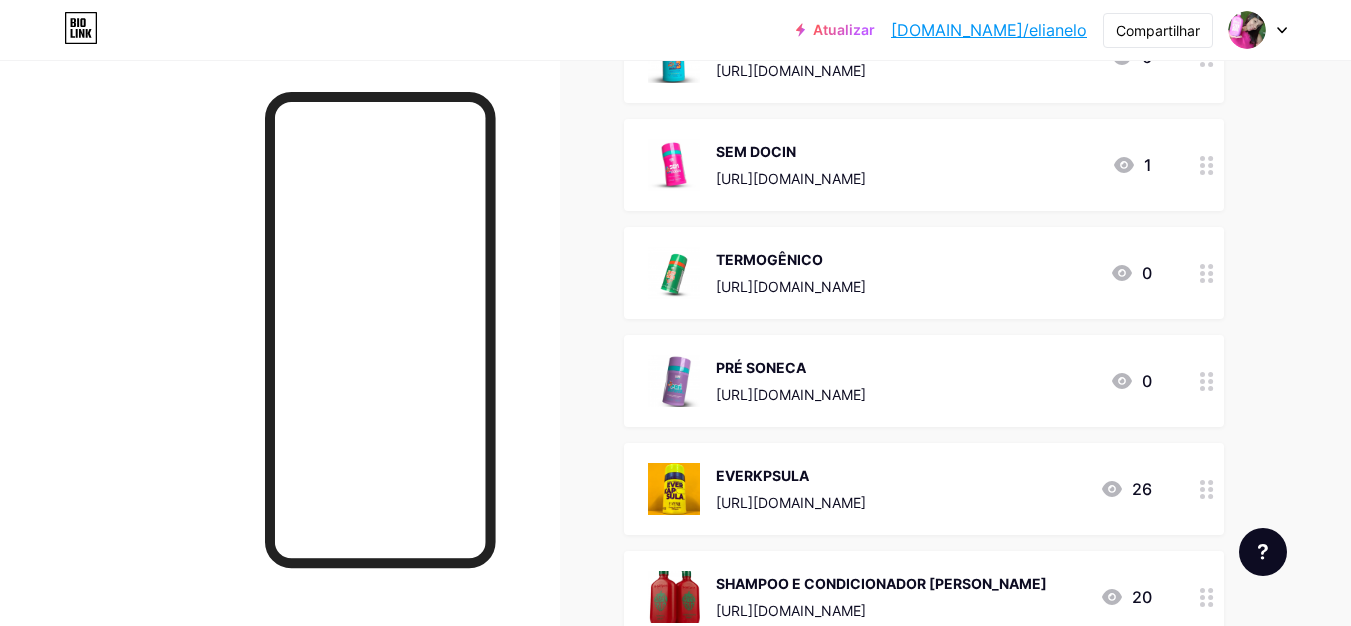 click on "TERMOGÊNICO" at bounding box center [791, 259] 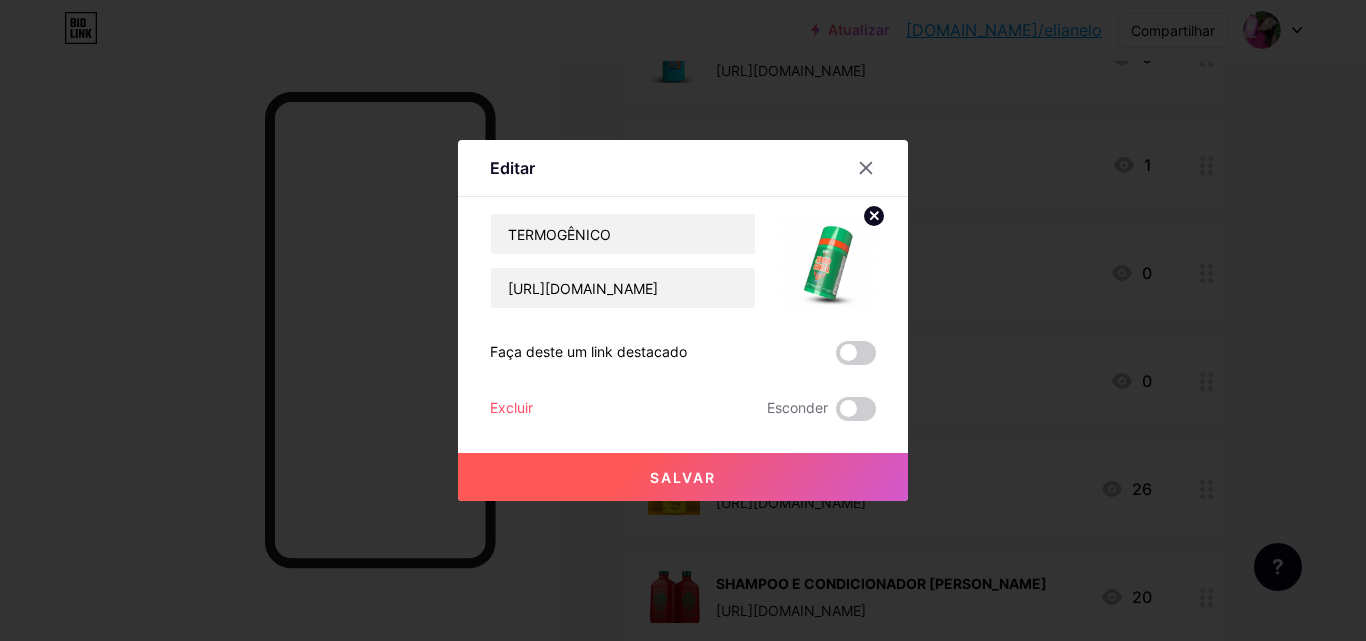 click on "Salvar" at bounding box center [683, 477] 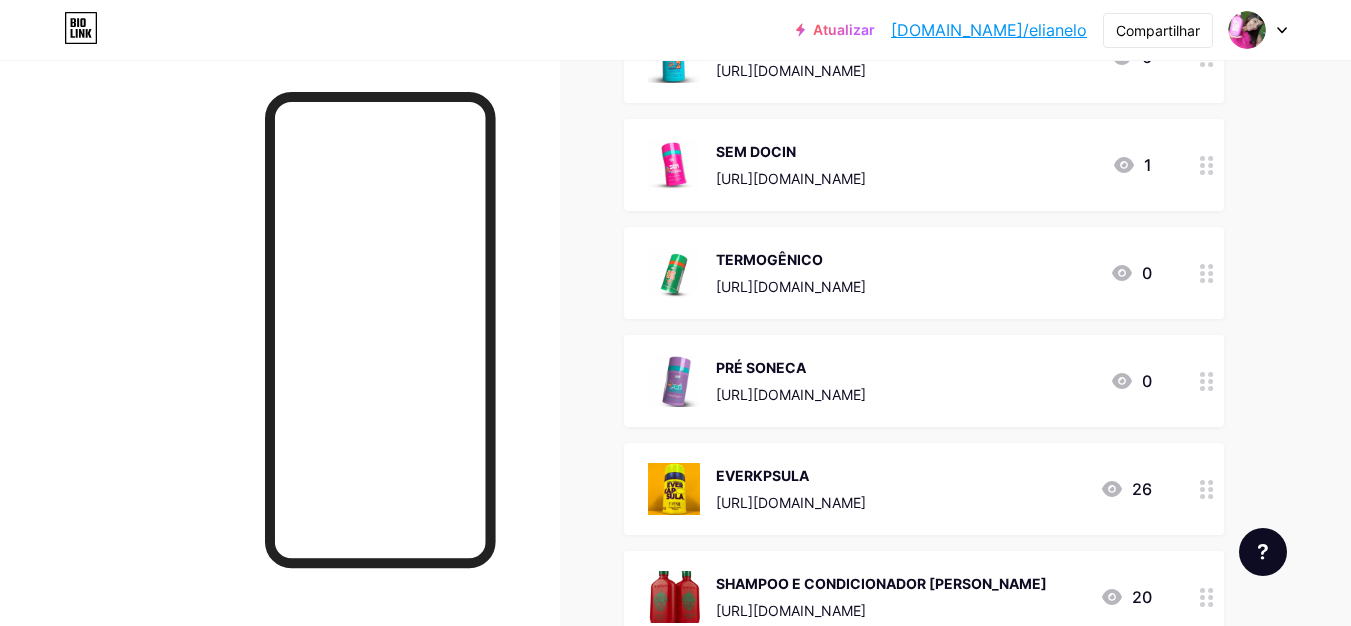 click on "TERMOGÊNICO
https://pay.goold.club/aff/GTBBVW/DDVEYFMG" at bounding box center [791, 273] 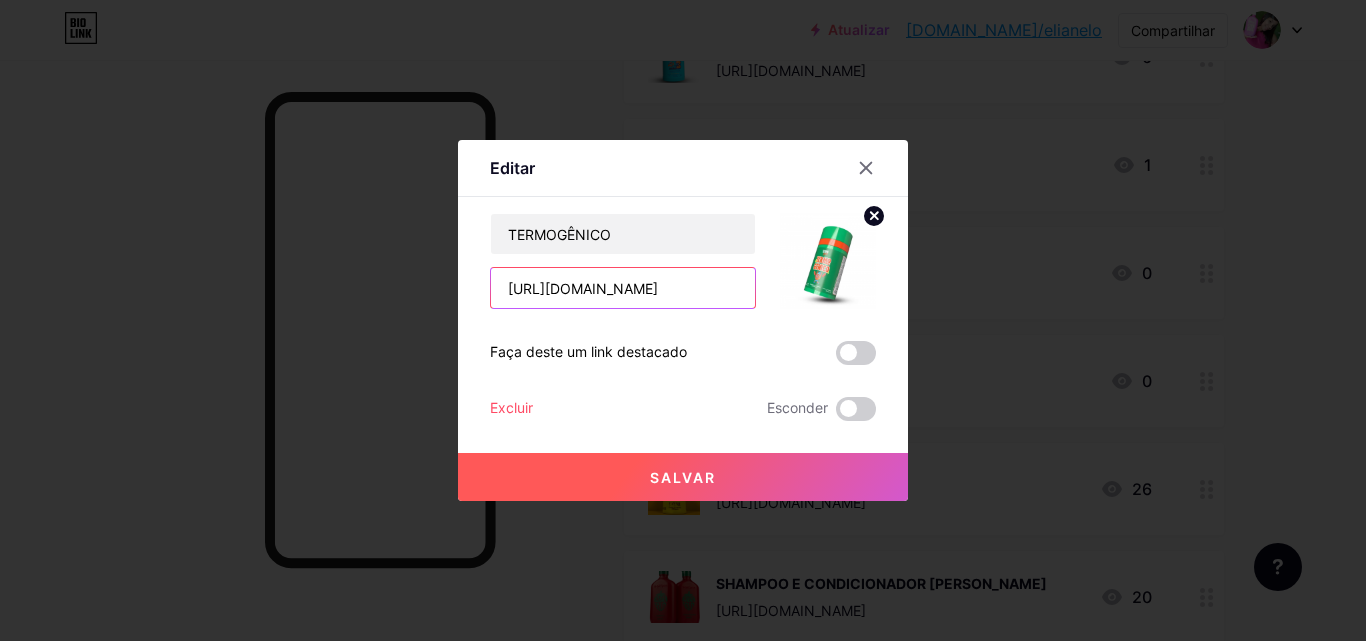 click on "[URL][DOMAIN_NAME][PERSON_NAME]" at bounding box center [623, 288] 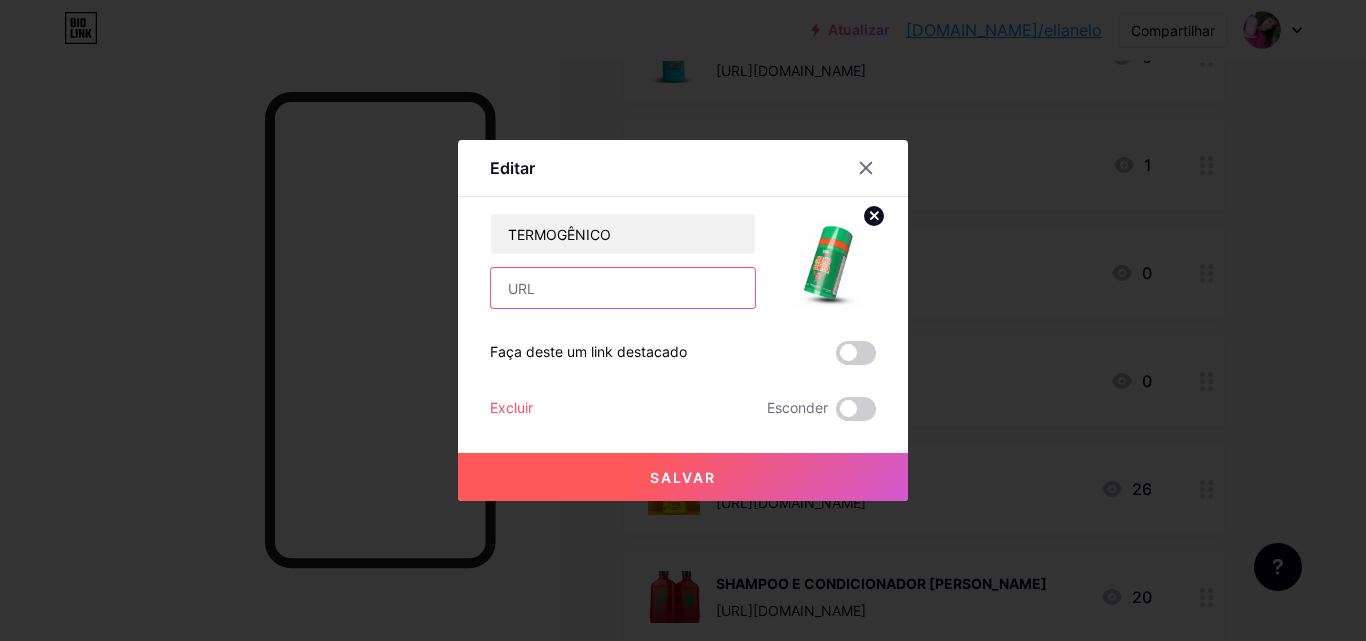 paste on "[URL][DOMAIN_NAME][PERSON_NAME]" 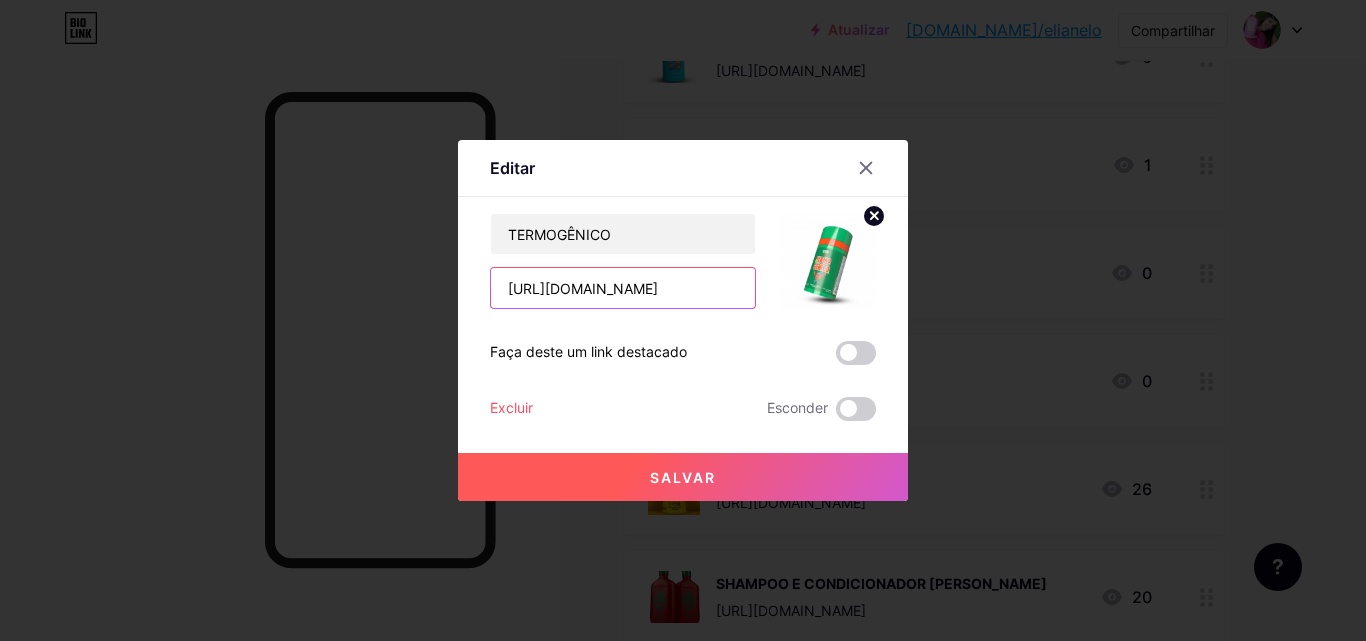 scroll, scrollTop: 0, scrollLeft: 86, axis: horizontal 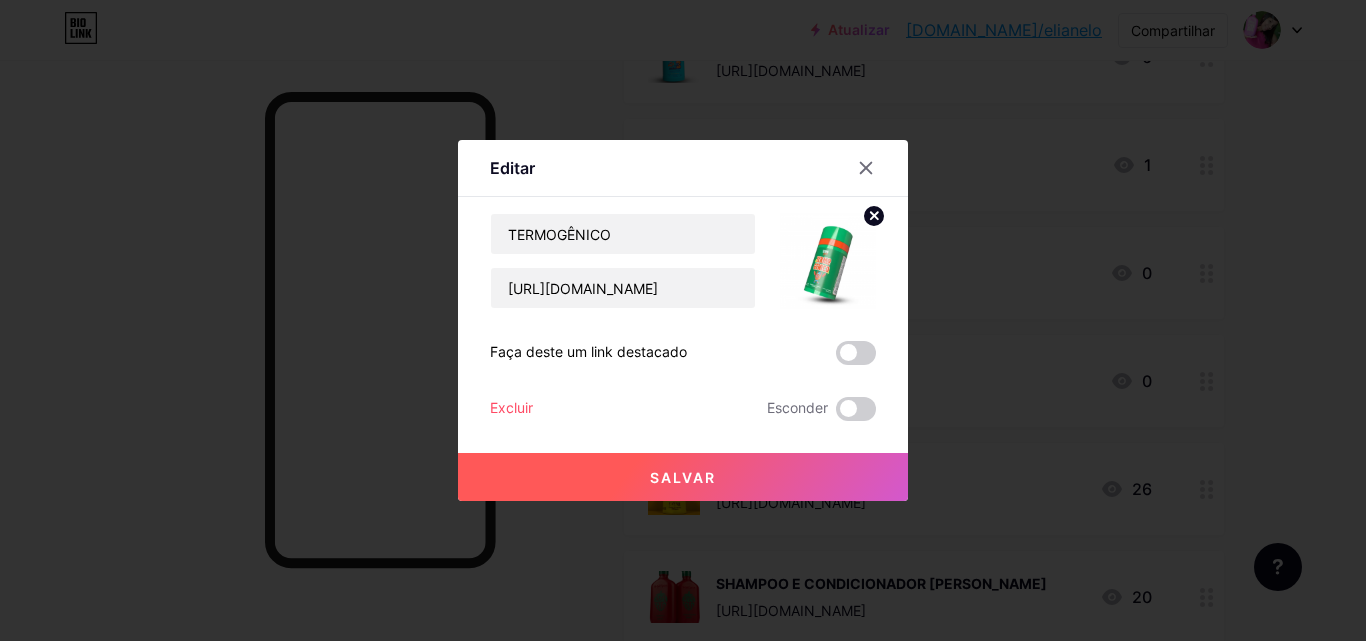 click on "Salvar" at bounding box center (683, 477) 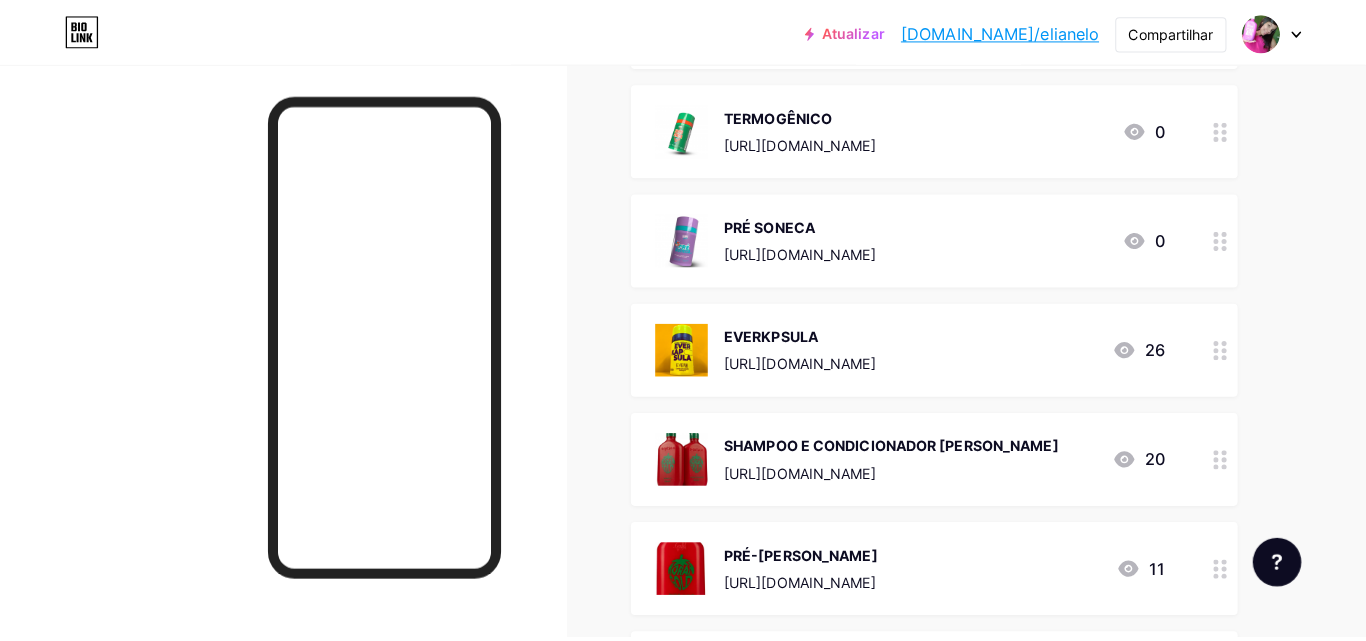 scroll, scrollTop: 1667, scrollLeft: 0, axis: vertical 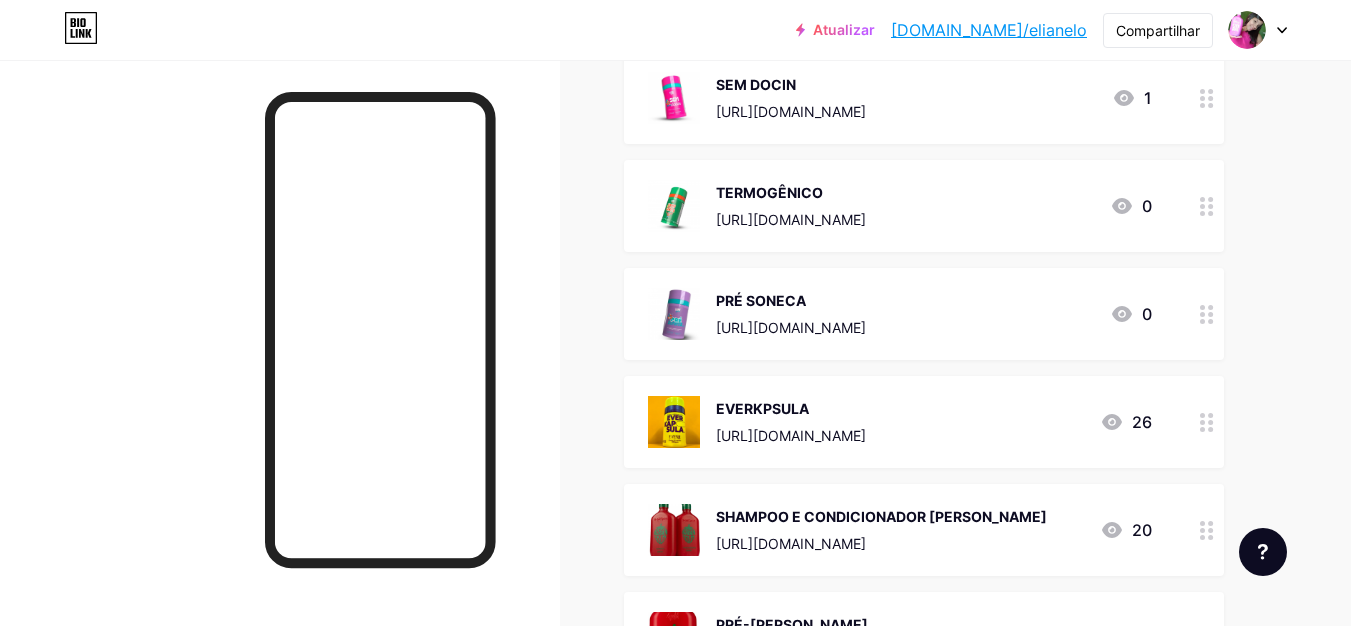 click on "PRÉ SONECA
https://consultora.goold.live/aff/URORQ84H/SRPED2BI
0" at bounding box center (924, 314) 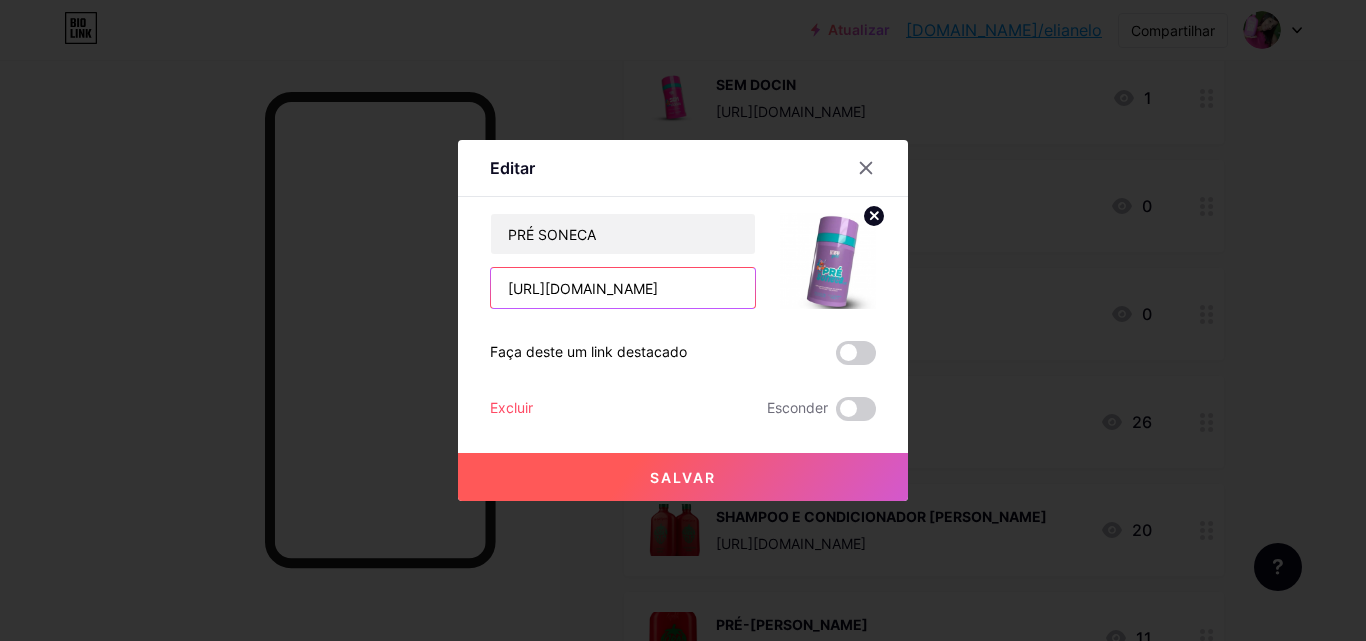 click on "https://consultora.goold.live/aff/URORQ84H/SRPED2BI" at bounding box center [623, 288] 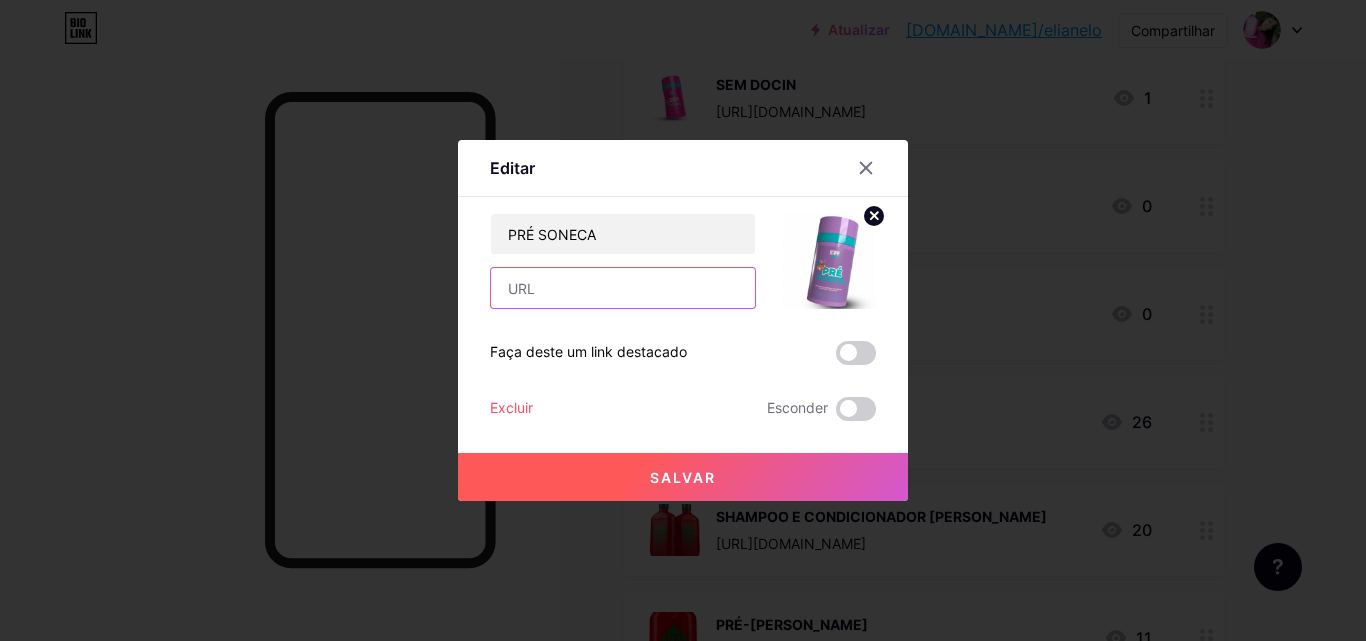 paste on "[URL][DOMAIN_NAME][PERSON_NAME]" 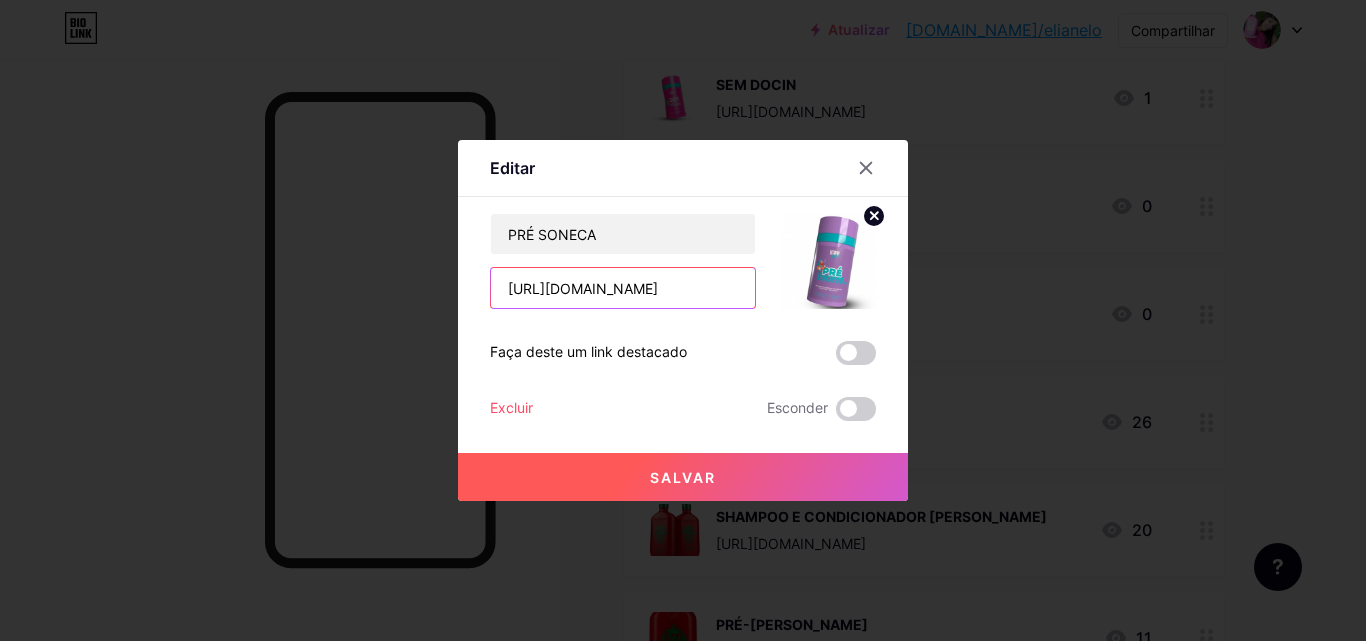 scroll, scrollTop: 0, scrollLeft: 80, axis: horizontal 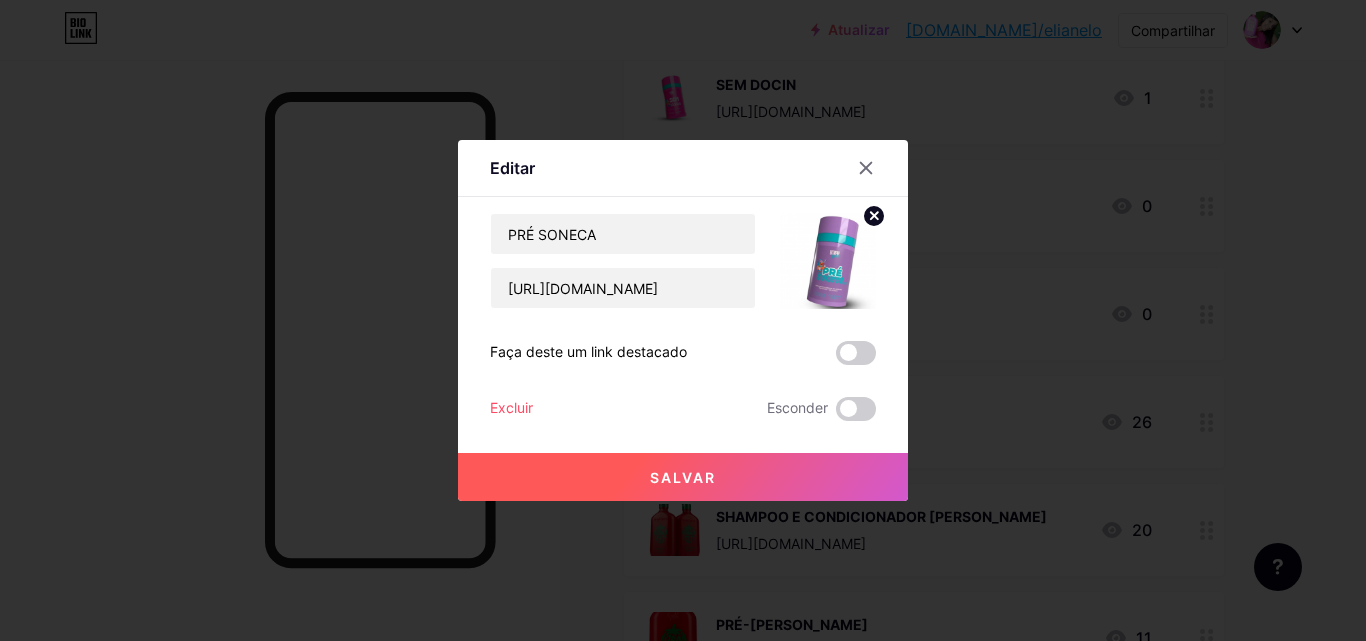 click on "Salvar" at bounding box center [683, 477] 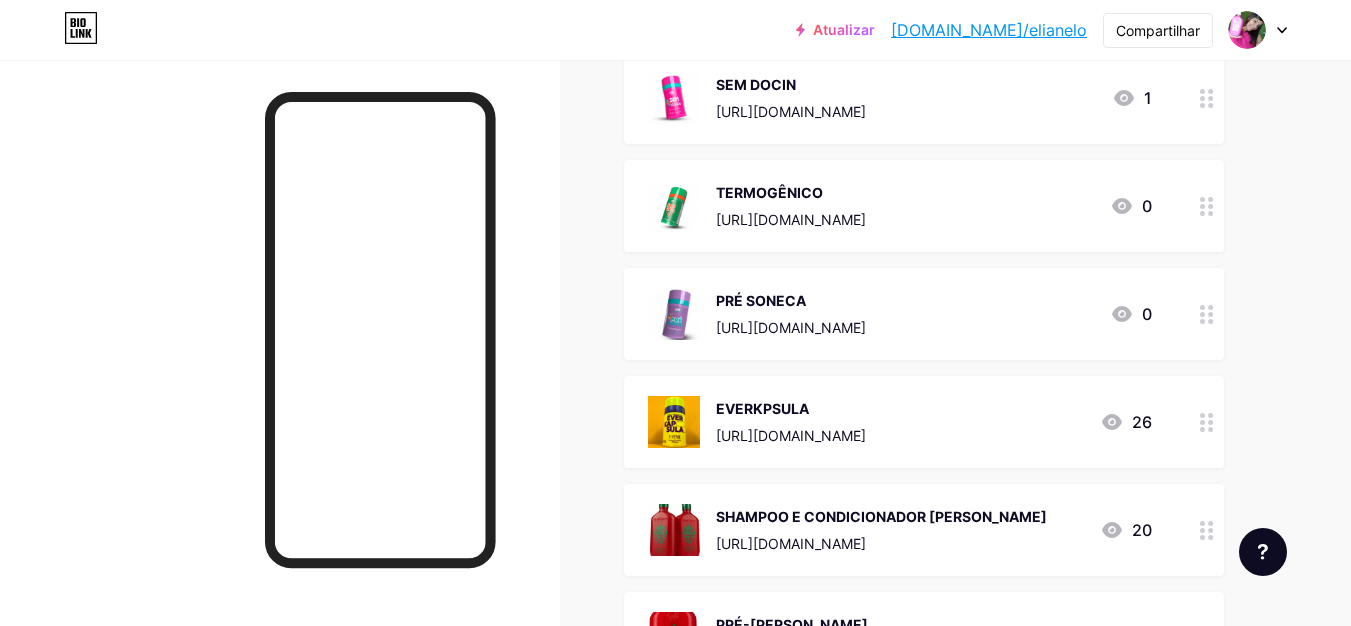 click on "EVERKPSULA" at bounding box center [791, 408] 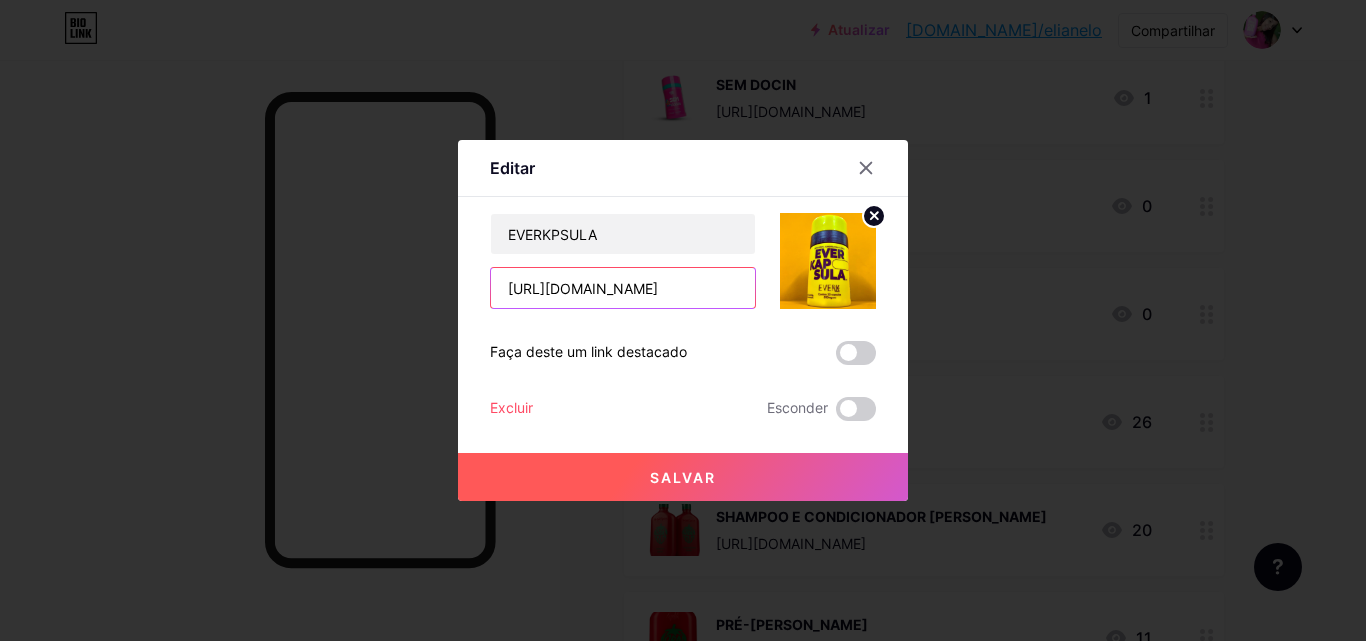 click on "https://consultora.goold.live/aff/HJQIRGJ1/WIUOLBZL" at bounding box center (623, 288) 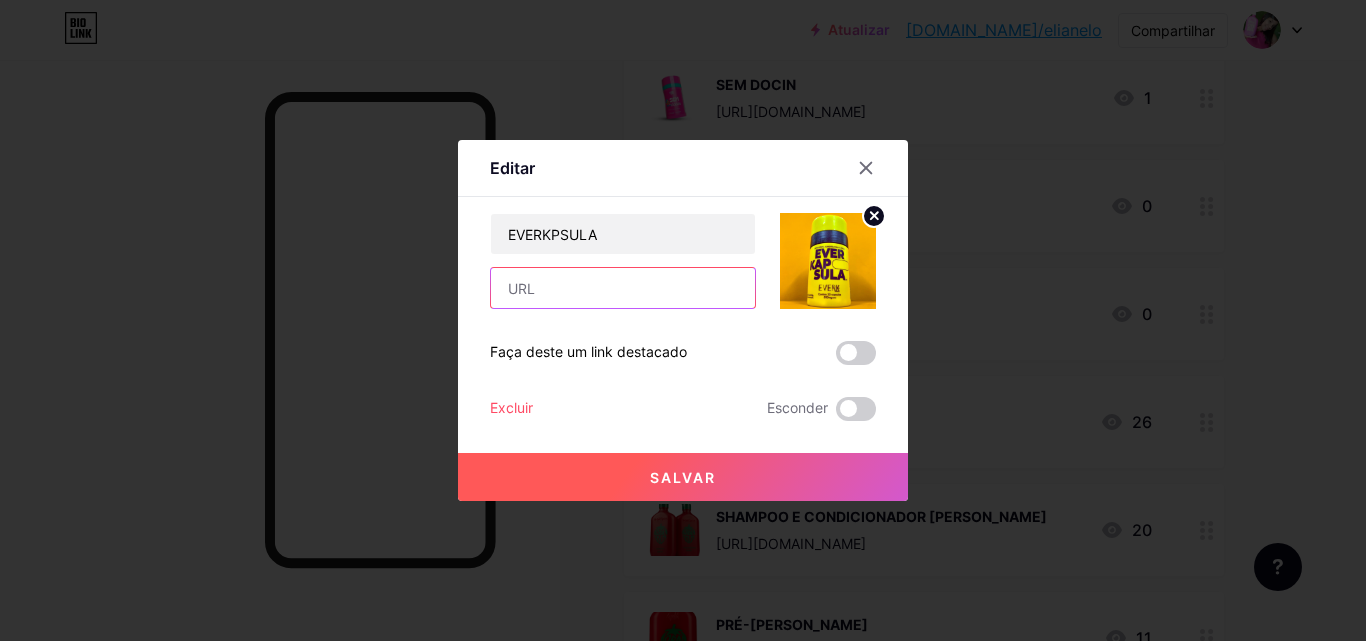 paste on "[URL][DOMAIN_NAME][PERSON_NAME]" 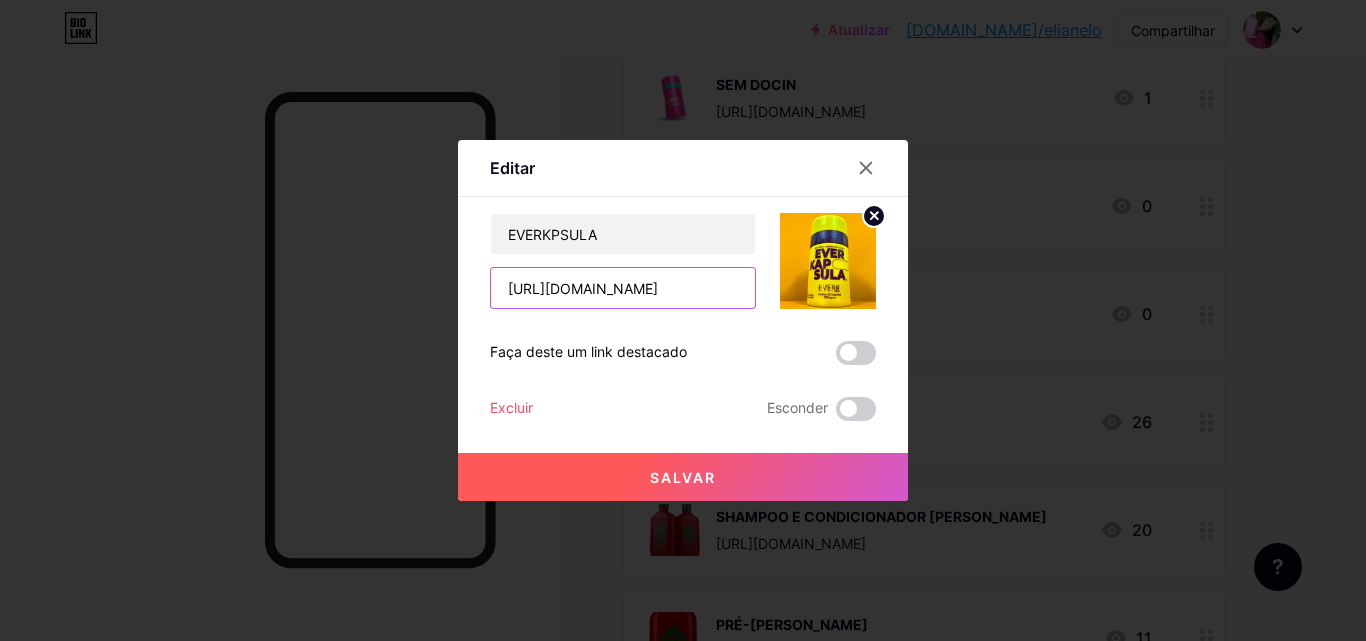 scroll, scrollTop: 0, scrollLeft: 74, axis: horizontal 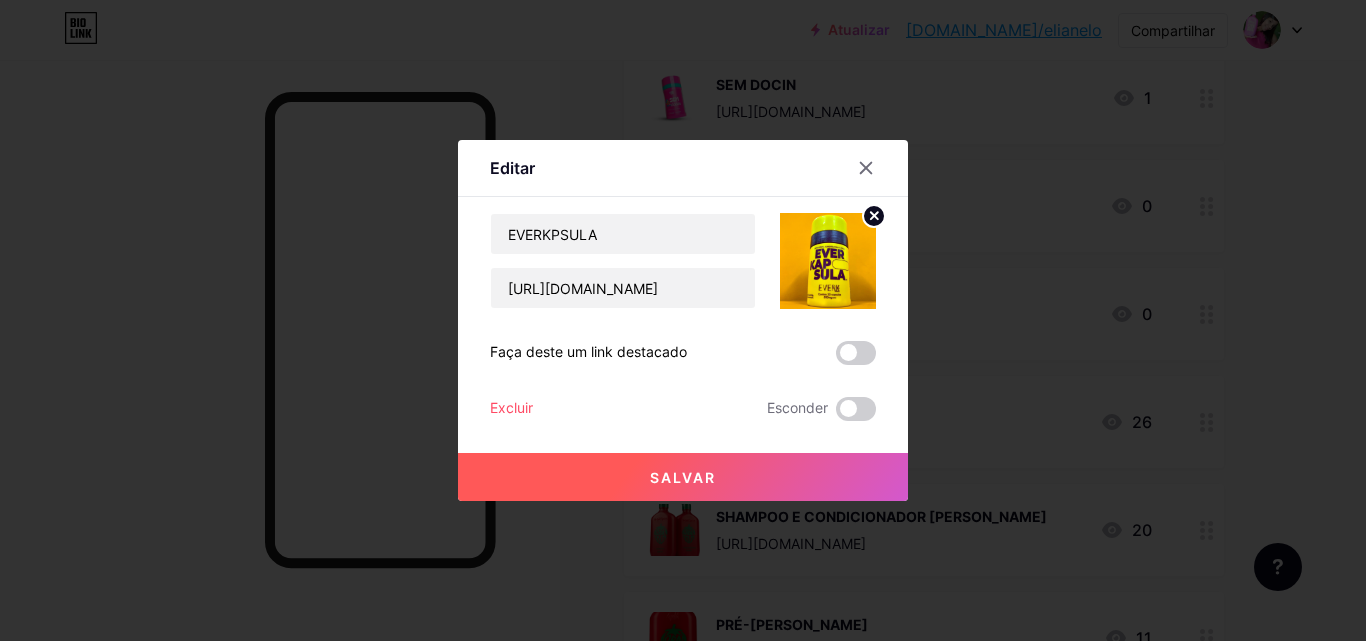 click on "Salvar" at bounding box center [683, 477] 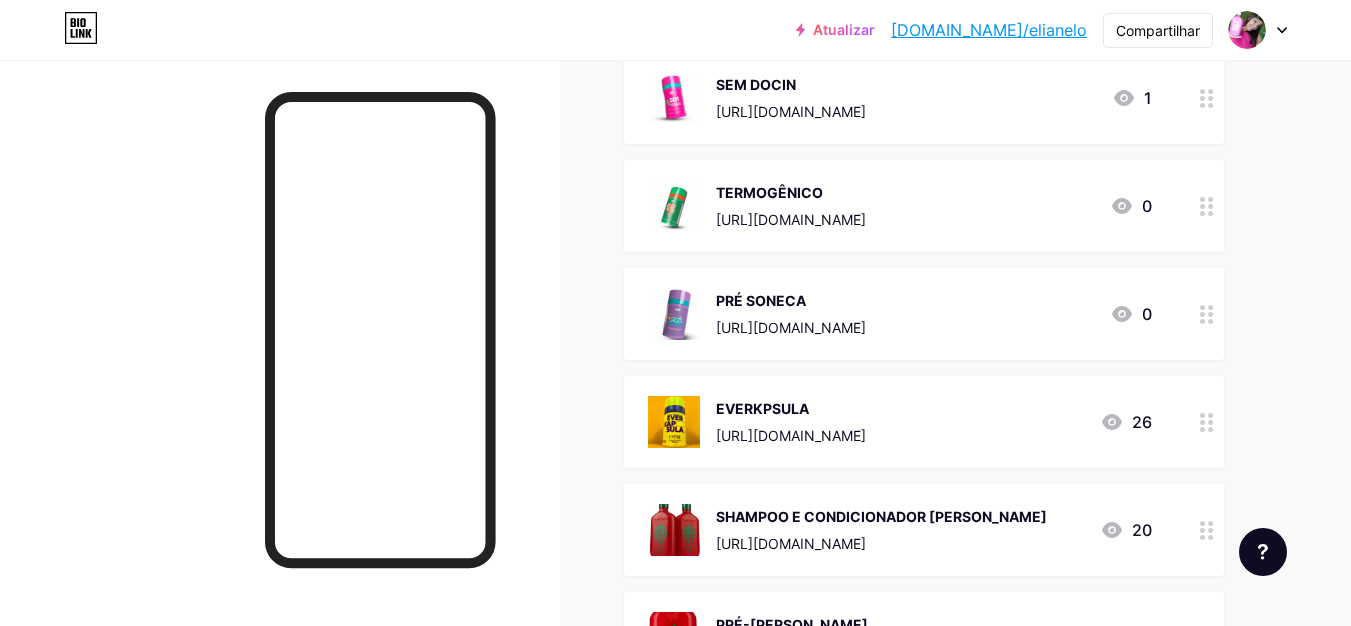 click on "SHAMPOO E CONDICIONADOR [PERSON_NAME]" at bounding box center (881, 516) 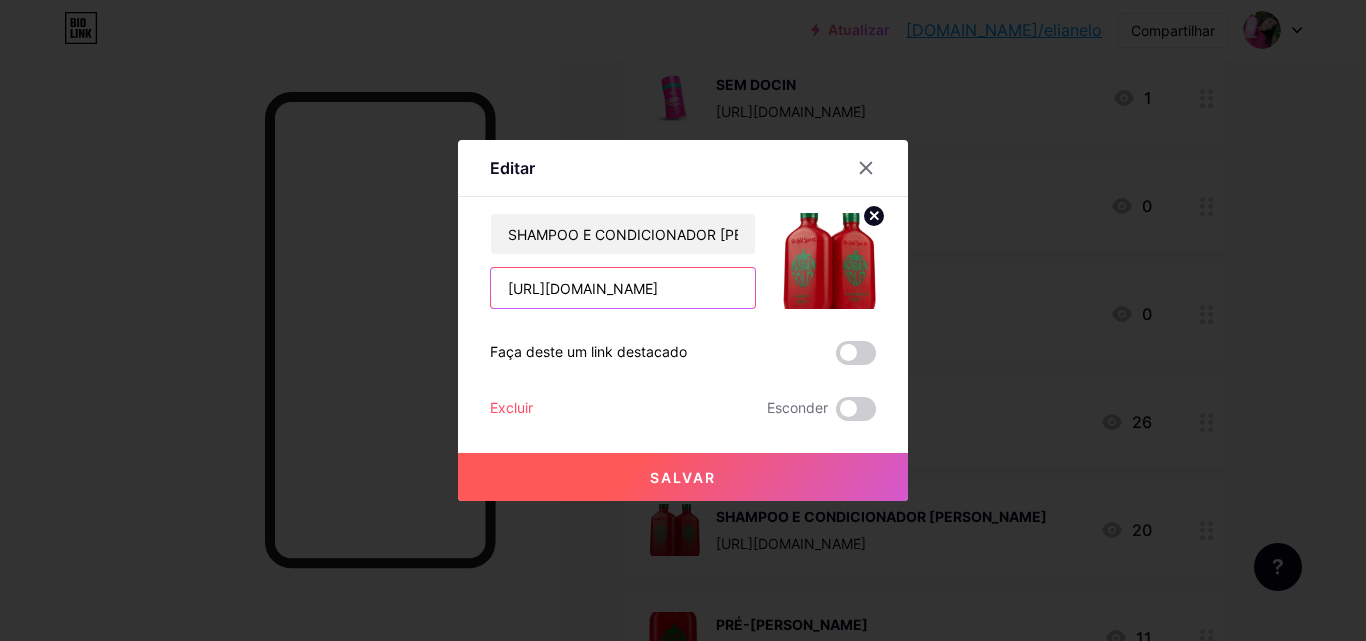 click on "https://consultora.goold.live/aff/VOGRRRCM/JWHL215A" at bounding box center [623, 288] 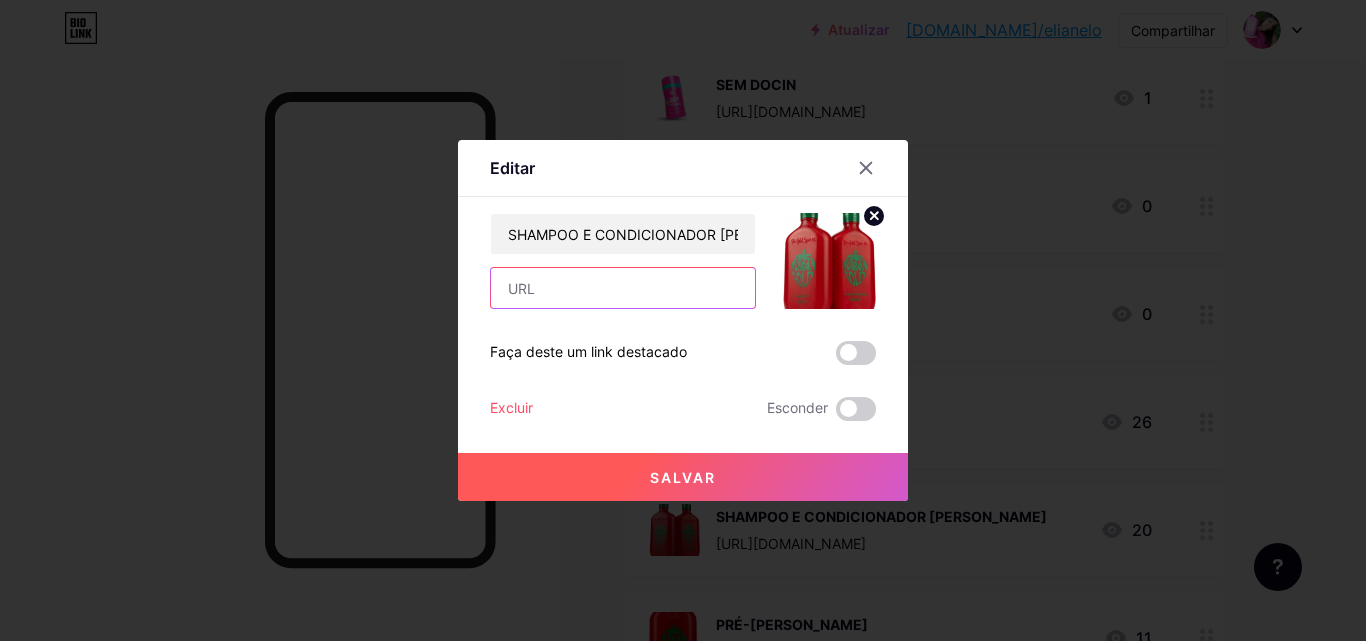 paste on "[URL][DOMAIN_NAME]" 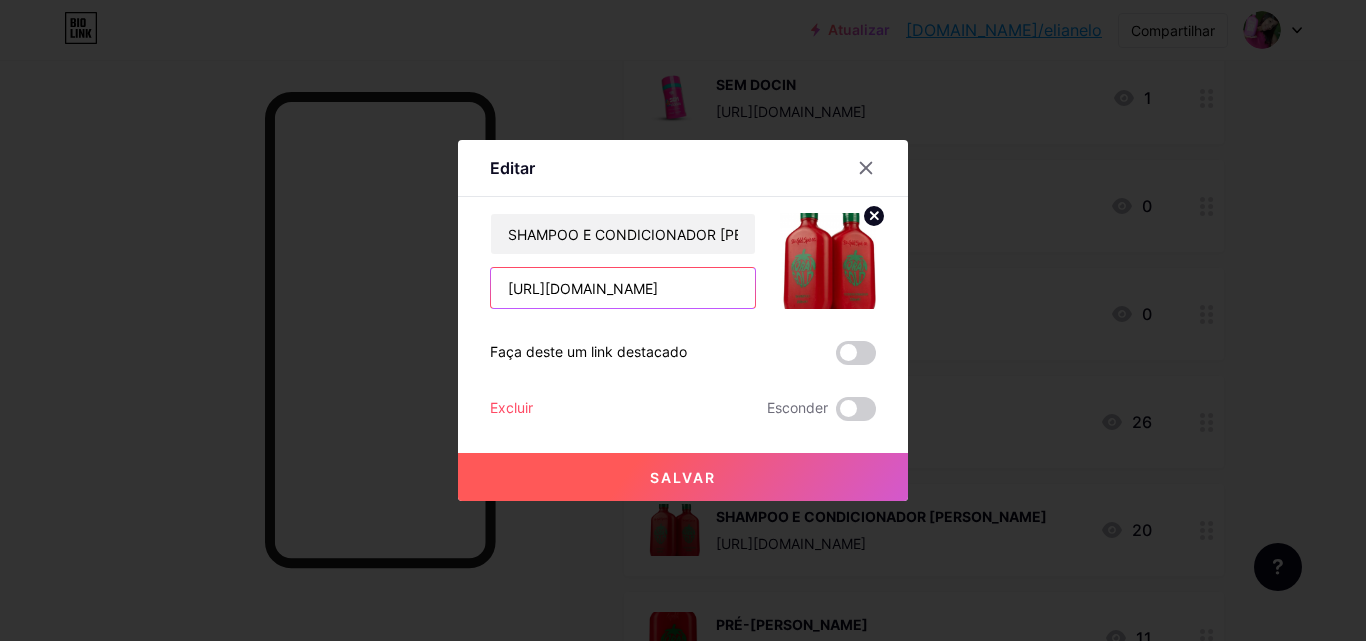 scroll, scrollTop: 0, scrollLeft: 84, axis: horizontal 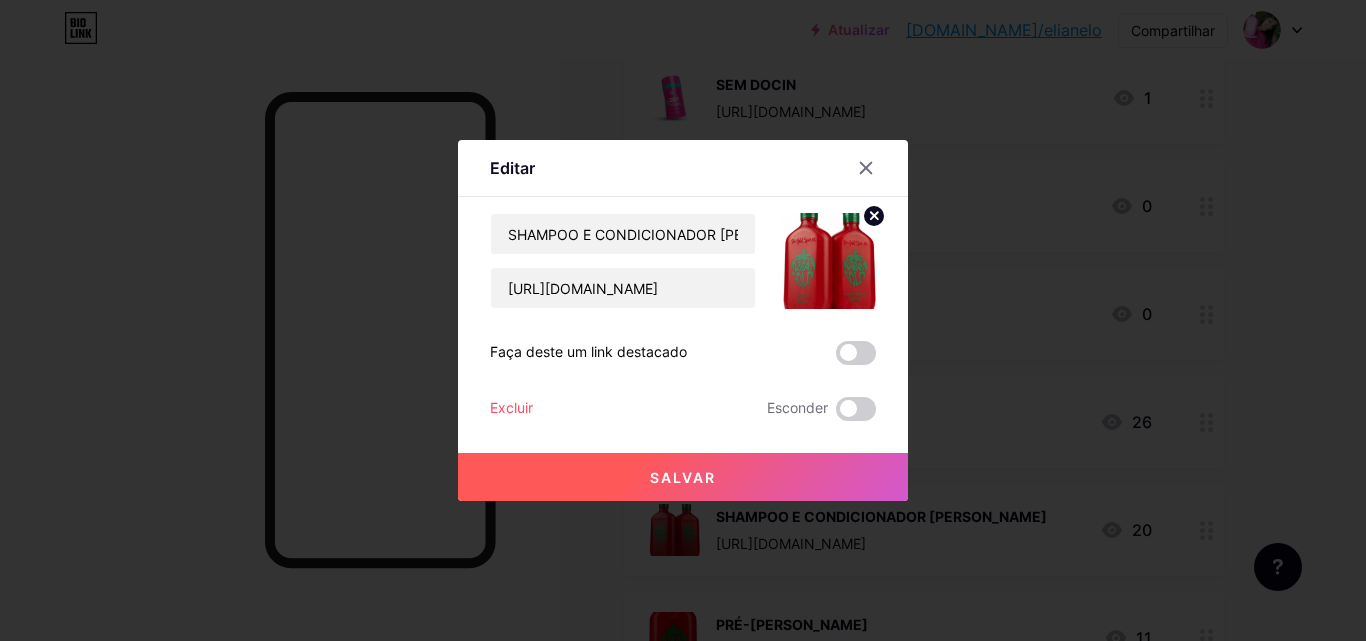 click on "Salvar" at bounding box center [683, 477] 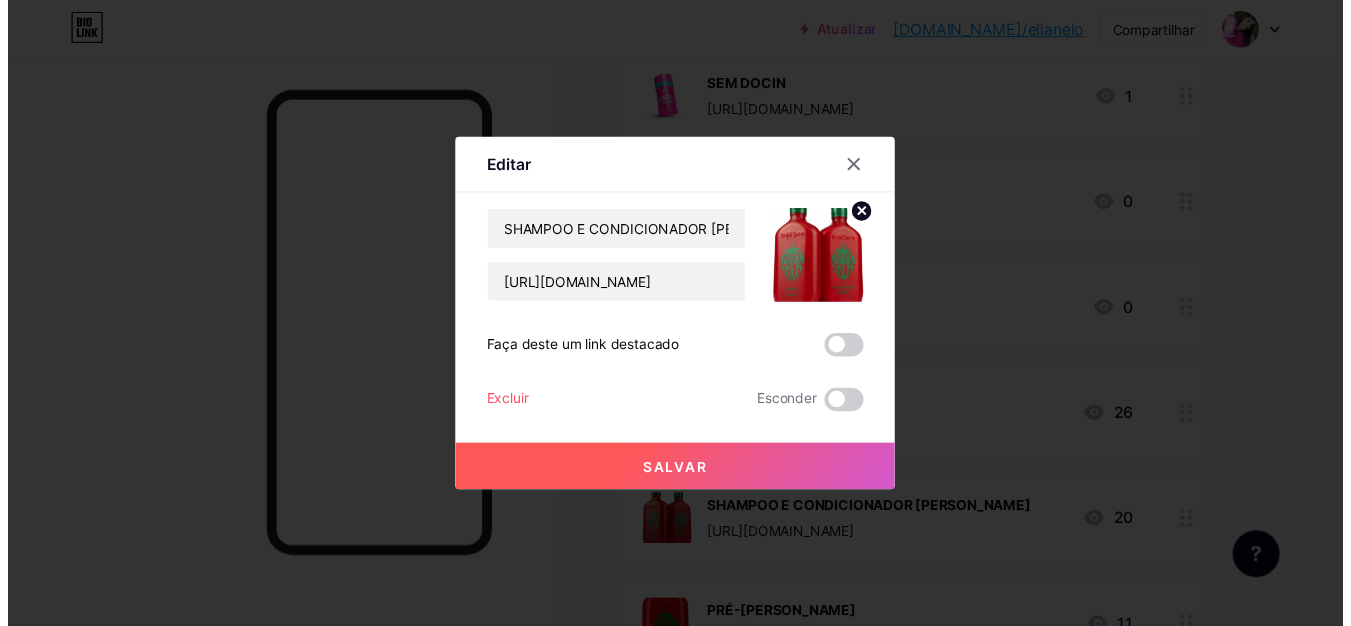 scroll, scrollTop: 0, scrollLeft: 0, axis: both 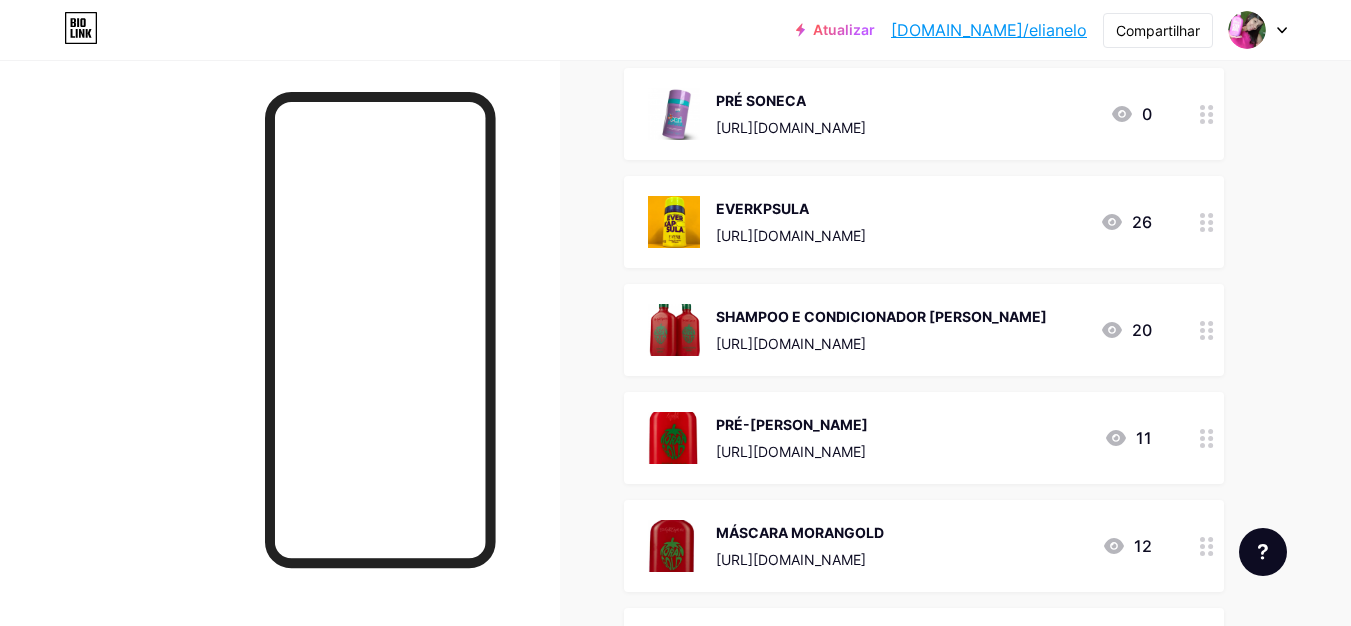 click on "PRÉ-[PERSON_NAME]" at bounding box center [792, 424] 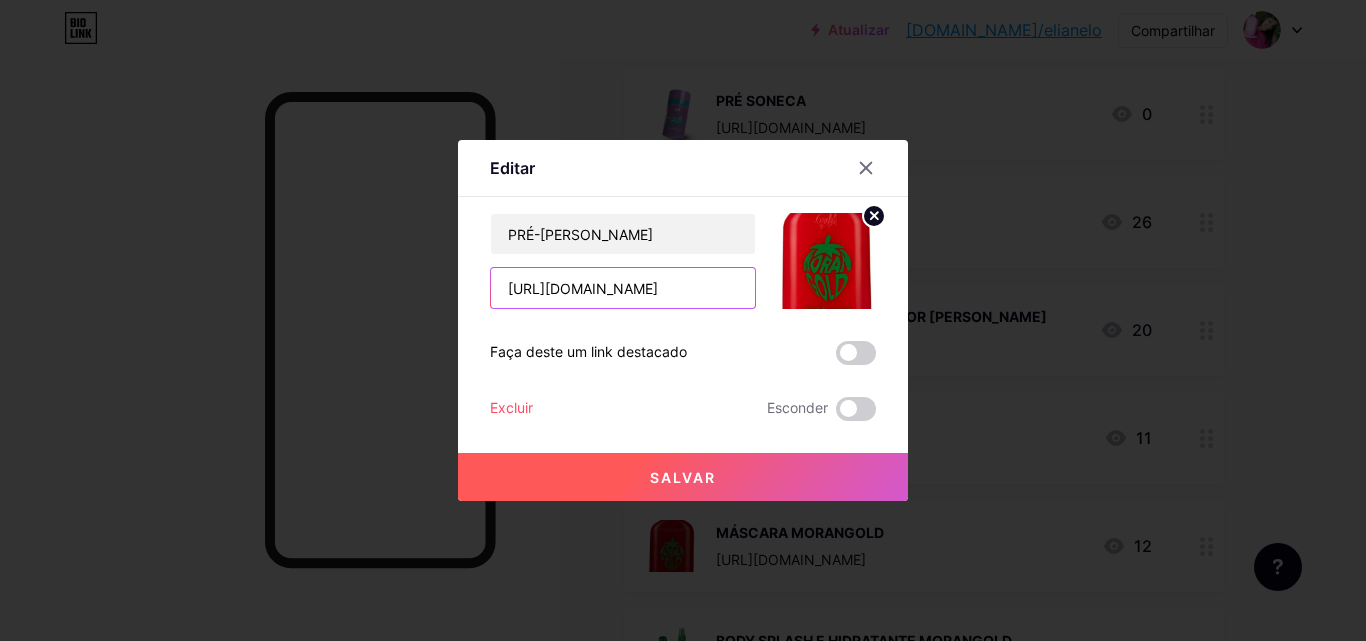 click on "https://consultora.goold.live/aff/BDSW8LHS/9C46OUUX" at bounding box center [623, 288] 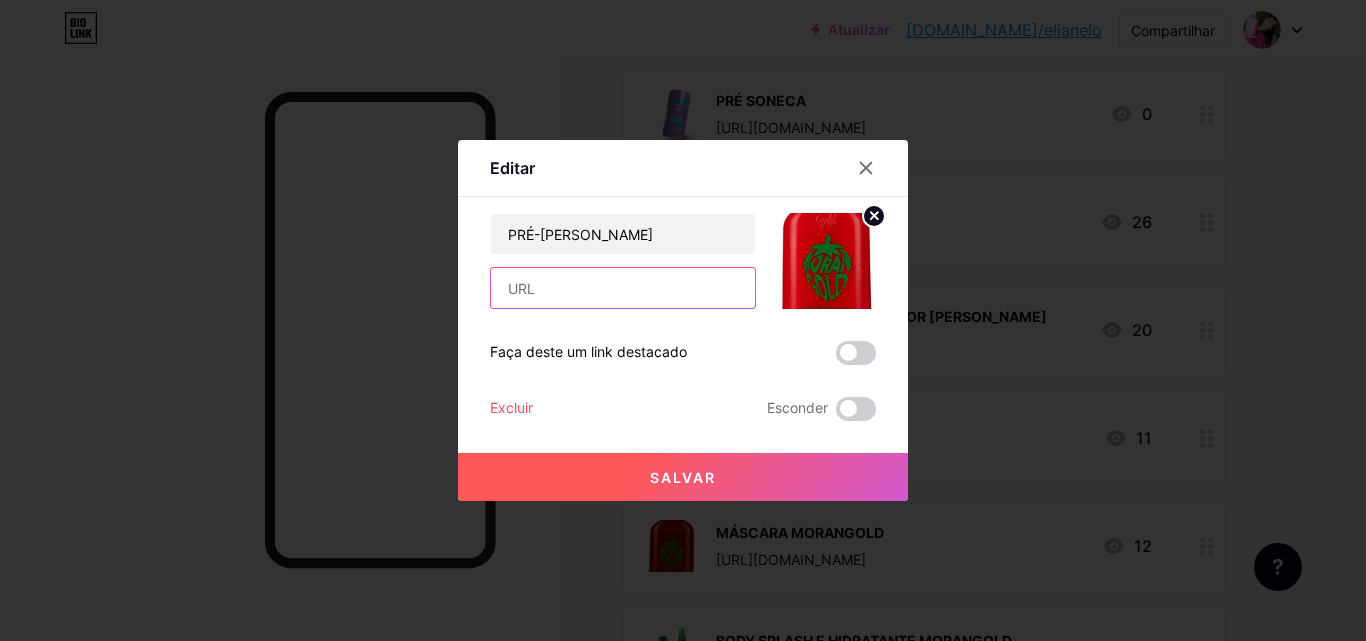 paste on "[URL][DOMAIN_NAME]" 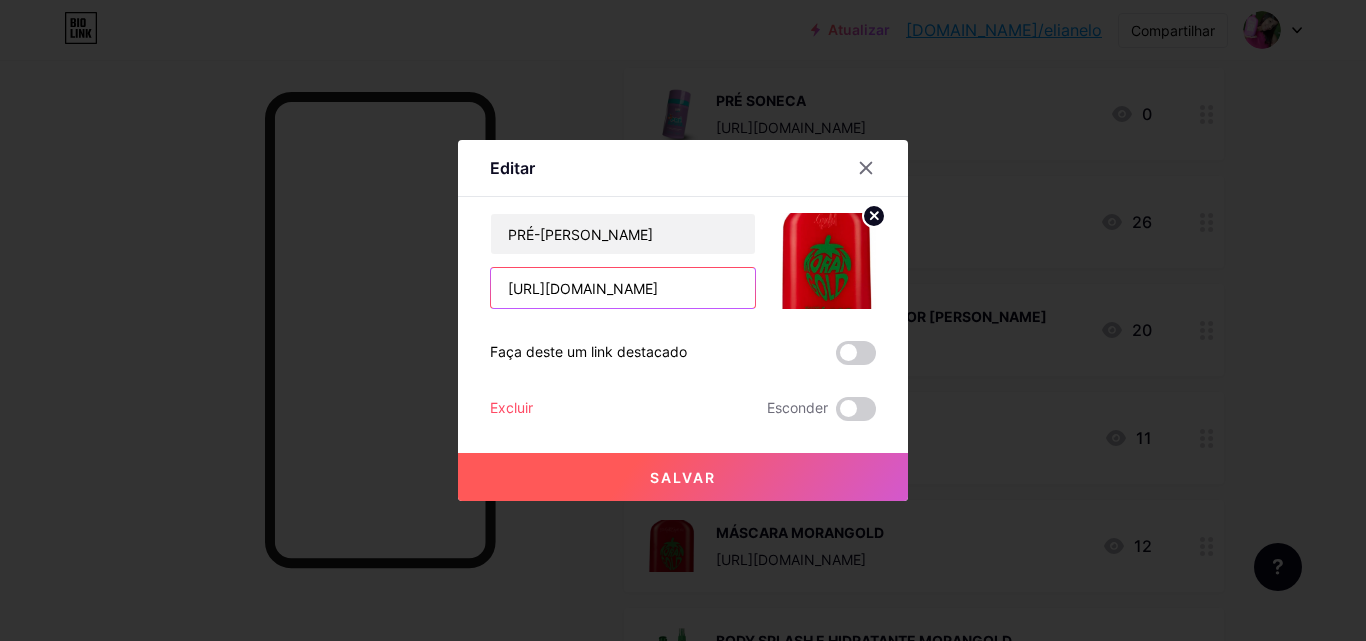 scroll, scrollTop: 0, scrollLeft: 86, axis: horizontal 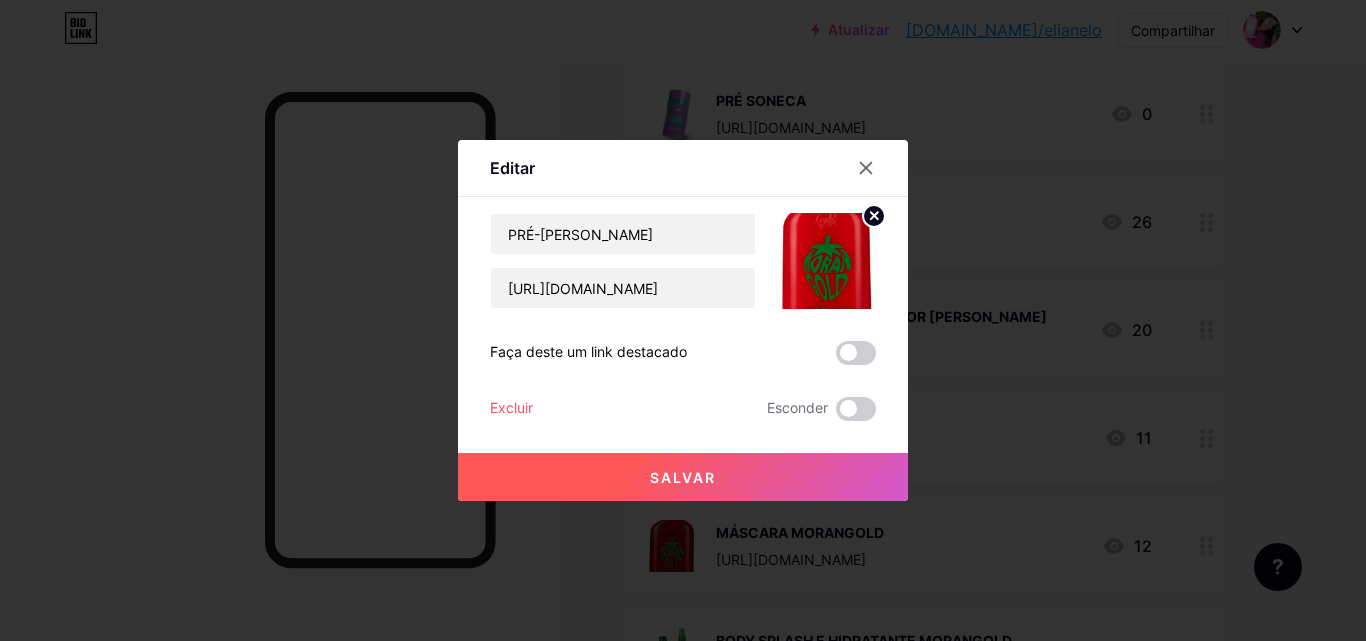 click on "Salvar" at bounding box center [683, 477] 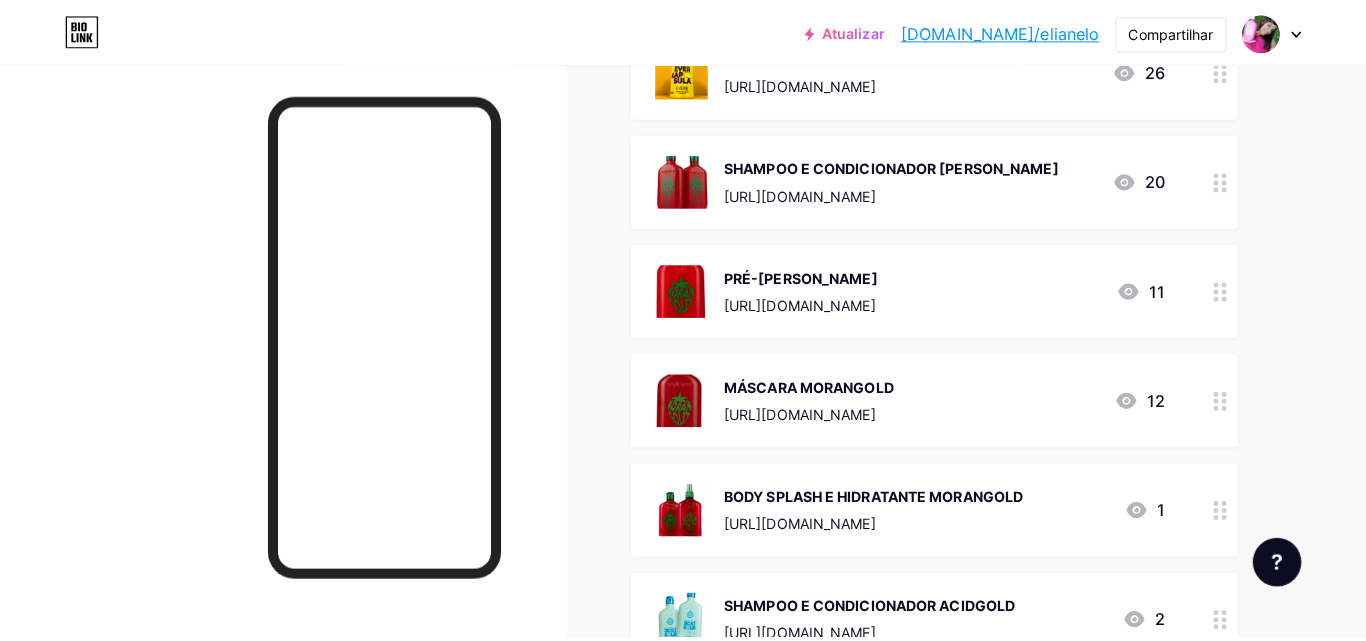 scroll, scrollTop: 2067, scrollLeft: 0, axis: vertical 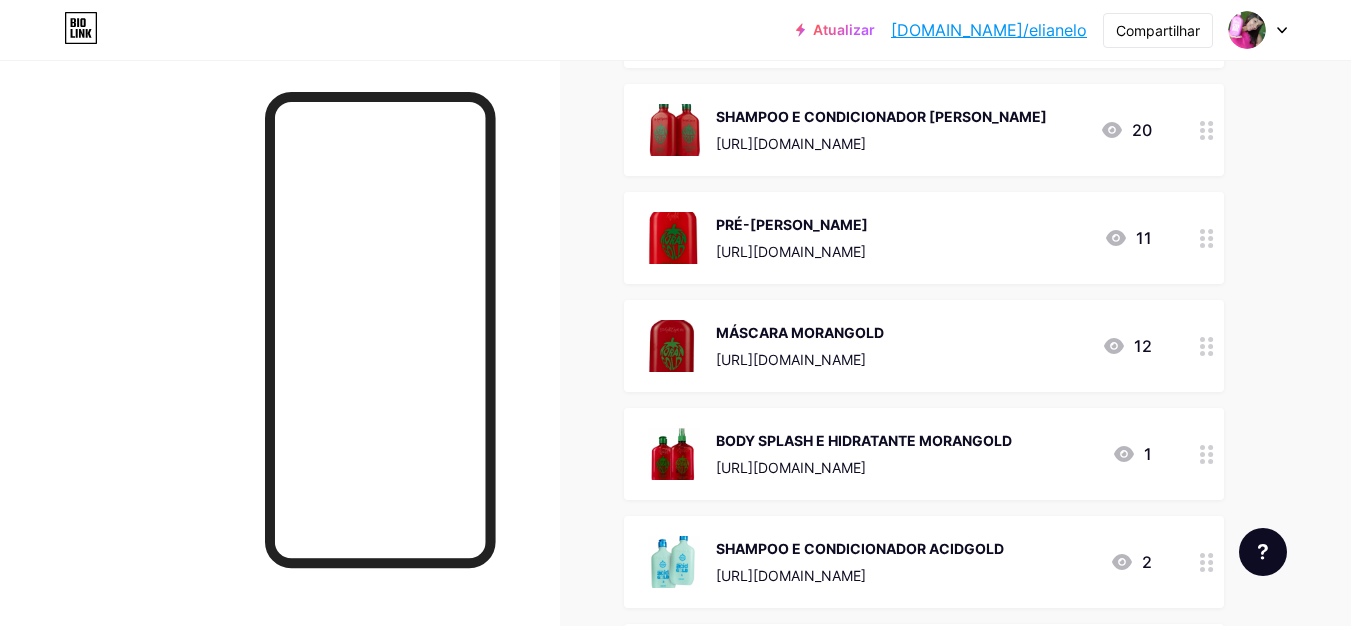 click on "MÁSCARA MORANGOLD" at bounding box center [800, 332] 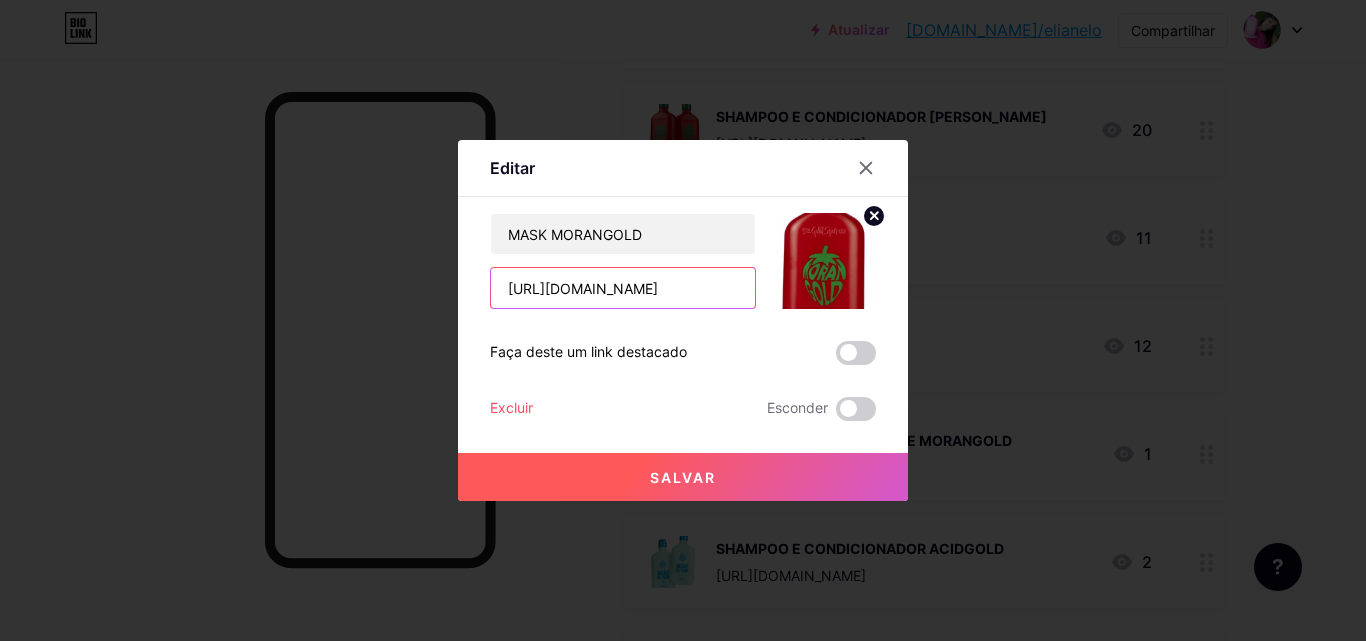 click on "https://consultora.goold.live/aff/AMRIJI3I/LJN0RLVW" at bounding box center (623, 288) 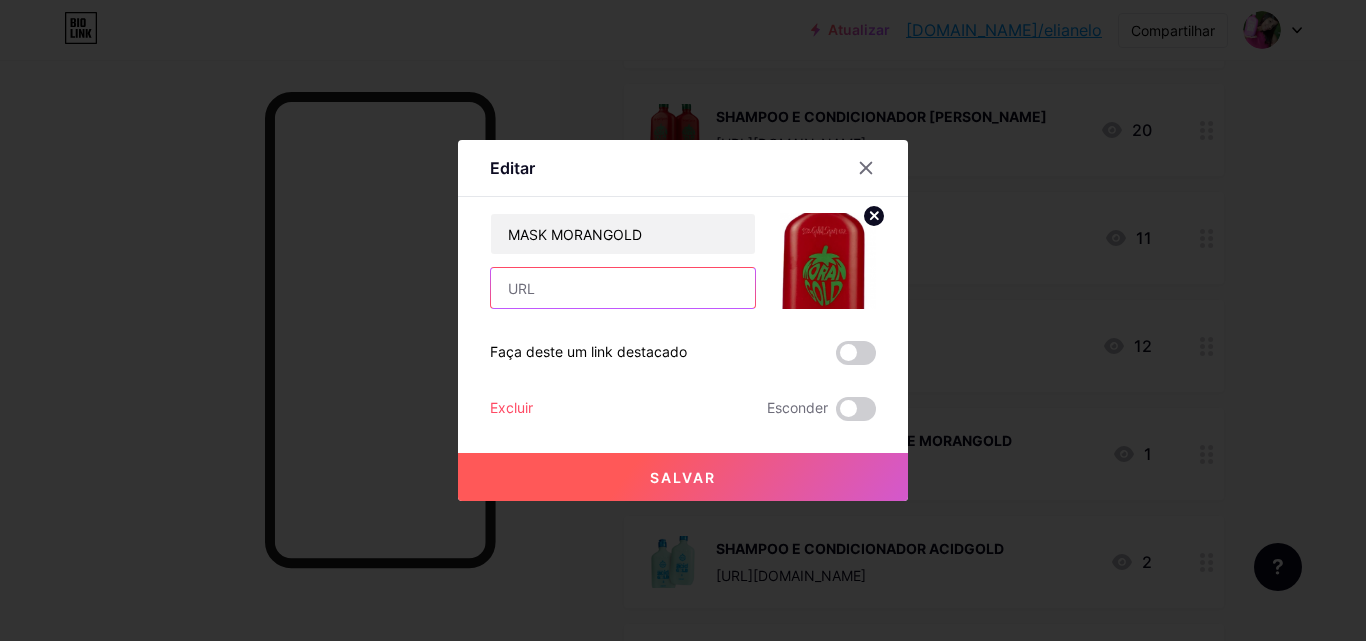 paste on "[URL][DOMAIN_NAME]" 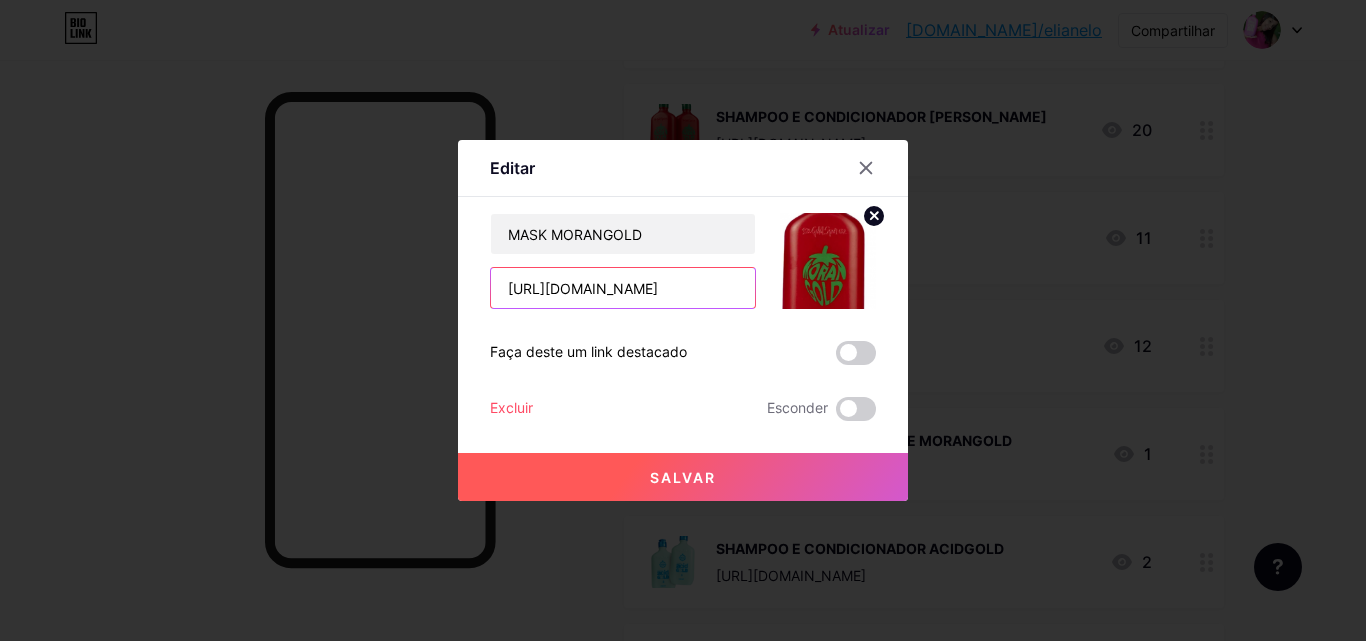 scroll, scrollTop: 0, scrollLeft: 77, axis: horizontal 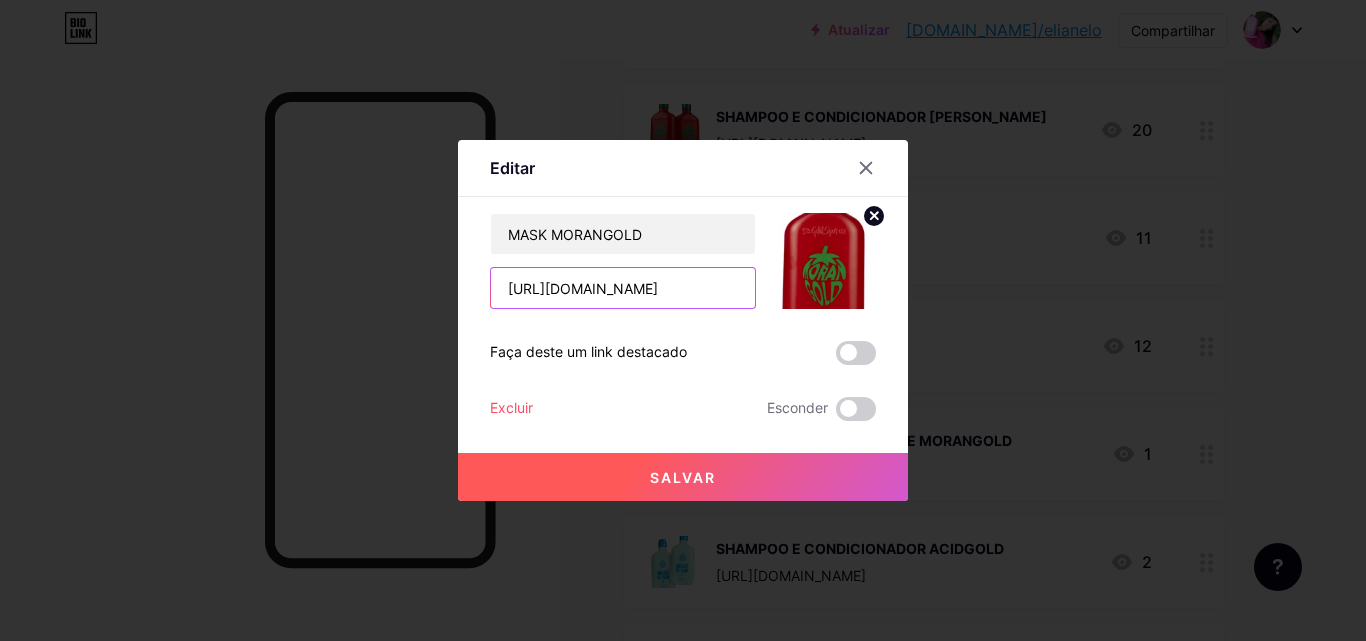 type on "[URL][DOMAIN_NAME]" 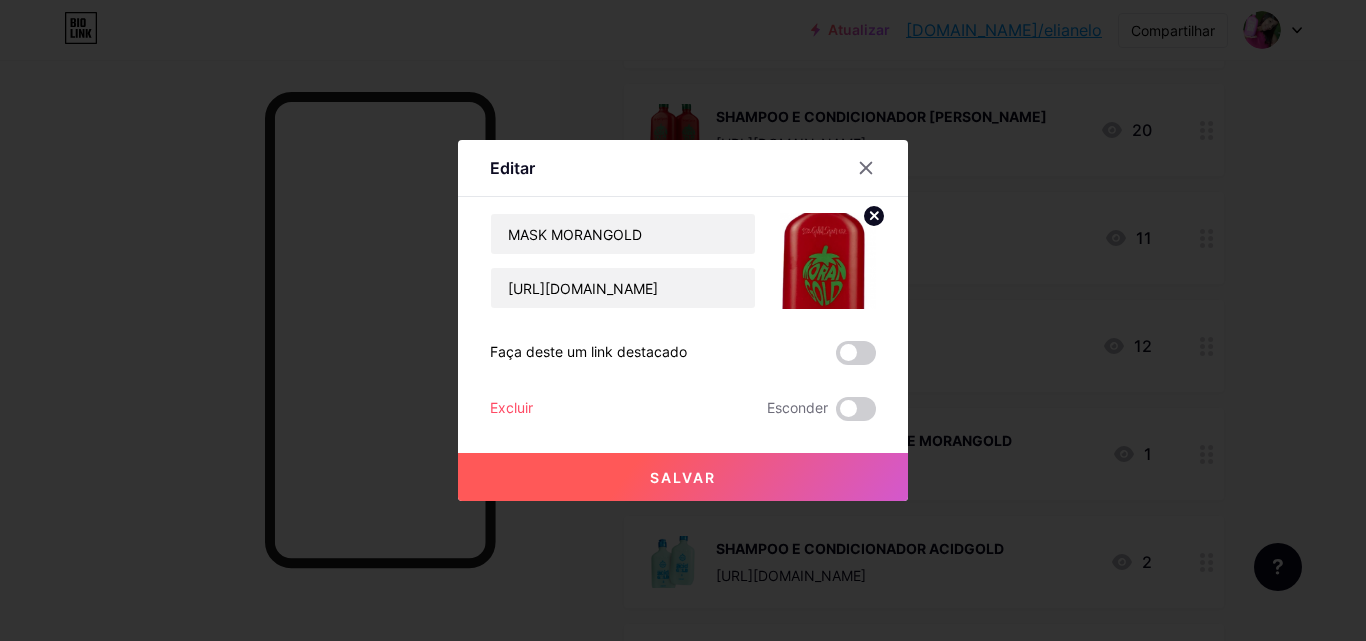 scroll, scrollTop: 0, scrollLeft: 0, axis: both 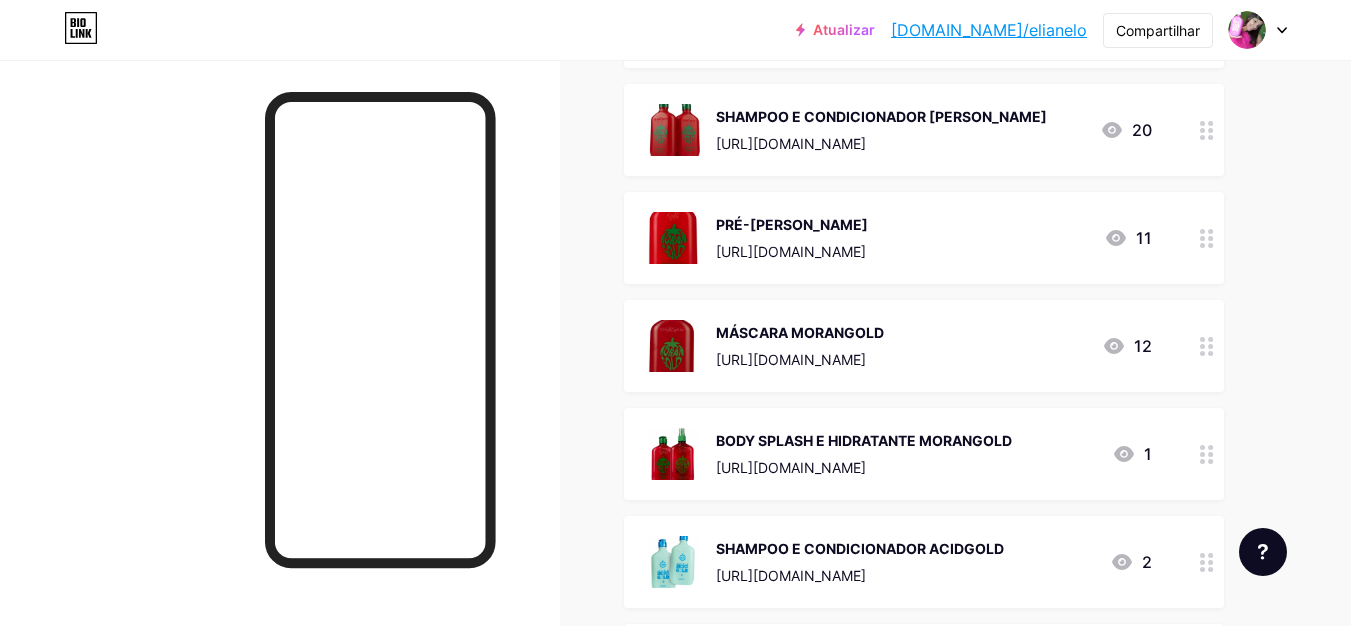 click at bounding box center [674, 454] 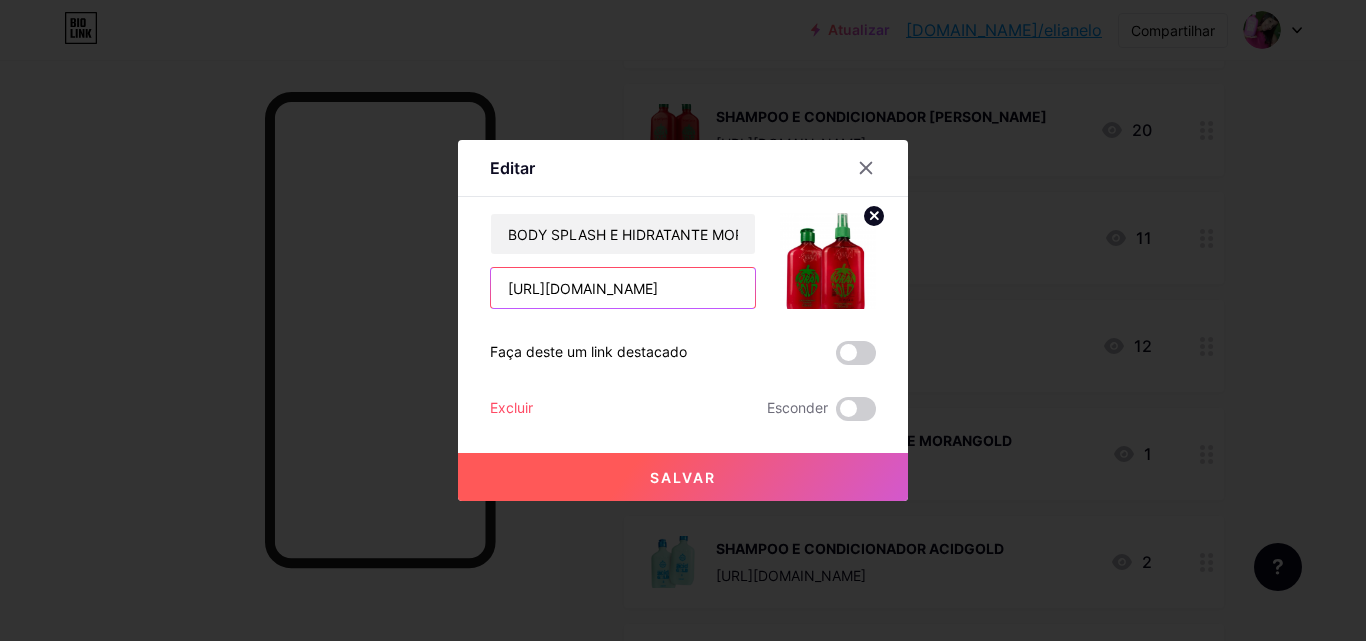 click on "https://consultora.goold.live/aff/C8XNPMDC/XHD2TFZF" at bounding box center [623, 288] 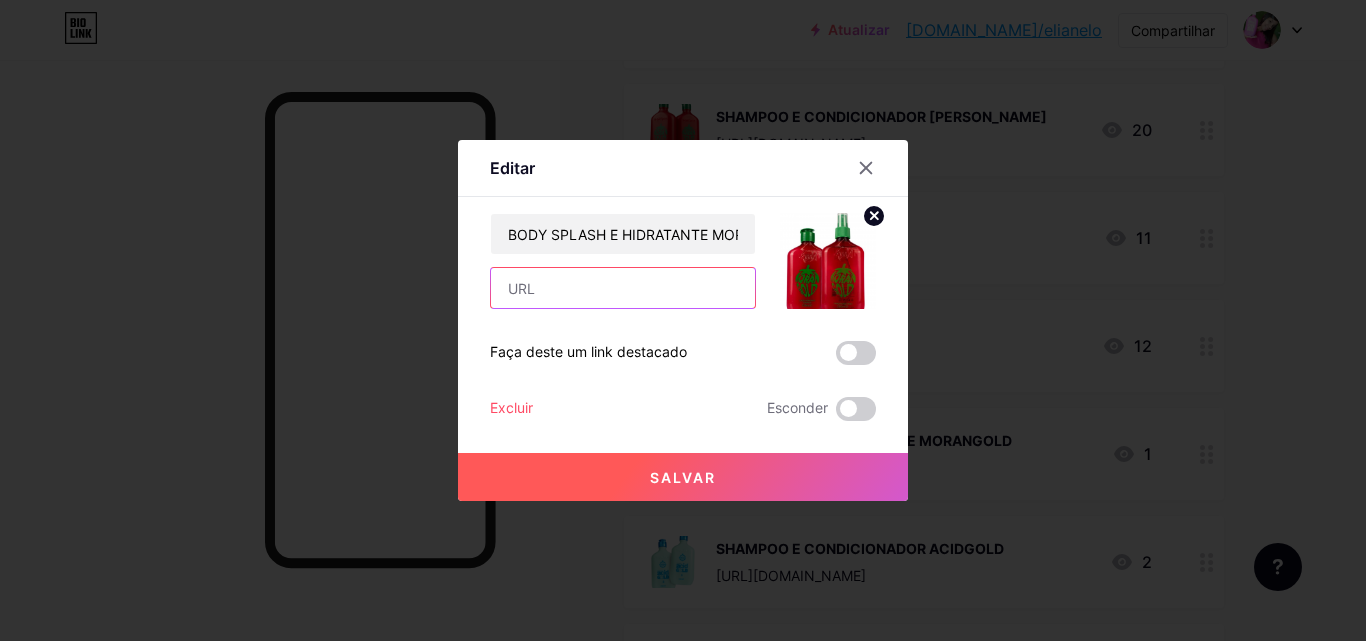 paste on "[URL][DOMAIN_NAME]" 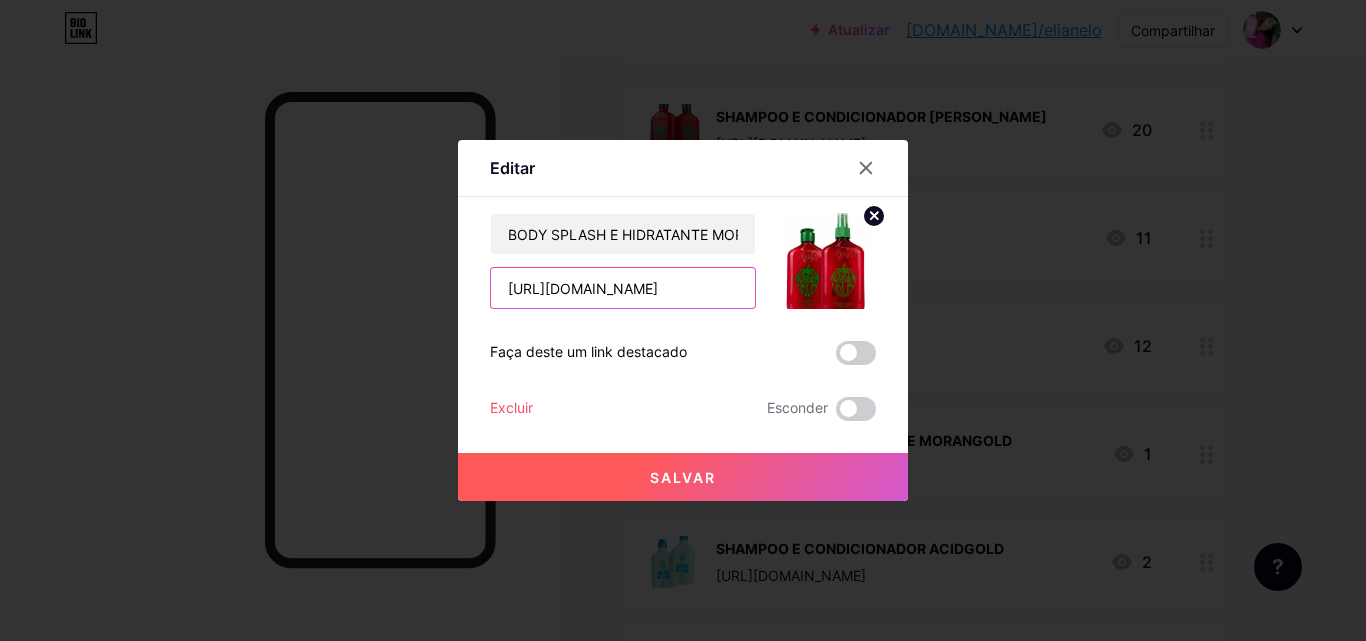 scroll, scrollTop: 0, scrollLeft: 82, axis: horizontal 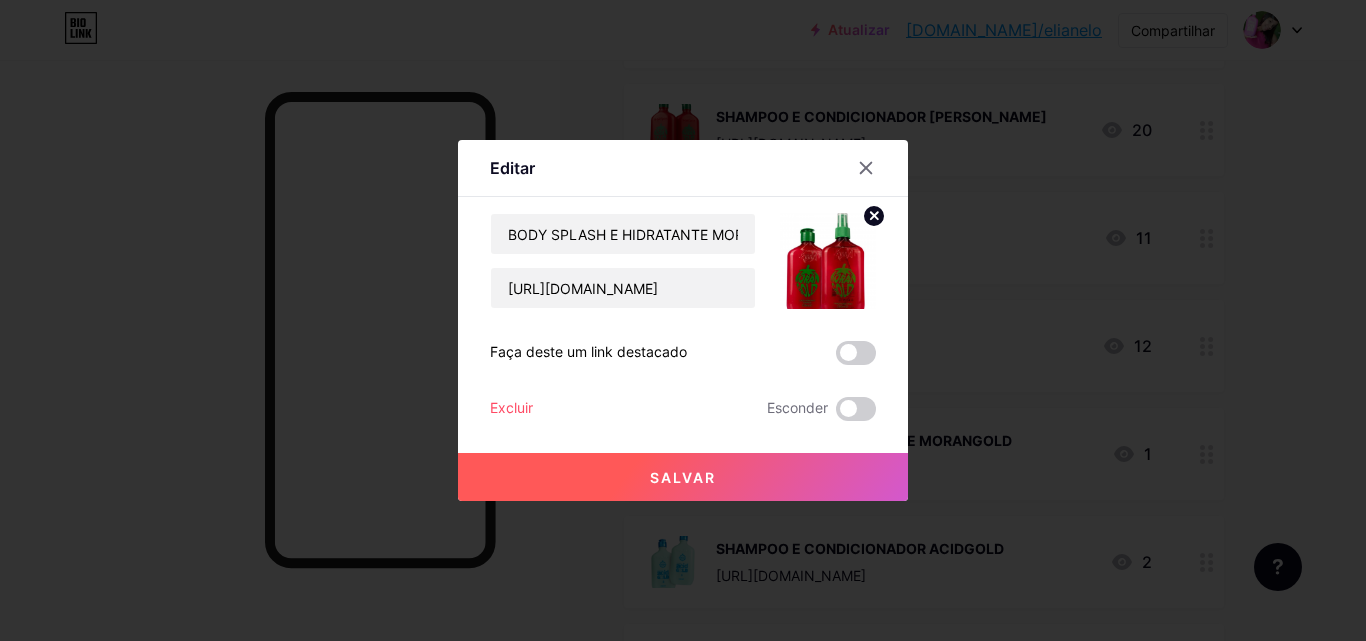 click on "Salvar" at bounding box center (683, 477) 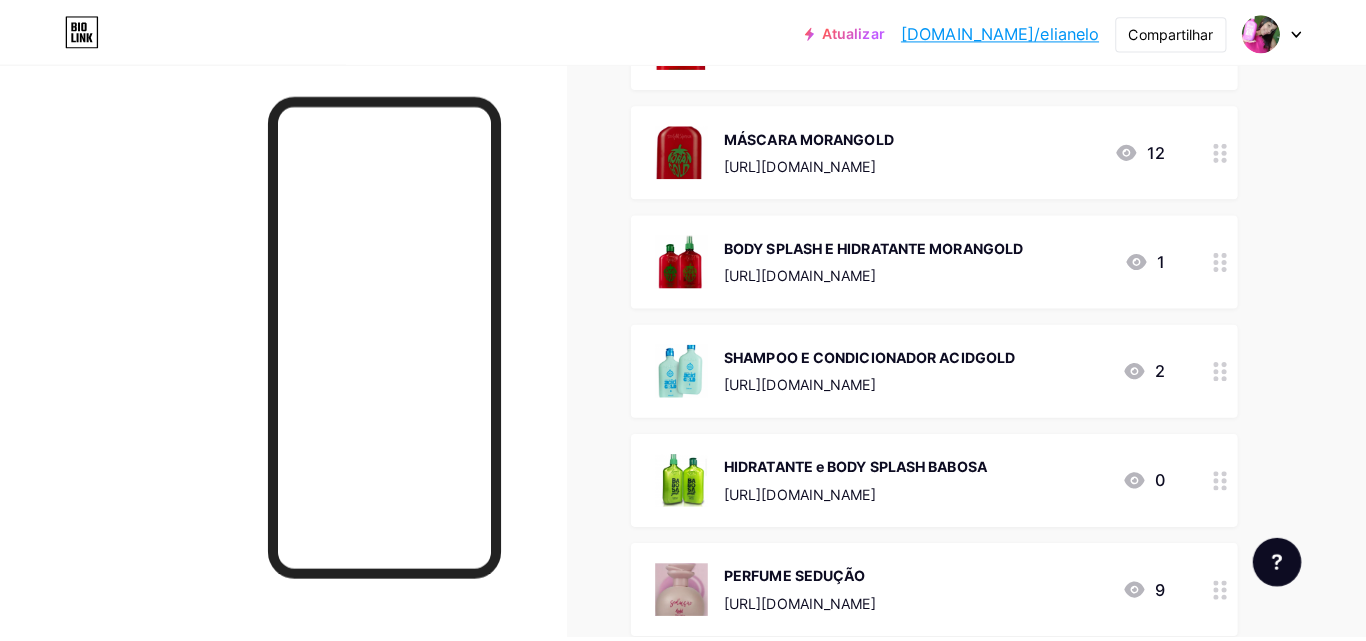 scroll, scrollTop: 2267, scrollLeft: 0, axis: vertical 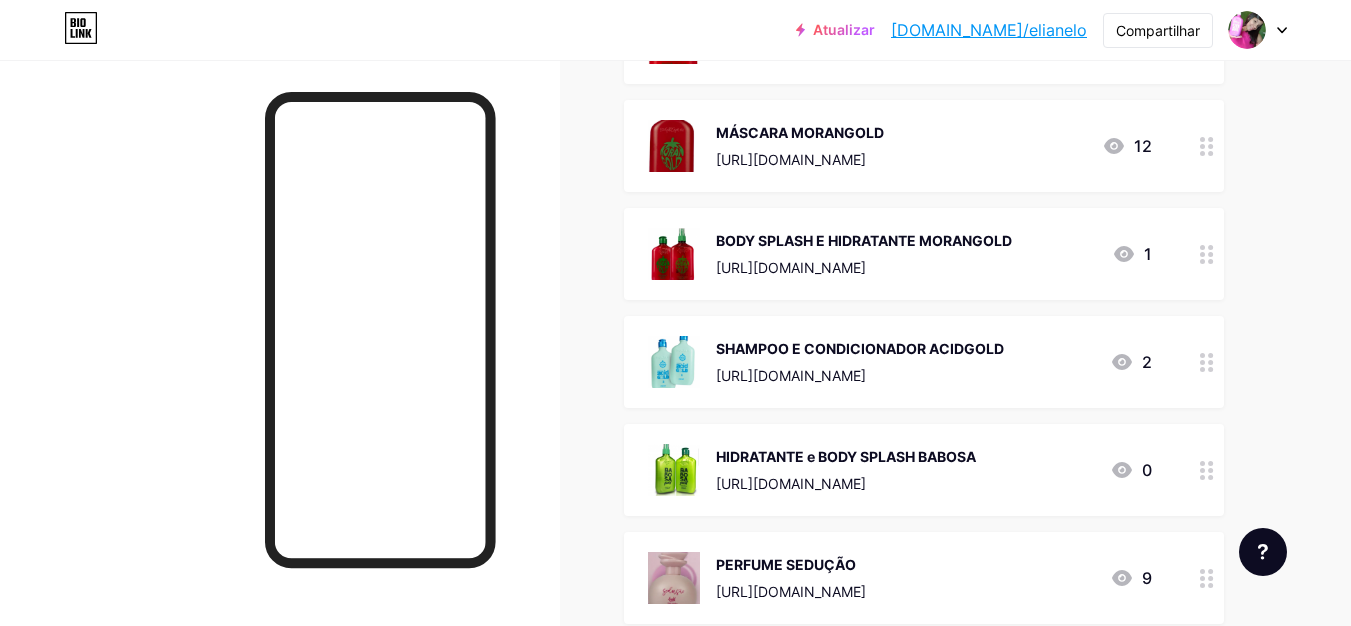 click on "SHAMPOO E CONDICIONADOR ACIDGOLD
https://consultora.goold.live/aff/LRGM4CAR/AEGQHYQD" at bounding box center [860, 362] 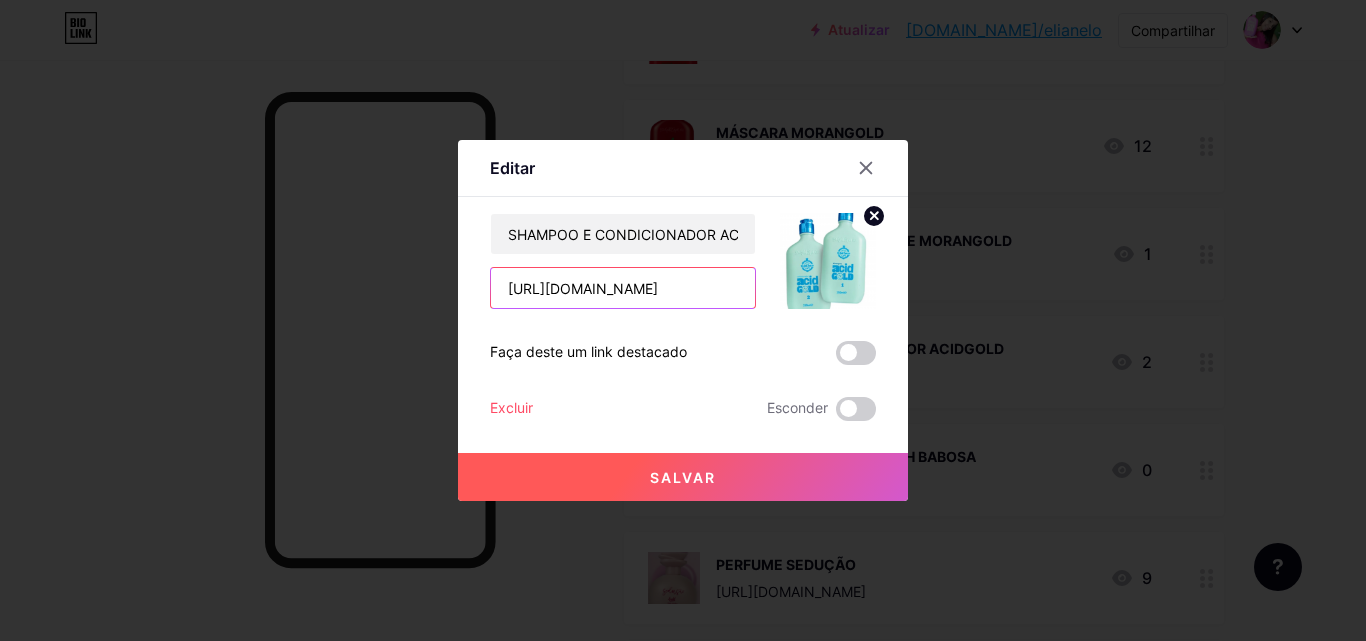 click on "https://consultora.goold.live/aff/LRGM4CAR/AEGQHYQD" at bounding box center [623, 288] 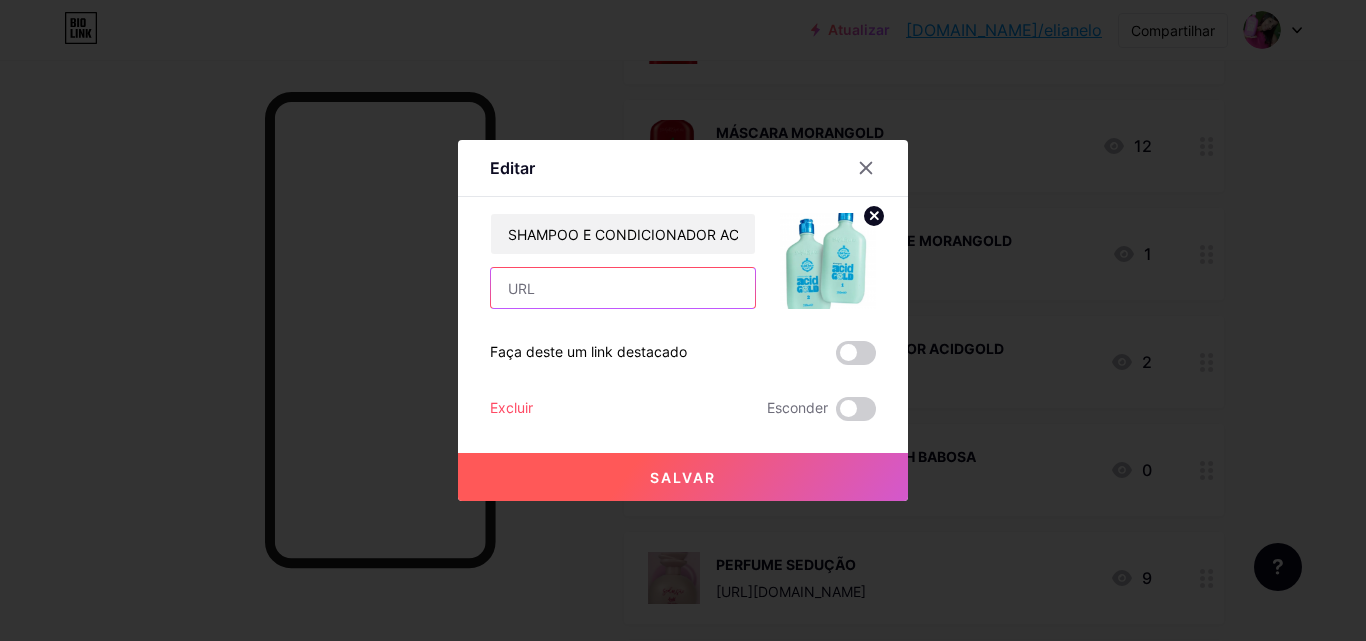 paste on "[URL][DOMAIN_NAME]" 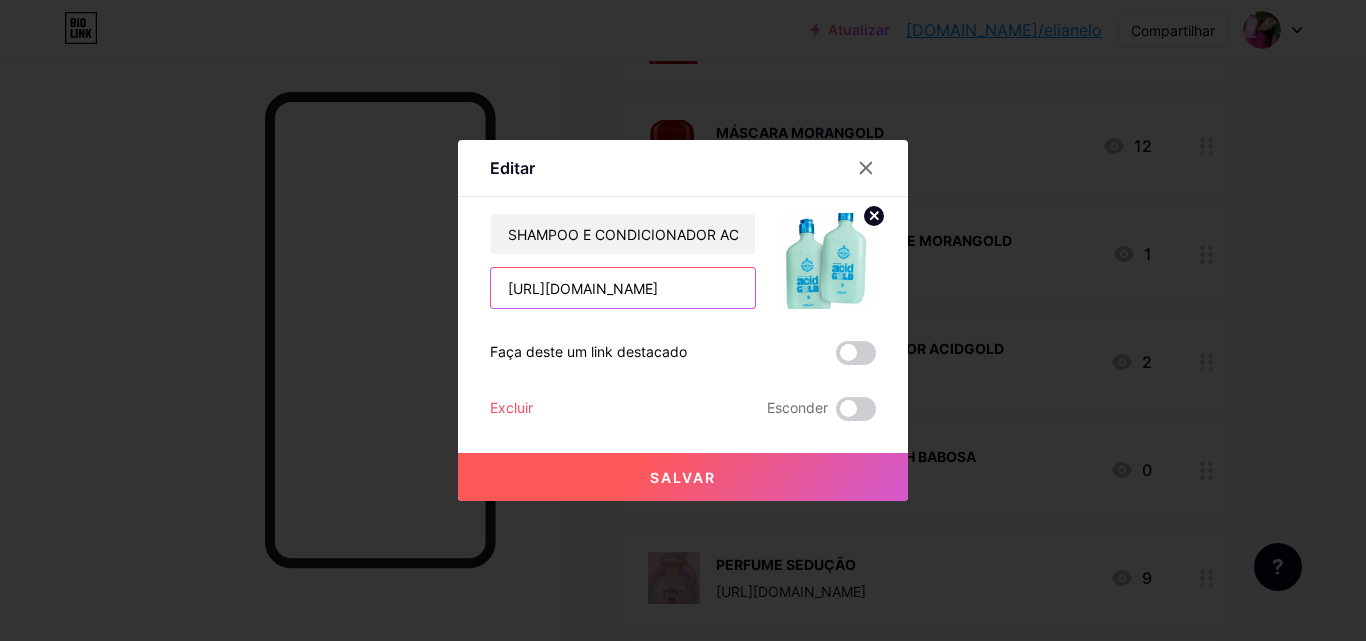 scroll, scrollTop: 0, scrollLeft: 81, axis: horizontal 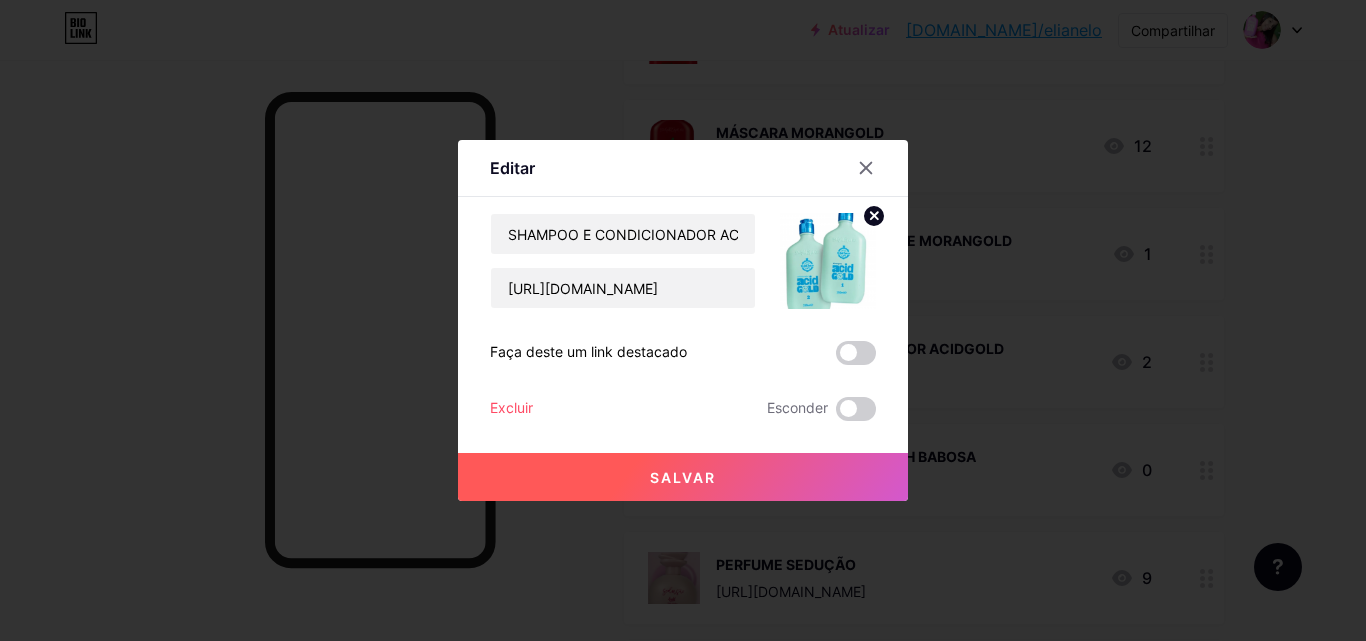 click on "Salvar" at bounding box center (683, 477) 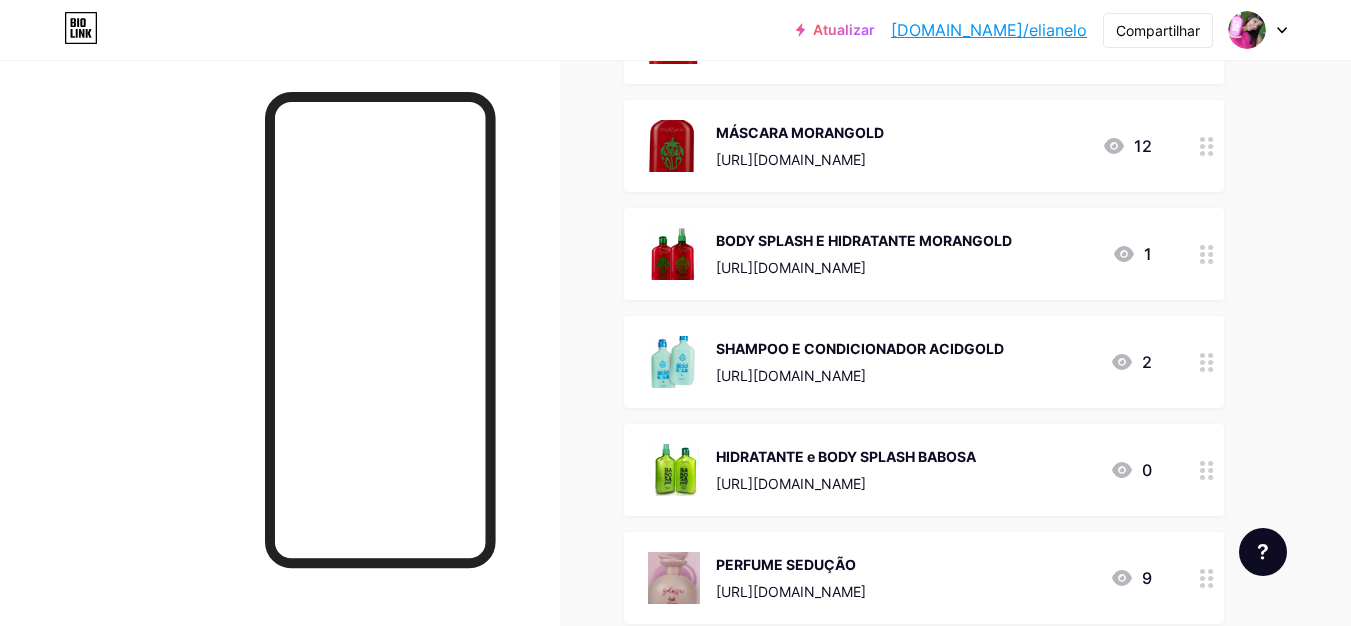 click on "HIDRATANTE e BODY SPLASH BABOSA" at bounding box center [846, 456] 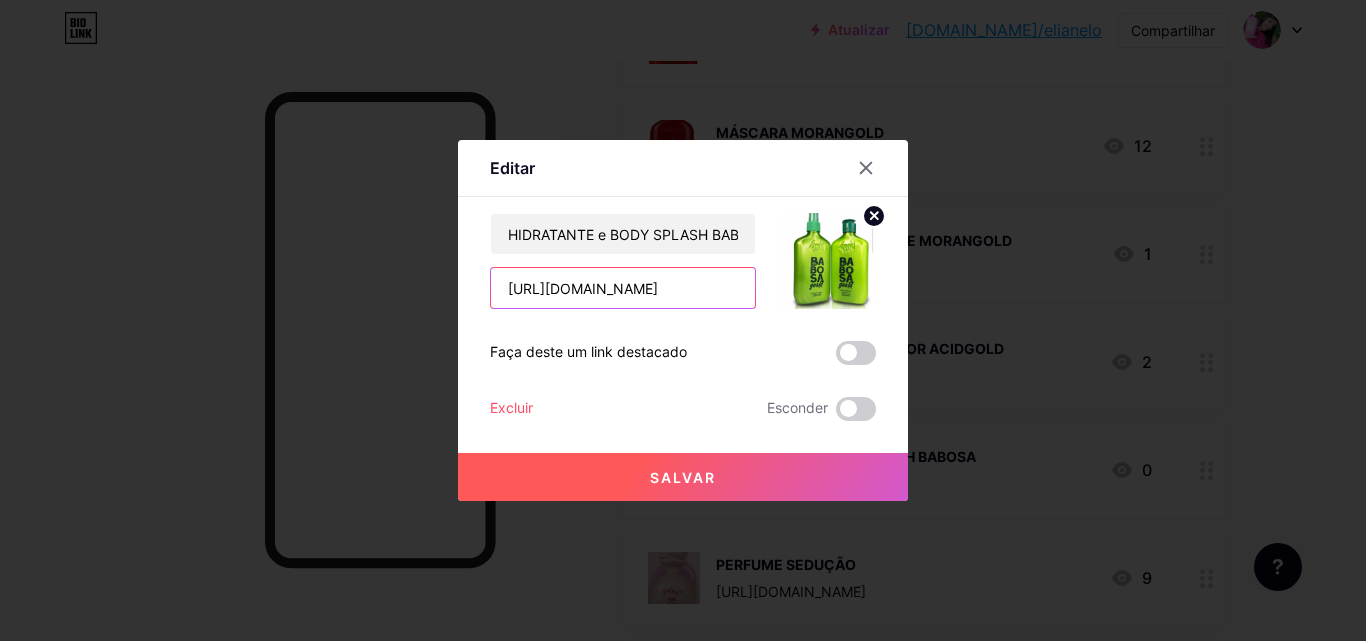 click on "https://consultora.goold.live/aff/HGRFE3CX/SWEXAAPW" at bounding box center [623, 288] 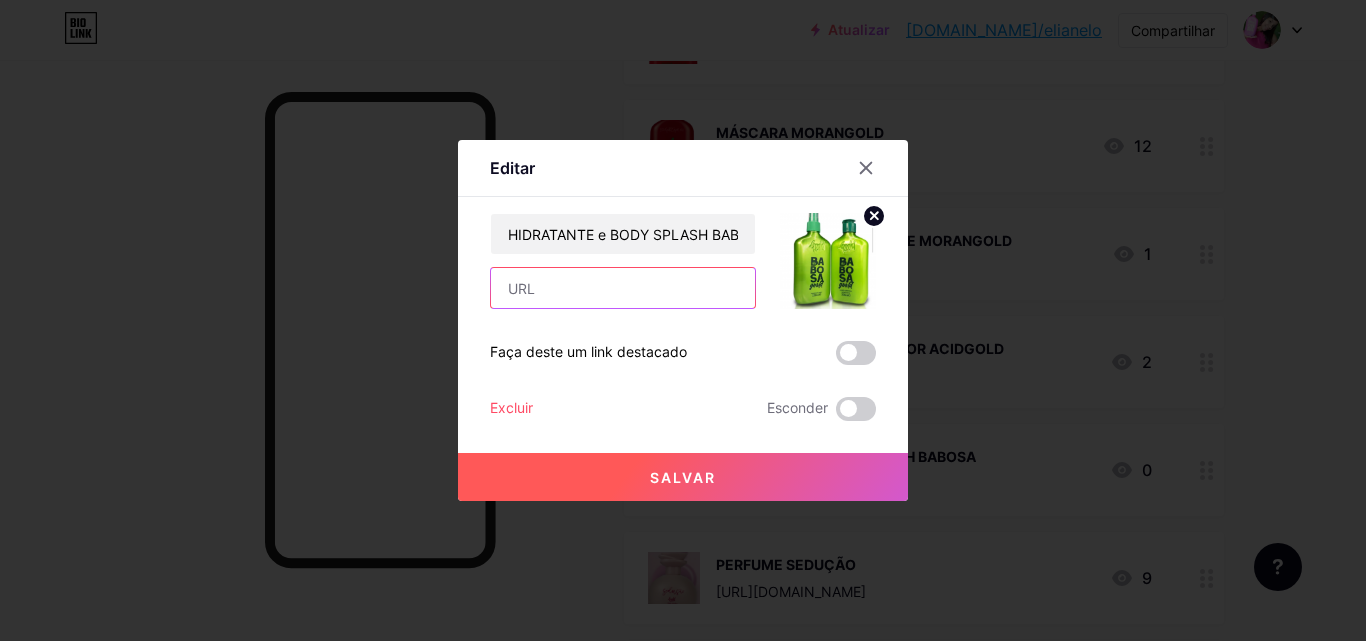 paste on "[URL][DOMAIN_NAME]" 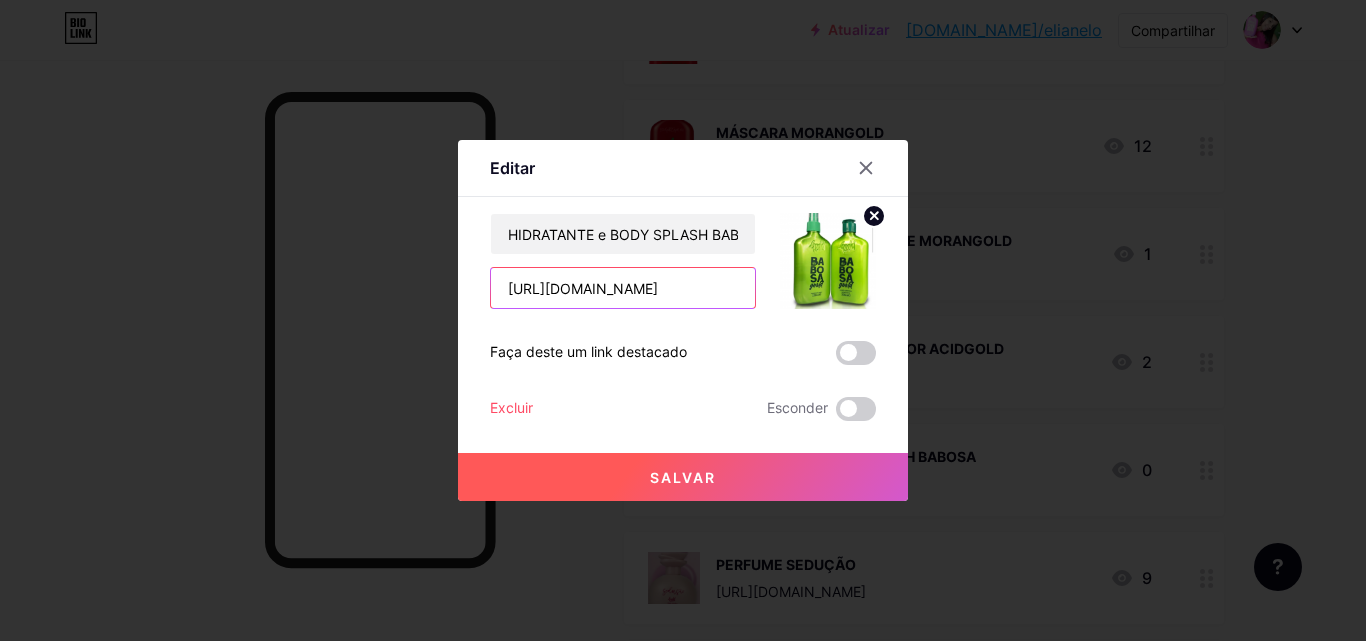 scroll, scrollTop: 0, scrollLeft: 81, axis: horizontal 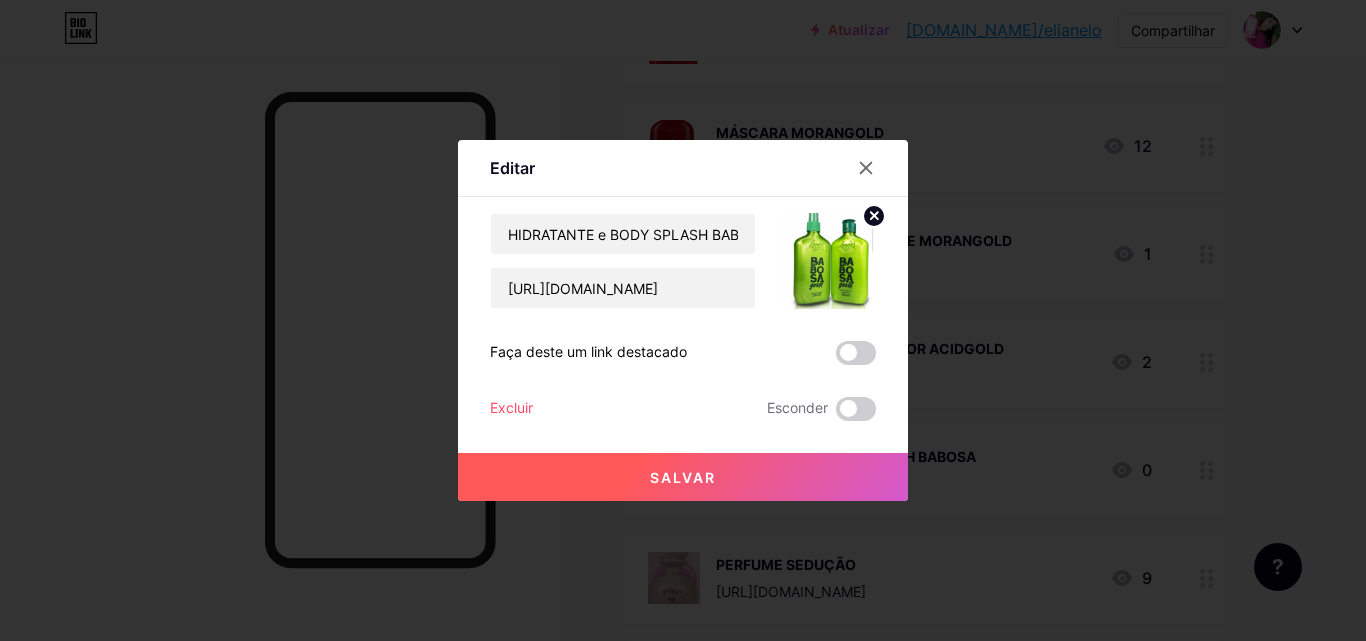 click on "Salvar" at bounding box center [683, 477] 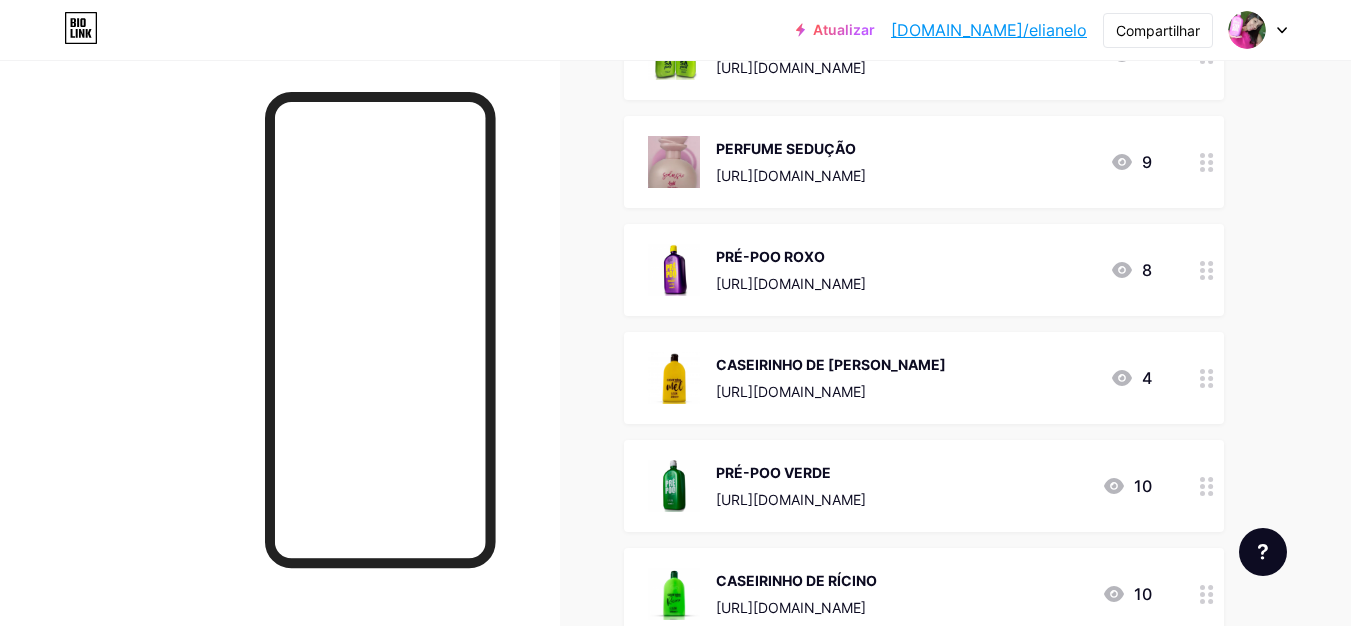 scroll, scrollTop: 2414, scrollLeft: 0, axis: vertical 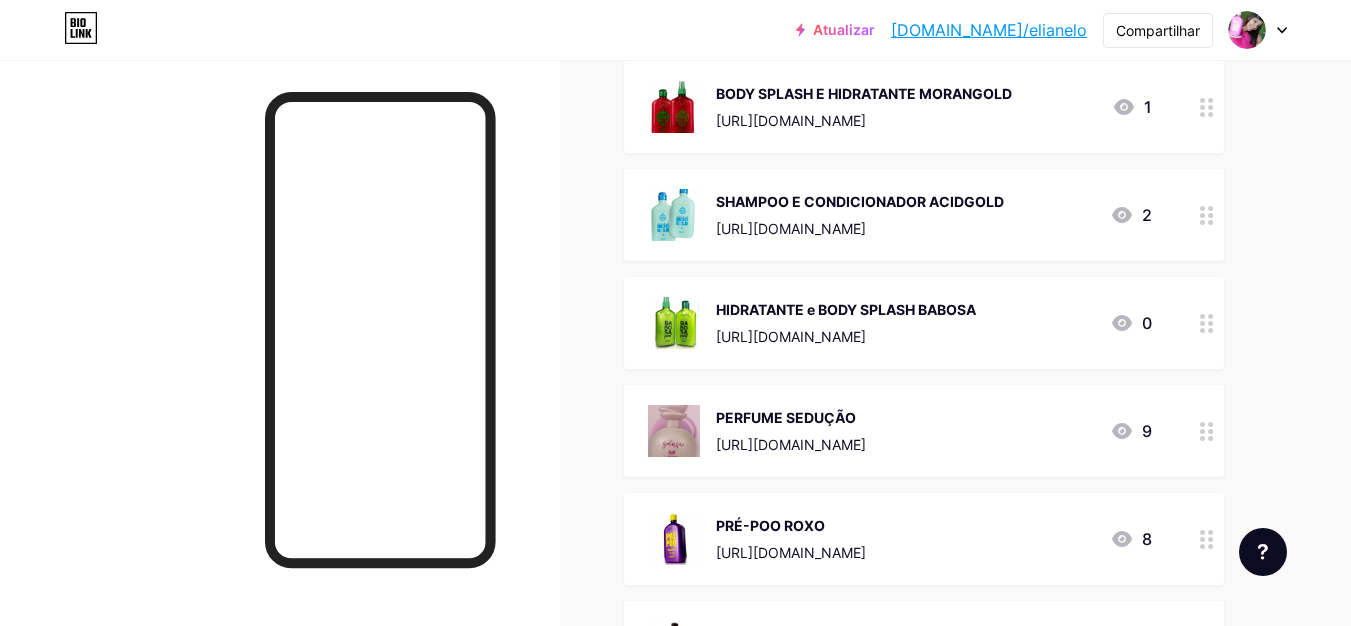 click on "https://consultora.goold.live/aff/HGRFE3CX/SWEXAAPW" at bounding box center [791, 336] 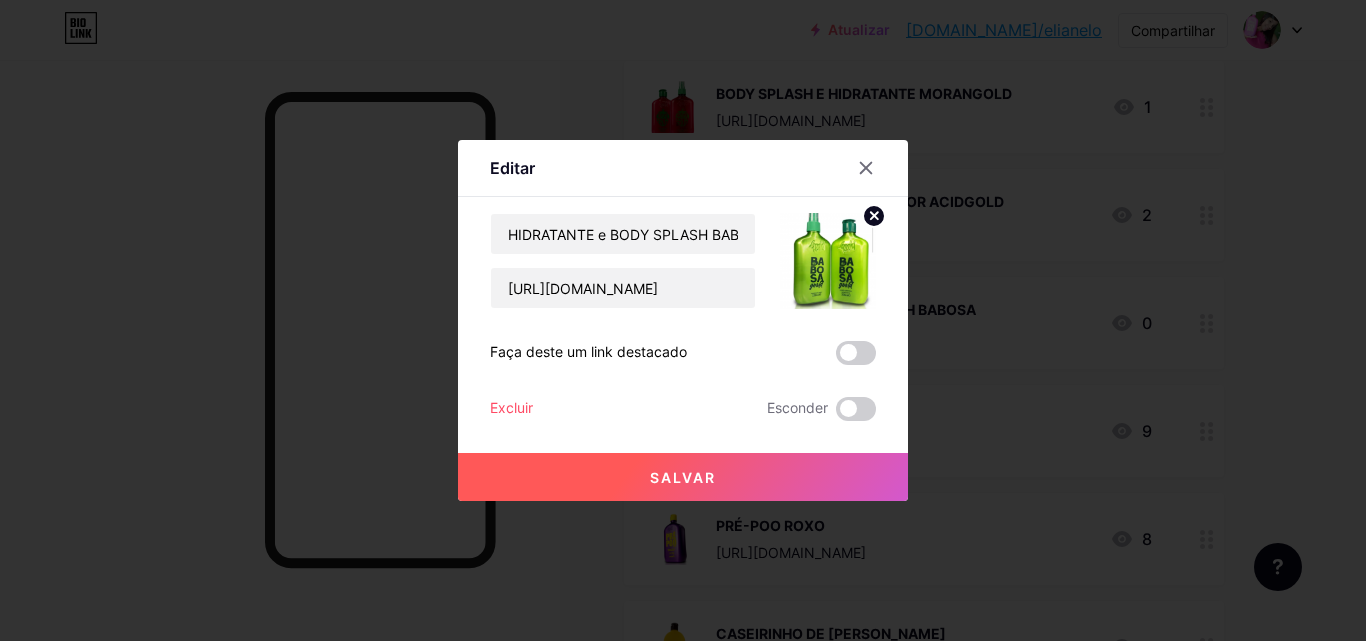 click on "Salvar" at bounding box center [683, 477] 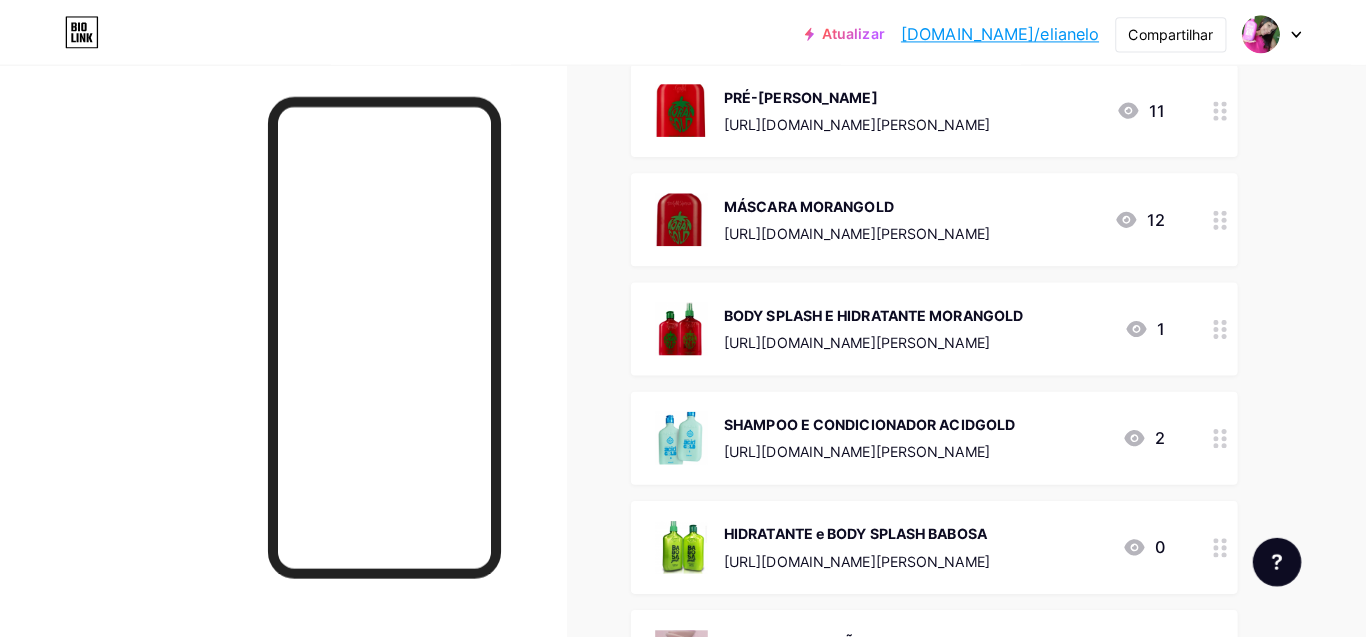 scroll, scrollTop: 2400, scrollLeft: 0, axis: vertical 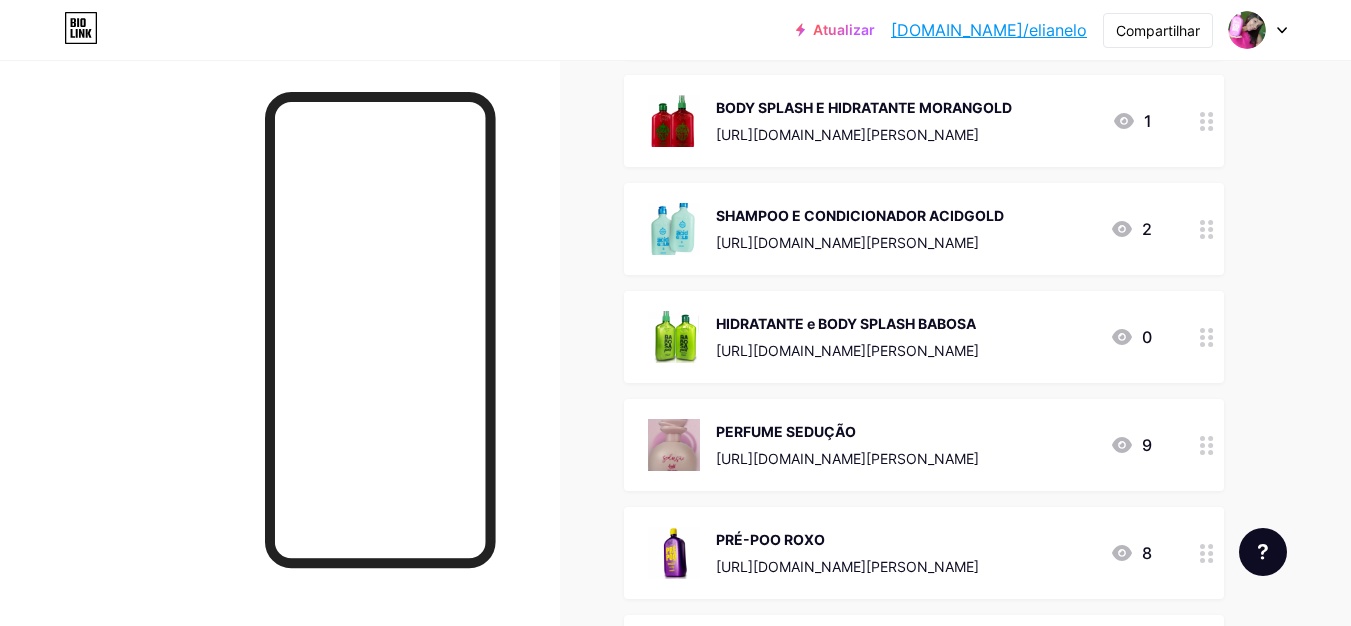 click on "[URL][DOMAIN_NAME][PERSON_NAME]" at bounding box center [847, 458] 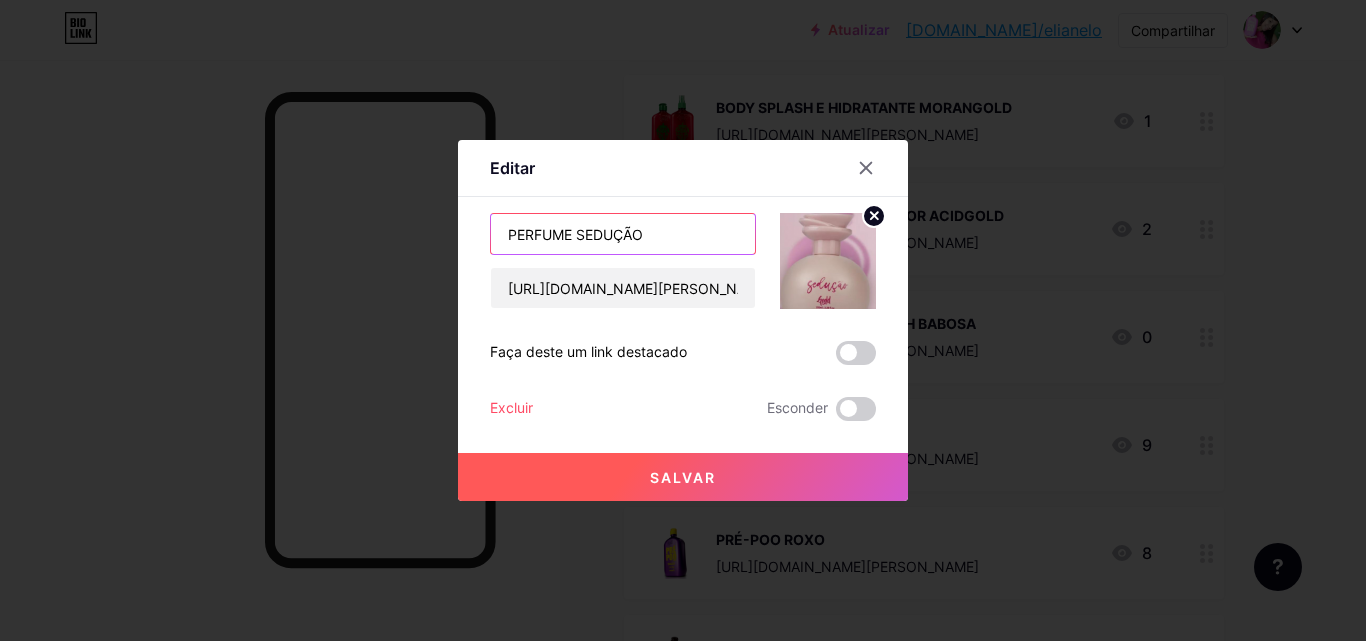 click on "PERFUME SEDUÇÃO" at bounding box center (623, 234) 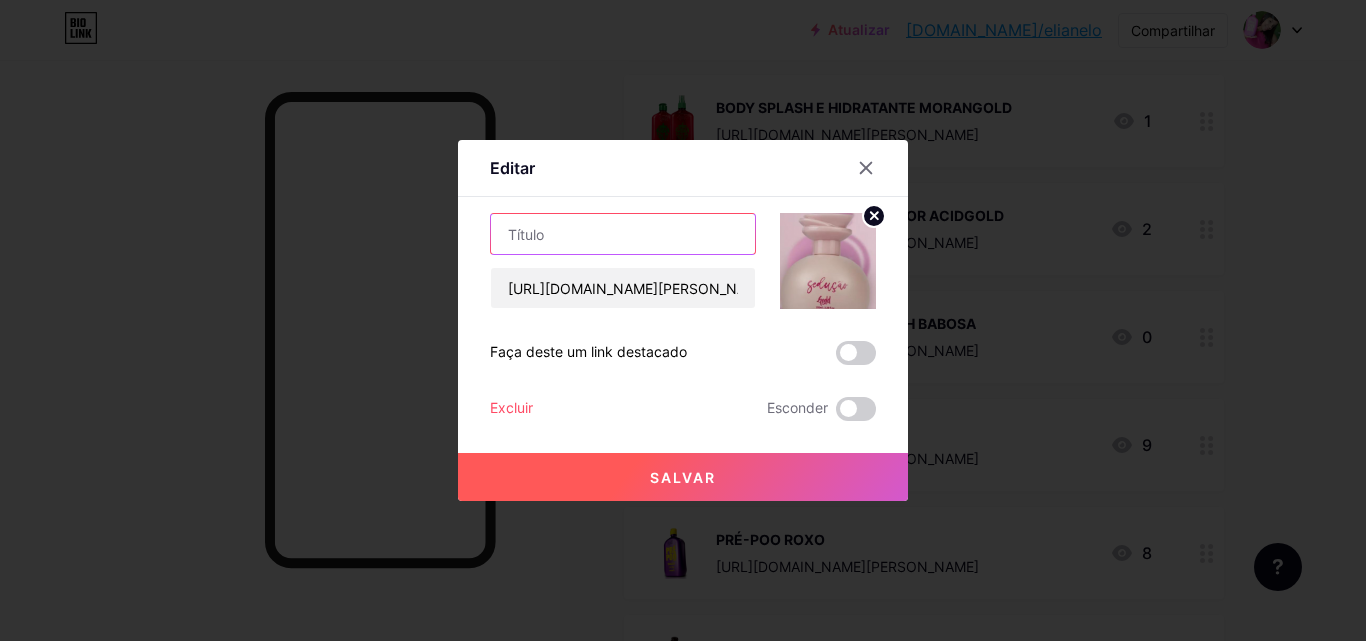 paste on "GOOLD Nº3 - PERFUME" 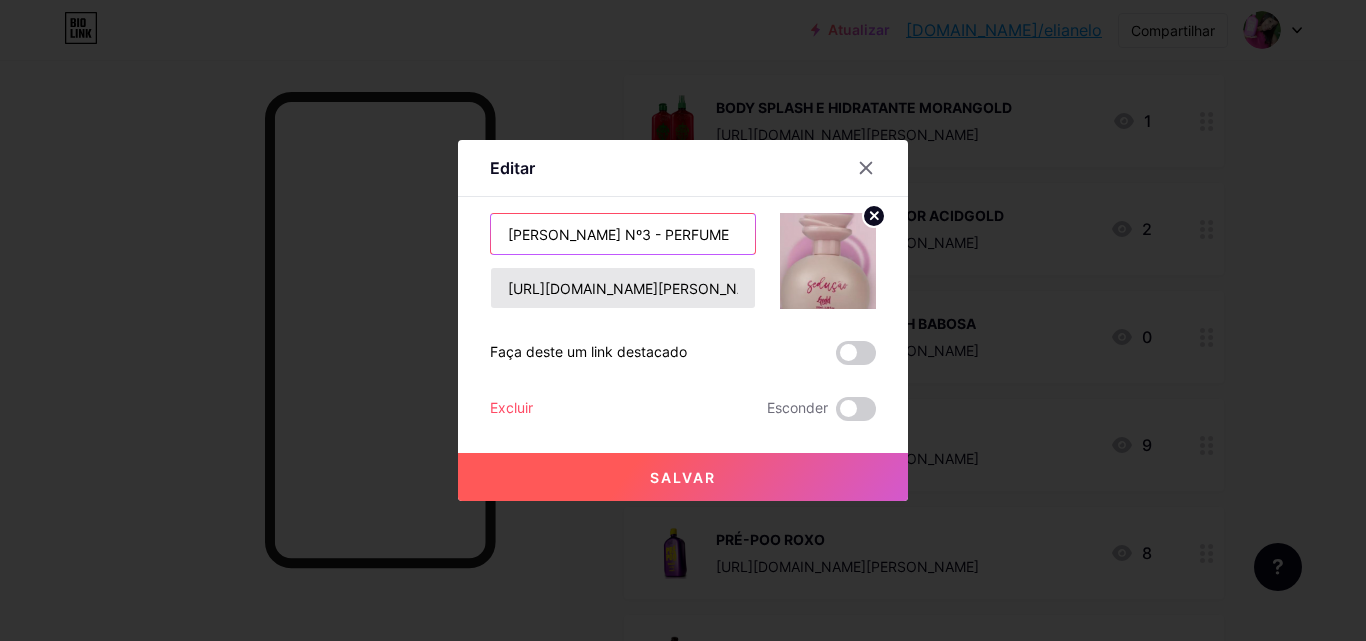 type on "GOOLD Nº3 - PERFUME" 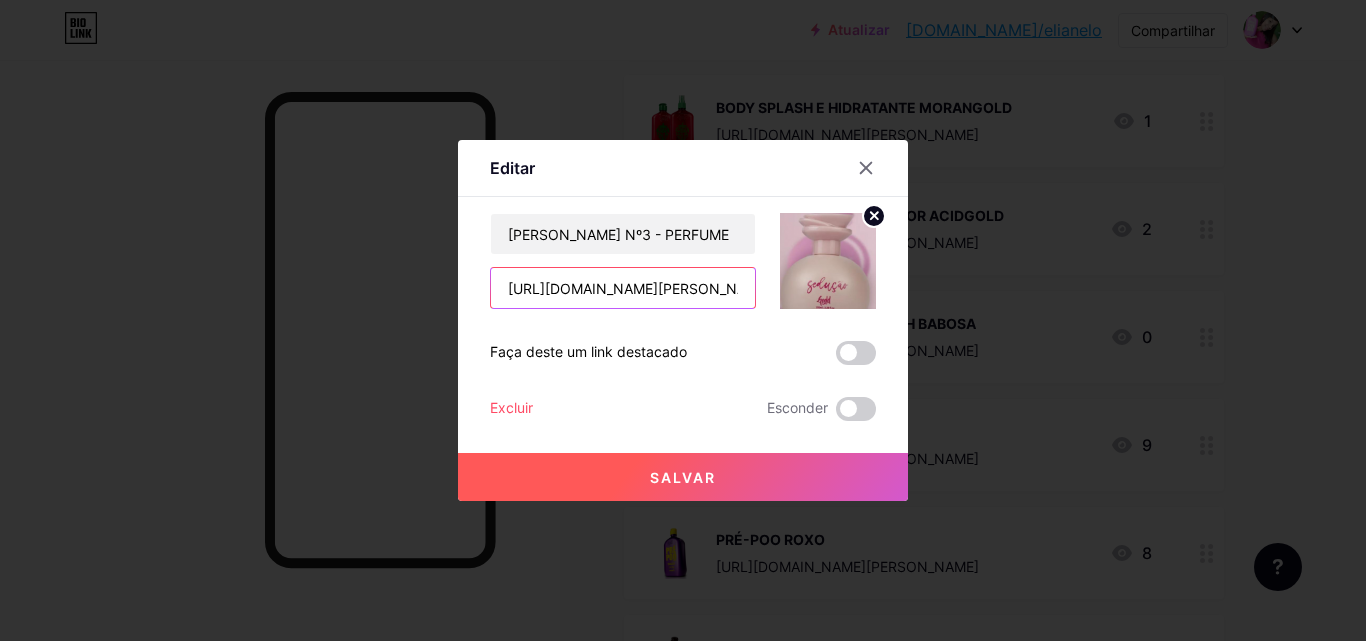 click on "https://consultora.goold.live/aff/19XFEAHC/ZX1IYLIS" at bounding box center [623, 288] 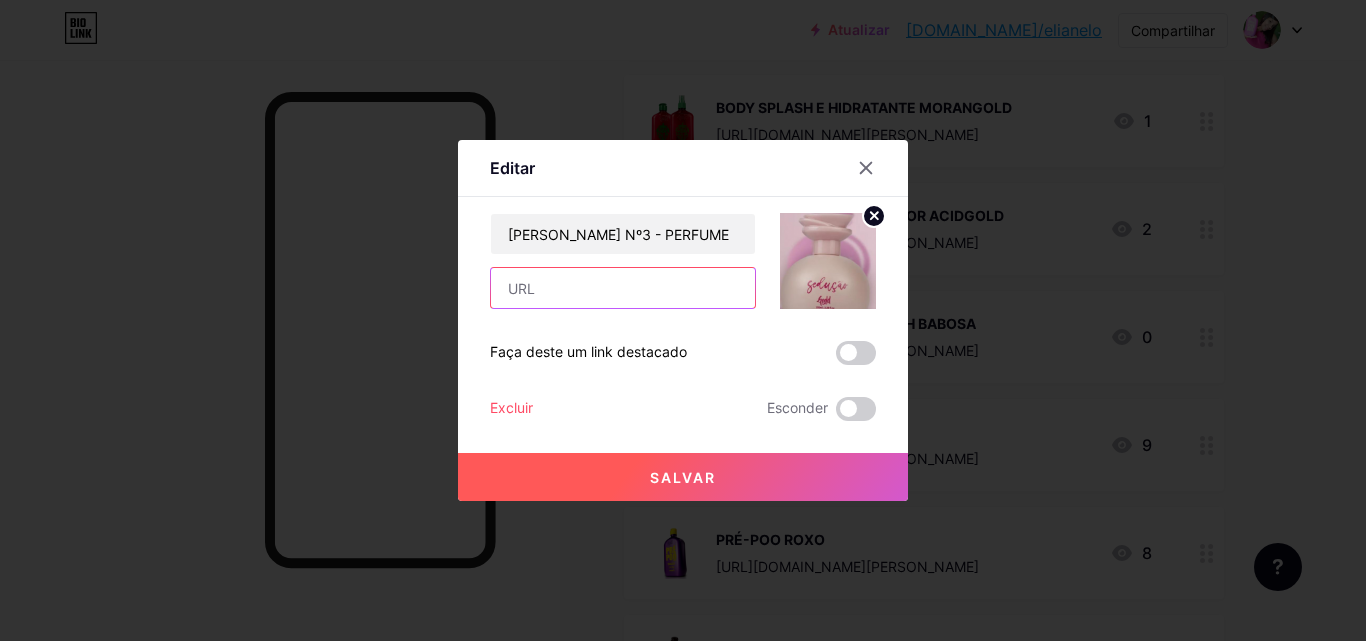 type 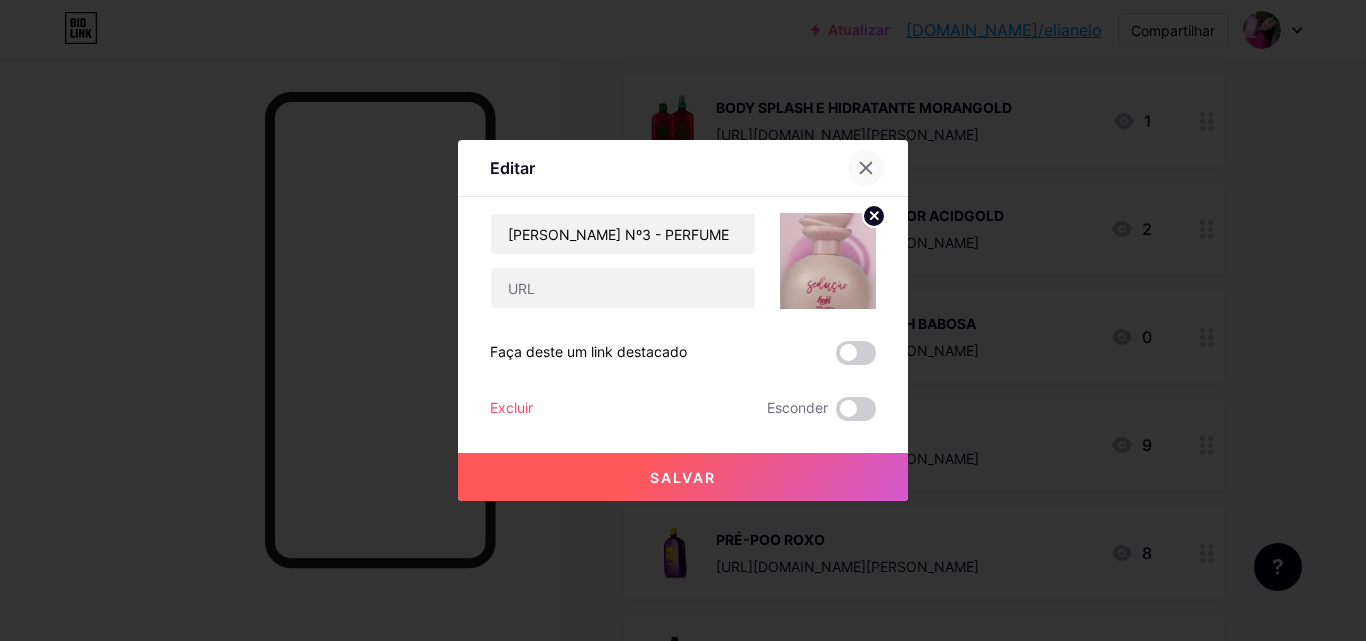 click 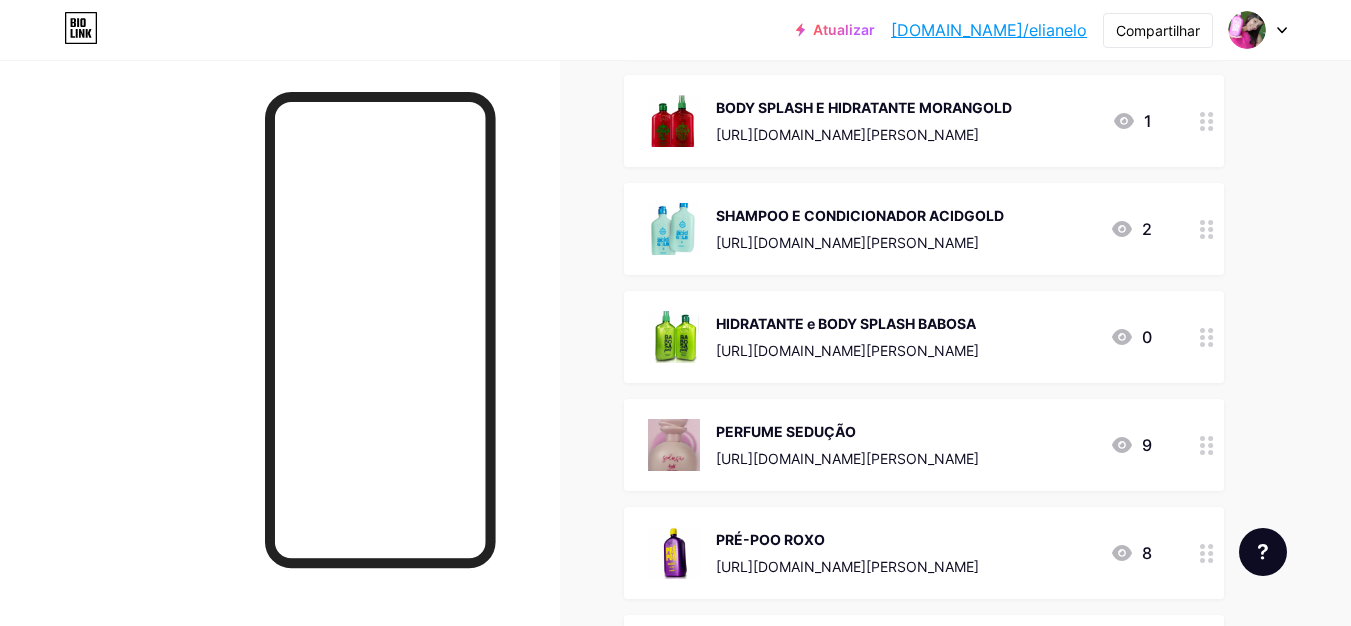 click at bounding box center (1207, 445) 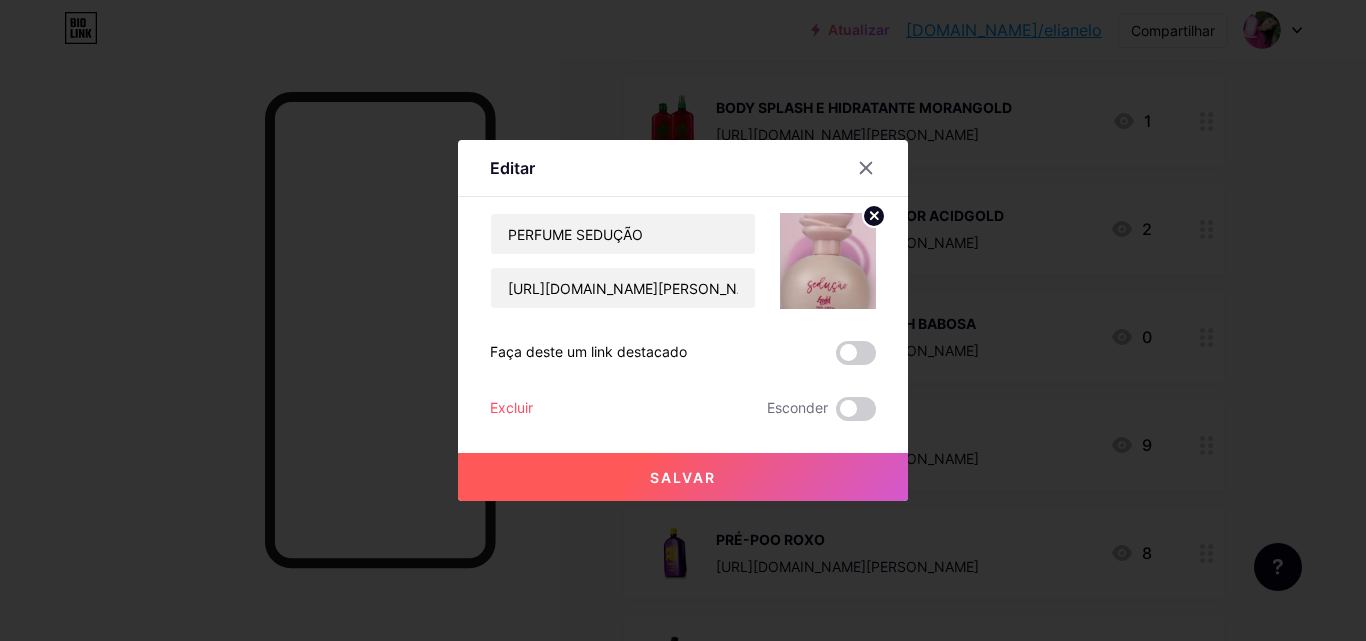 click on "Excluir" at bounding box center (511, 407) 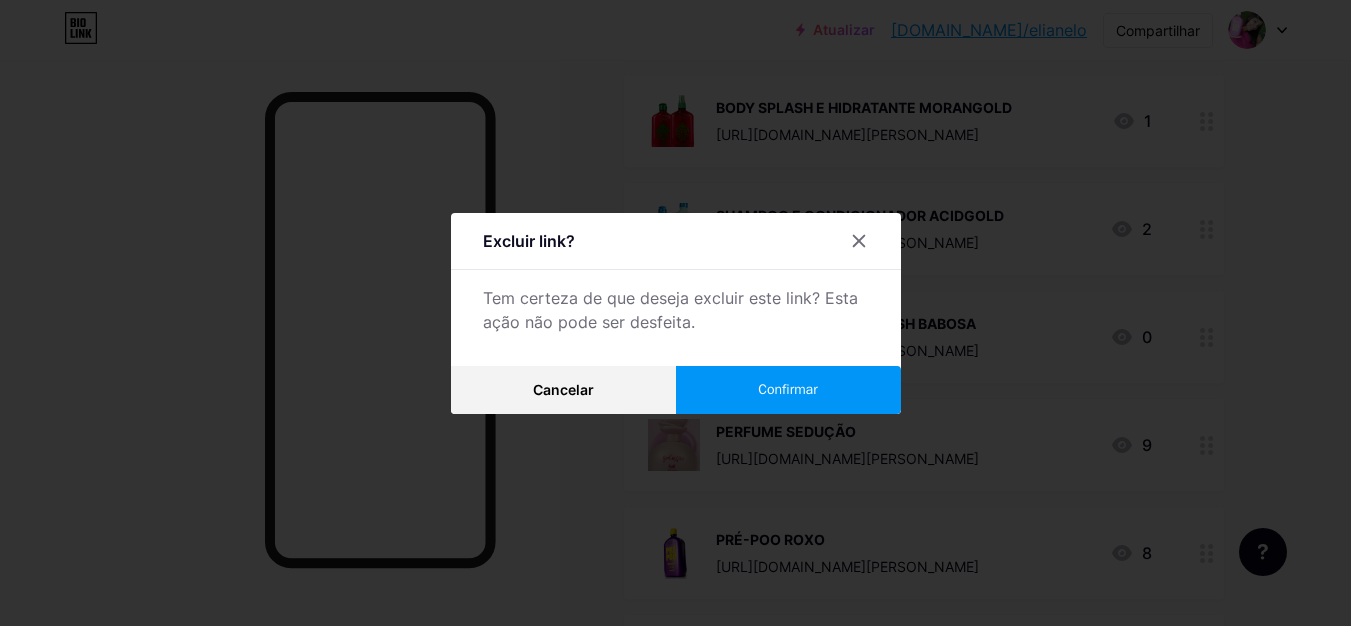click on "Confirmar" at bounding box center [788, 390] 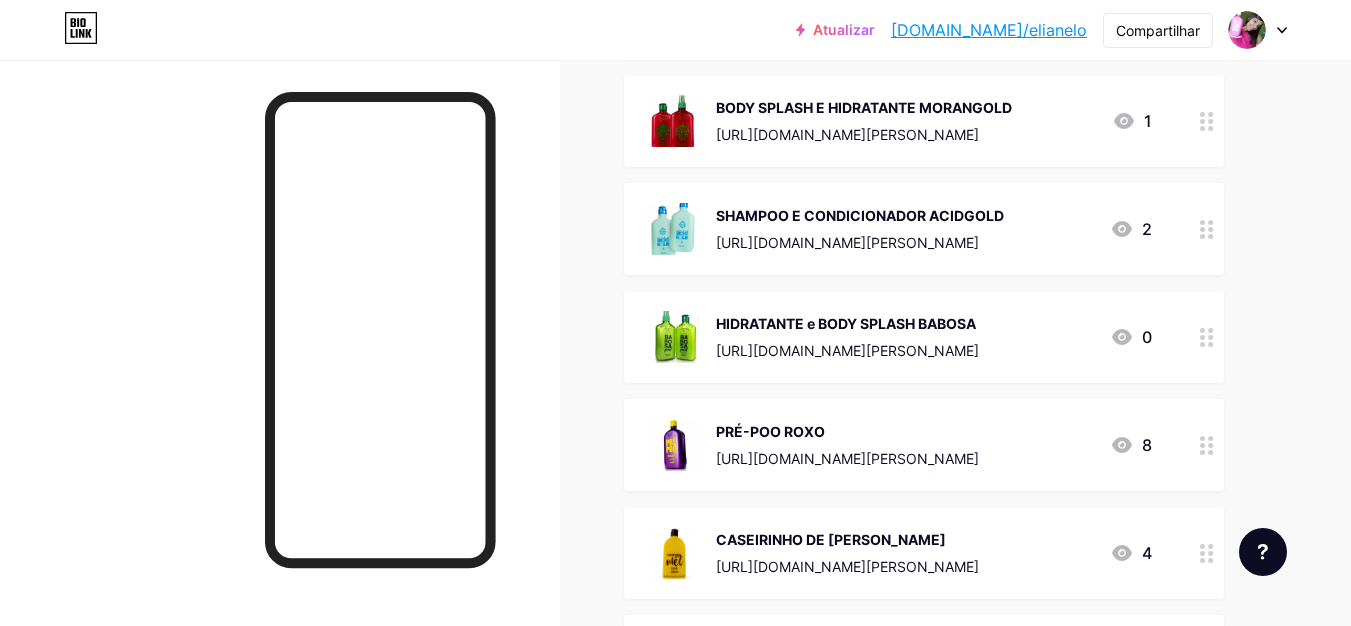 drag, startPoint x: 942, startPoint y: 451, endPoint x: 1127, endPoint y: 461, distance: 185.27008 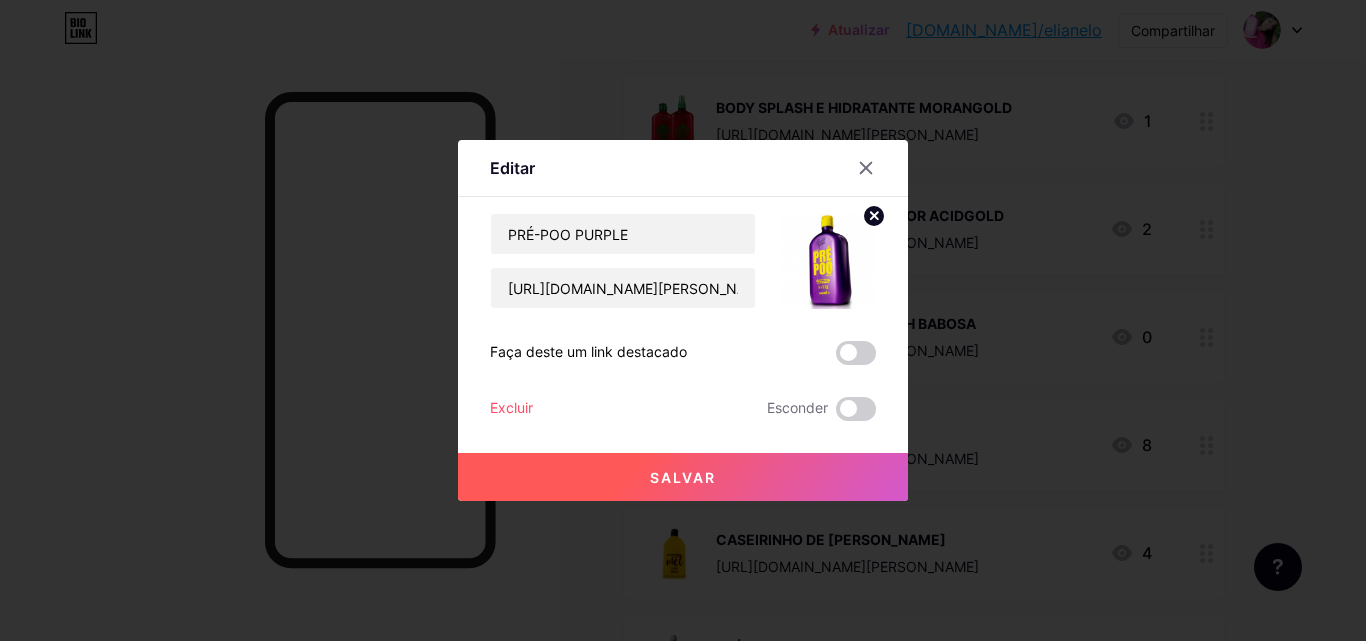 click on "Excluir" at bounding box center [511, 407] 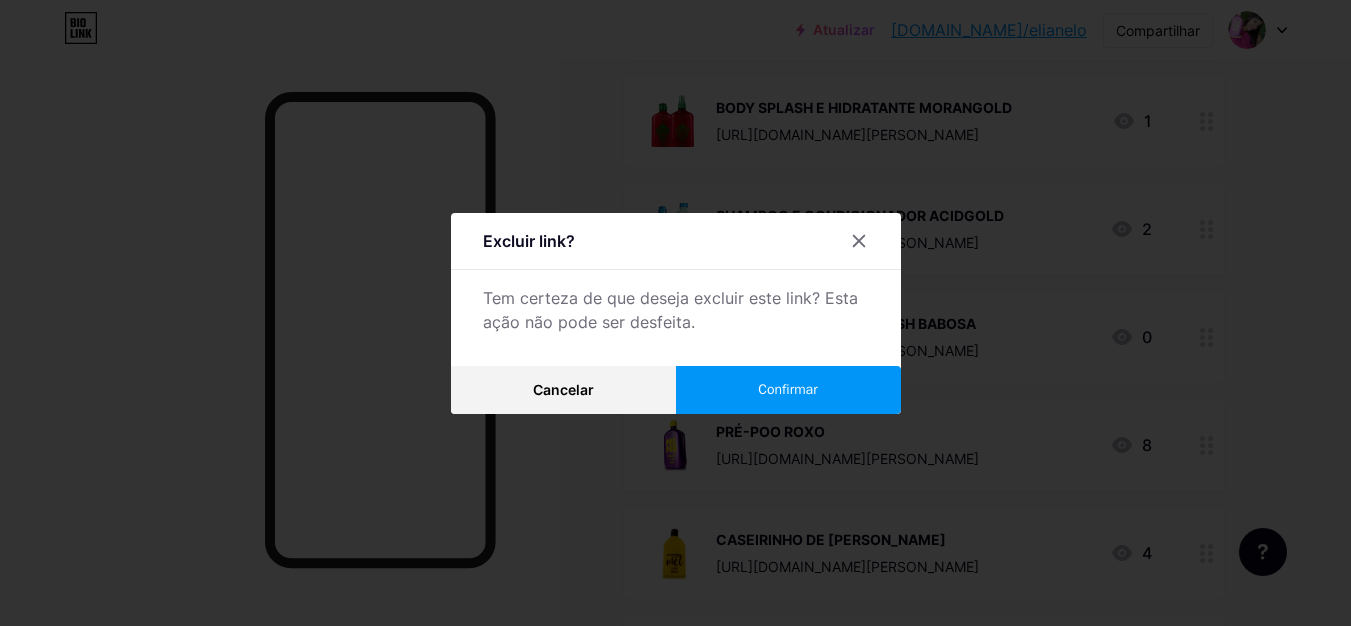 click on "Confirmar" at bounding box center (787, 389) 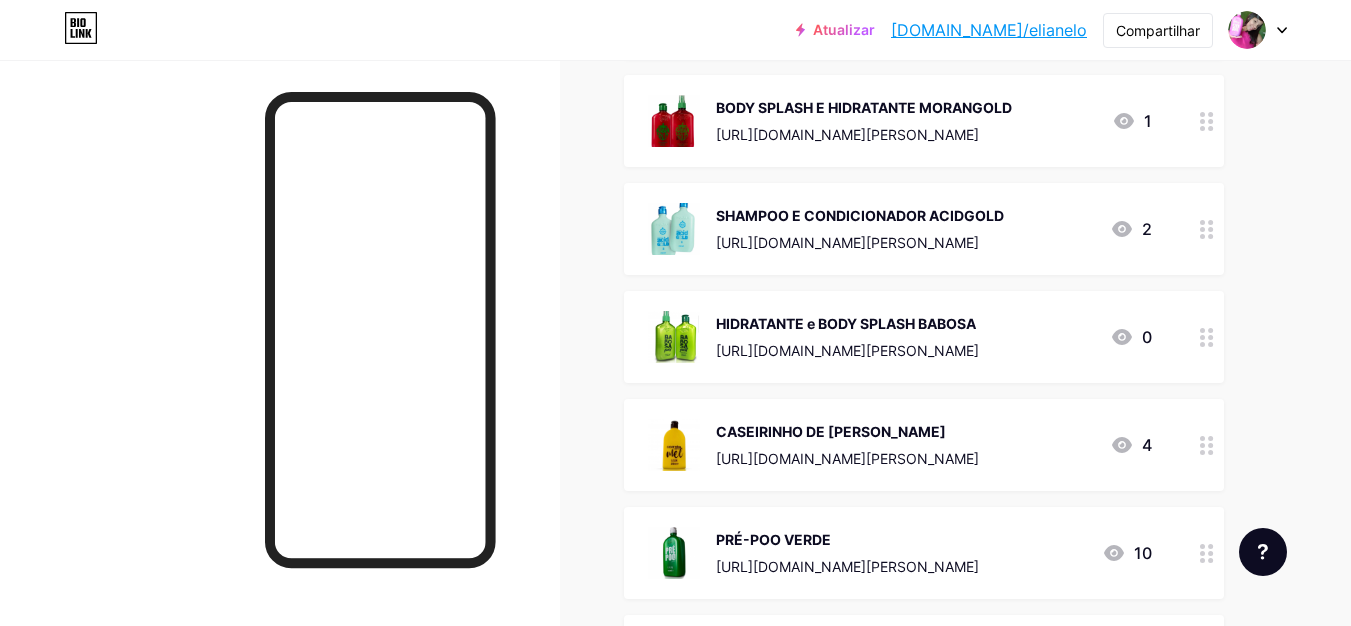 click on "https://consultora.goold.live/aff/WURWIQHI/NBMGP1LQ" at bounding box center [847, 458] 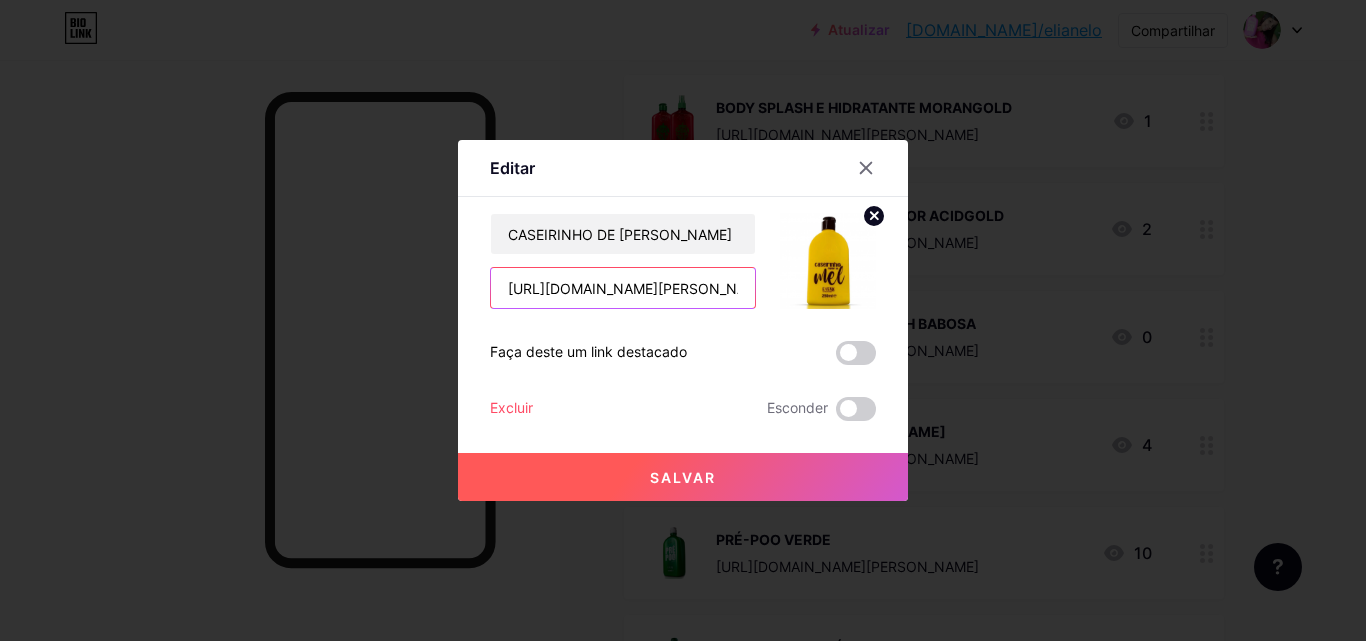 click on "https://consultora.goold.live/aff/WURWIQHI/NBMGP1LQ" at bounding box center (623, 288) 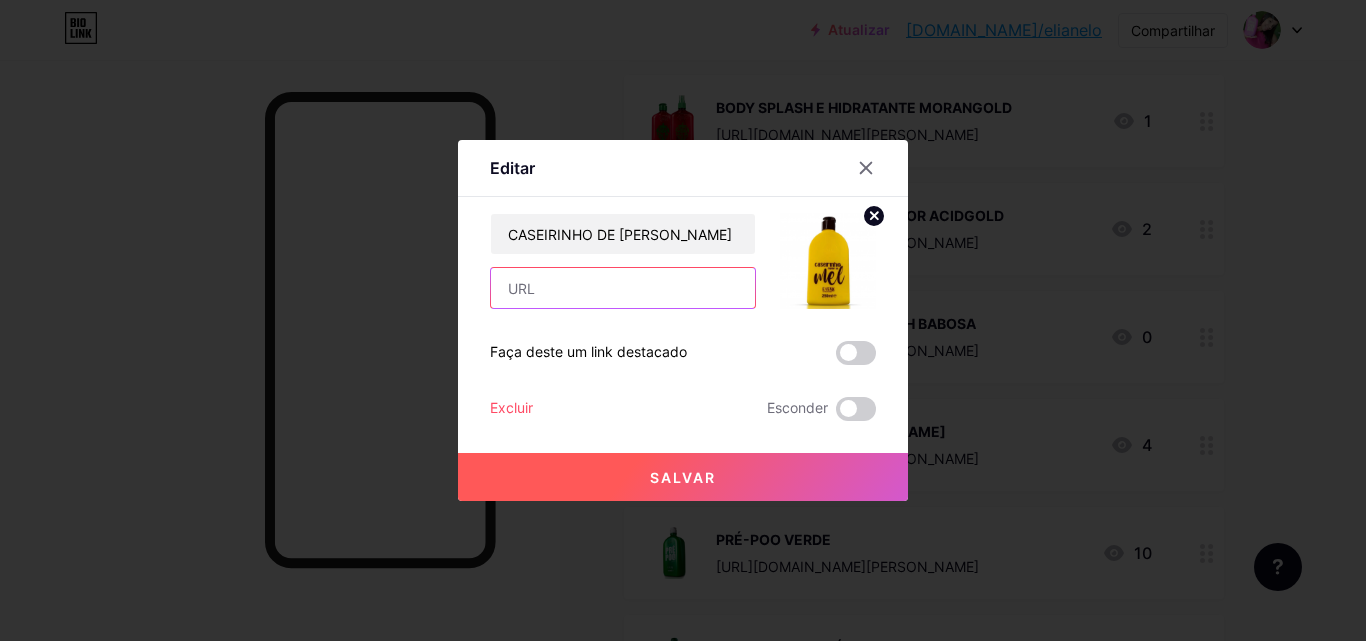 paste on "[URL][DOMAIN_NAME]" 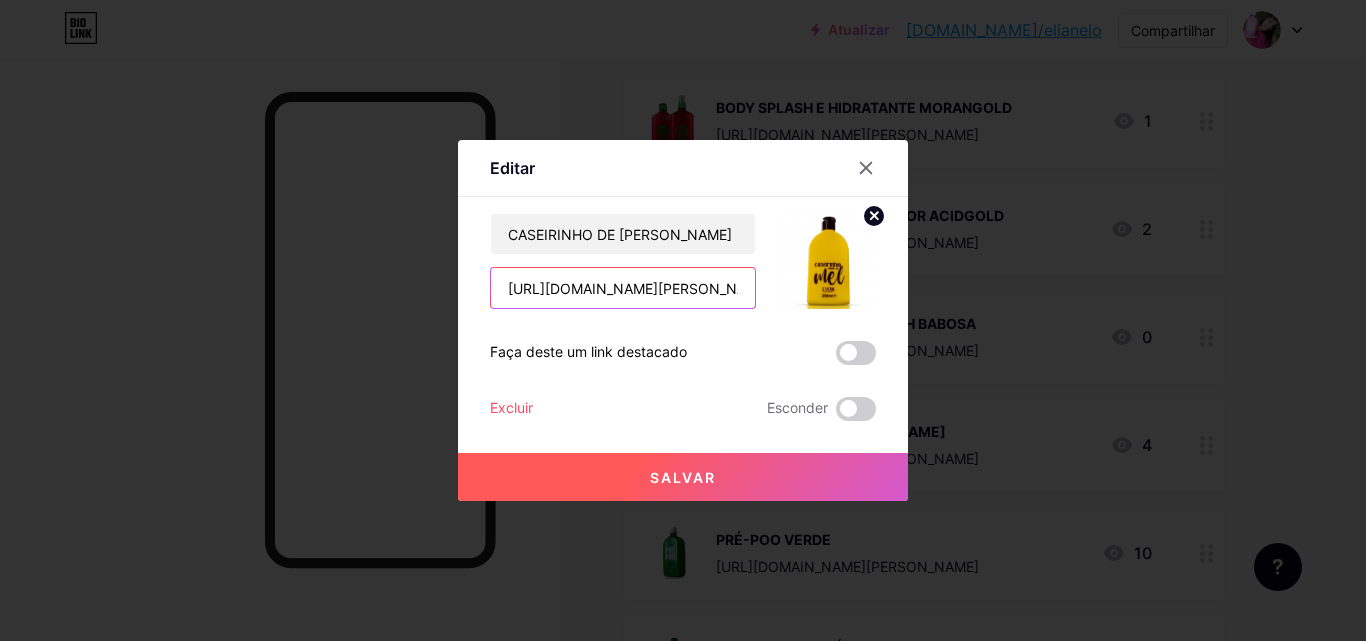 scroll, scrollTop: 0, scrollLeft: 82, axis: horizontal 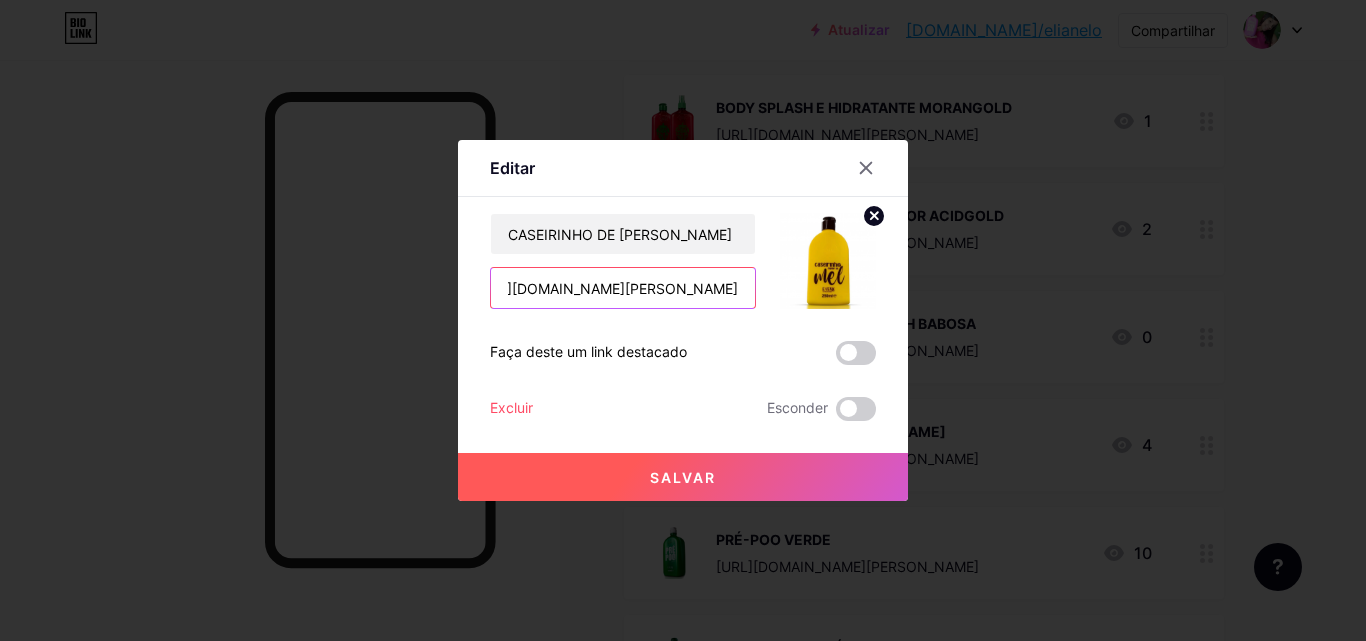 type on "[URL][DOMAIN_NAME]" 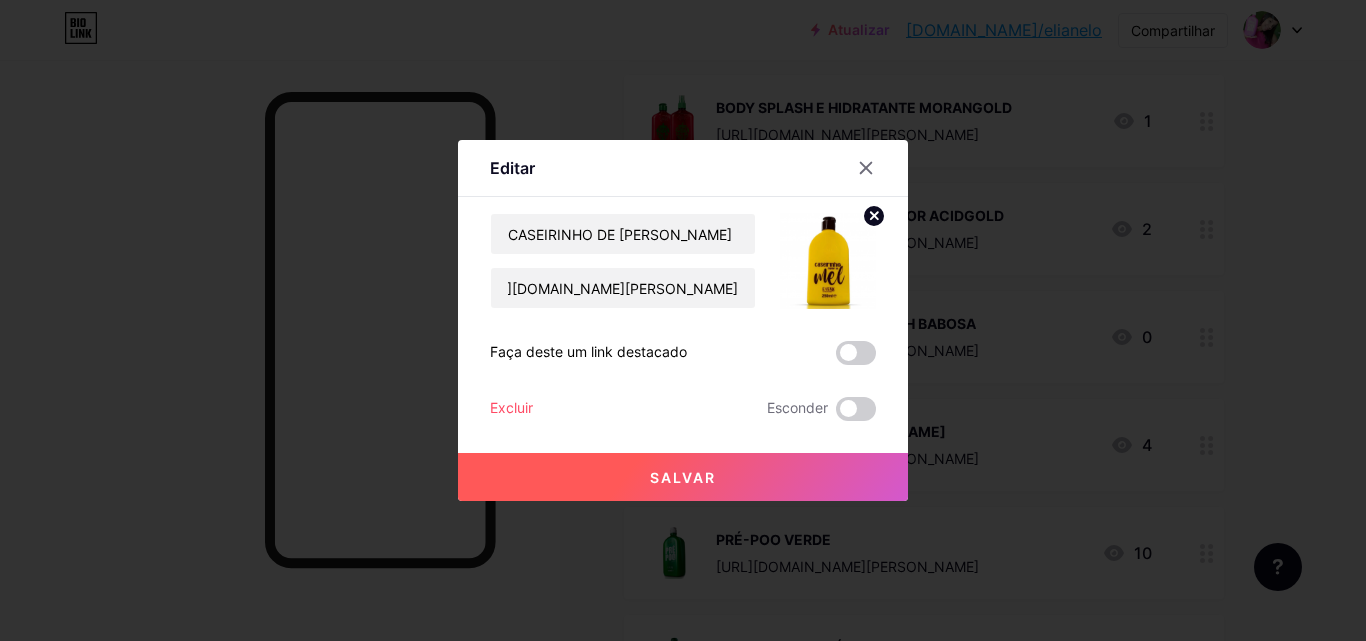 scroll, scrollTop: 0, scrollLeft: 0, axis: both 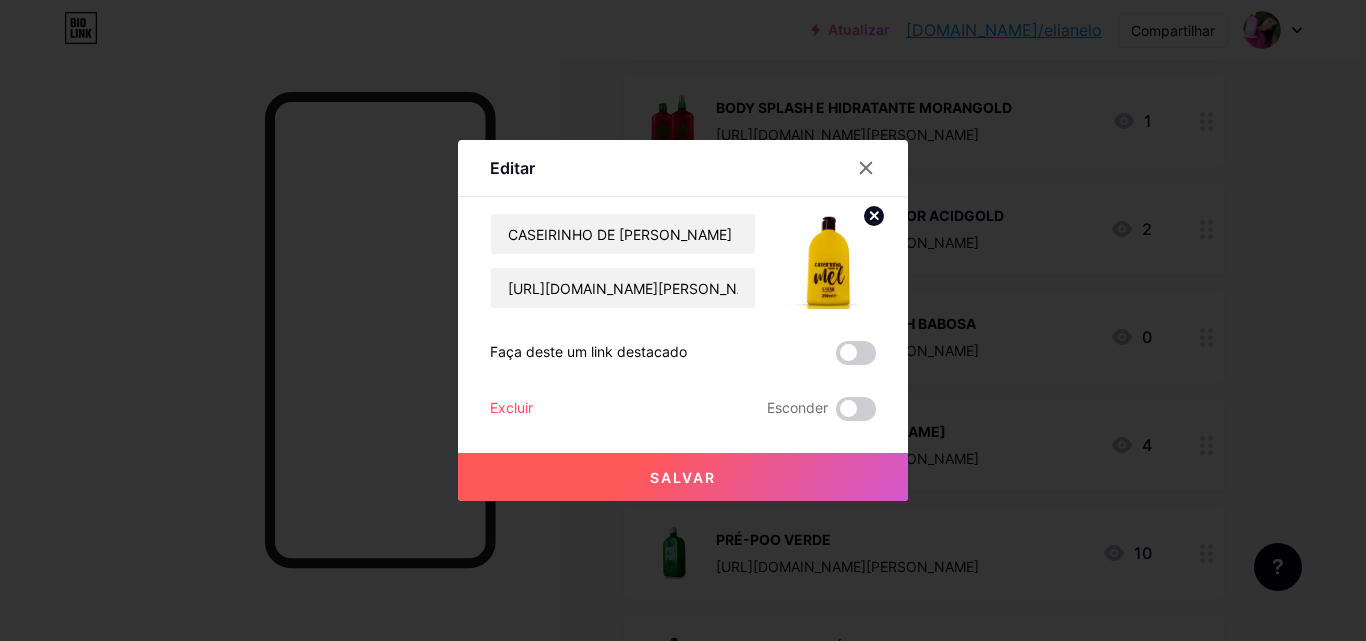 click on "Salvar" at bounding box center [683, 477] 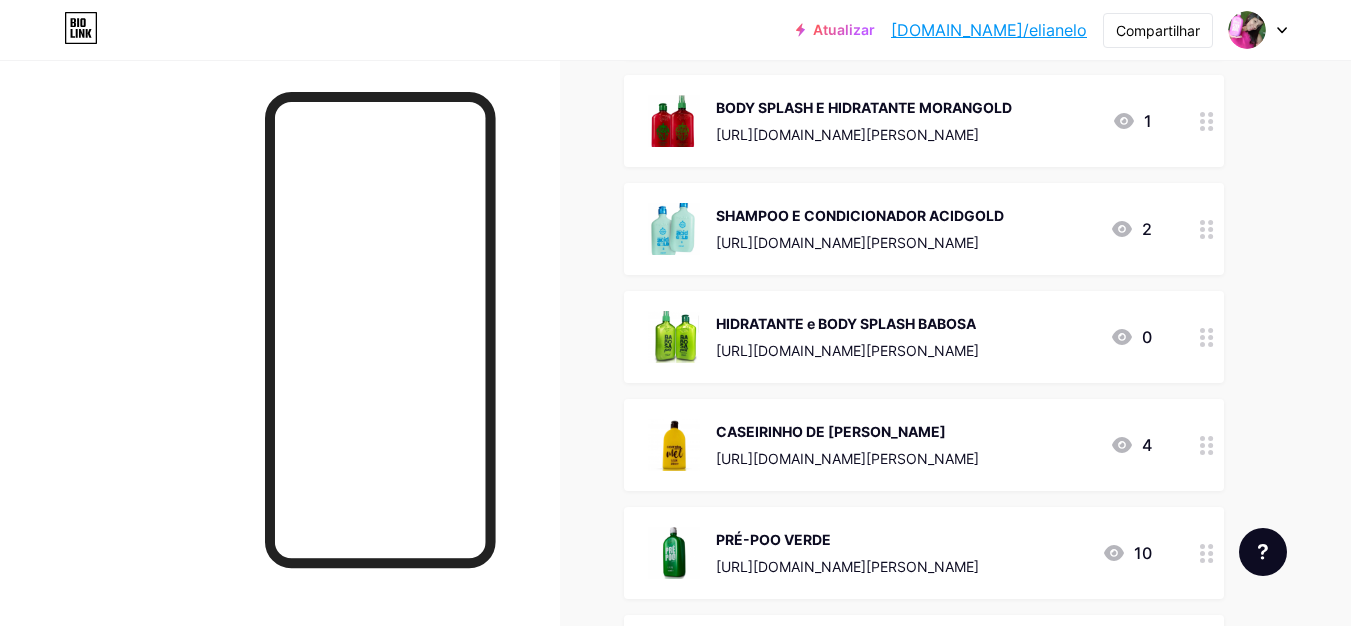 click on "PRÉ-POO VERDE
https://consultora.goold.live/aff/JJY2QLTF/CVUSSCSJ" at bounding box center (847, 553) 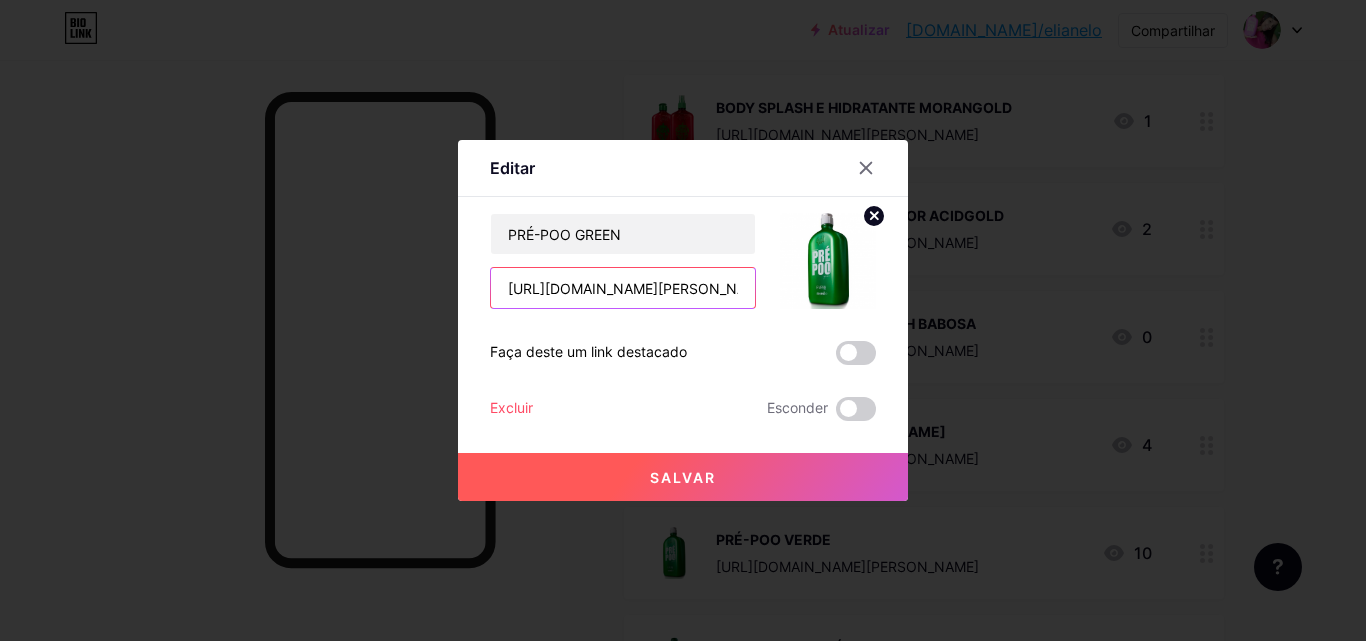 click on "https://consultora.goold.live/aff/JJY2QLTF/CVUSSCSJ" at bounding box center [623, 288] 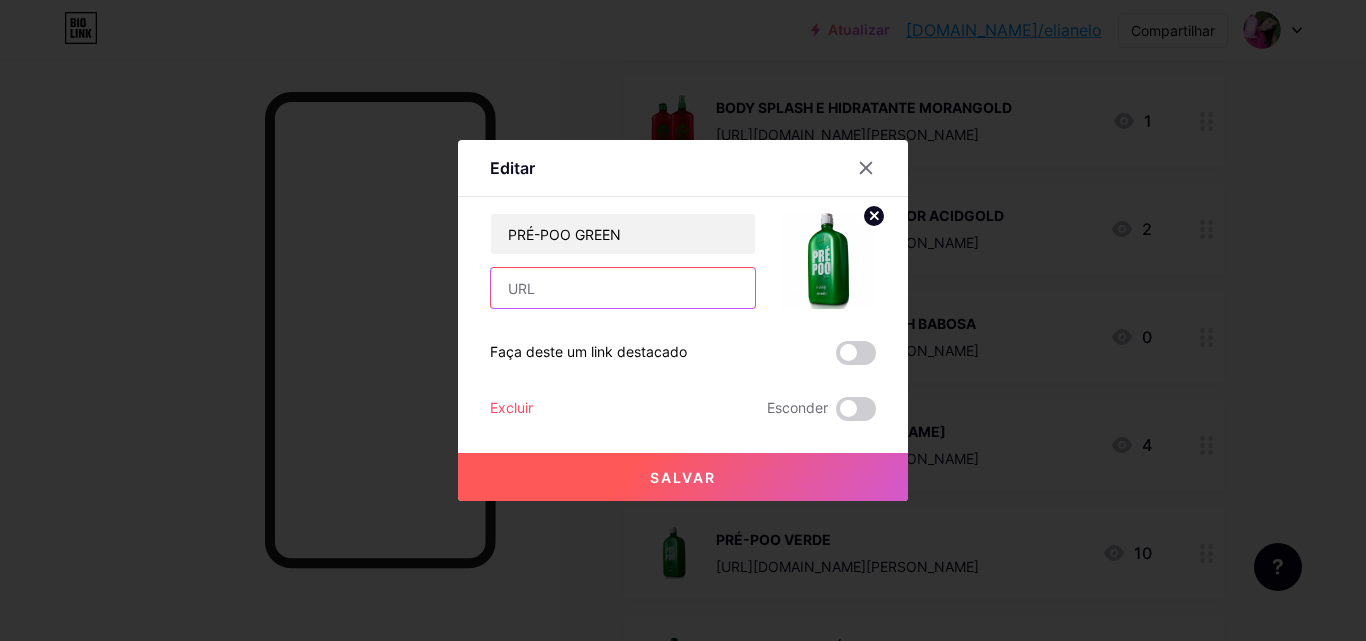 paste on "[URL][DOMAIN_NAME]" 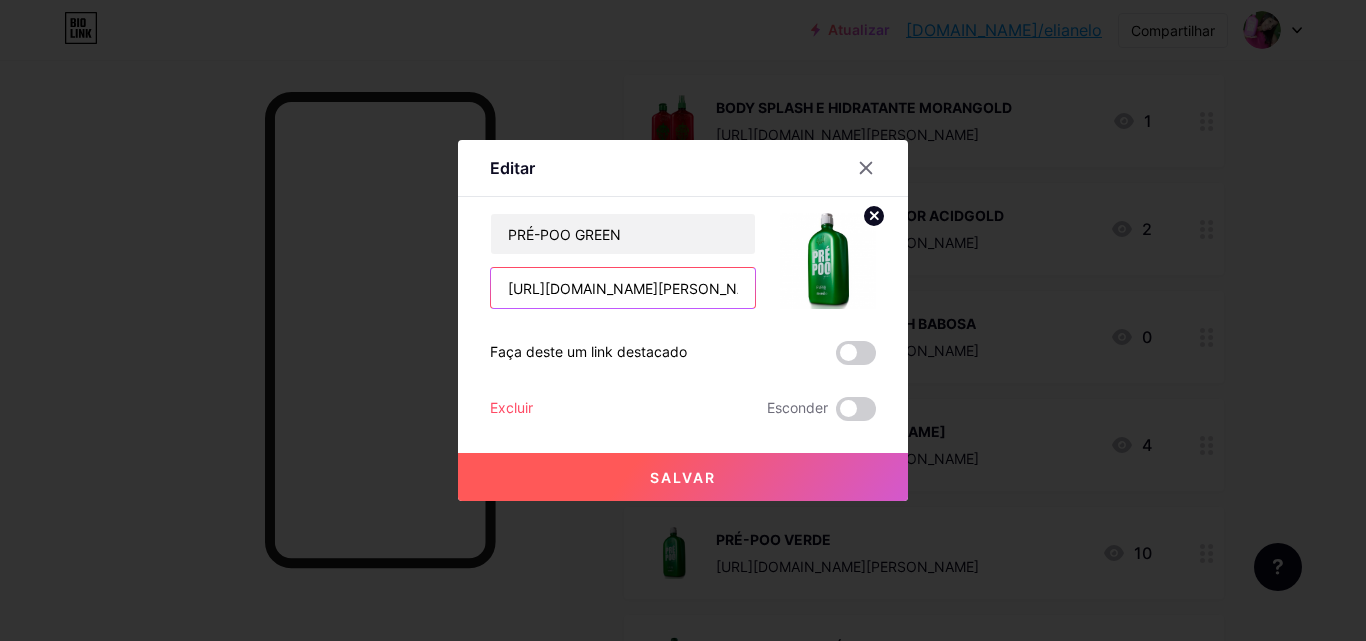 scroll, scrollTop: 0, scrollLeft: 85, axis: horizontal 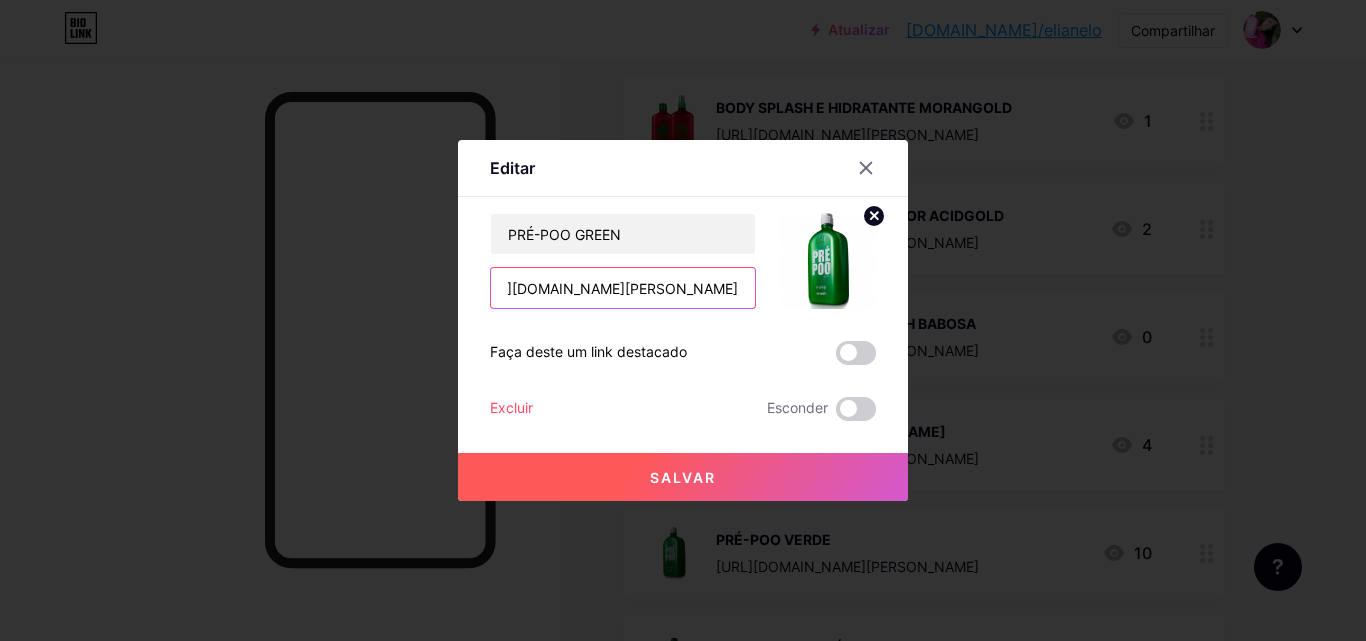 type on "[URL][DOMAIN_NAME]" 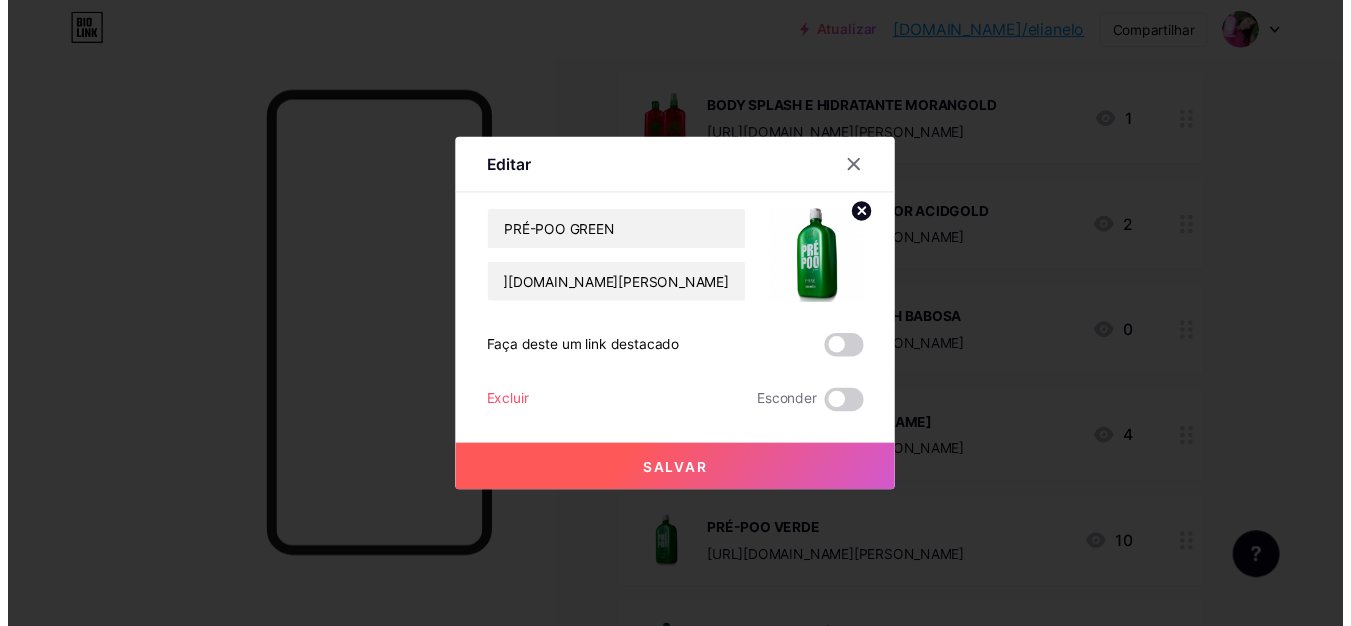 scroll, scrollTop: 0, scrollLeft: 0, axis: both 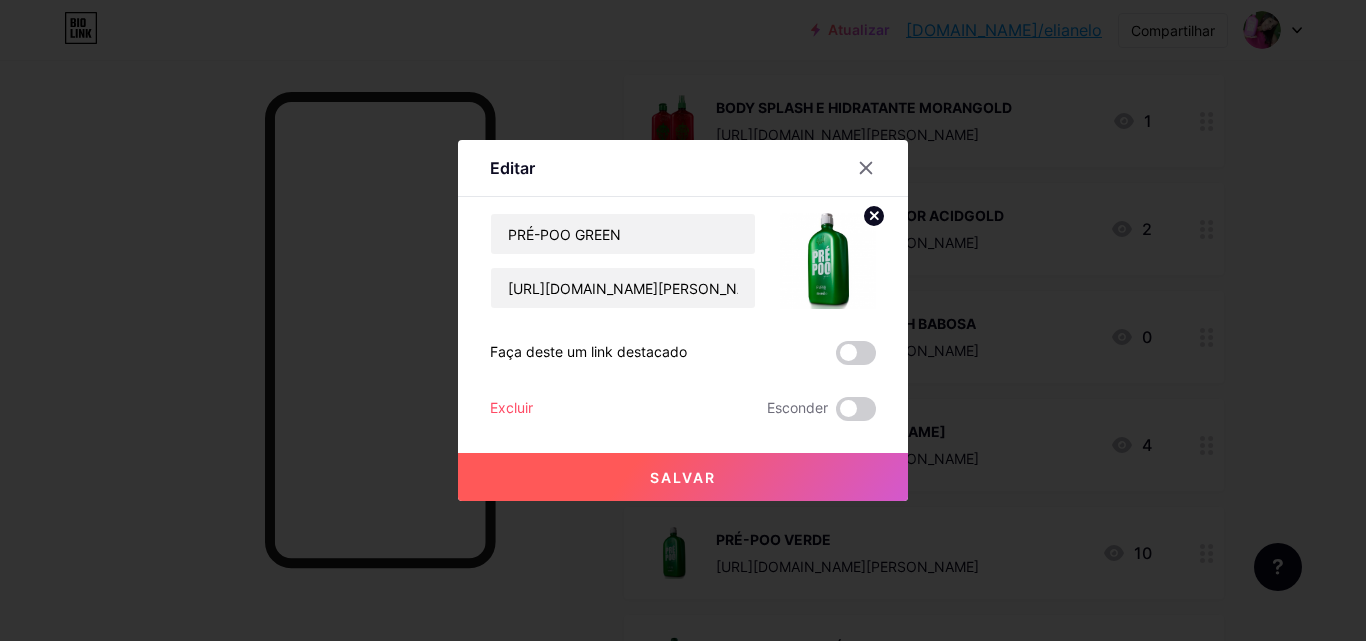 click on "Salvar" at bounding box center [683, 477] 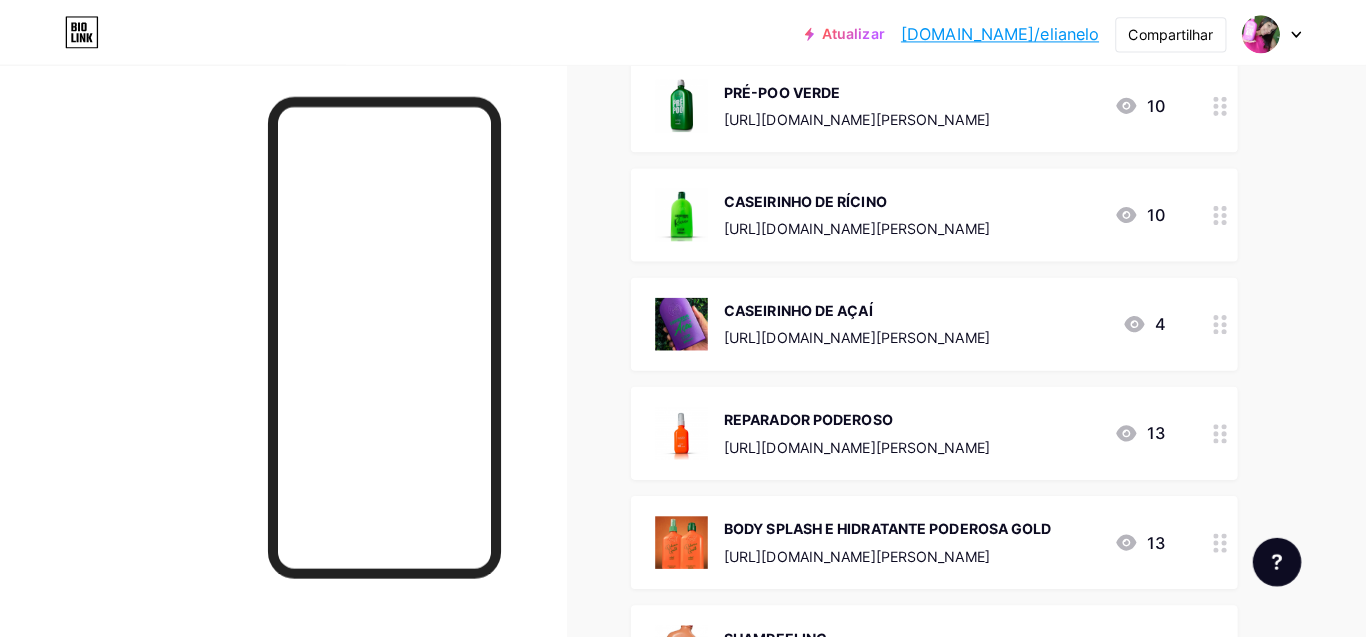 scroll, scrollTop: 2800, scrollLeft: 0, axis: vertical 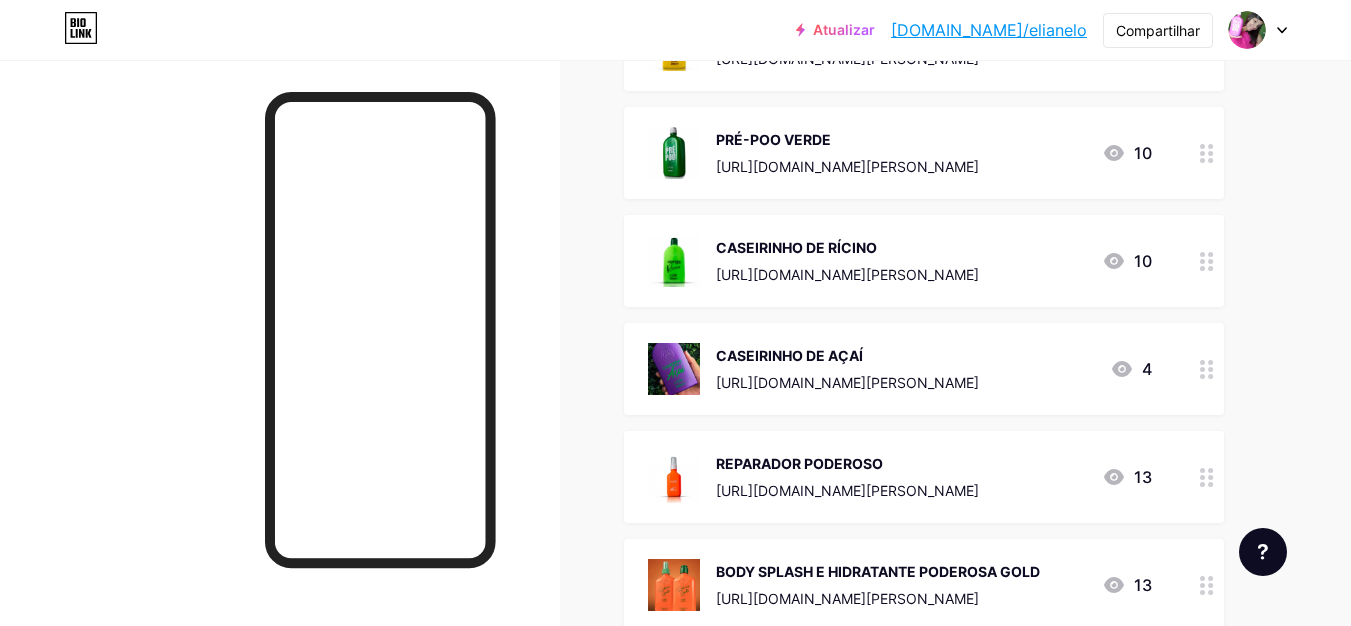 click on "CASEIRINHO DE RÍCINO" at bounding box center [847, 247] 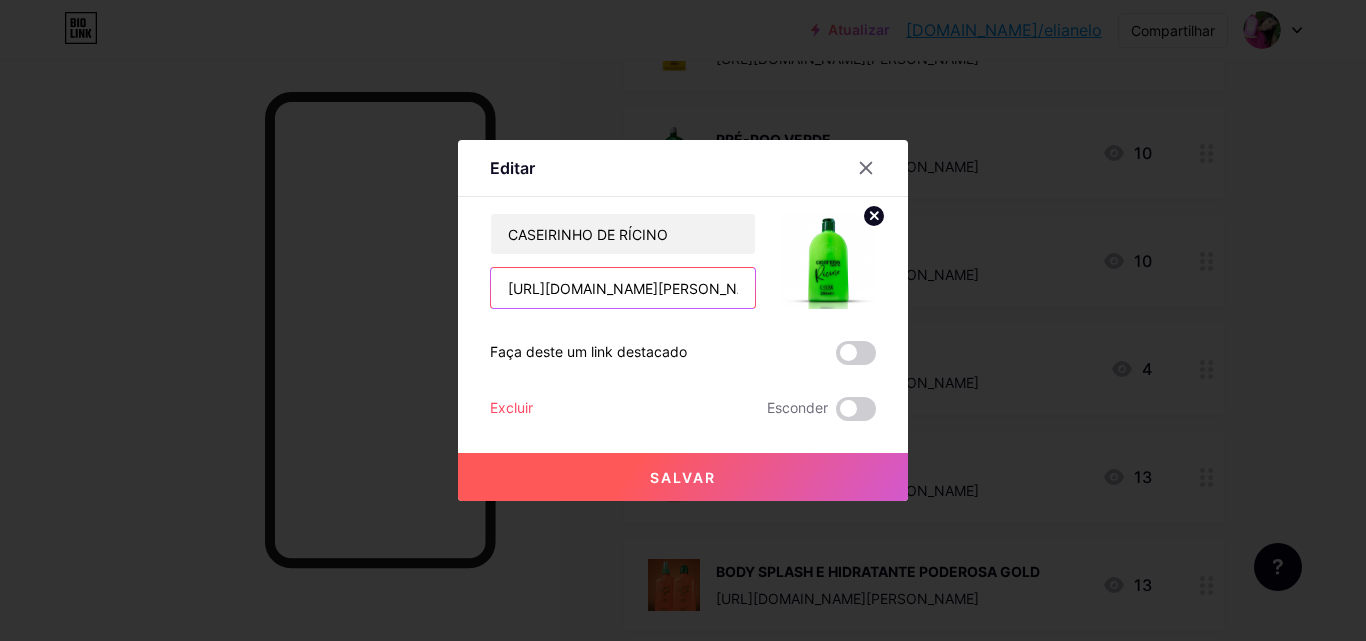 click on "https://consultora.goold.live/aff/TKHHAMZ3/AMUFLIVM" at bounding box center [623, 288] 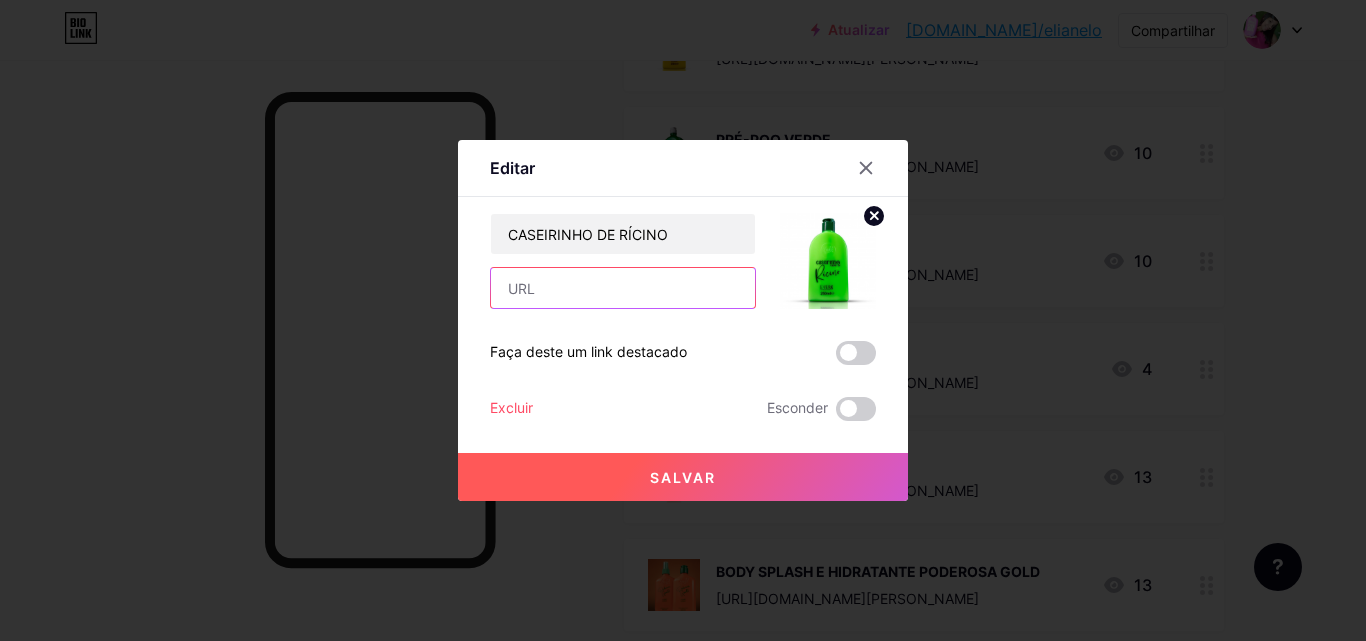 paste on "[URL][DOMAIN_NAME]" 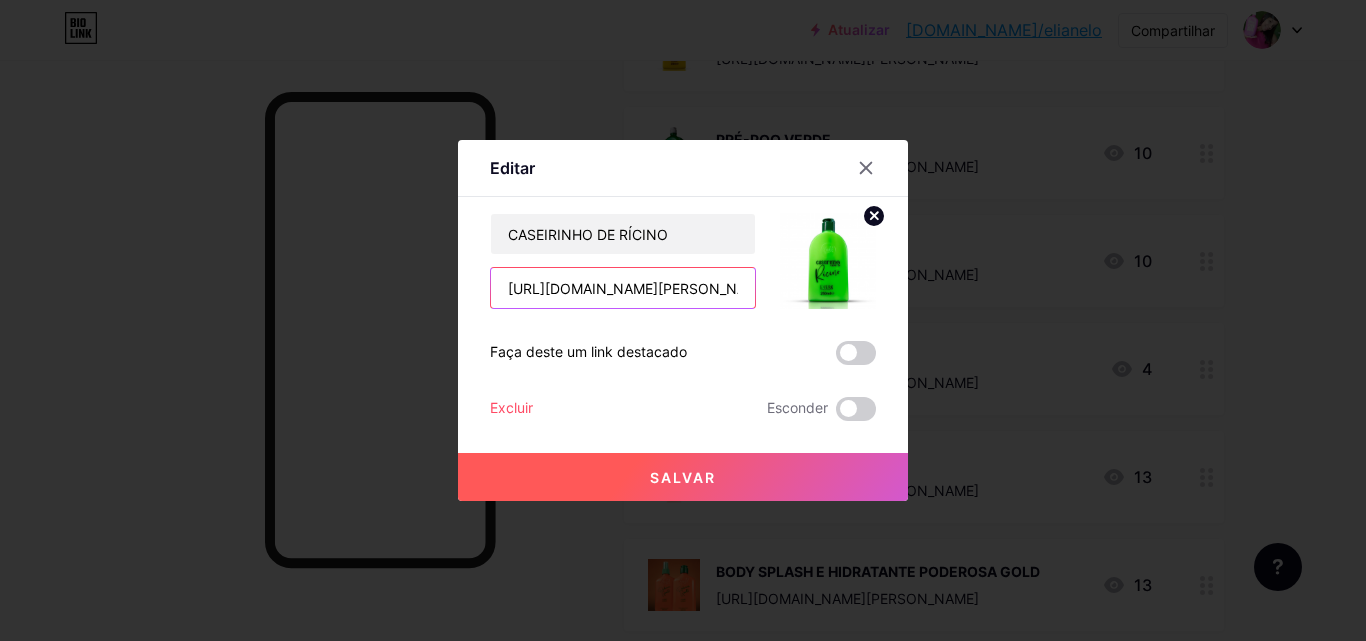 scroll, scrollTop: 0, scrollLeft: 75, axis: horizontal 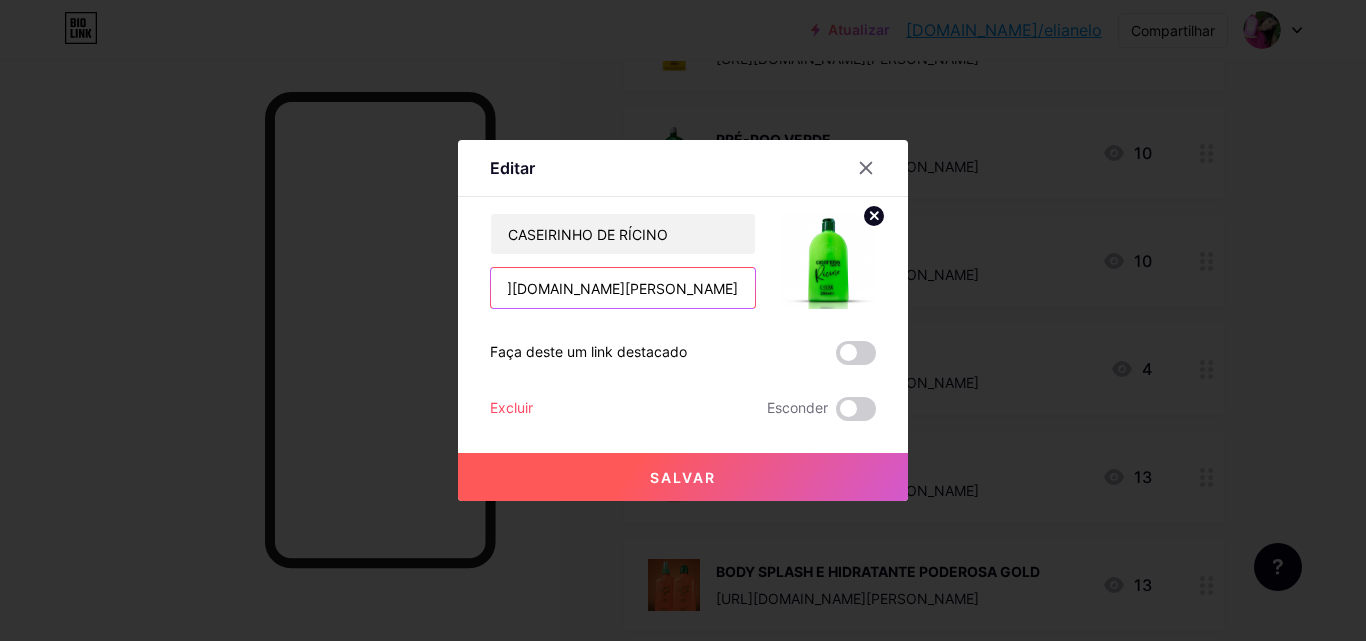 type on "[URL][DOMAIN_NAME]" 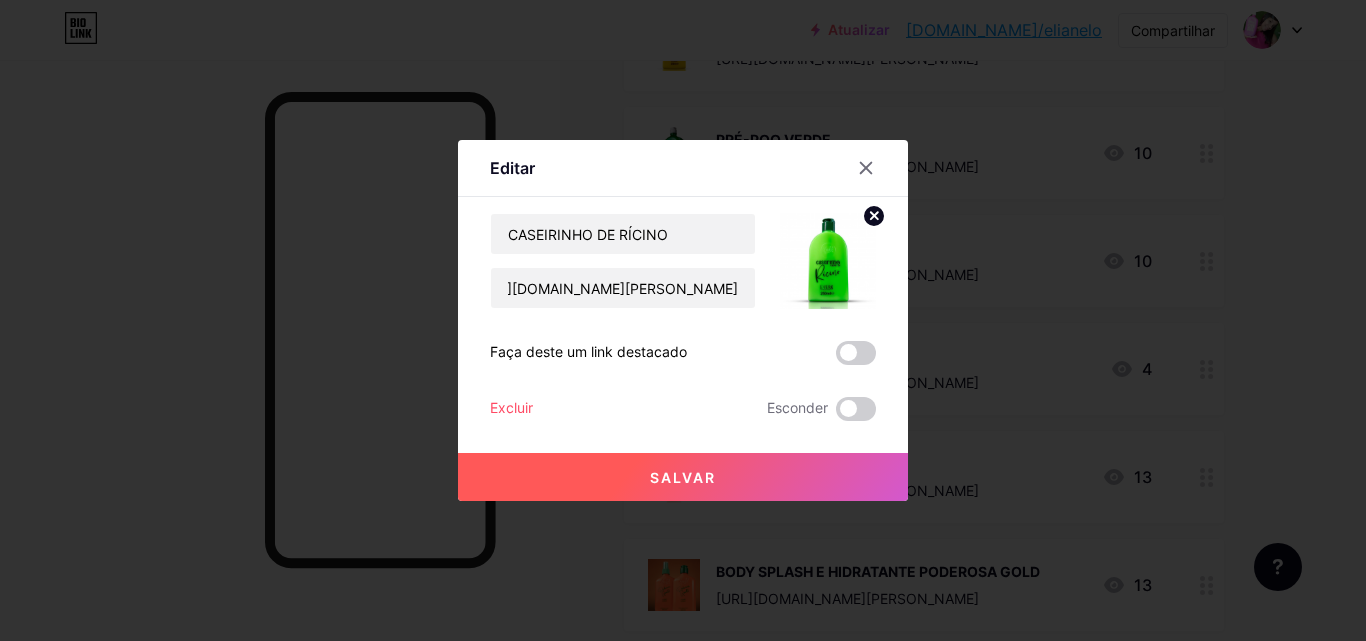 scroll, scrollTop: 0, scrollLeft: 0, axis: both 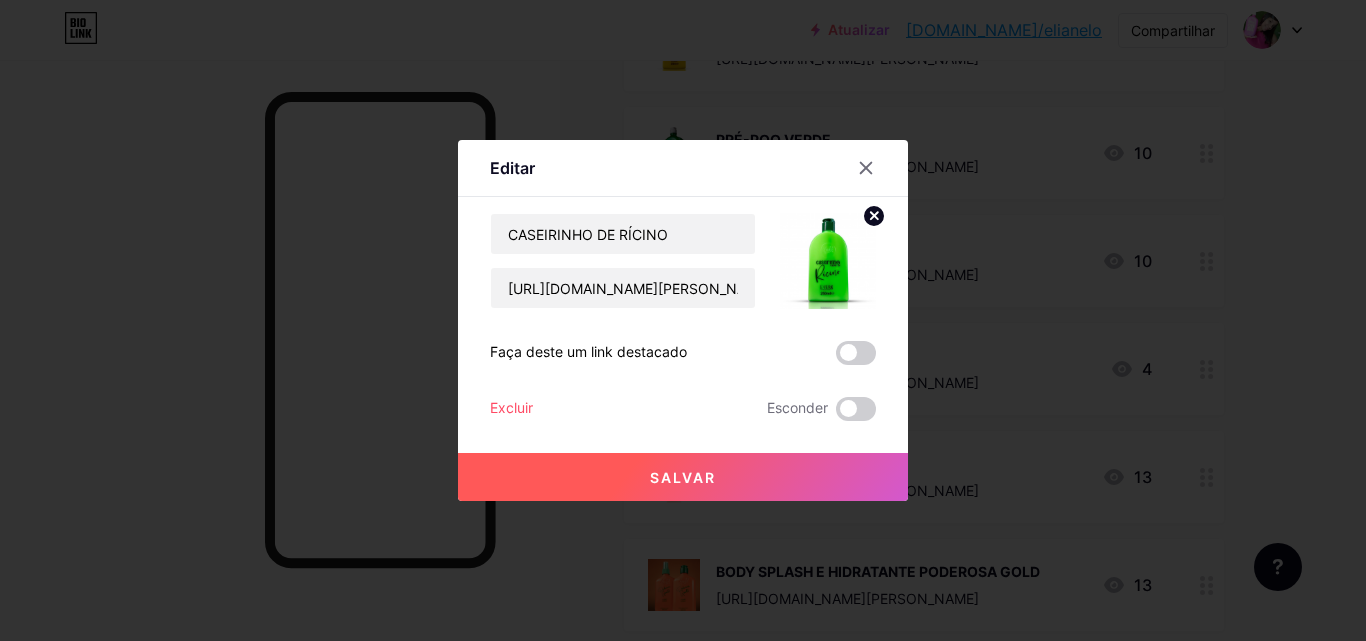 click on "Salvar" at bounding box center (683, 477) 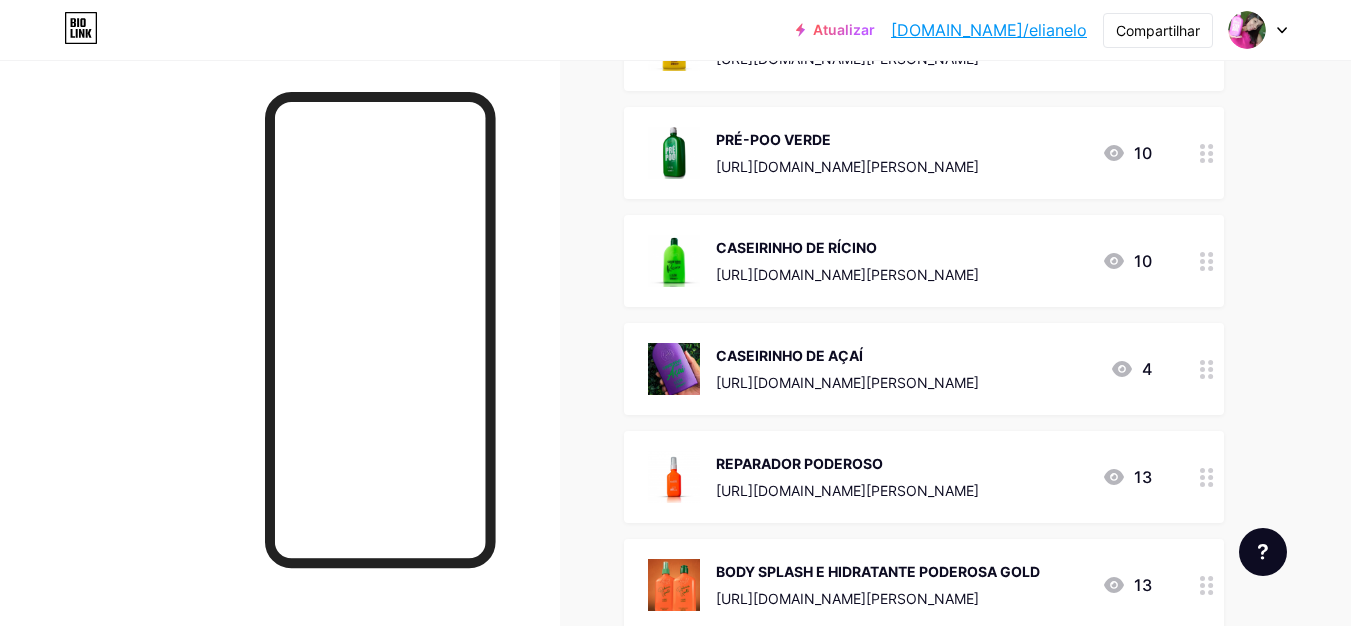 click at bounding box center [674, 369] 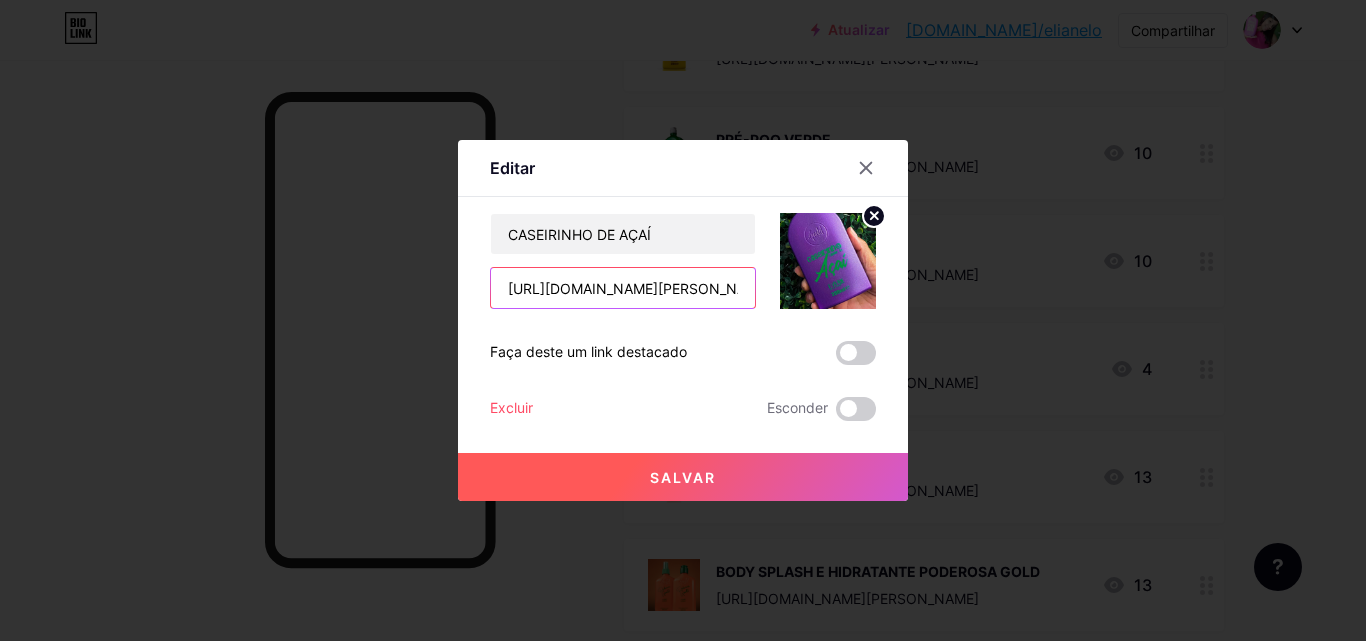 click on "https://consultora.goold.live/aff/ERQXZ2N3/3PLG6CDQ" at bounding box center (623, 288) 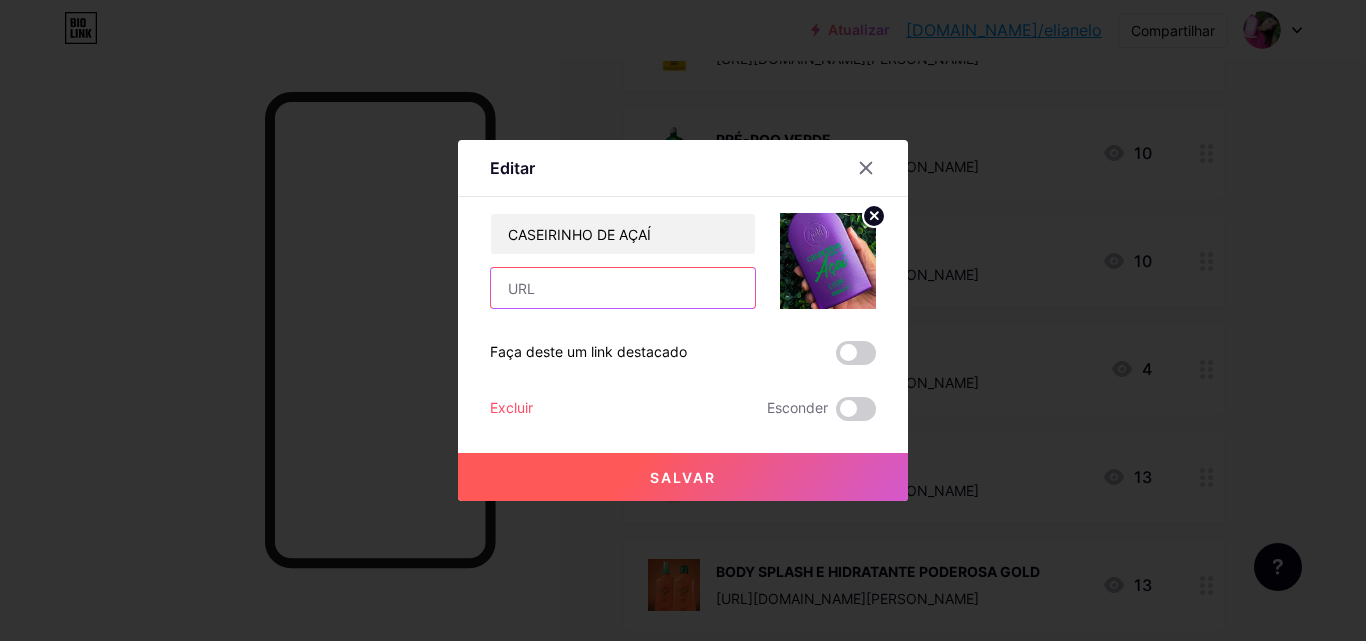 paste on "[URL][DOMAIN_NAME]" 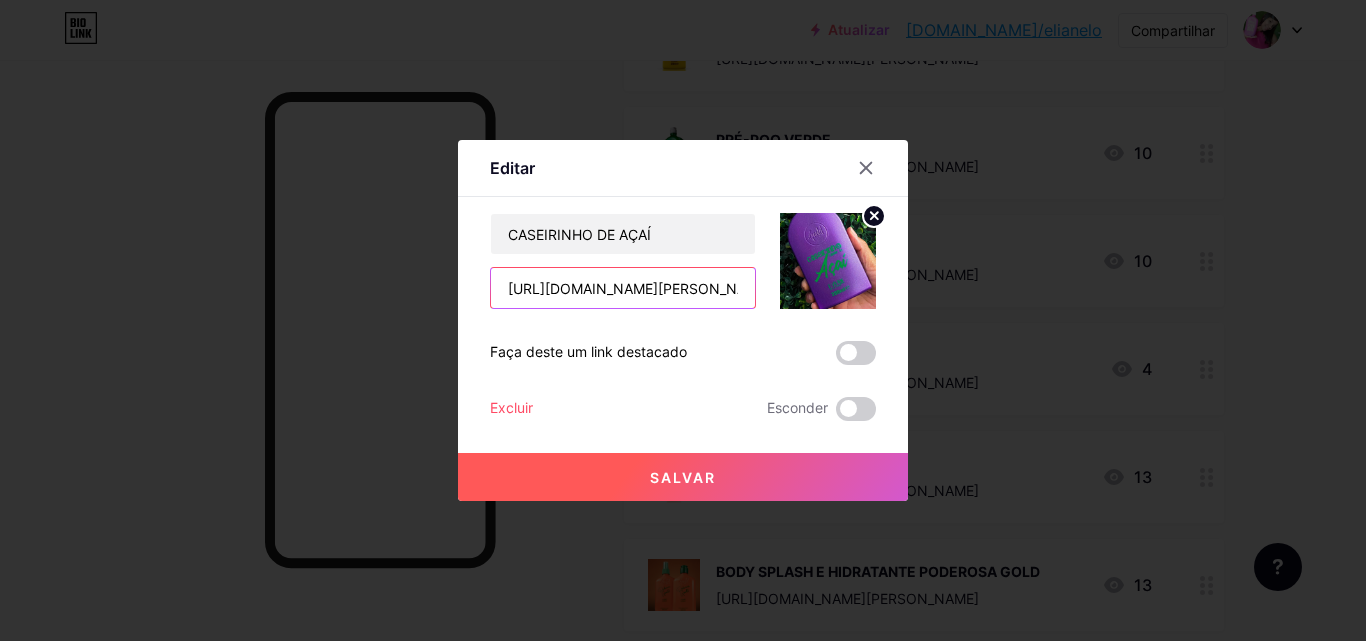 scroll, scrollTop: 0, scrollLeft: 80, axis: horizontal 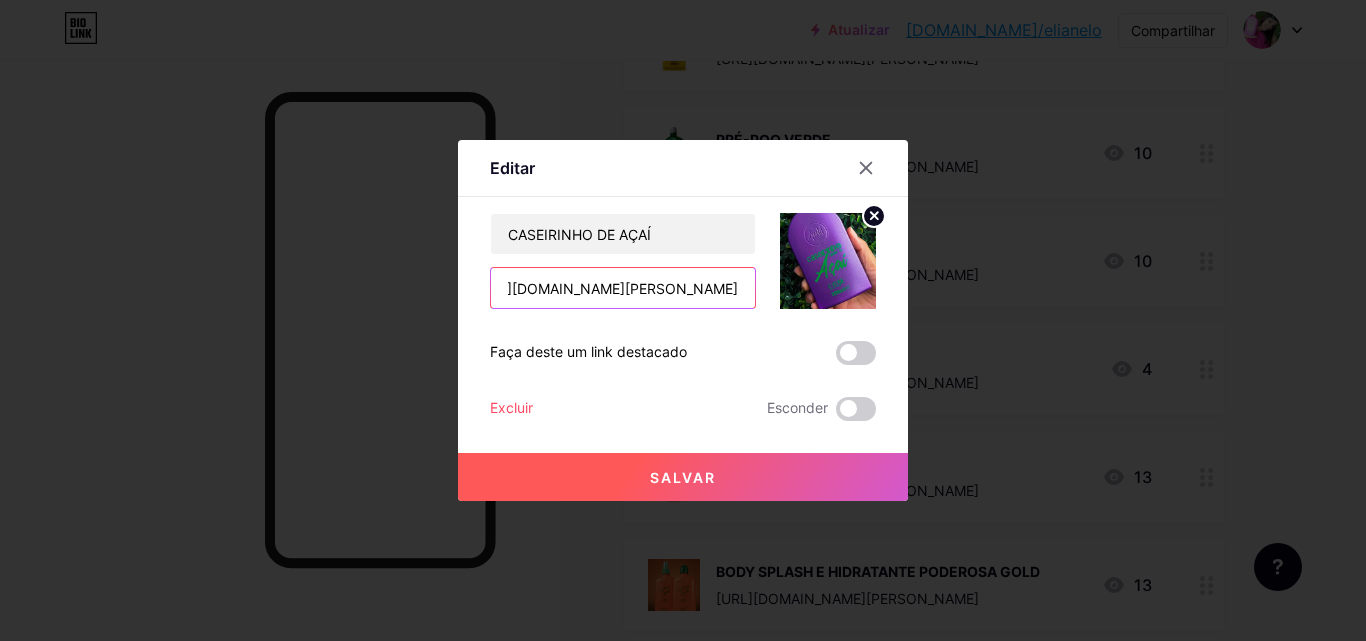 type on "[URL][DOMAIN_NAME]" 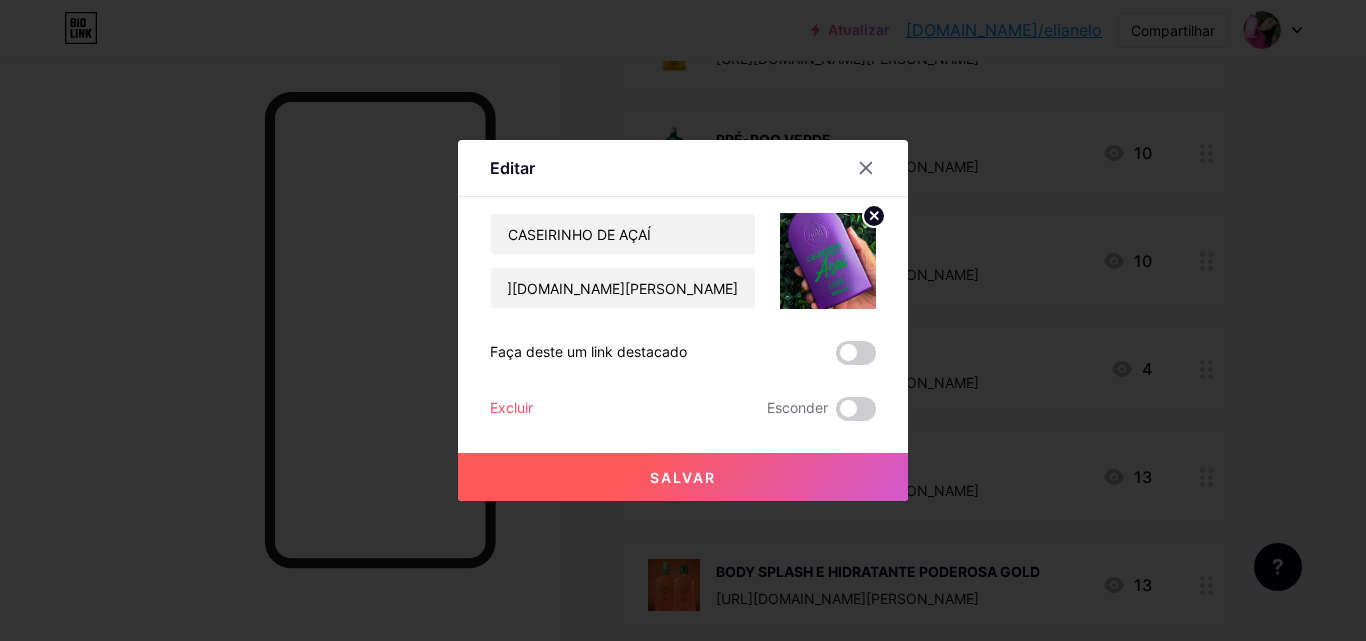 scroll, scrollTop: 0, scrollLeft: 0, axis: both 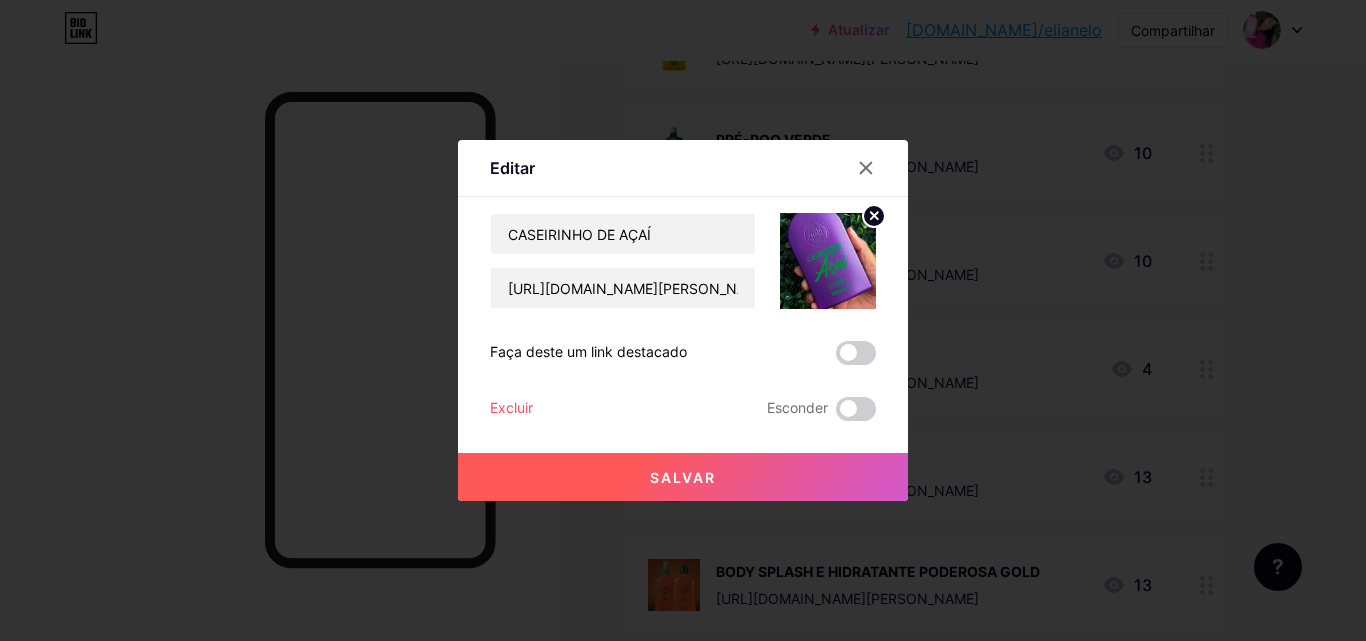 click on "Salvar" at bounding box center (683, 477) 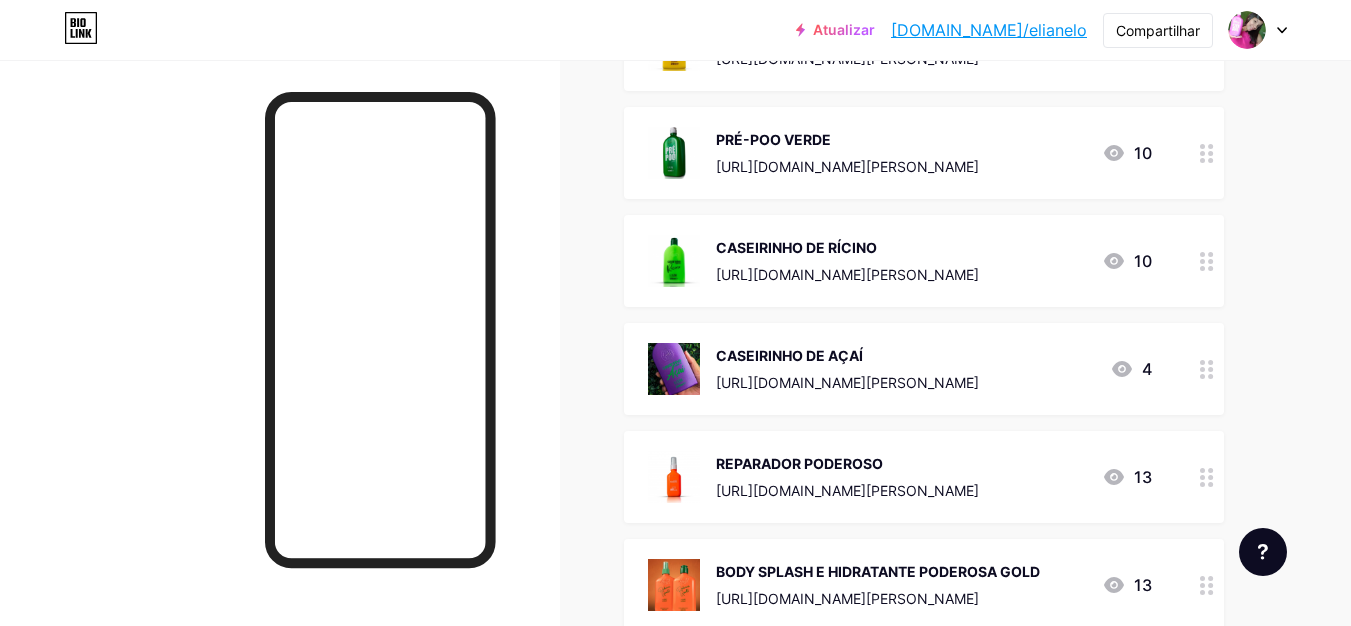 drag, startPoint x: 690, startPoint y: 494, endPoint x: 997, endPoint y: 478, distance: 307.41666 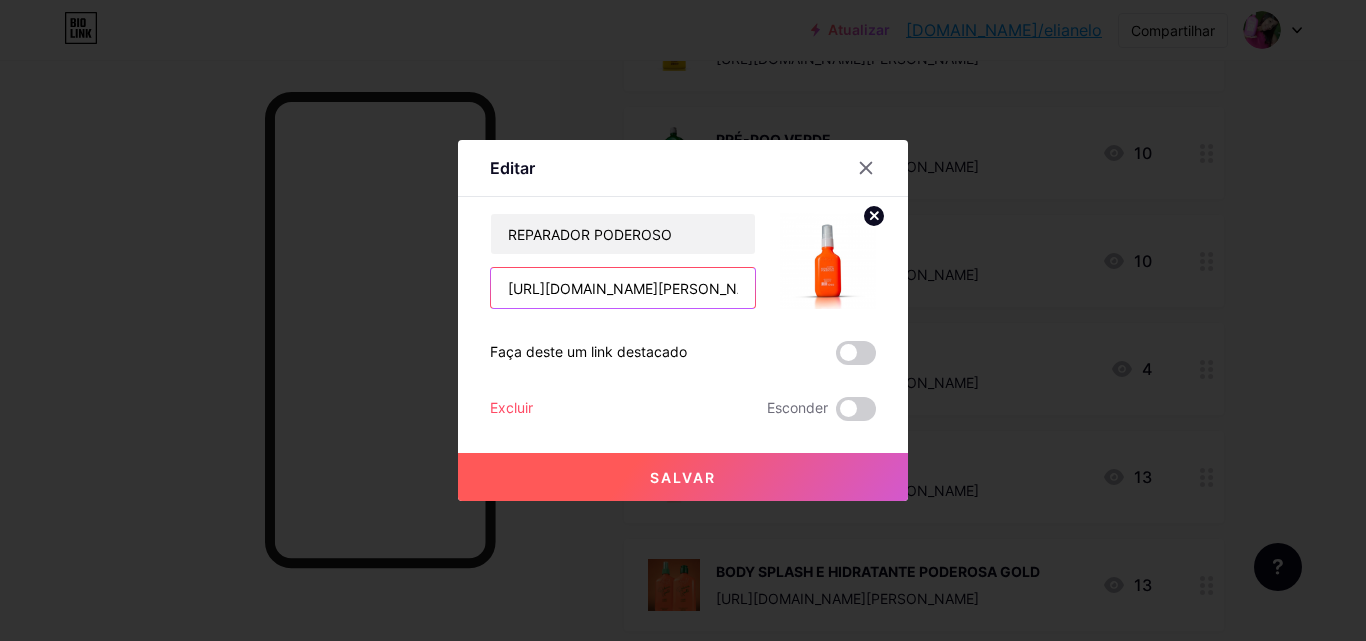 click on "https://consultora.goold.live/aff/OVNZJ6HD/HXQLE8TD" at bounding box center [623, 288] 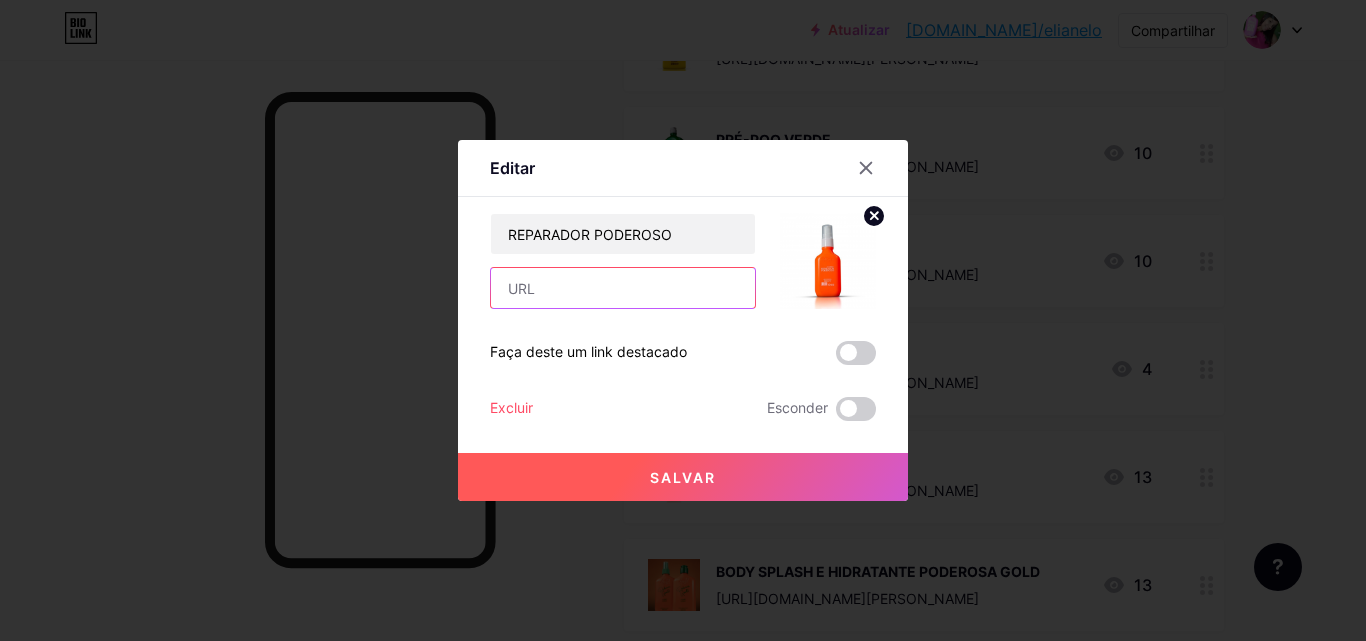 paste on "[URL][DOMAIN_NAME]" 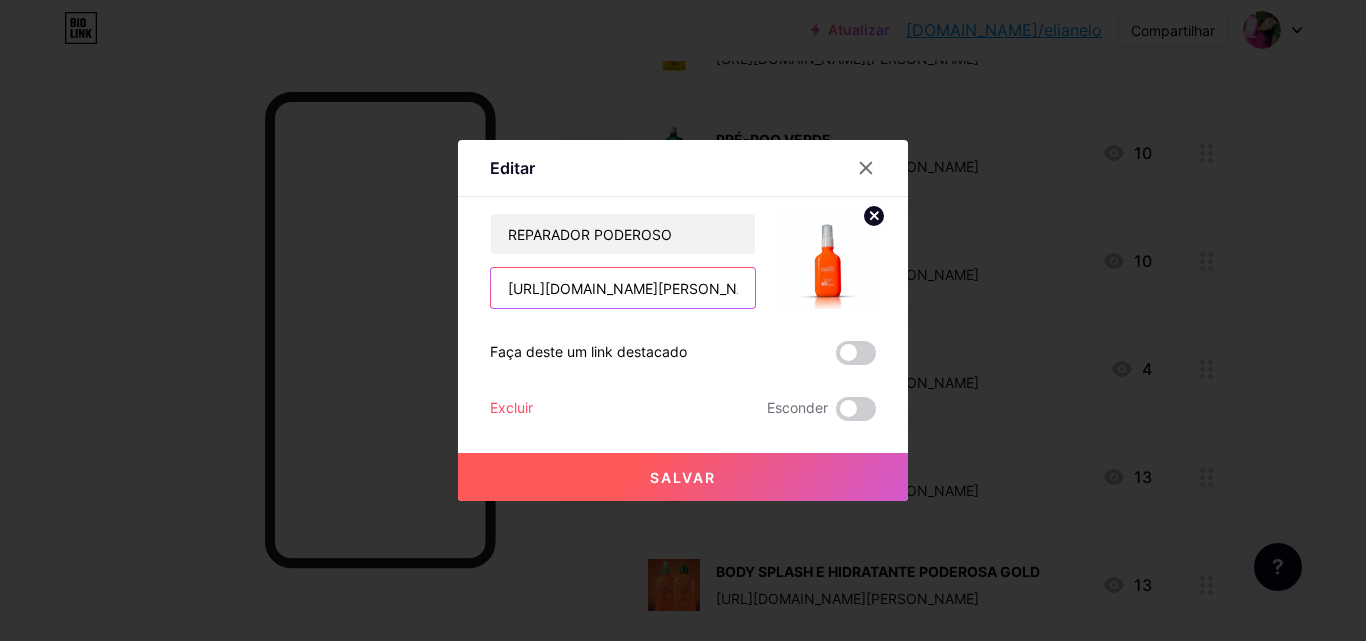 scroll, scrollTop: 0, scrollLeft: 80, axis: horizontal 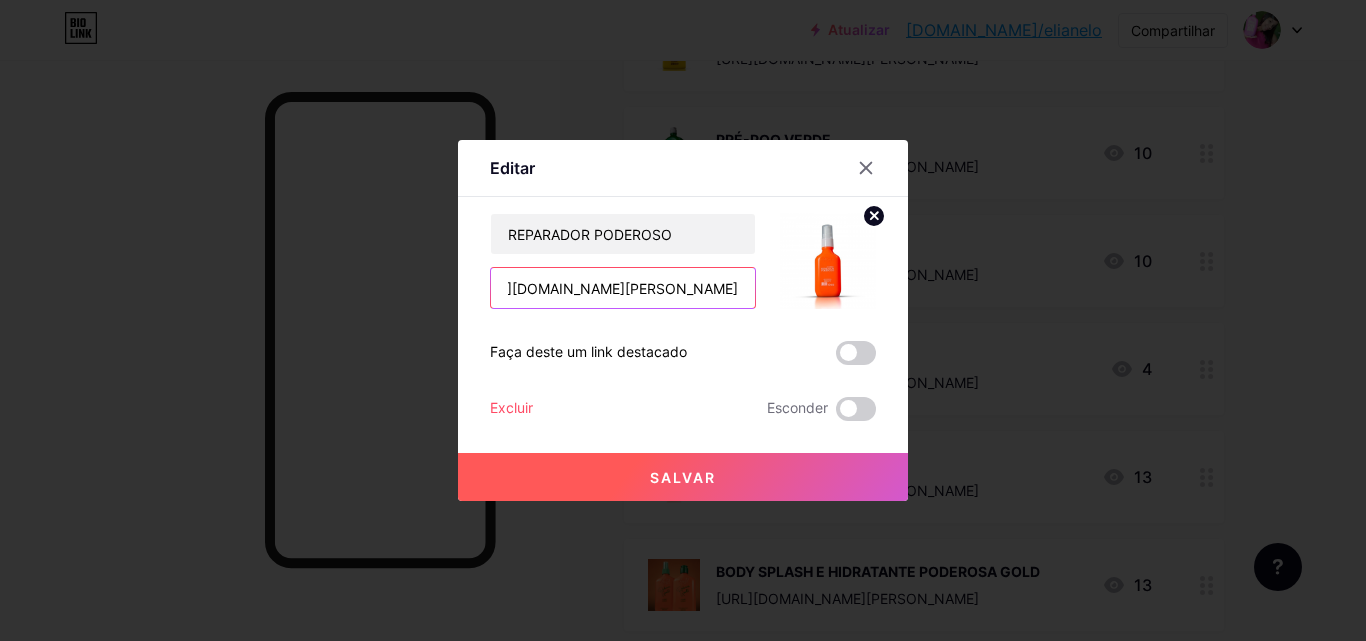 type on "[URL][DOMAIN_NAME]" 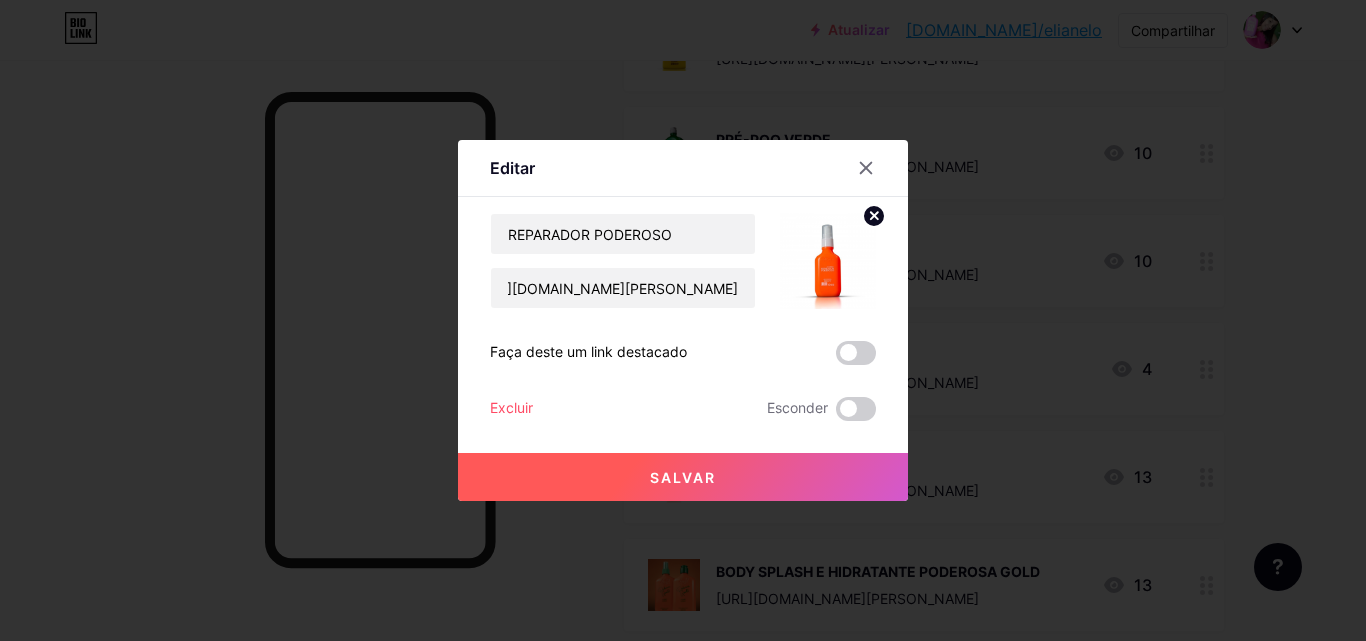 click on "Salvar" at bounding box center (683, 477) 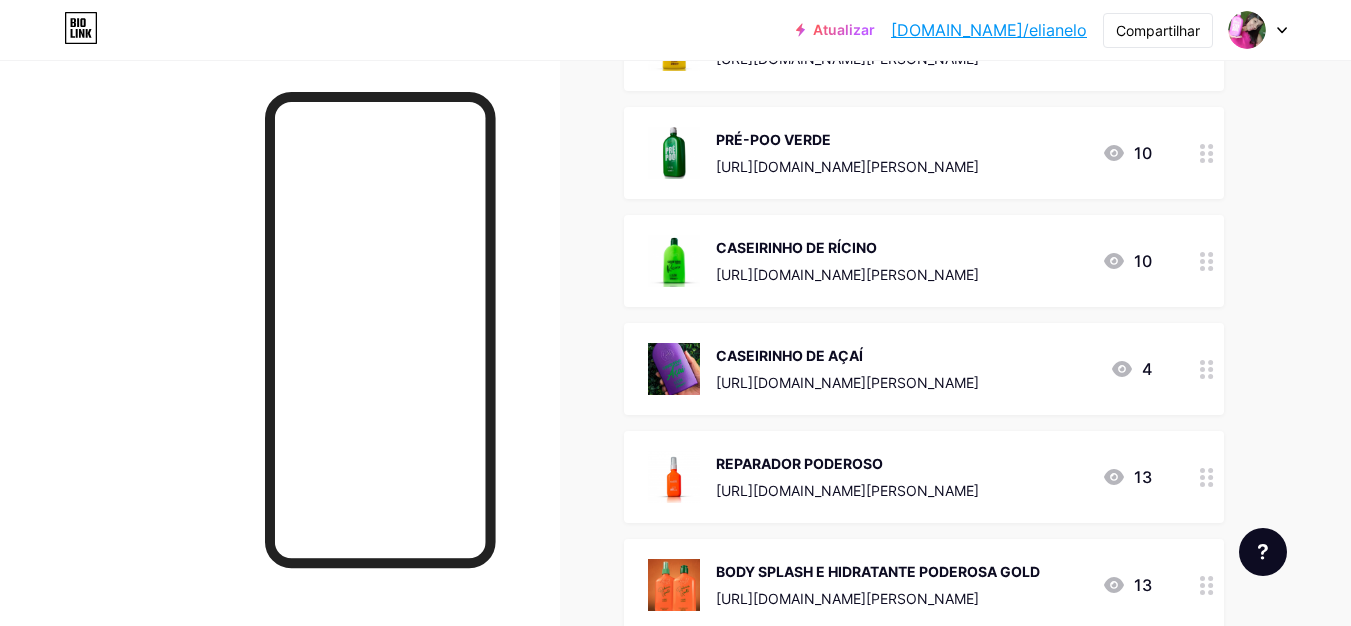 click at bounding box center [674, 585] 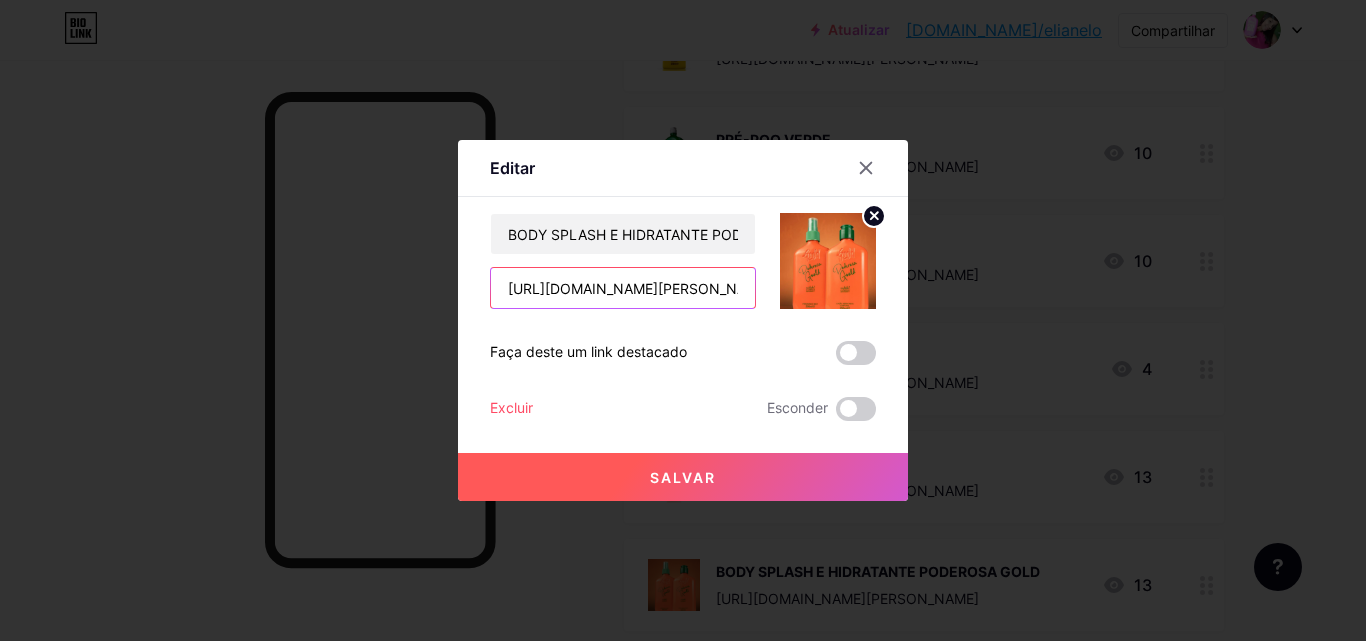 click on "https://consultora.goold.live/aff/H18E5U6O/XYUUJ4JG" at bounding box center [623, 288] 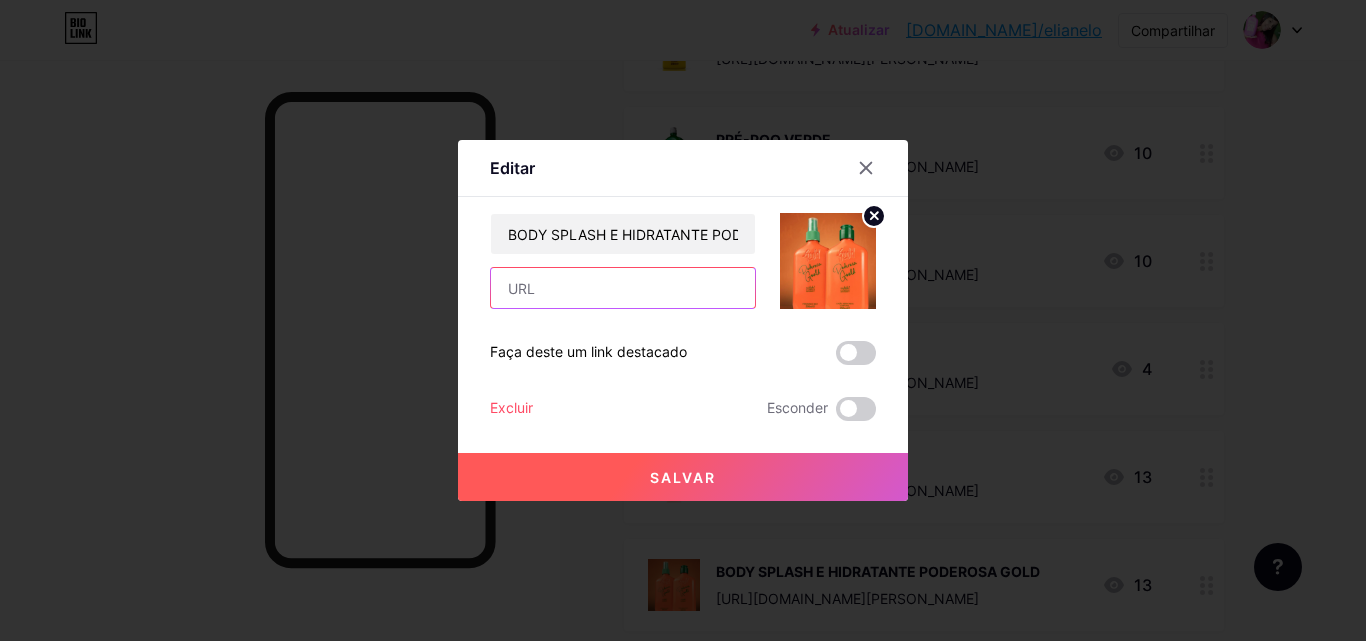 paste on "[URL][DOMAIN_NAME]" 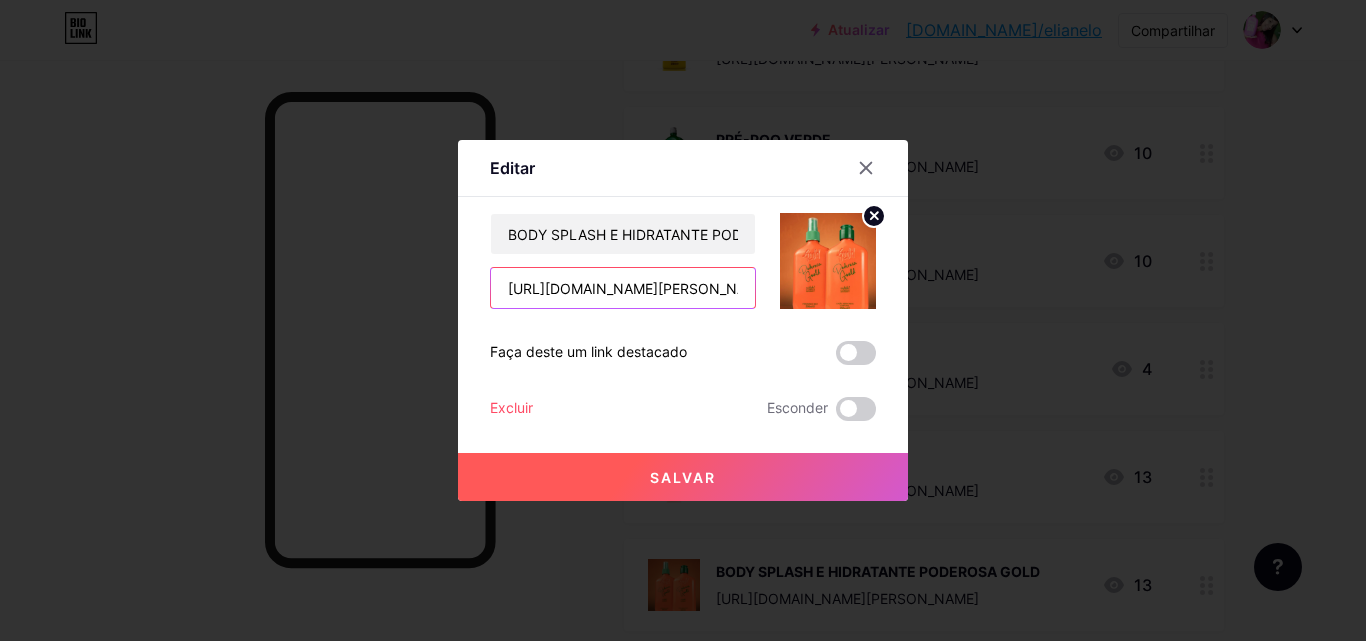 scroll, scrollTop: 0, scrollLeft: 72, axis: horizontal 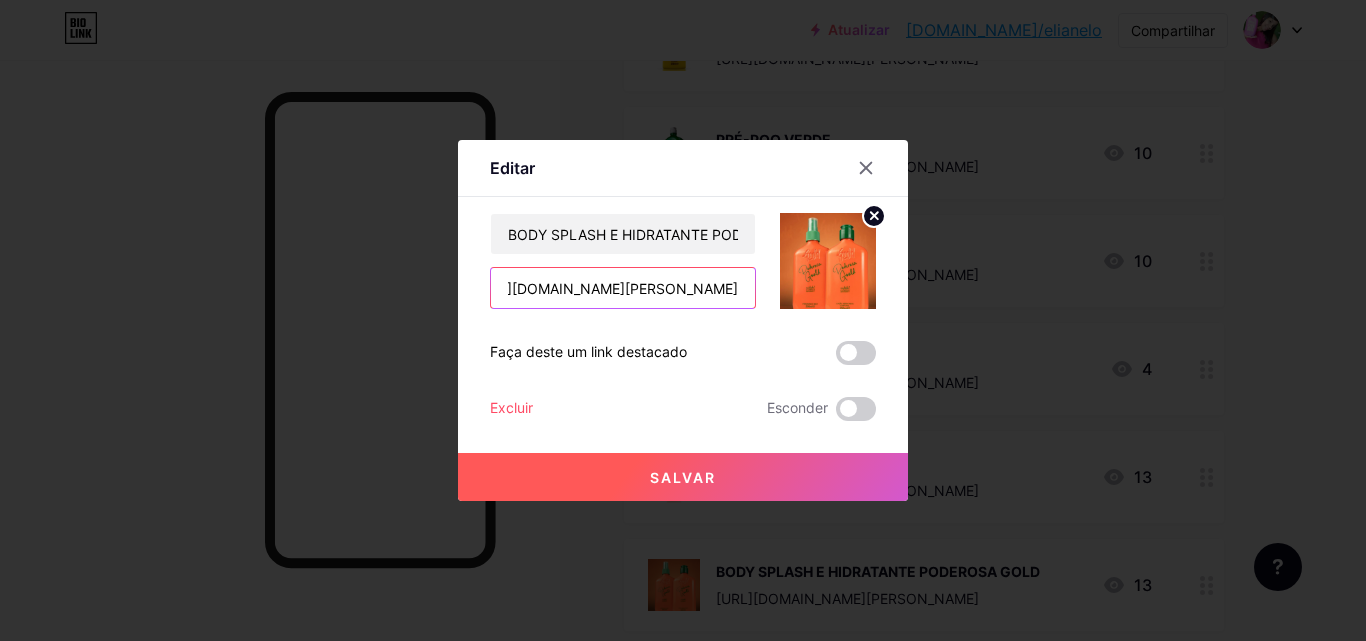 type on "[URL][DOMAIN_NAME]" 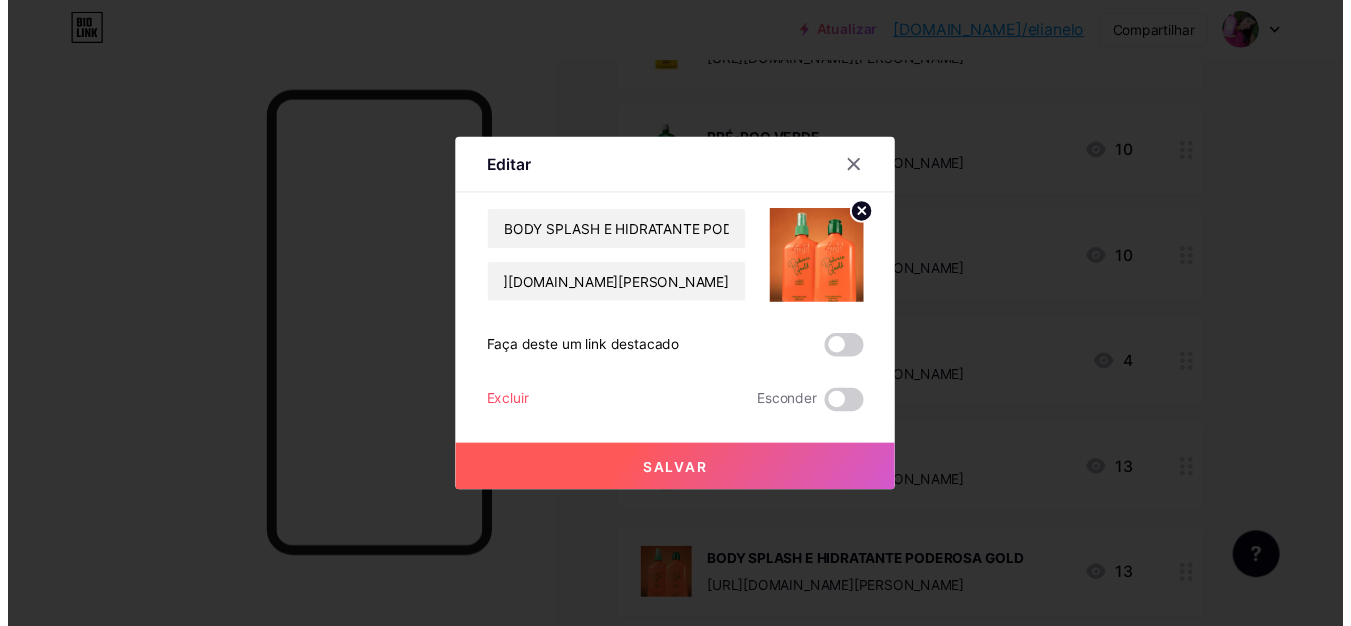 scroll, scrollTop: 0, scrollLeft: 0, axis: both 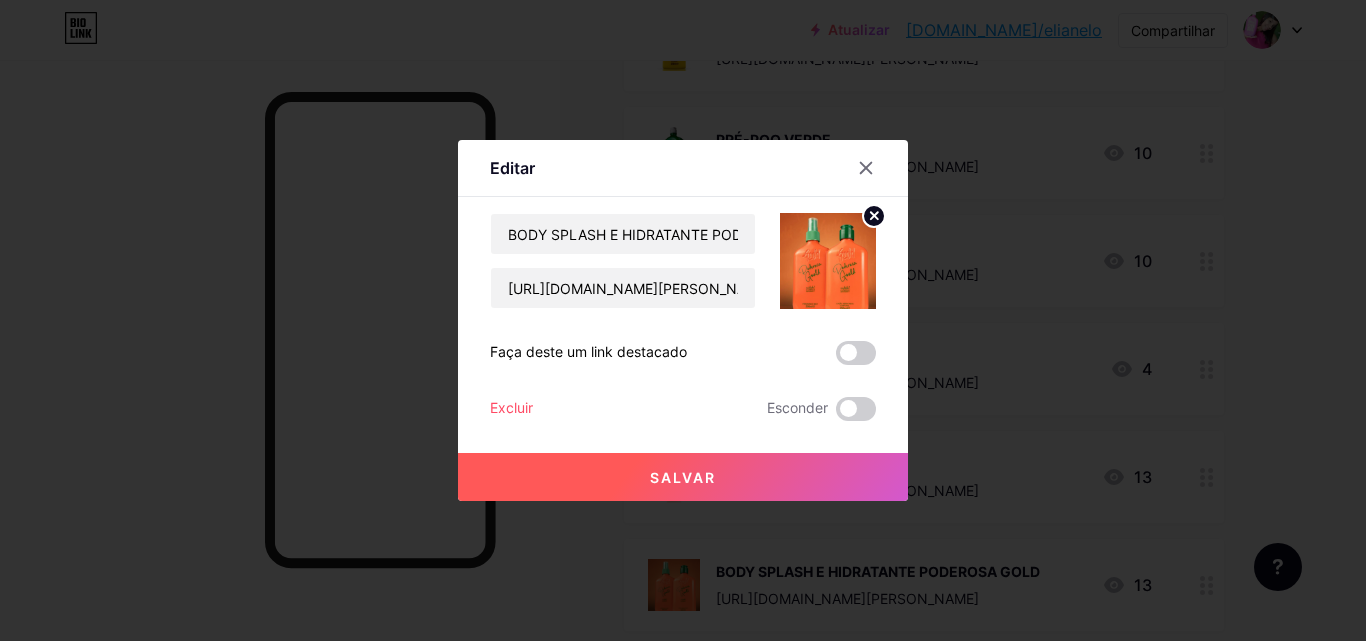 click on "Salvar" at bounding box center (683, 477) 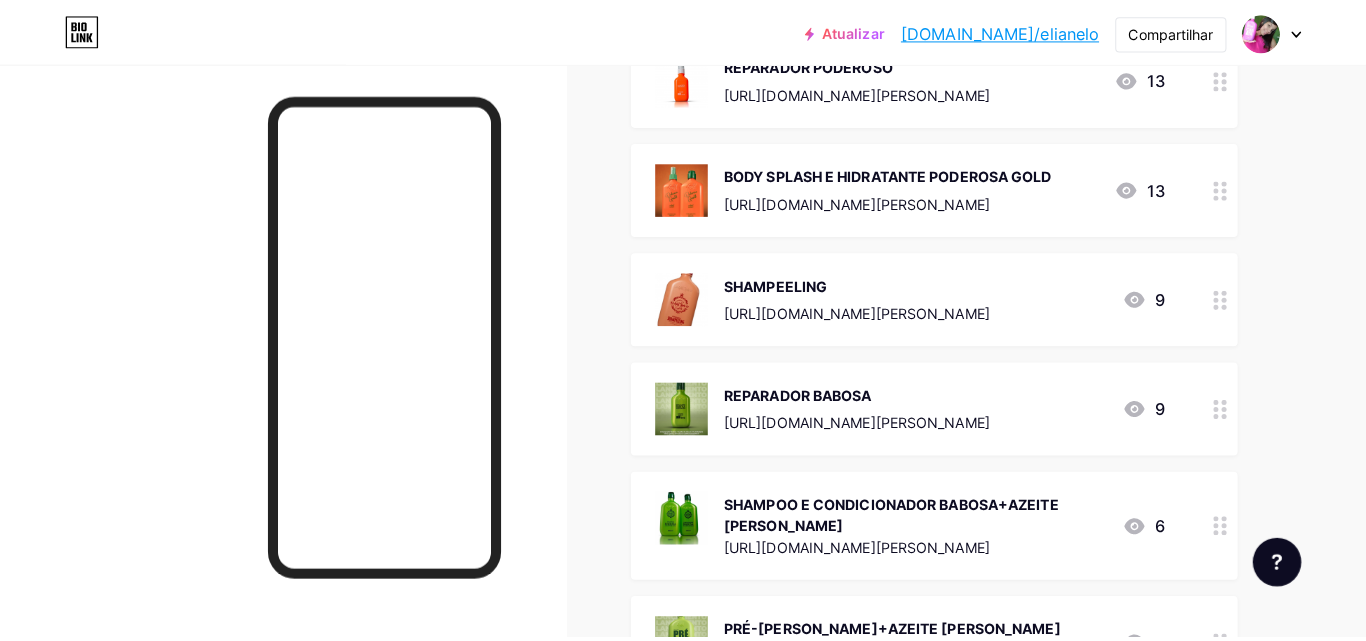 scroll, scrollTop: 3300, scrollLeft: 0, axis: vertical 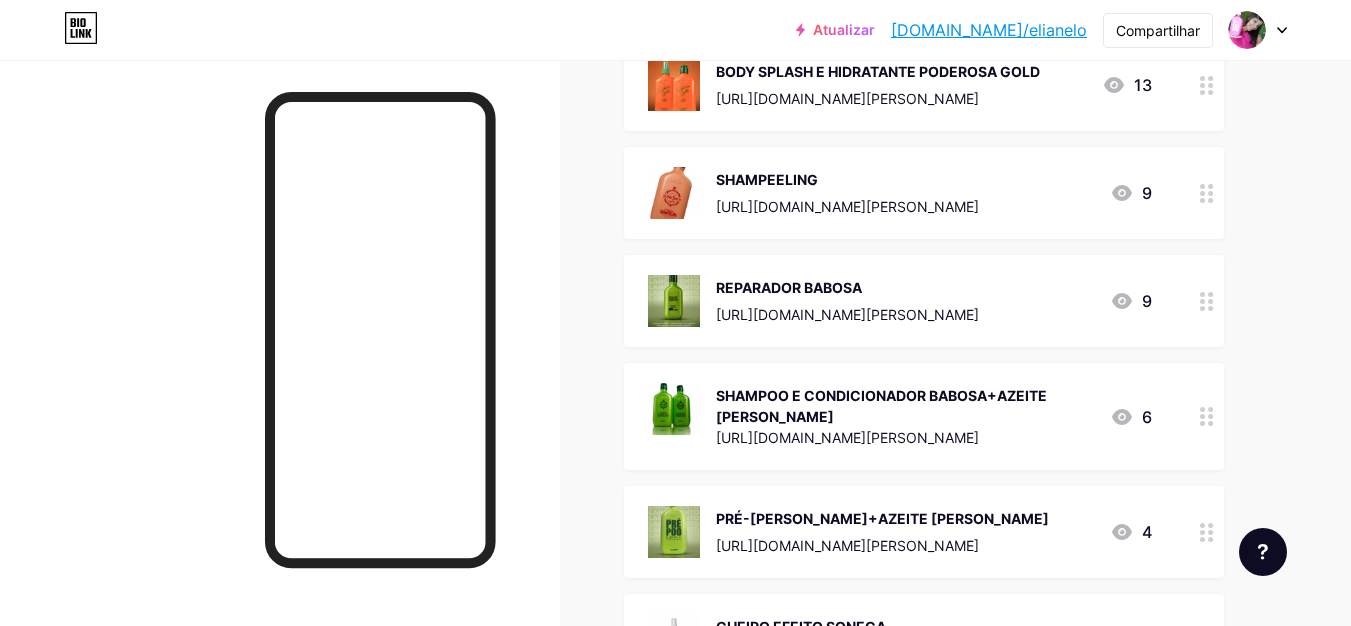 click on "https://consultora.goold.live/aff/0K4CS07E/U5SOOVXZ" at bounding box center [847, 206] 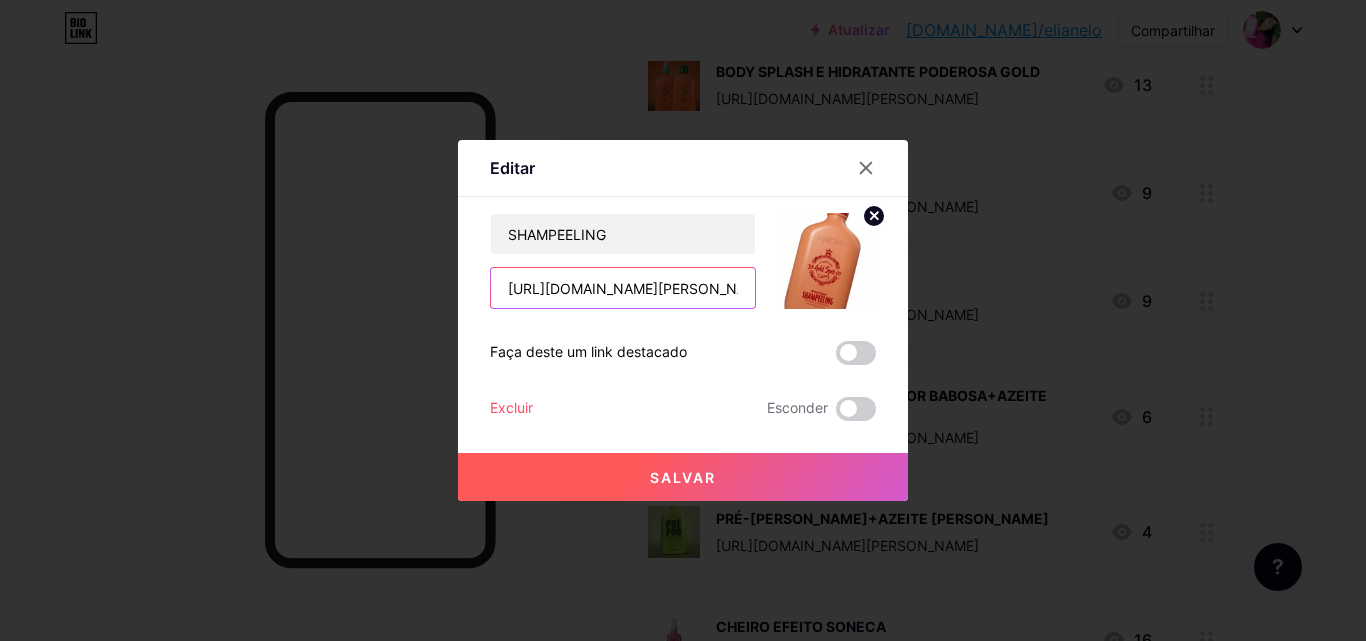 click on "https://consultora.goold.live/aff/0K4CS07E/U5SOOVXZ" at bounding box center (623, 288) 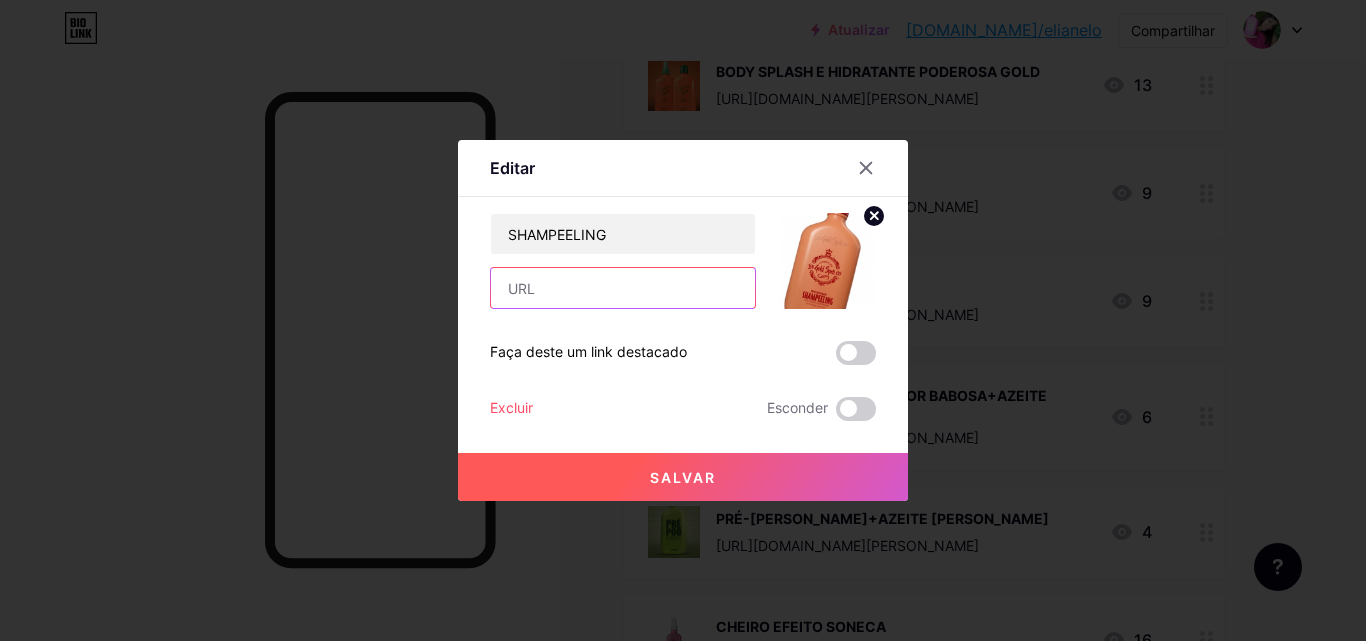 paste on "[URL][DOMAIN_NAME]" 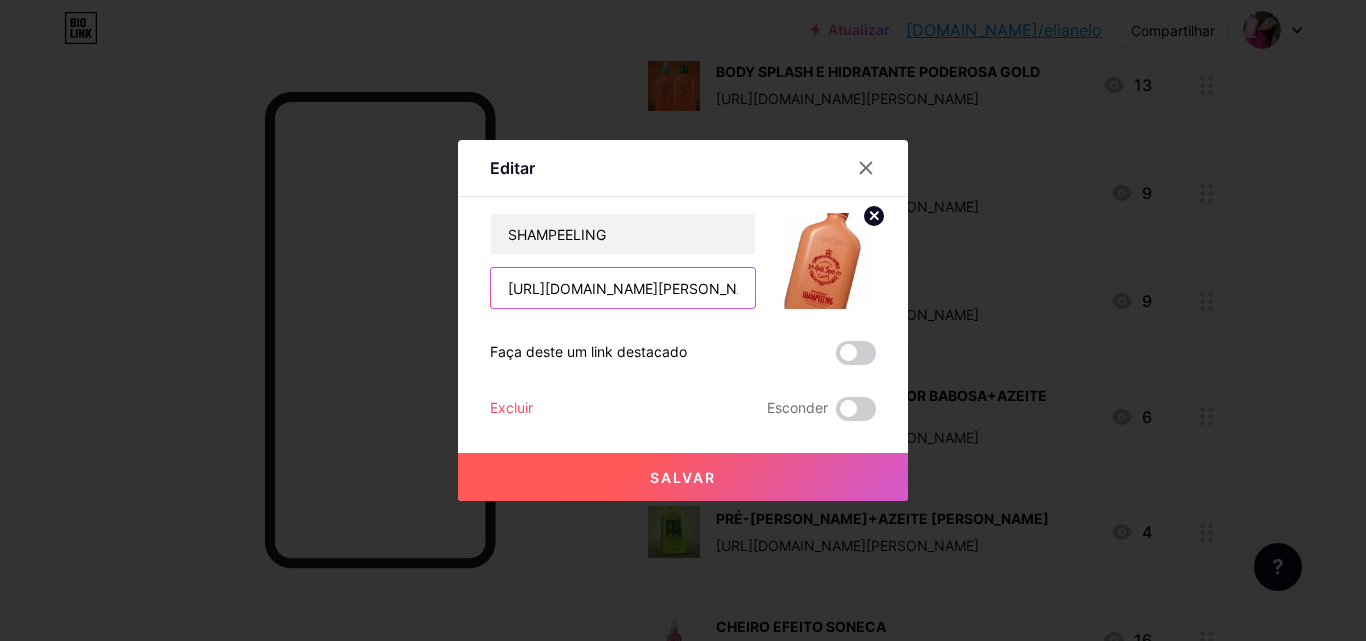 scroll, scrollTop: 0, scrollLeft: 80, axis: horizontal 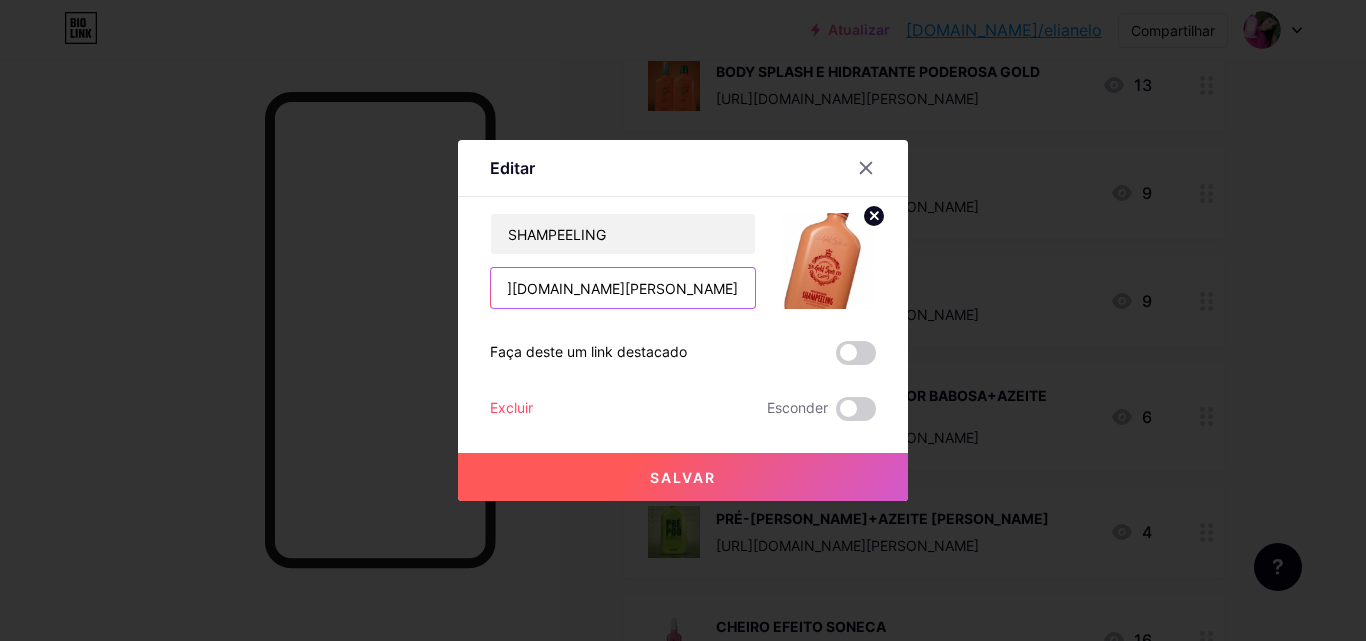 type on "[URL][DOMAIN_NAME]" 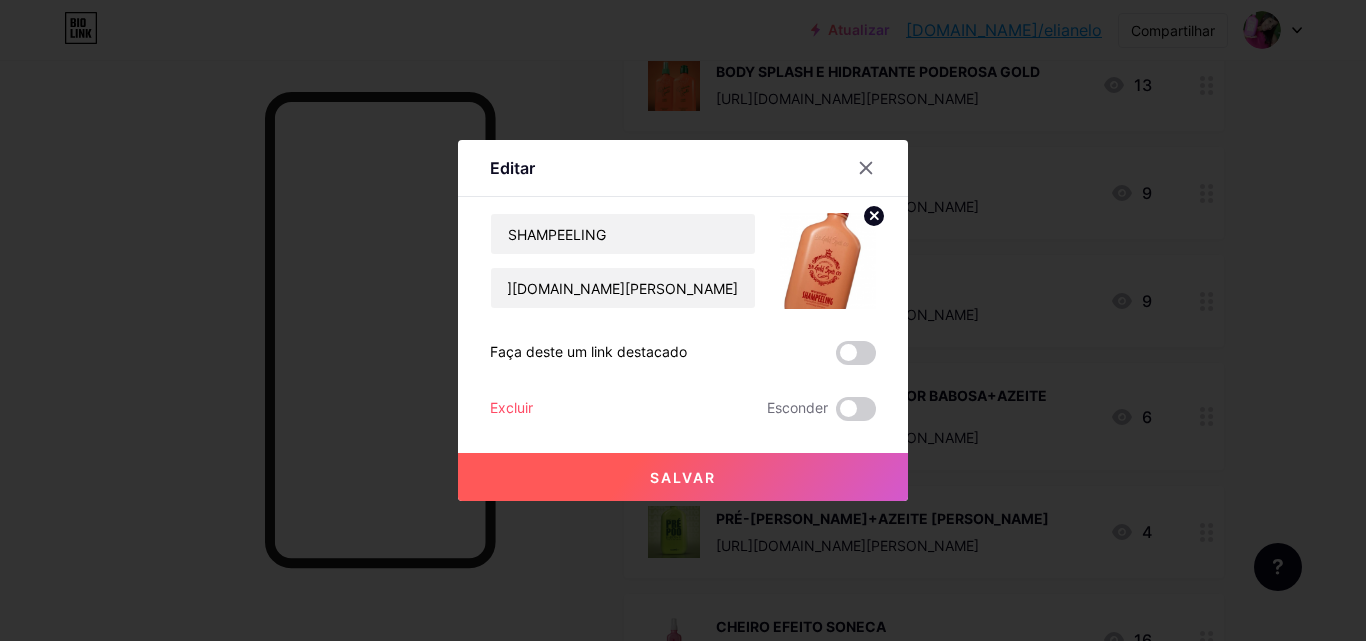 scroll, scrollTop: 0, scrollLeft: 0, axis: both 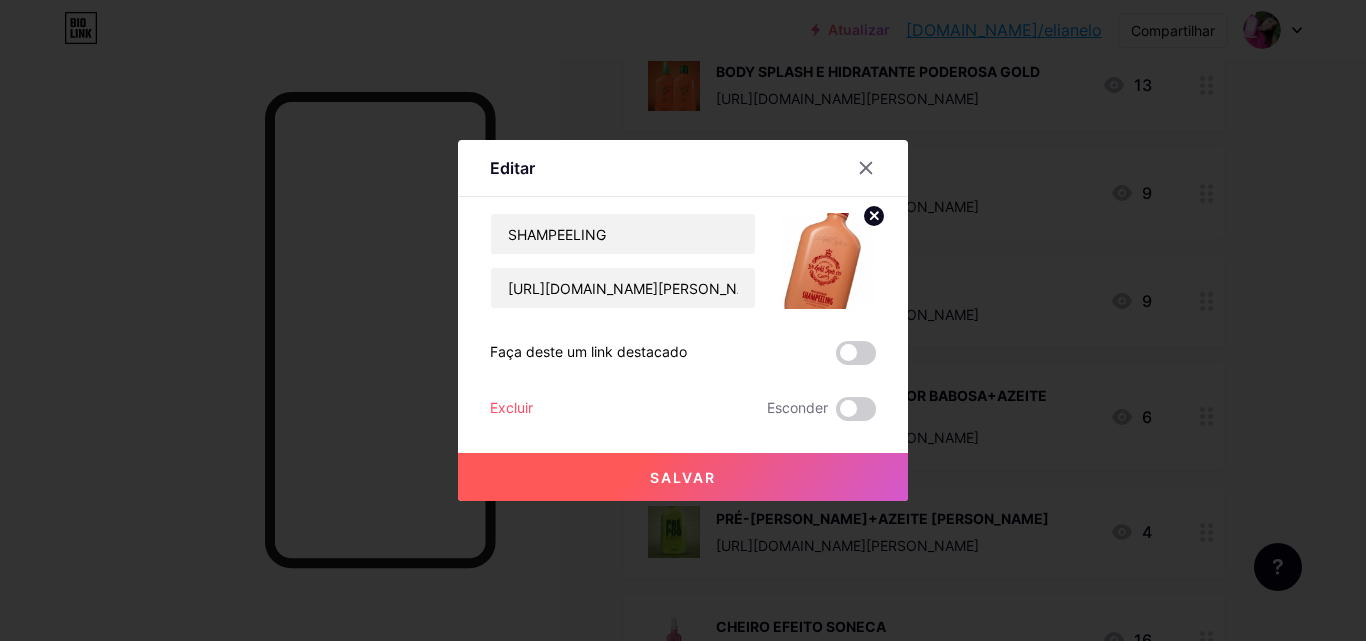 click on "Salvar" at bounding box center (683, 477) 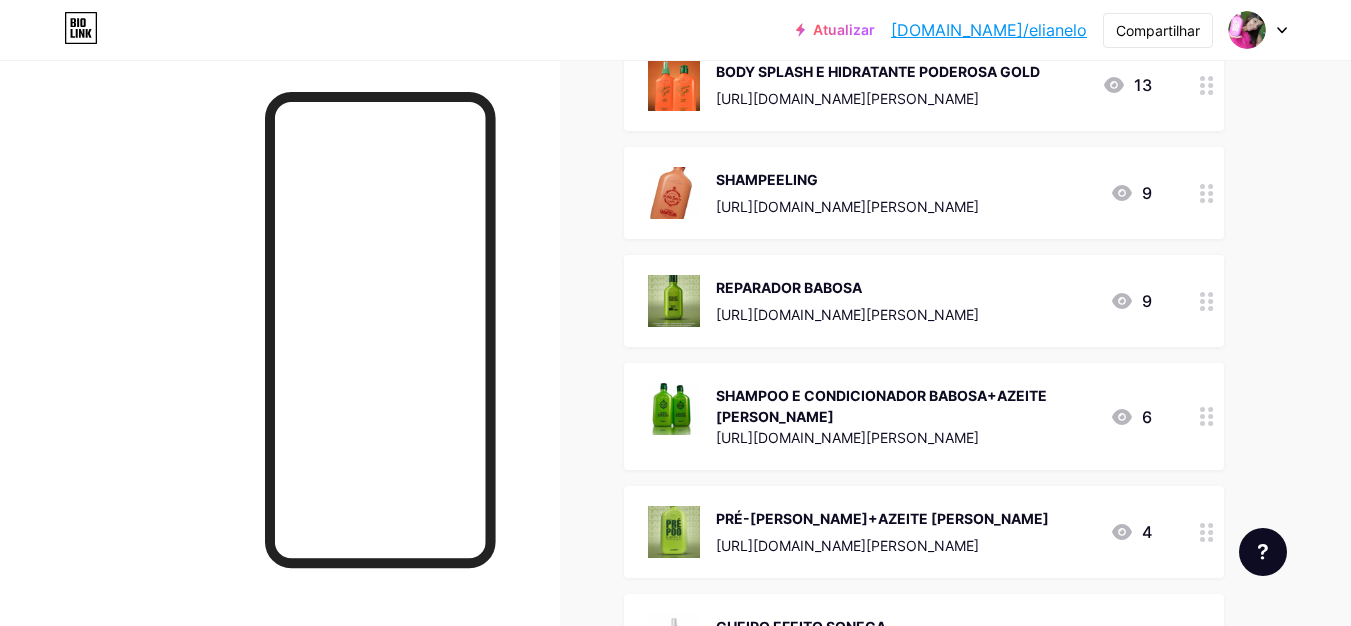 click at bounding box center (674, 301) 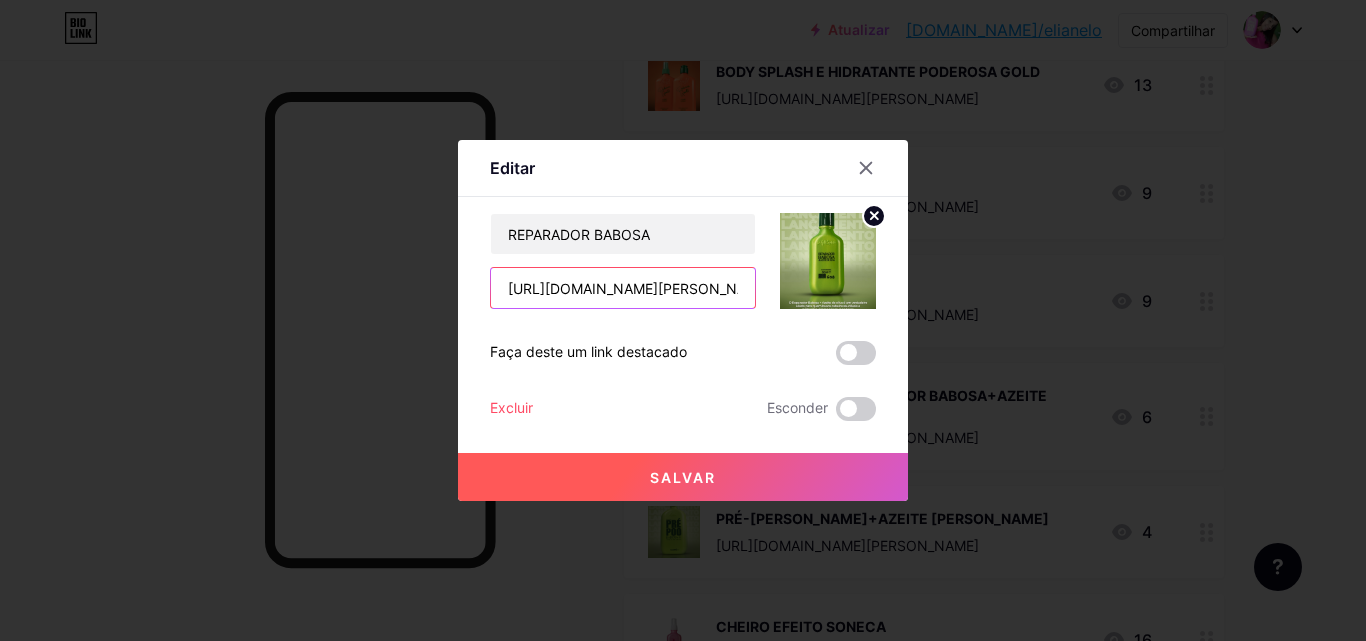 click on "https://consultora.goold.live/aff/H0TXNFHJ/BNSGJKC5" at bounding box center [623, 288] 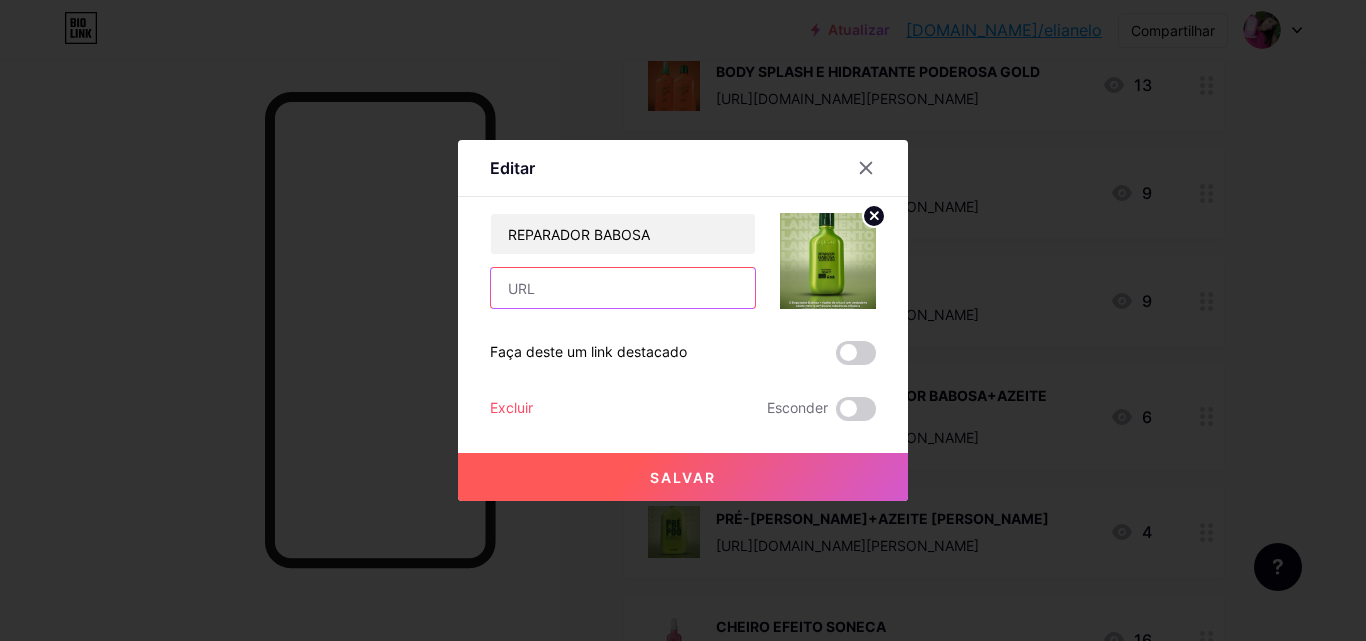 paste on "[URL][DOMAIN_NAME]" 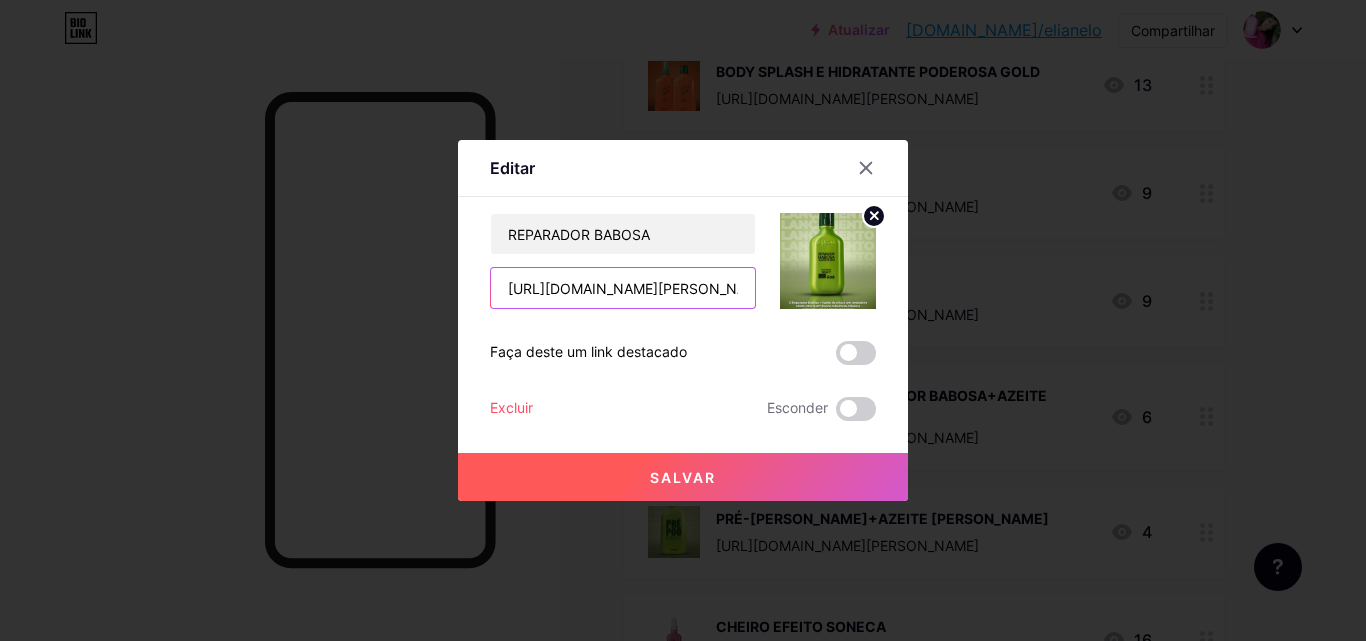 scroll, scrollTop: 0, scrollLeft: 77, axis: horizontal 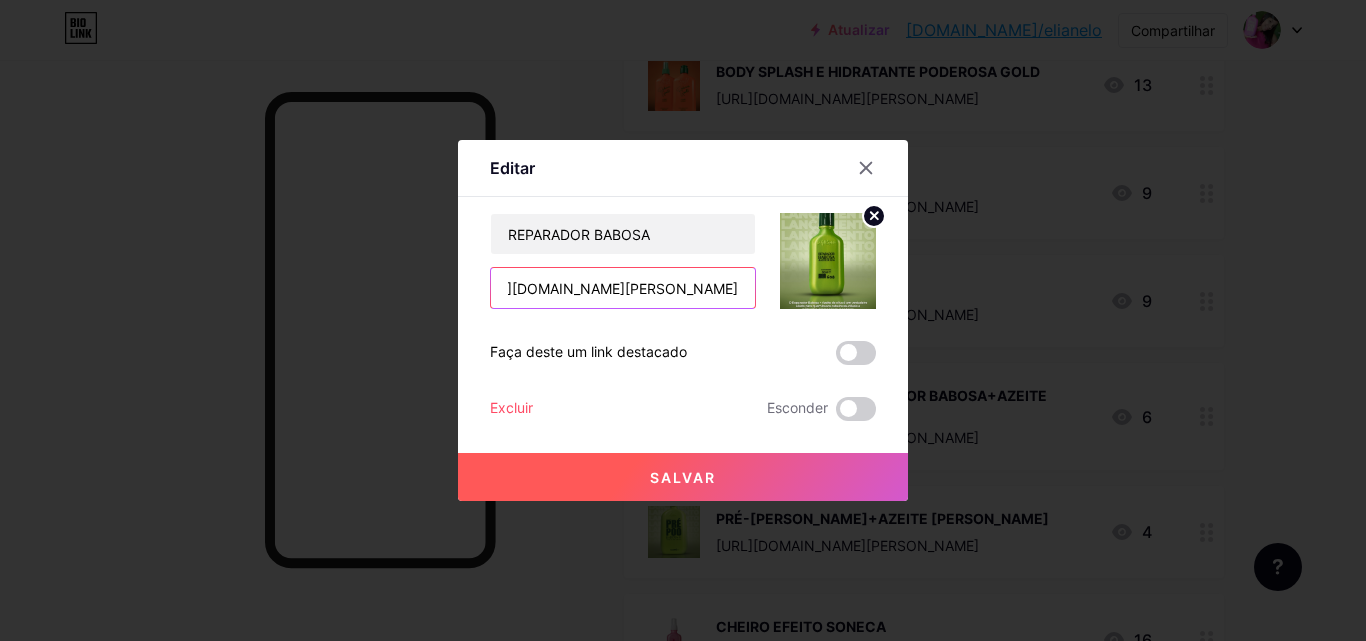 type on "[URL][DOMAIN_NAME]" 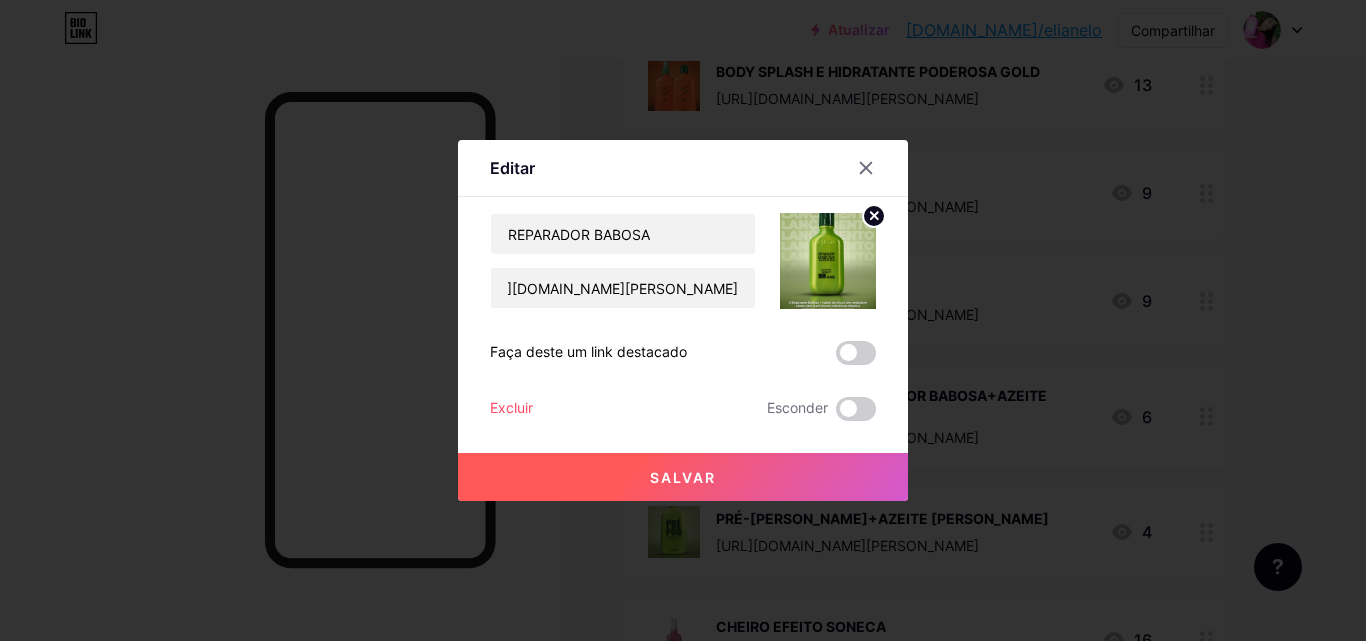scroll, scrollTop: 0, scrollLeft: 0, axis: both 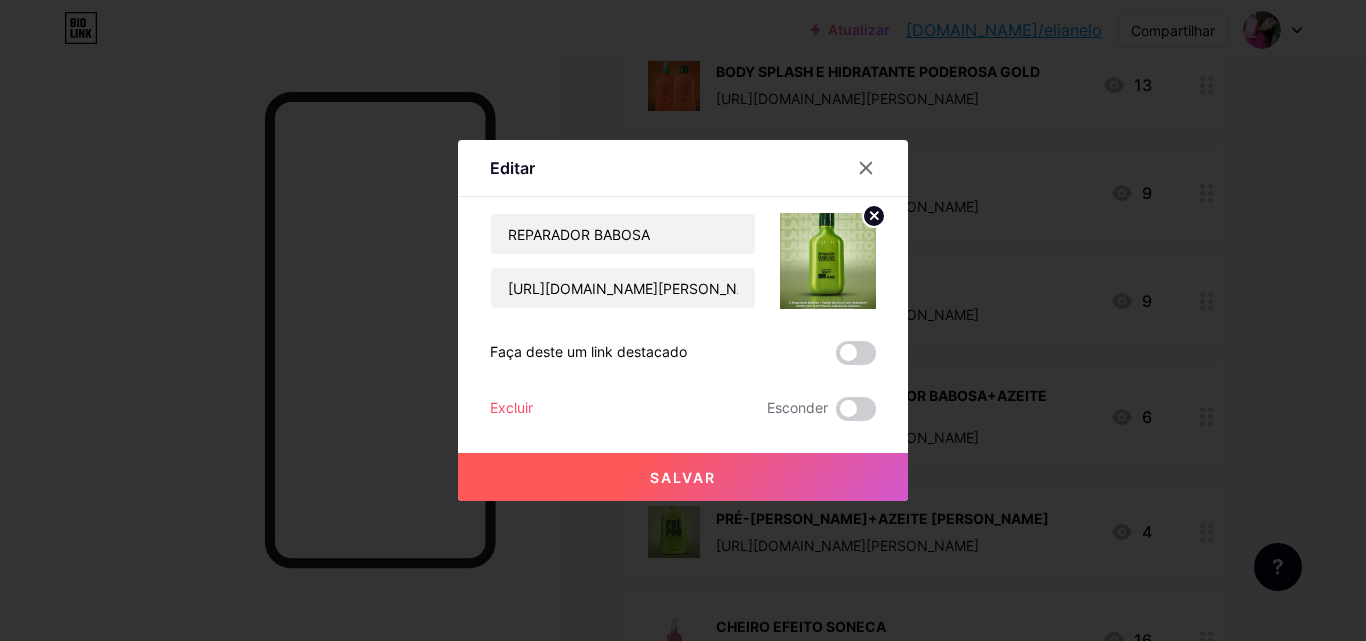 click on "Salvar" at bounding box center [683, 477] 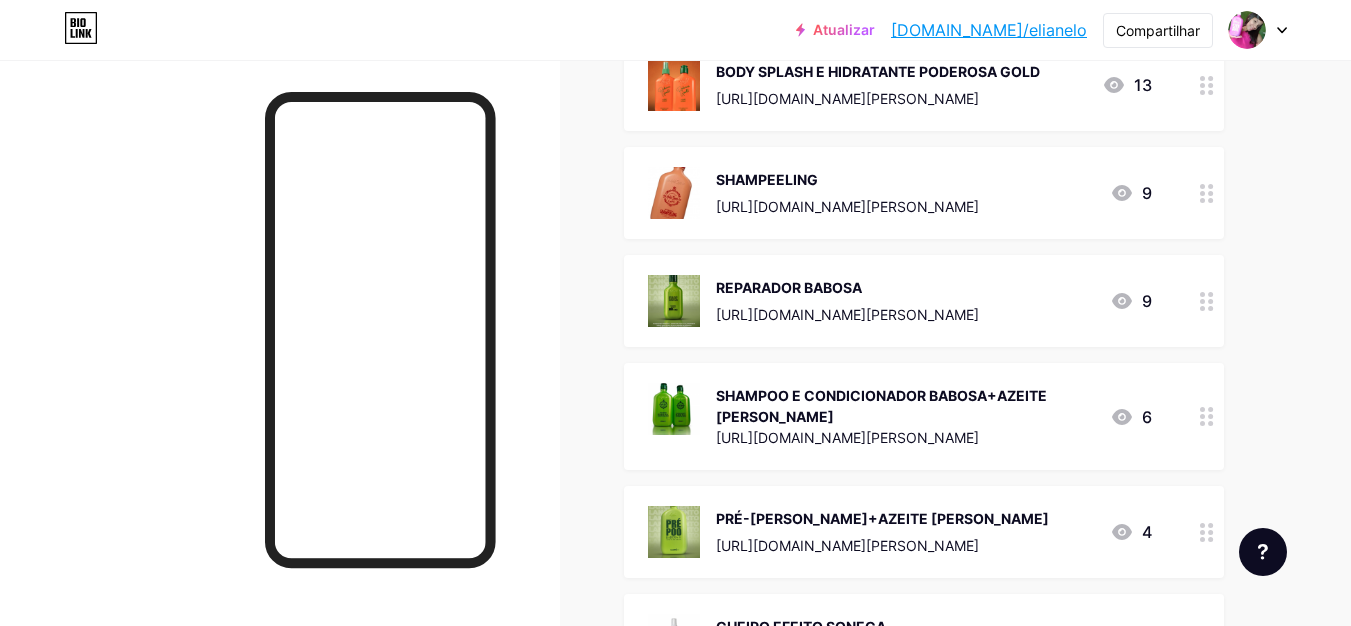 click at bounding box center [674, 409] 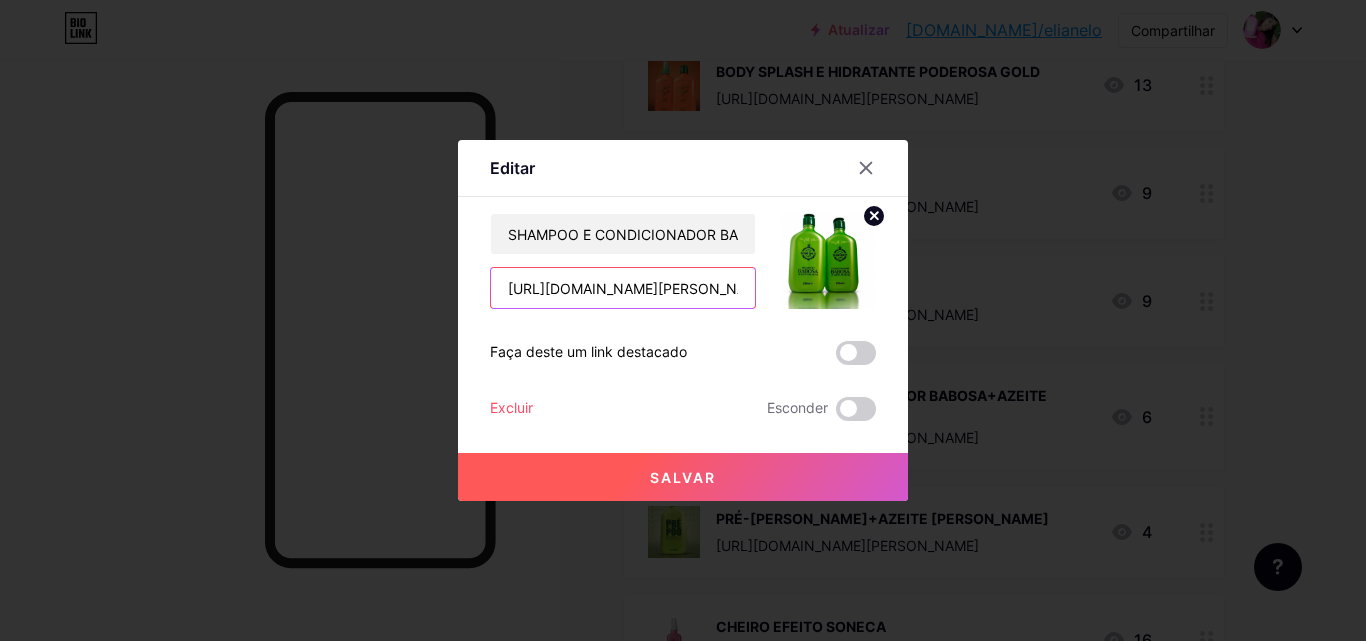 click on "https://consultora.goold.live/aff/KCYZFJA3/HNWBULSA" at bounding box center [623, 288] 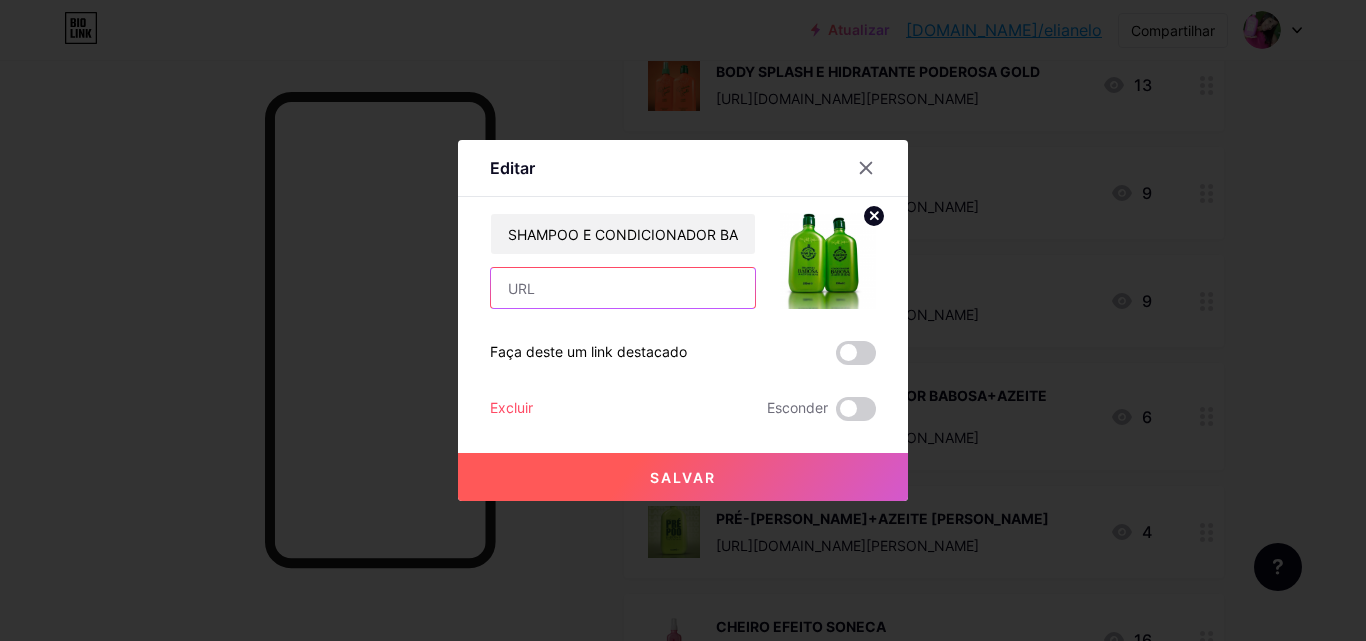 paste on "[URL][DOMAIN_NAME]" 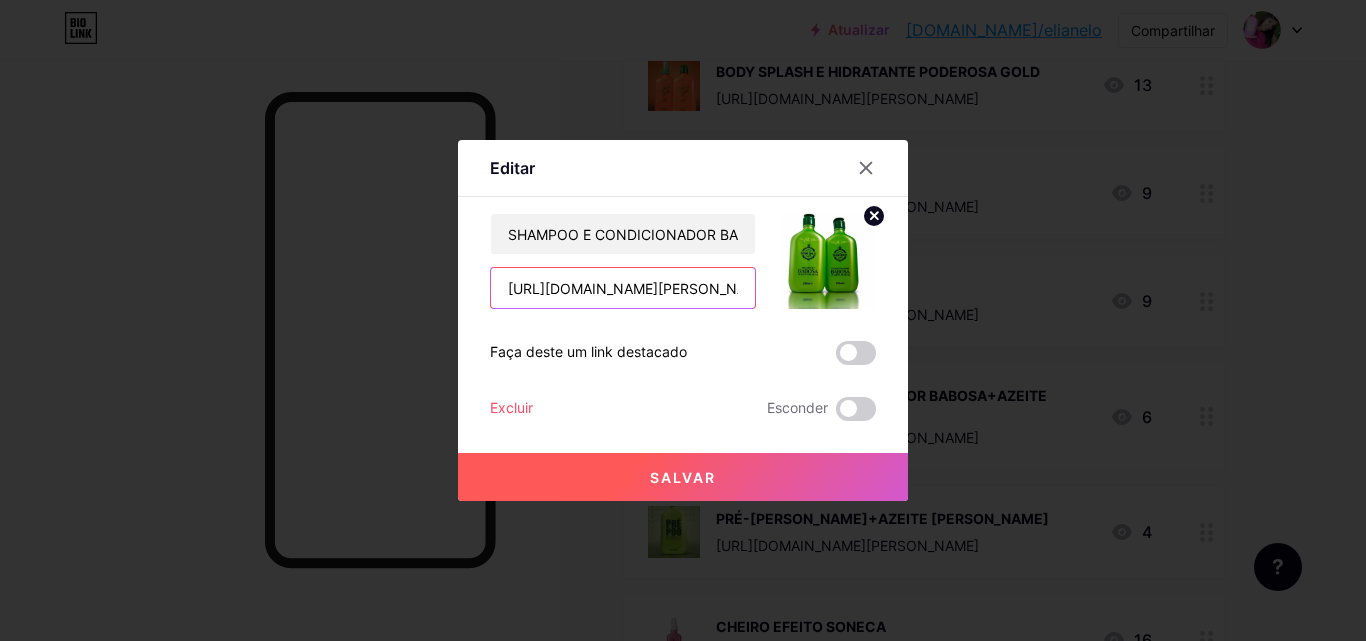scroll, scrollTop: 0, scrollLeft: 78, axis: horizontal 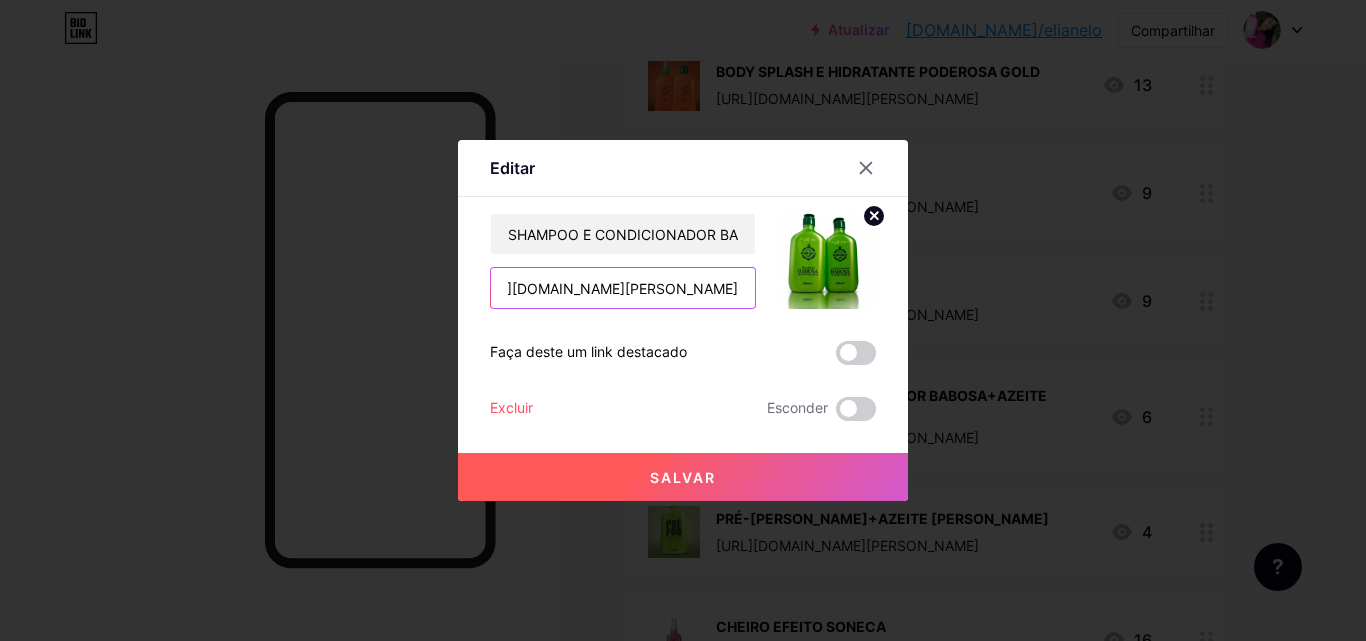 type on "[URL][DOMAIN_NAME]" 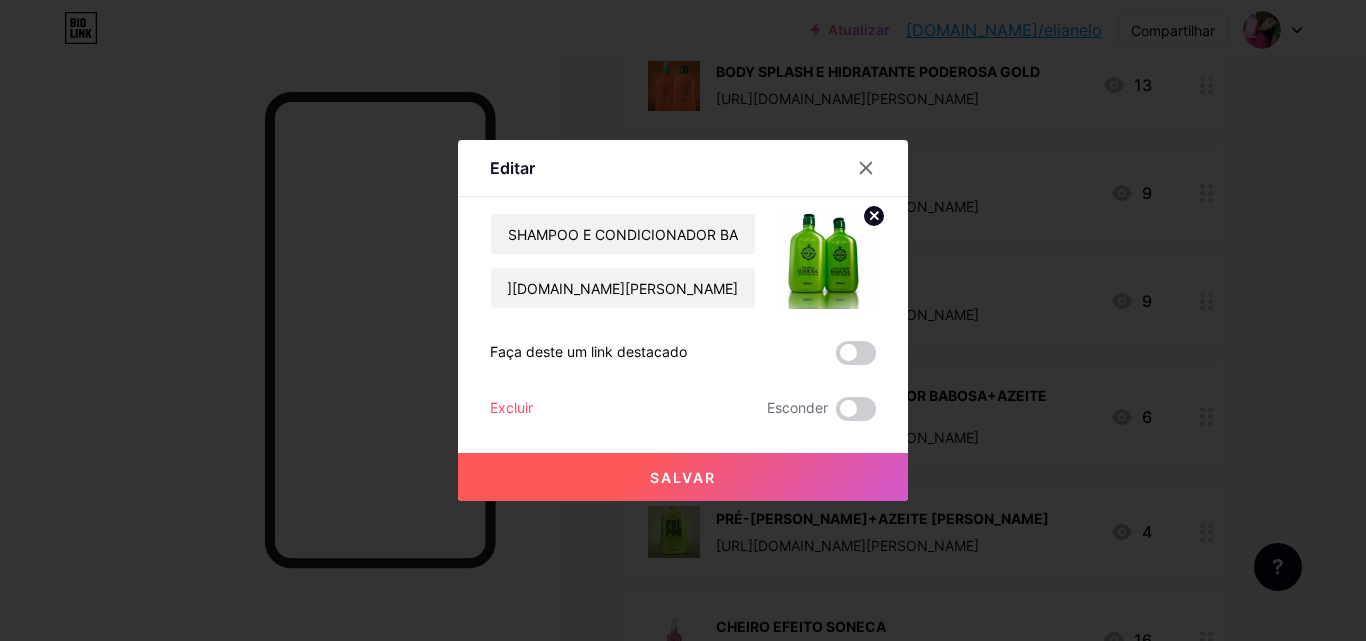 scroll, scrollTop: 0, scrollLeft: 0, axis: both 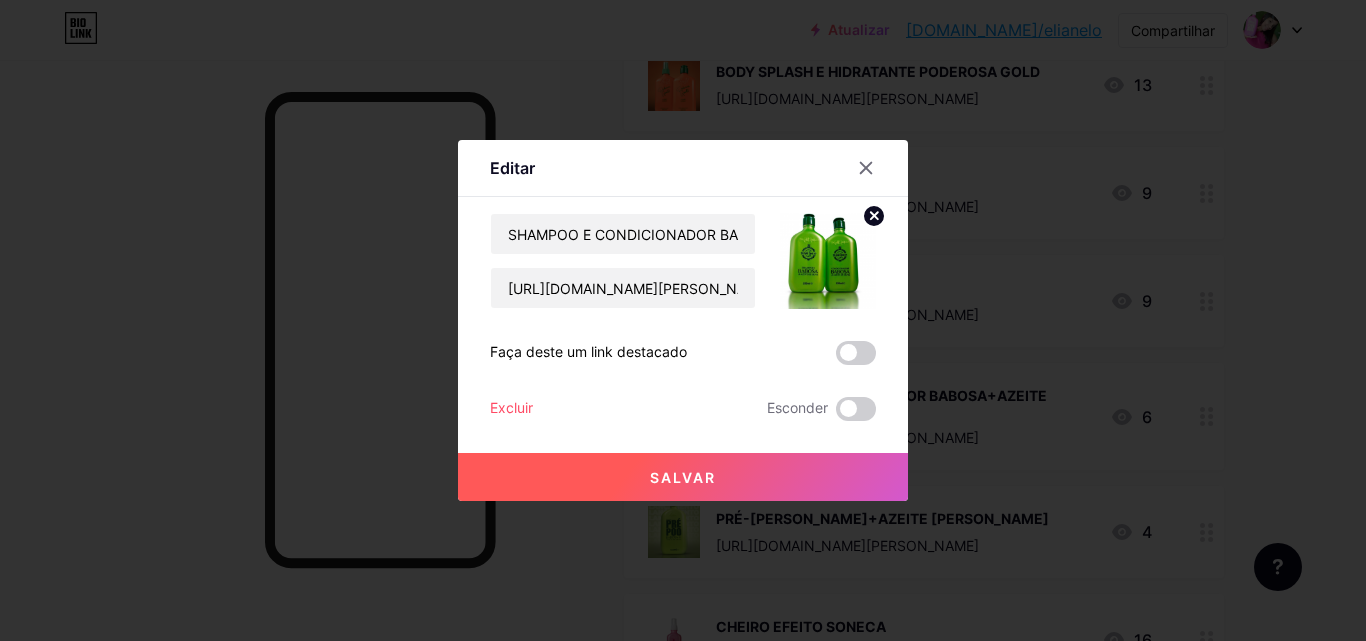 click on "Salvar" at bounding box center [683, 477] 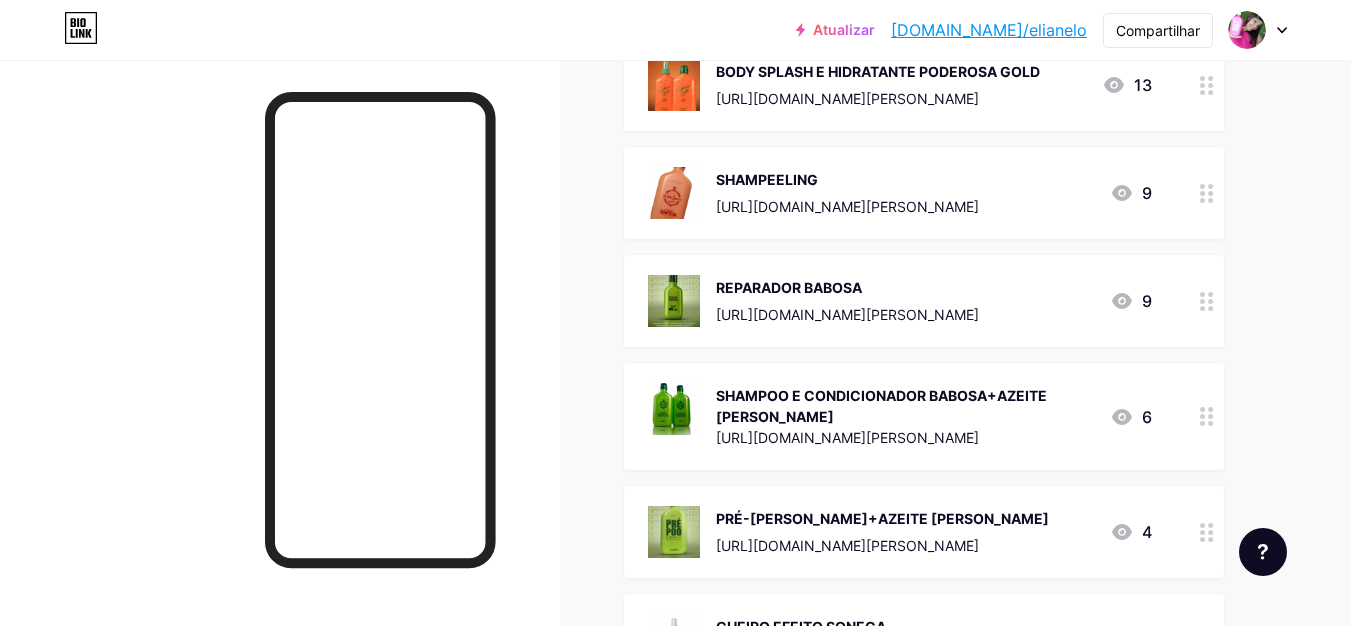 click at bounding box center (674, 532) 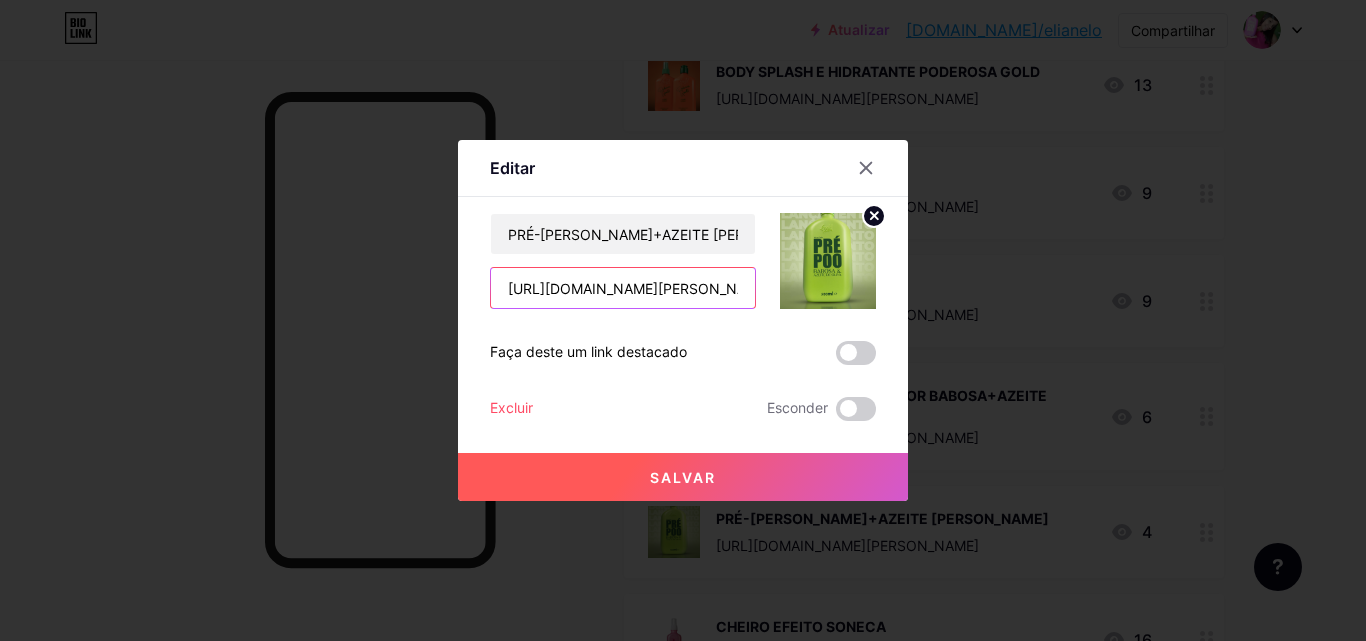 click on "https://consultora.goold.live/aff/T1E8ELFD/SQWG4TBW" at bounding box center [623, 288] 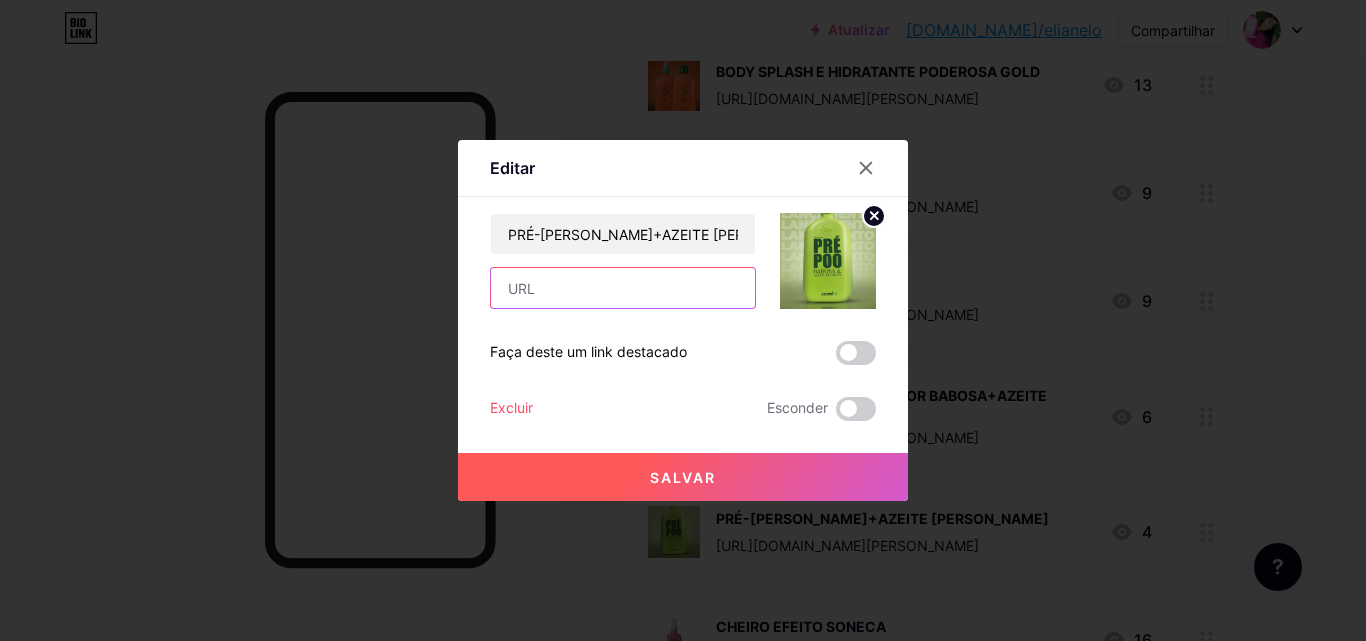 paste on "[URL][DOMAIN_NAME]" 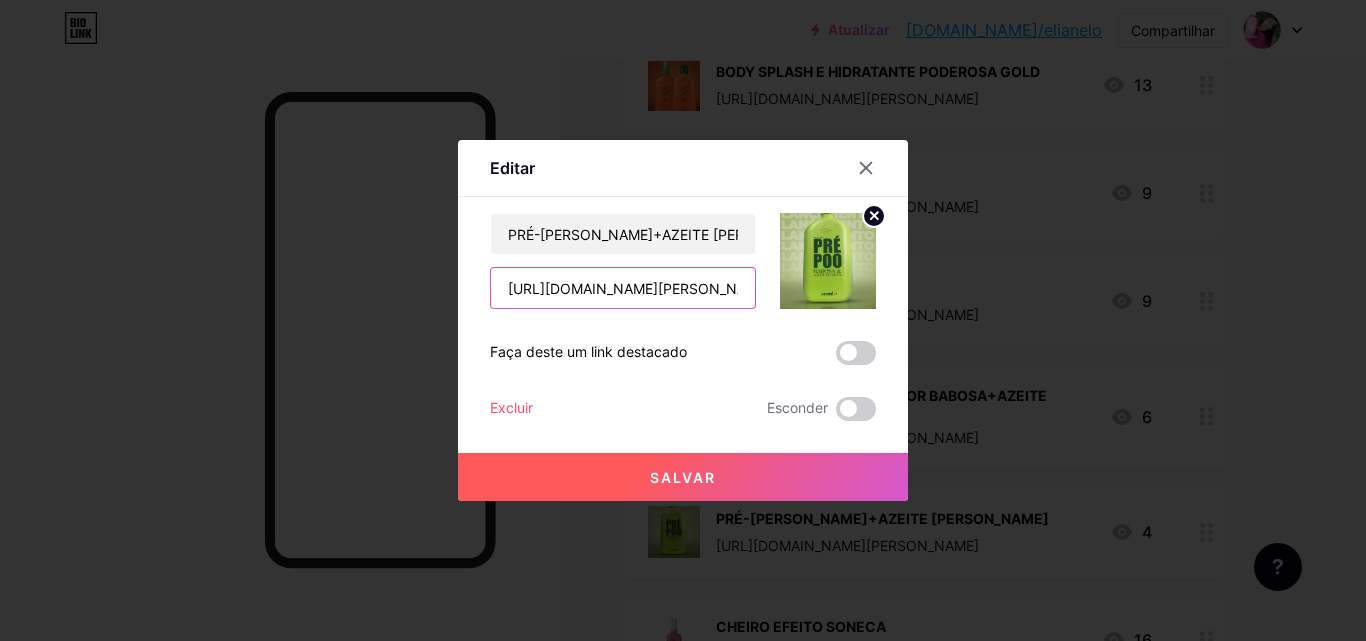 scroll, scrollTop: 0, scrollLeft: 76, axis: horizontal 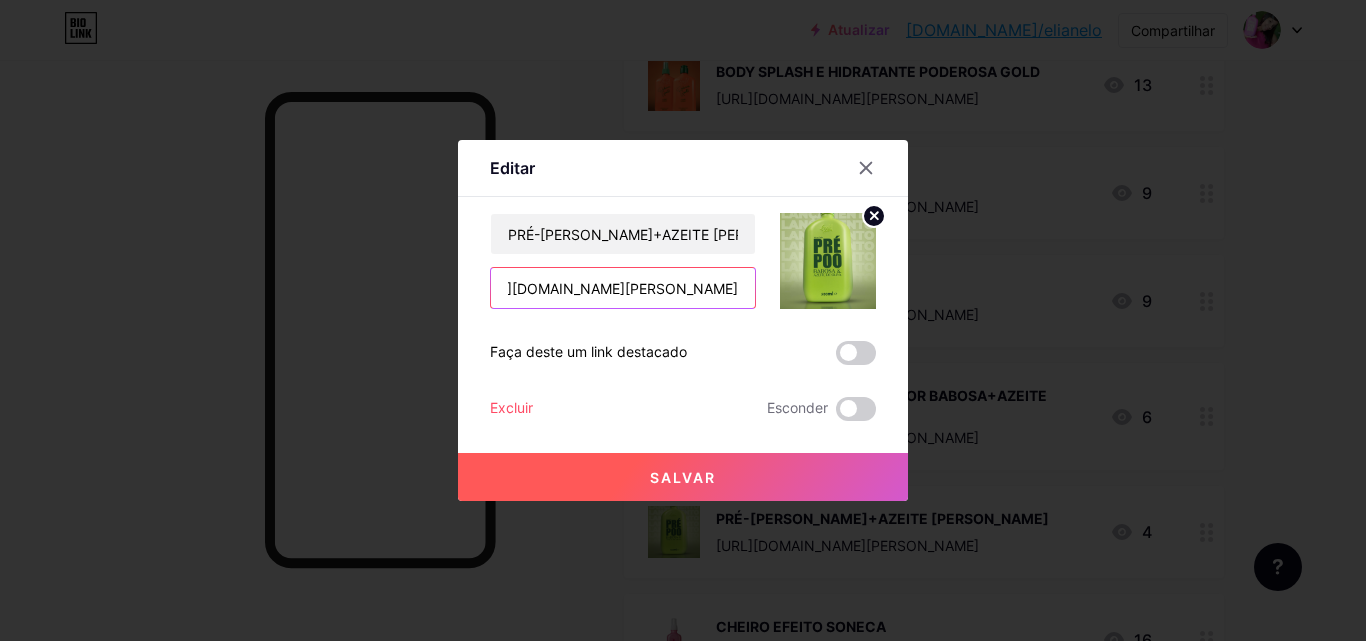 type on "[URL][DOMAIN_NAME]" 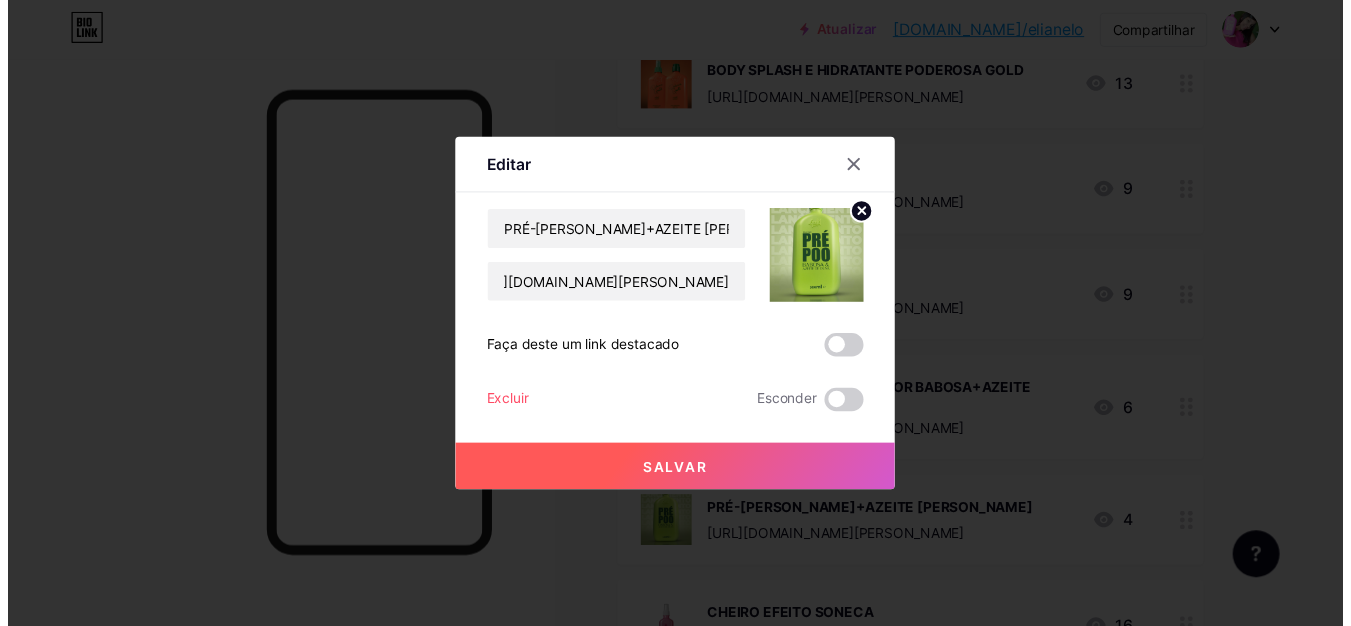 scroll, scrollTop: 0, scrollLeft: 0, axis: both 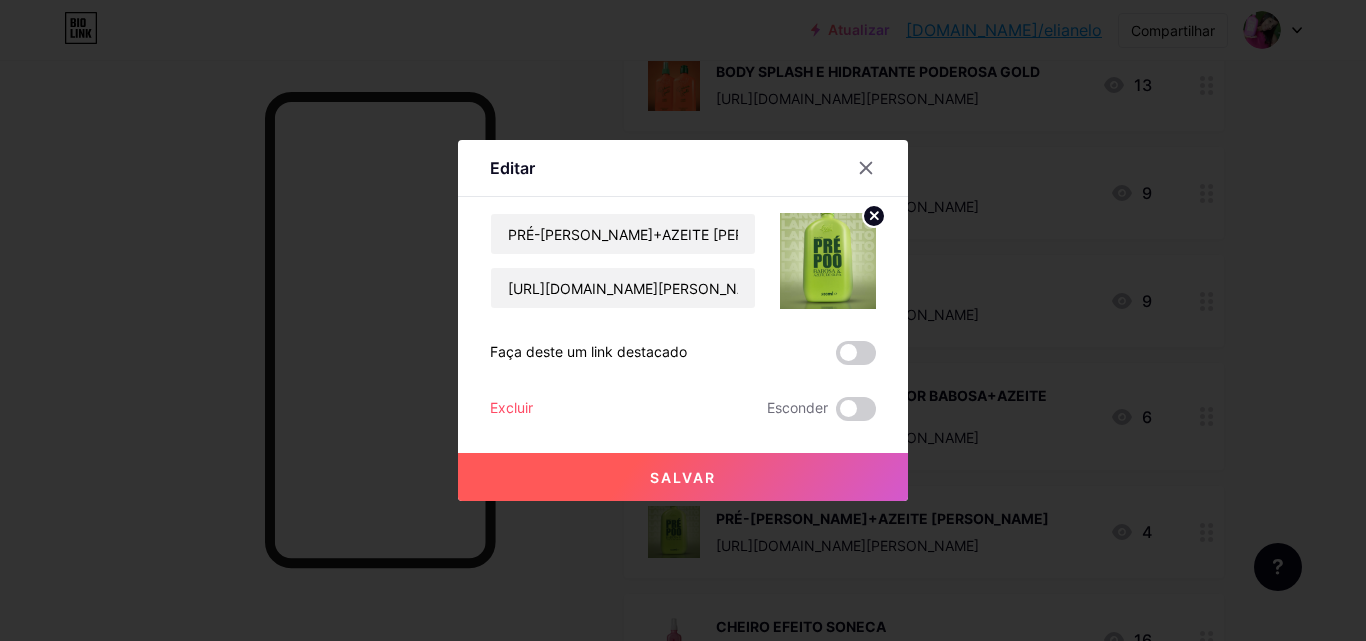 click on "Salvar" at bounding box center (683, 477) 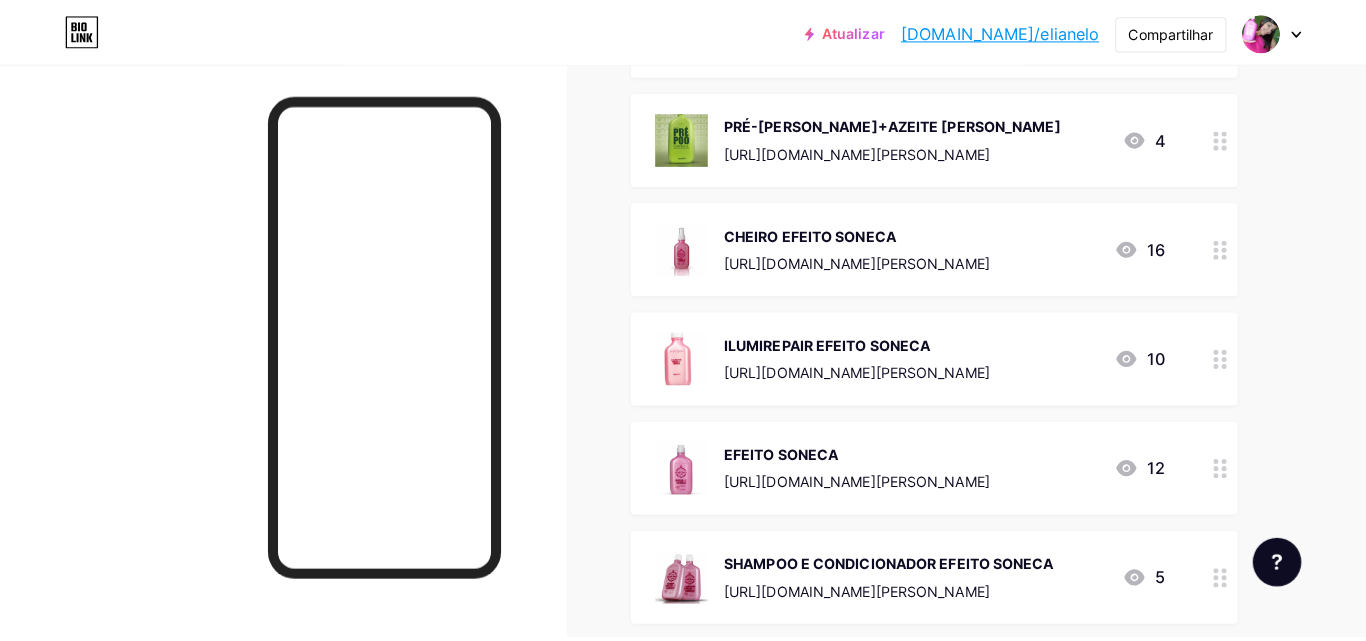 scroll, scrollTop: 3700, scrollLeft: 0, axis: vertical 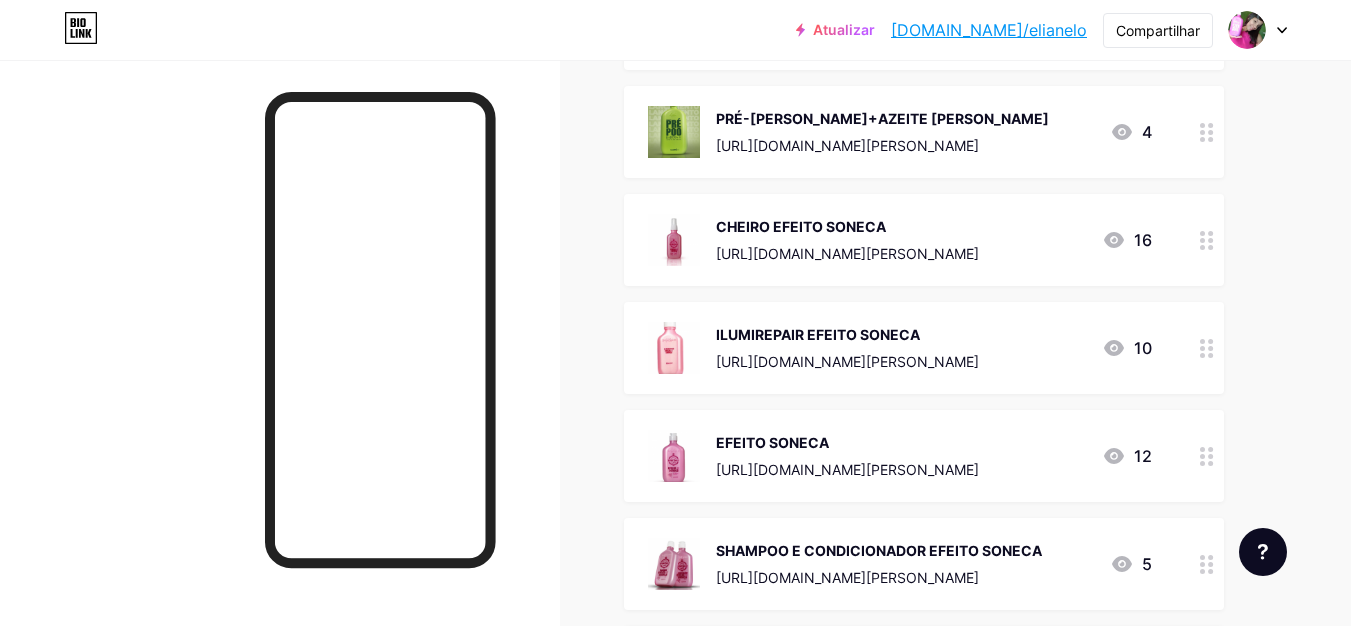 click at bounding box center [674, 240] 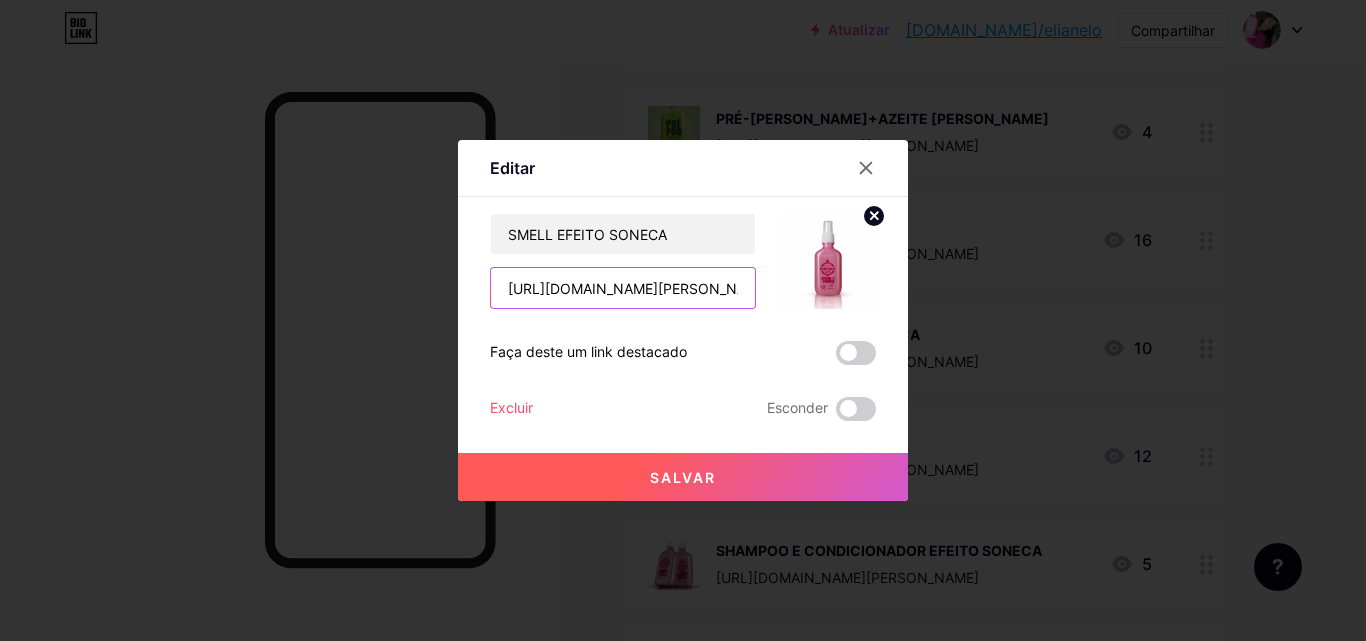 click on "https://consultora.goold.live/aff/XL85XSUT/UTTEPRCY" at bounding box center [623, 288] 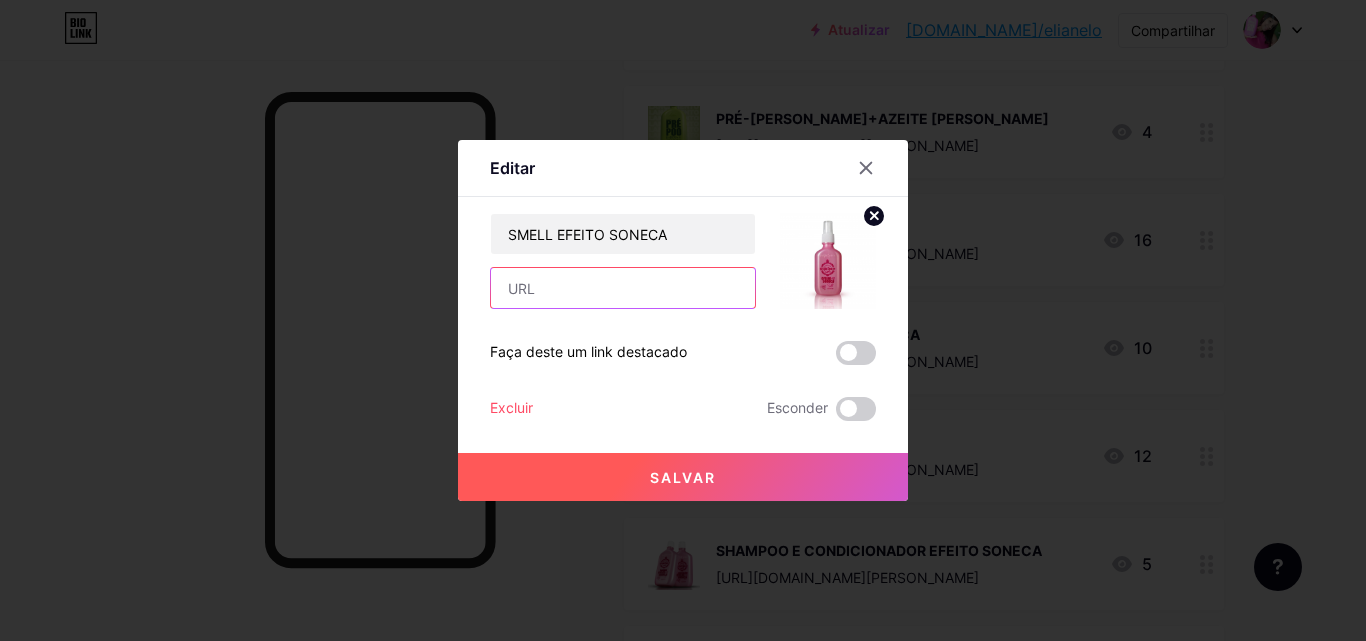 paste on "[URL][DOMAIN_NAME]" 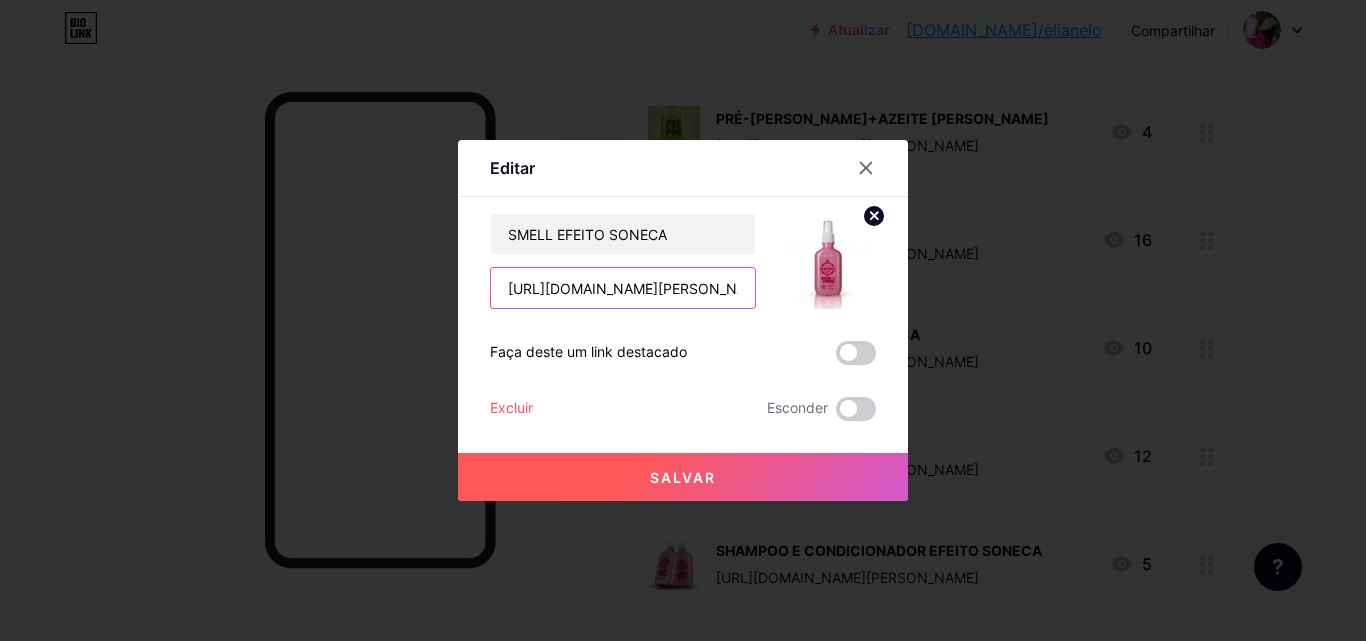 scroll, scrollTop: 0, scrollLeft: 82, axis: horizontal 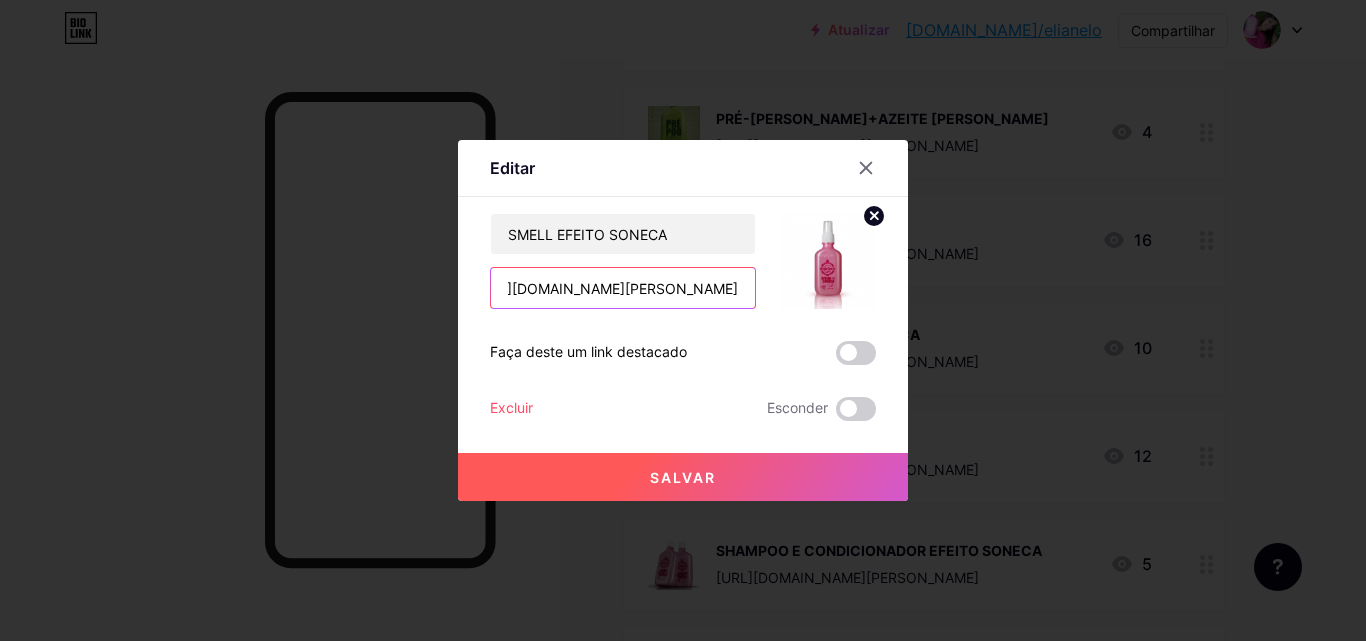 type on "[URL][DOMAIN_NAME]" 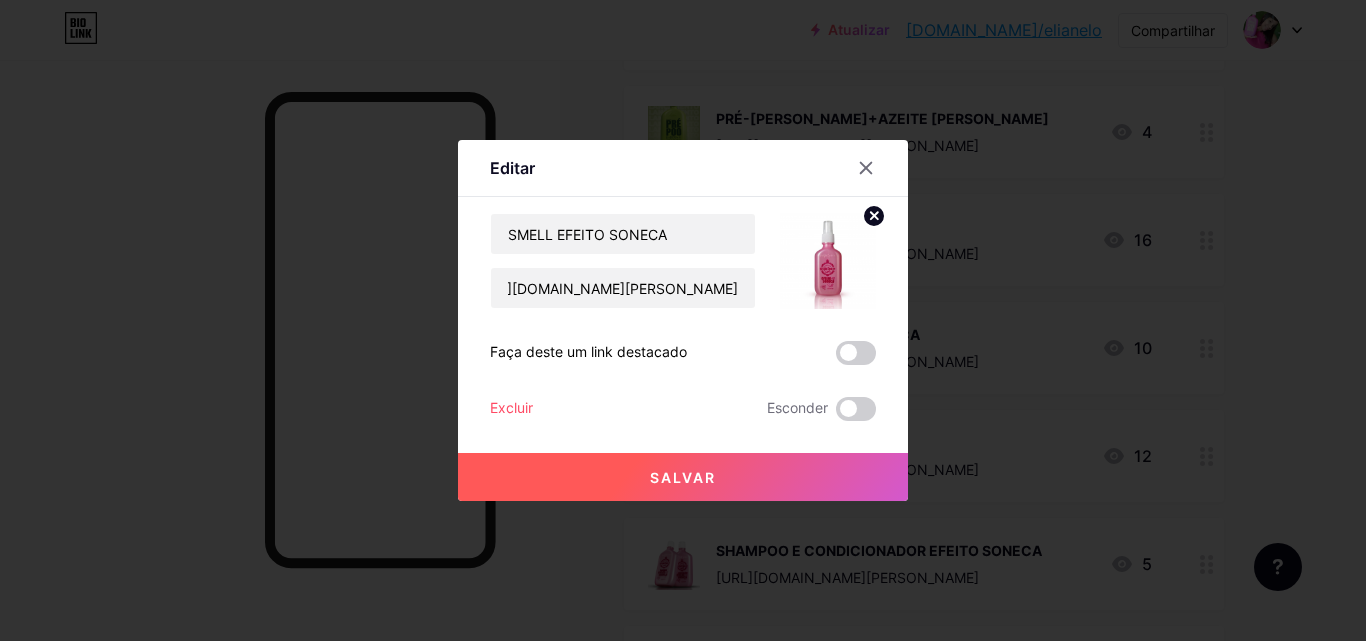 scroll, scrollTop: 0, scrollLeft: 0, axis: both 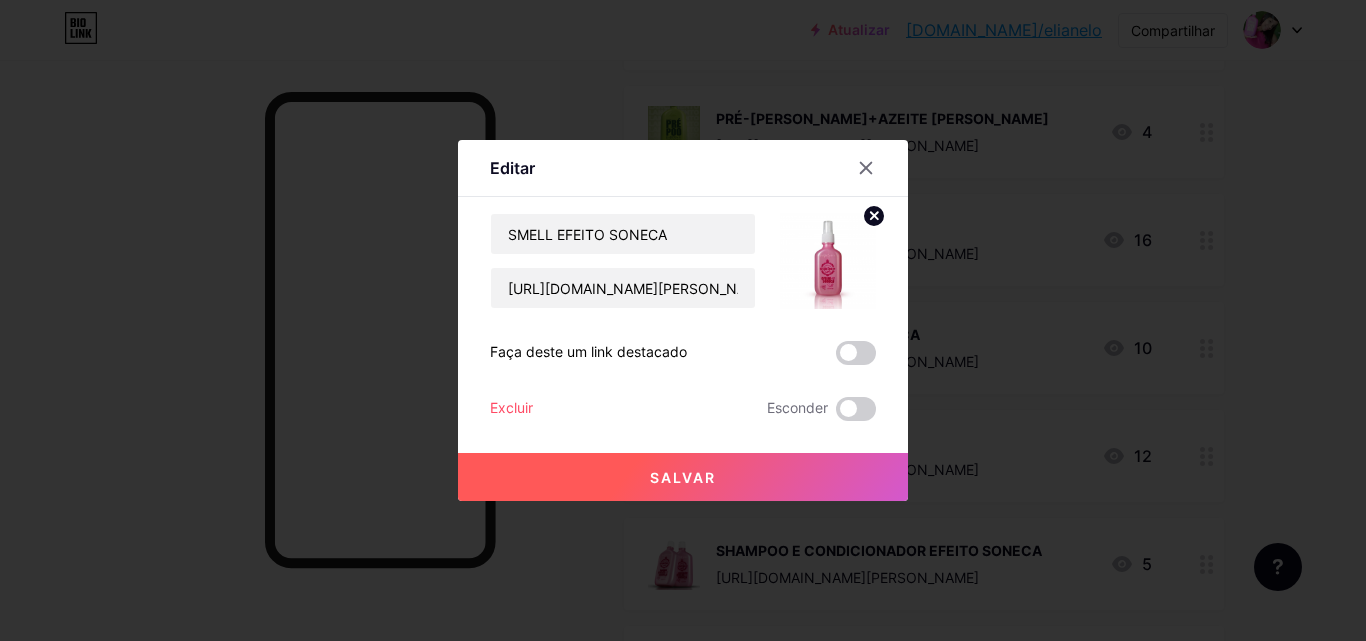 click on "Salvar" at bounding box center [683, 477] 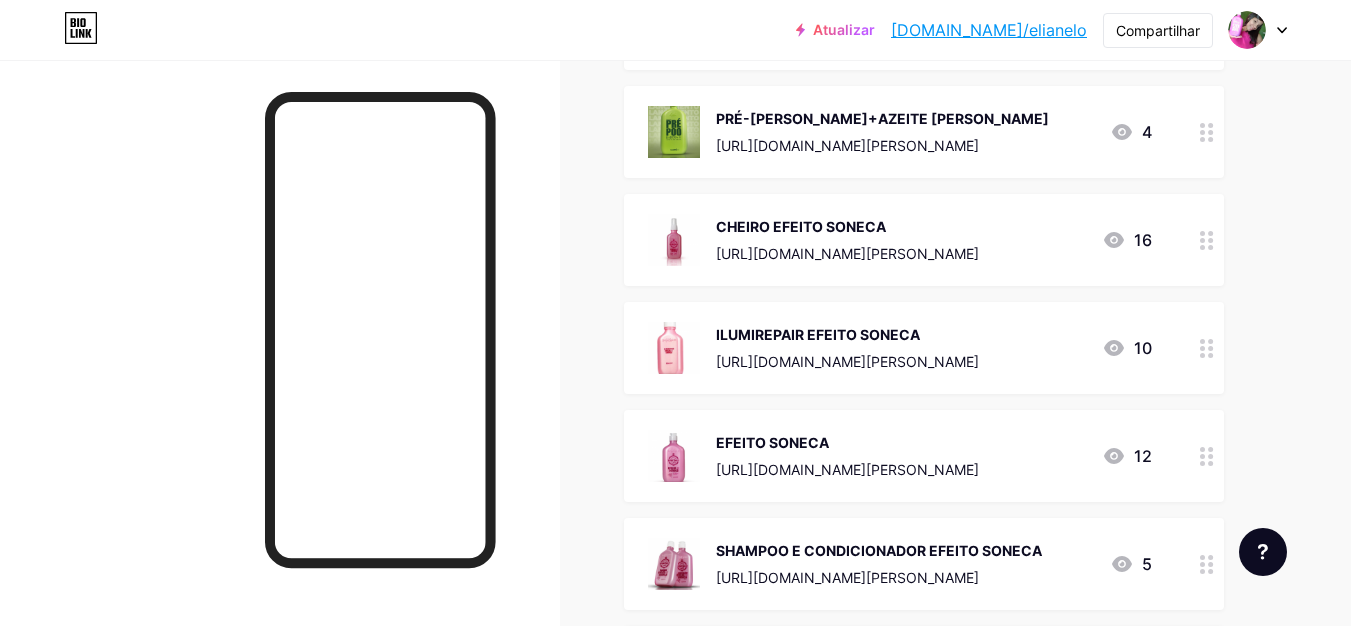 click on "https://consultora.goold.live/aff/4AYPO5JH/X76XWLRE" at bounding box center (847, 361) 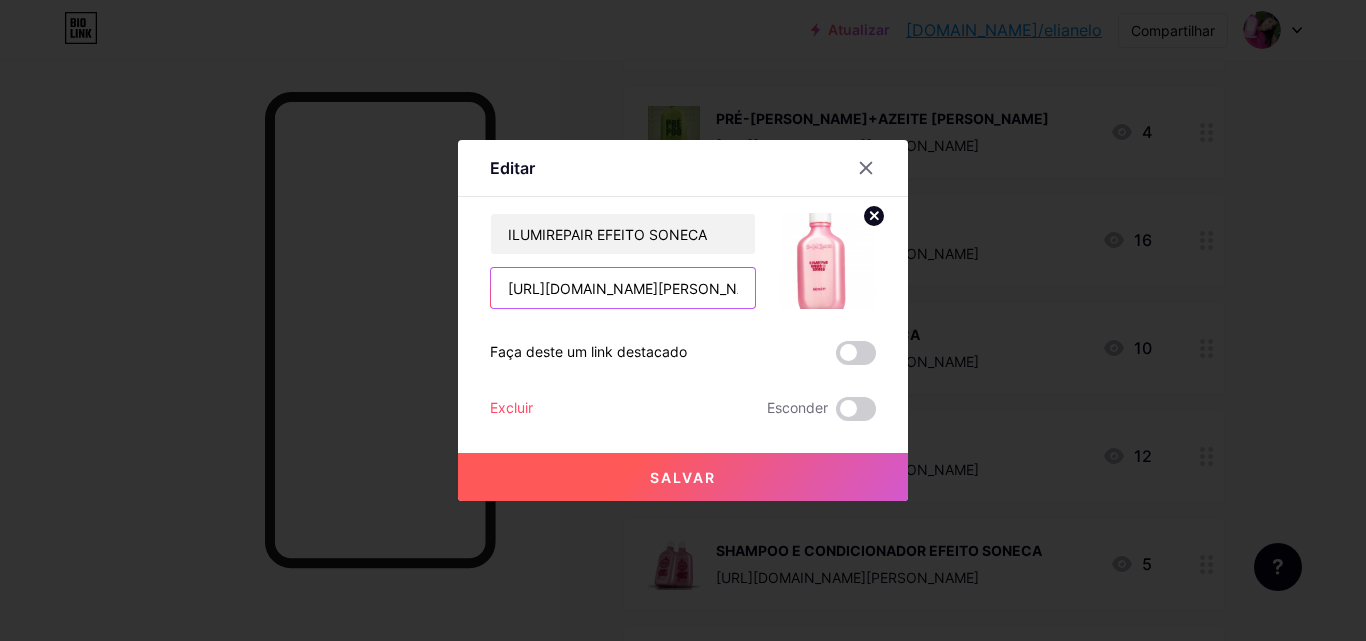 click on "https://consultora.goold.live/aff/4AYPO5JH/X76XWLRE" at bounding box center [623, 288] 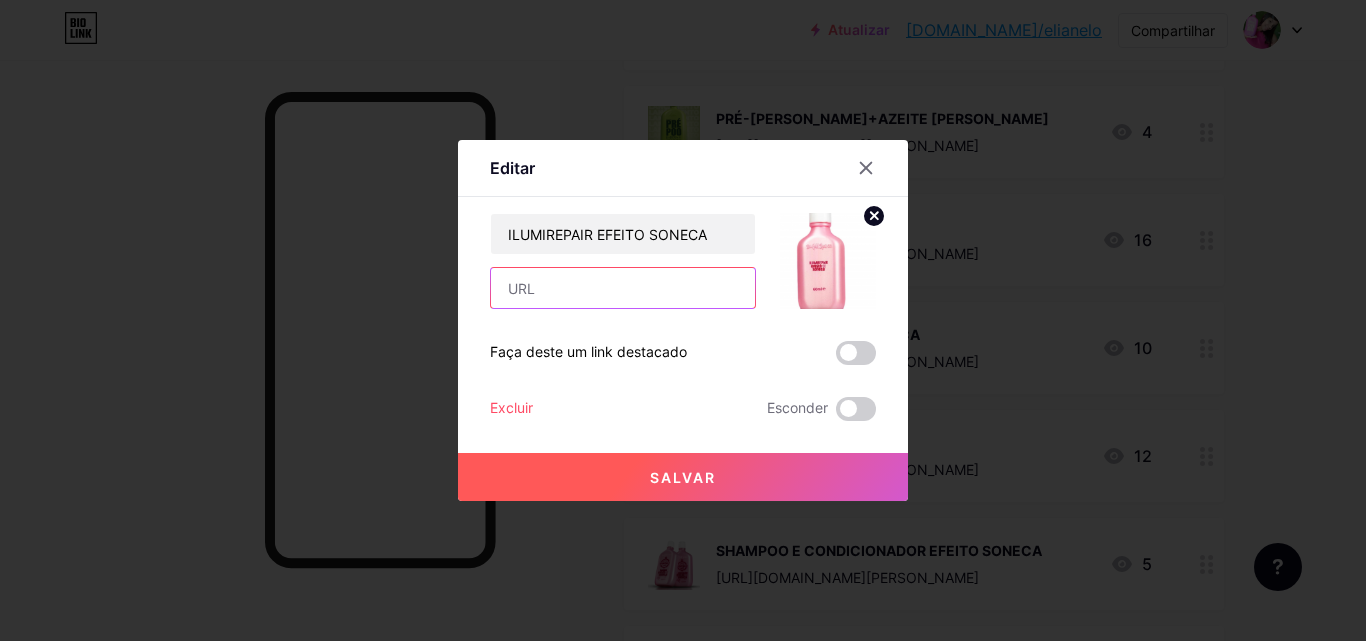paste on "[URL][DOMAIN_NAME]" 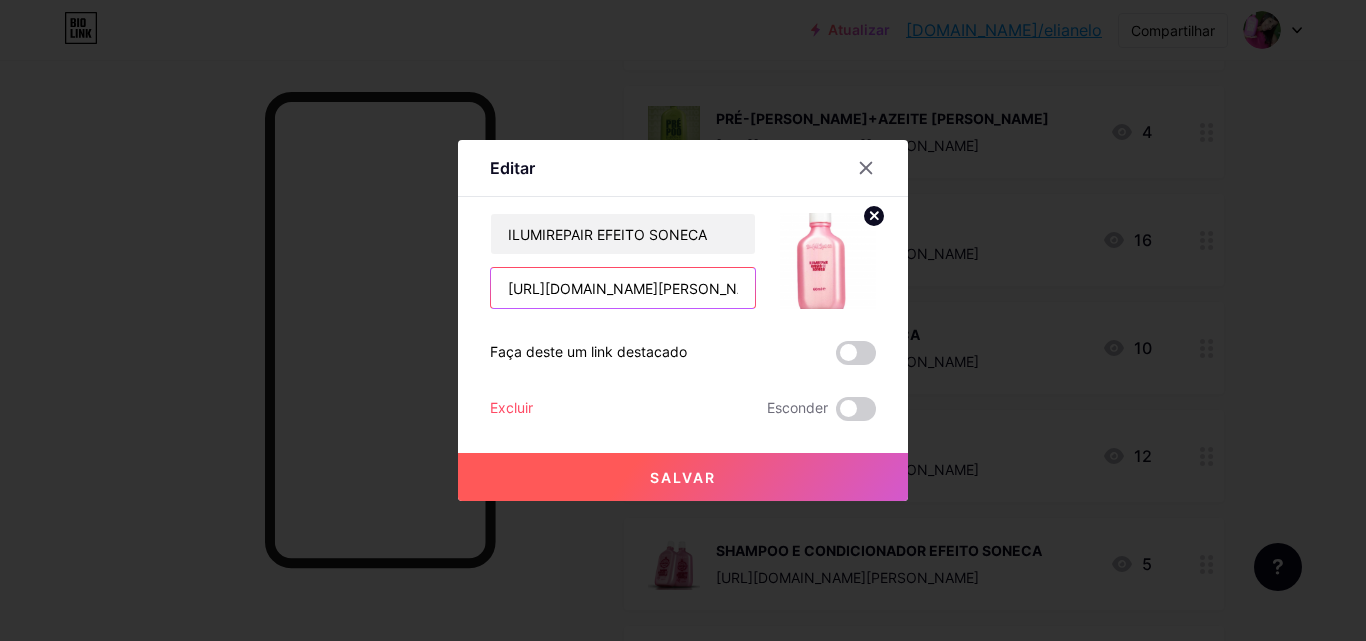 scroll, scrollTop: 0, scrollLeft: 85, axis: horizontal 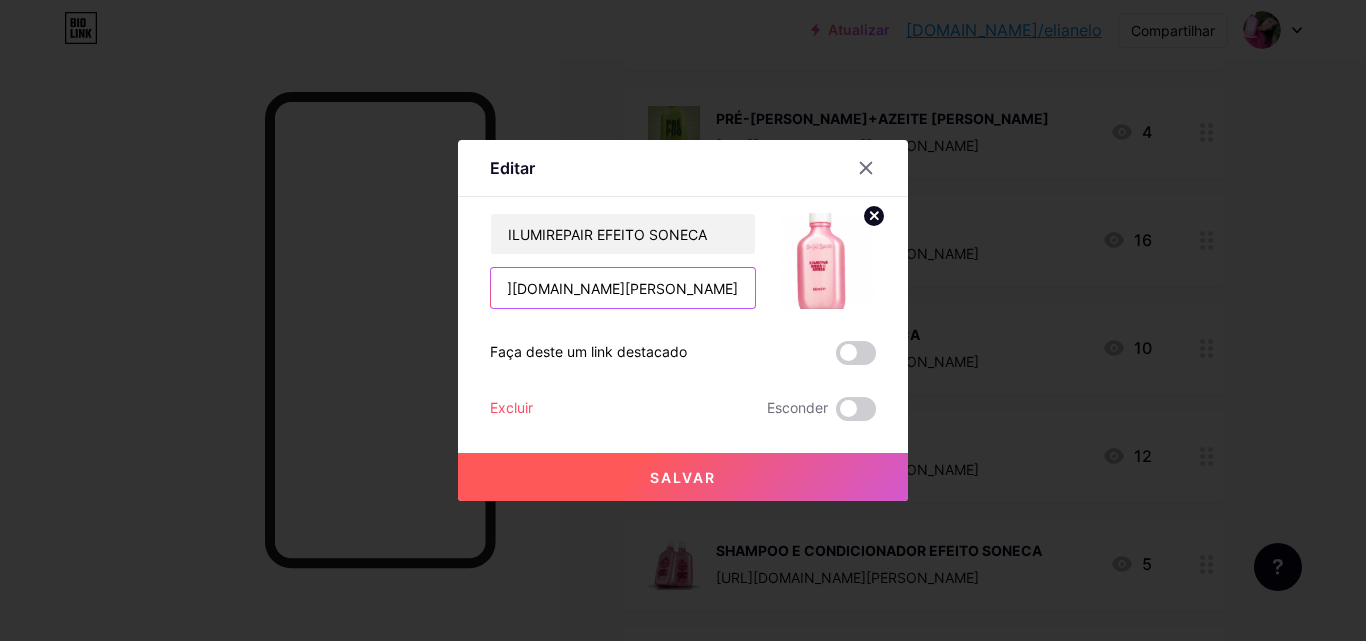 type on "[URL][DOMAIN_NAME]" 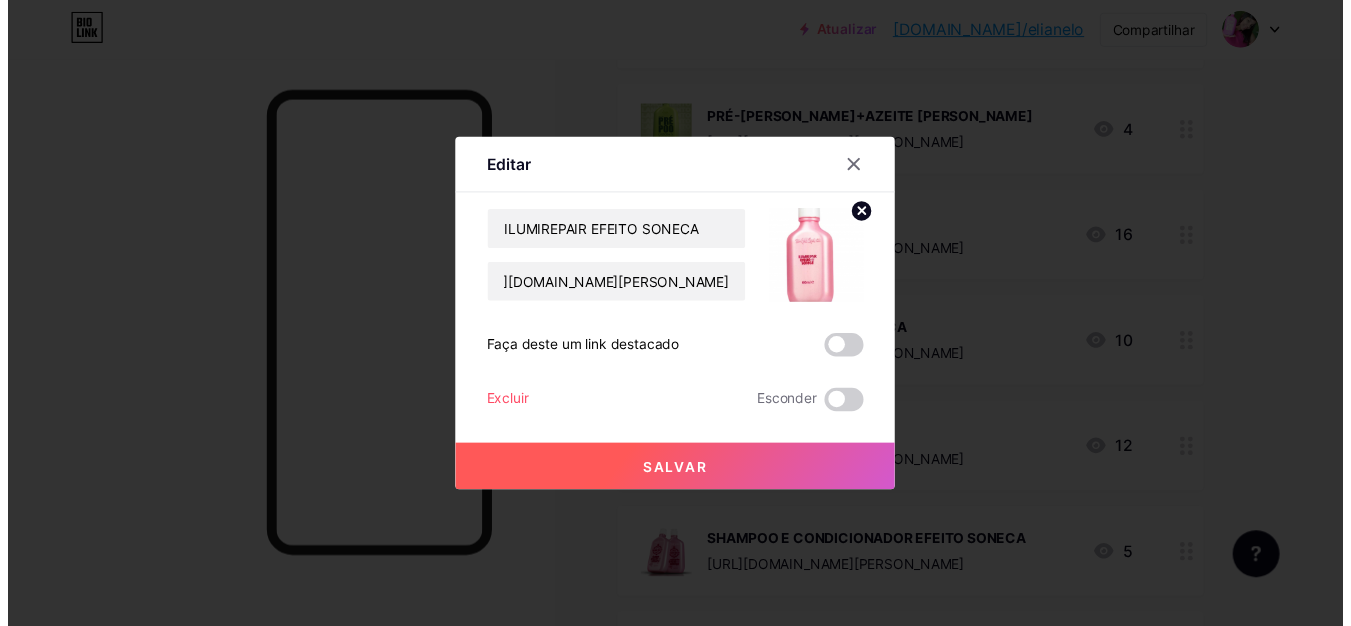 scroll, scrollTop: 0, scrollLeft: 0, axis: both 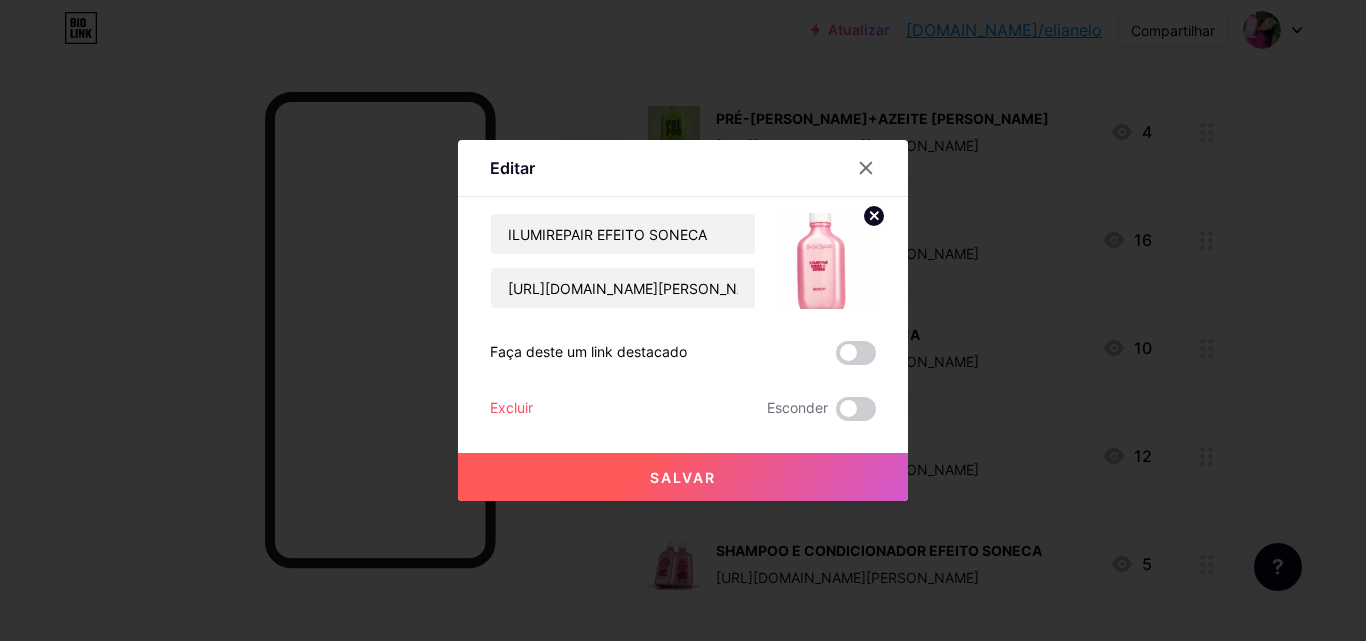 click on "Salvar" at bounding box center (683, 477) 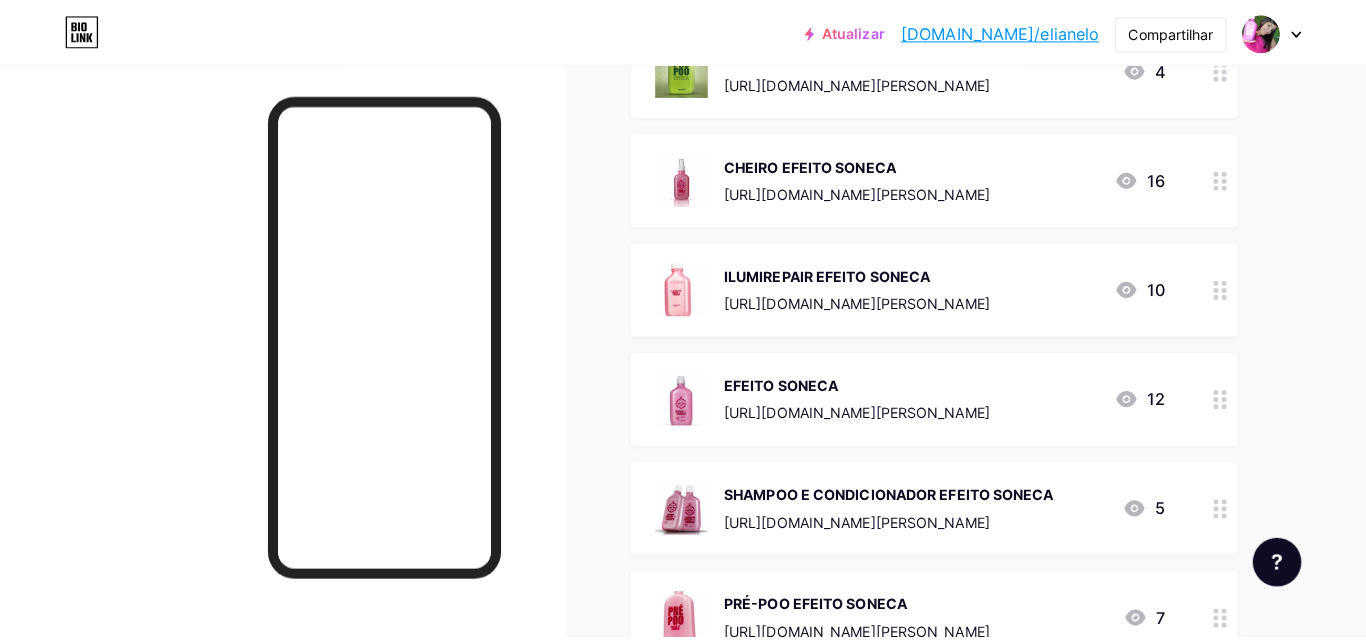 scroll, scrollTop: 3800, scrollLeft: 0, axis: vertical 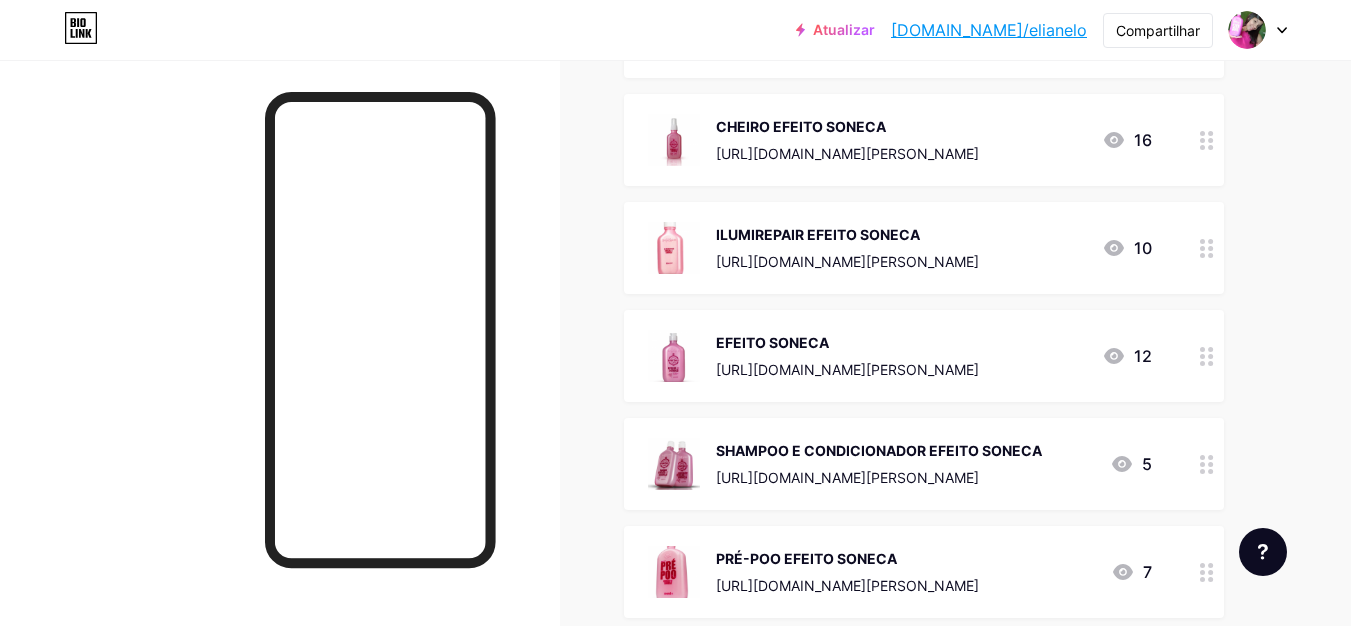 click on "https://consultora.goold.live/aff/NOAFWABL/Z1V0KHWH" at bounding box center [847, 369] 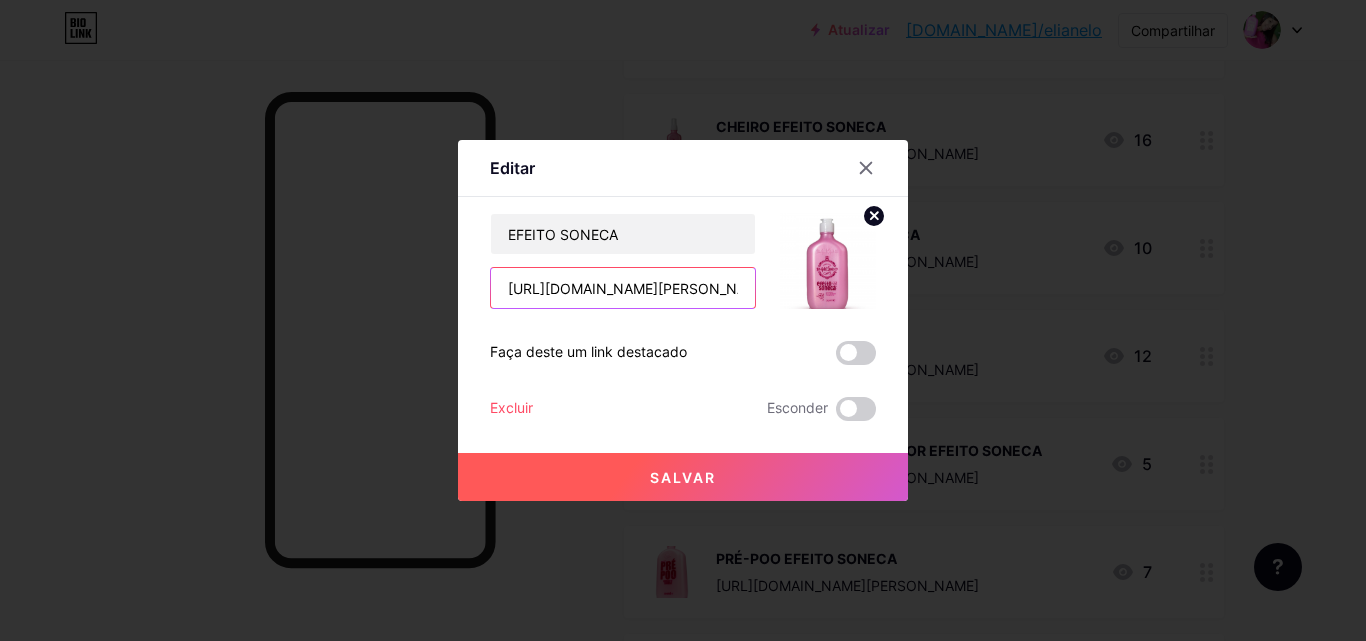 click on "https://consultora.goold.live/aff/NOAFWABL/Z1V0KHWH" at bounding box center [623, 288] 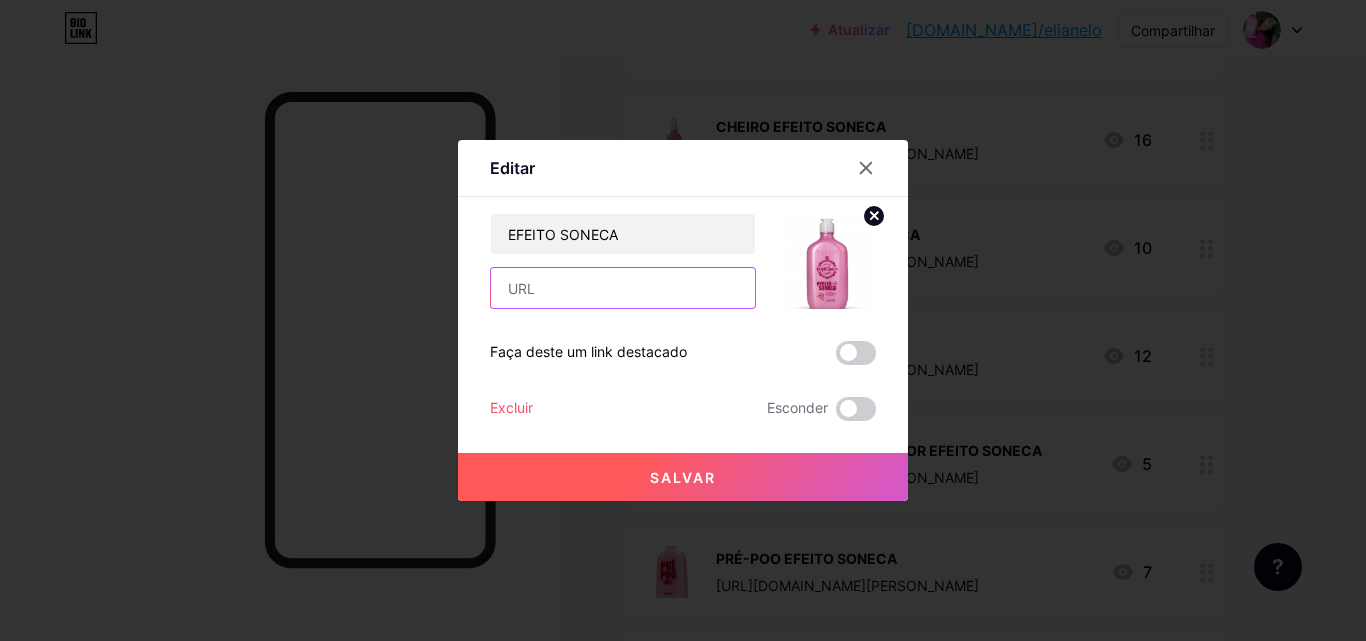 paste on "[URL][DOMAIN_NAME]" 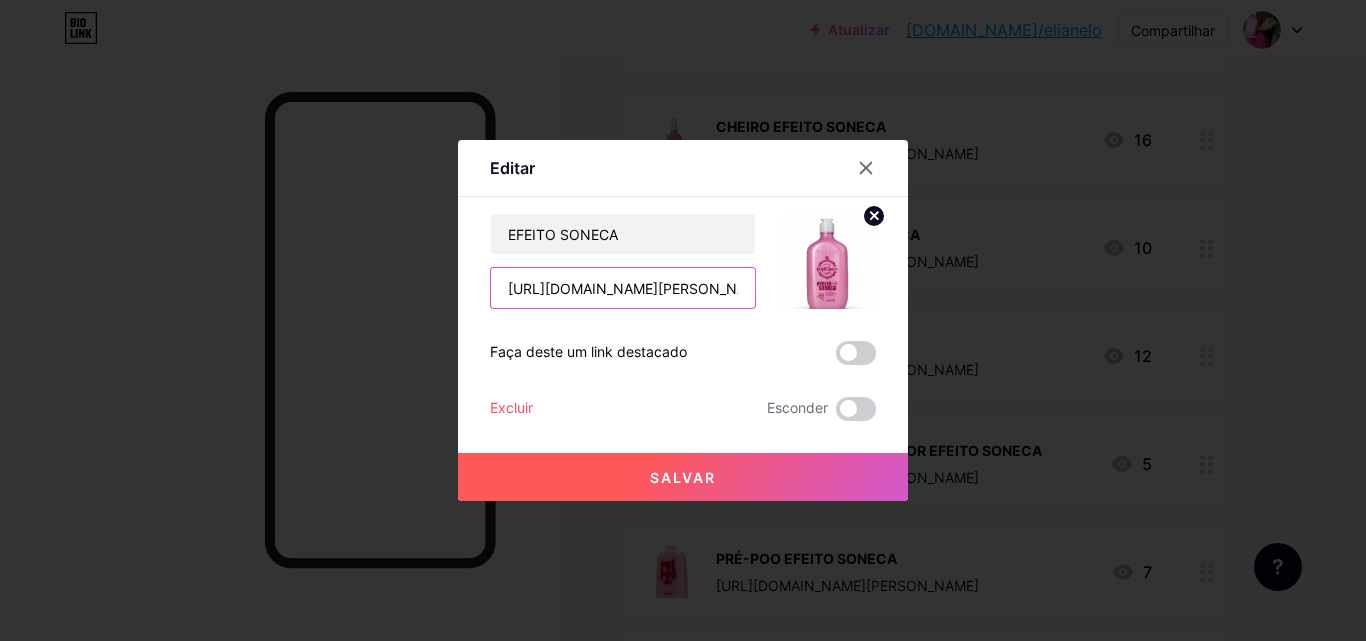 scroll, scrollTop: 0, scrollLeft: 77, axis: horizontal 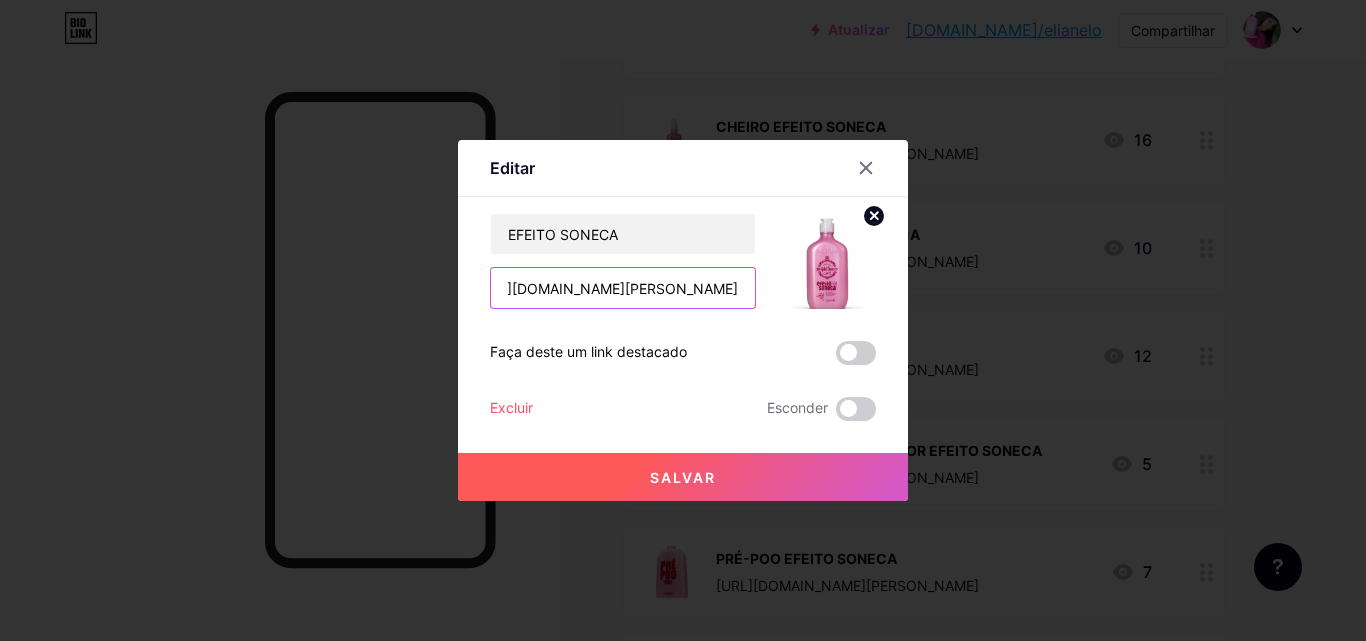 type on "[URL][DOMAIN_NAME]" 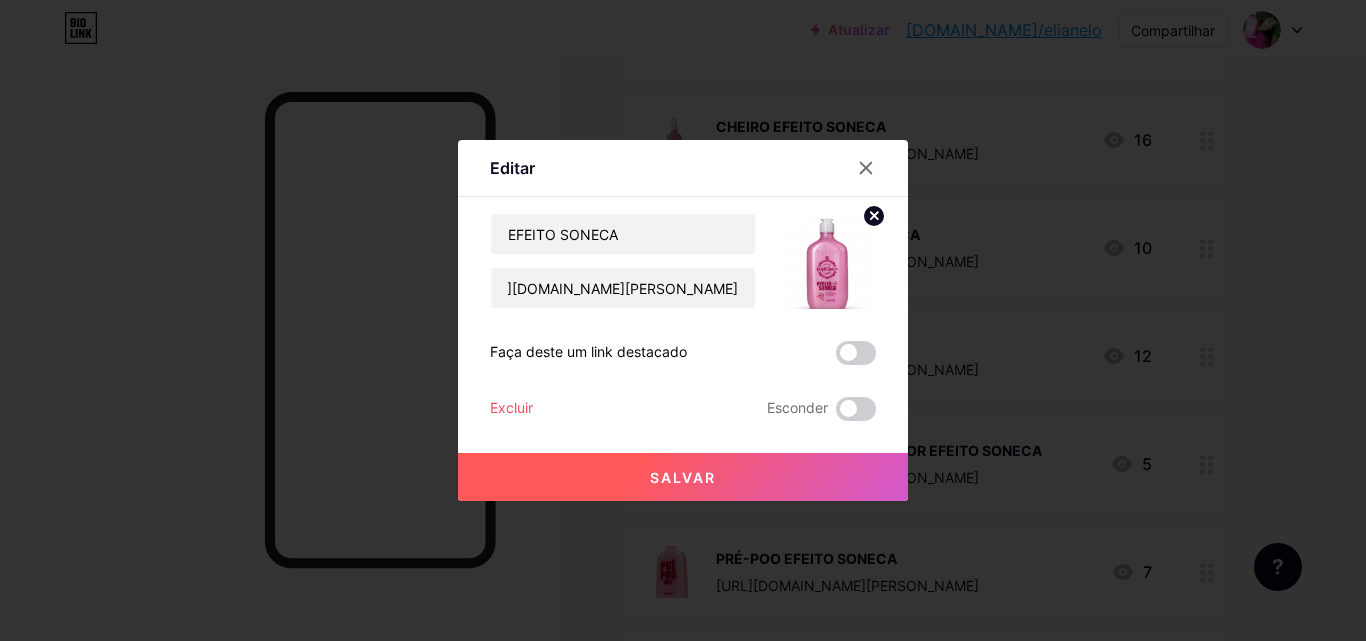 scroll, scrollTop: 0, scrollLeft: 0, axis: both 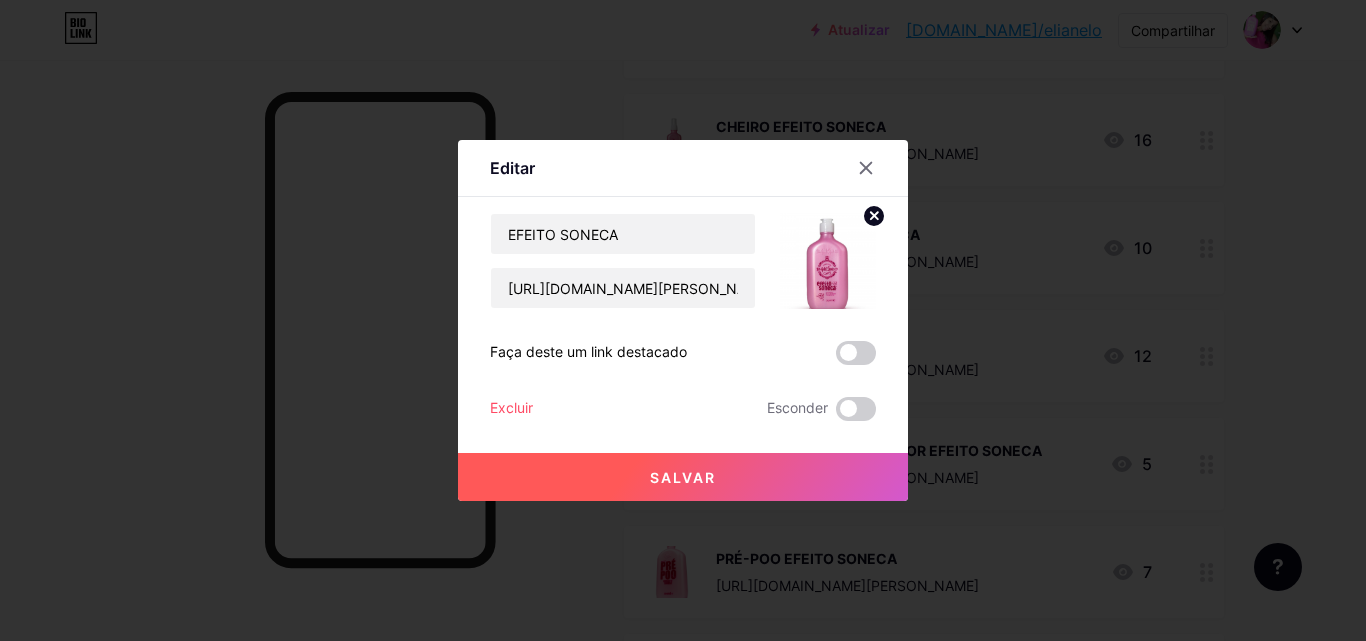 click on "Salvar" at bounding box center [683, 477] 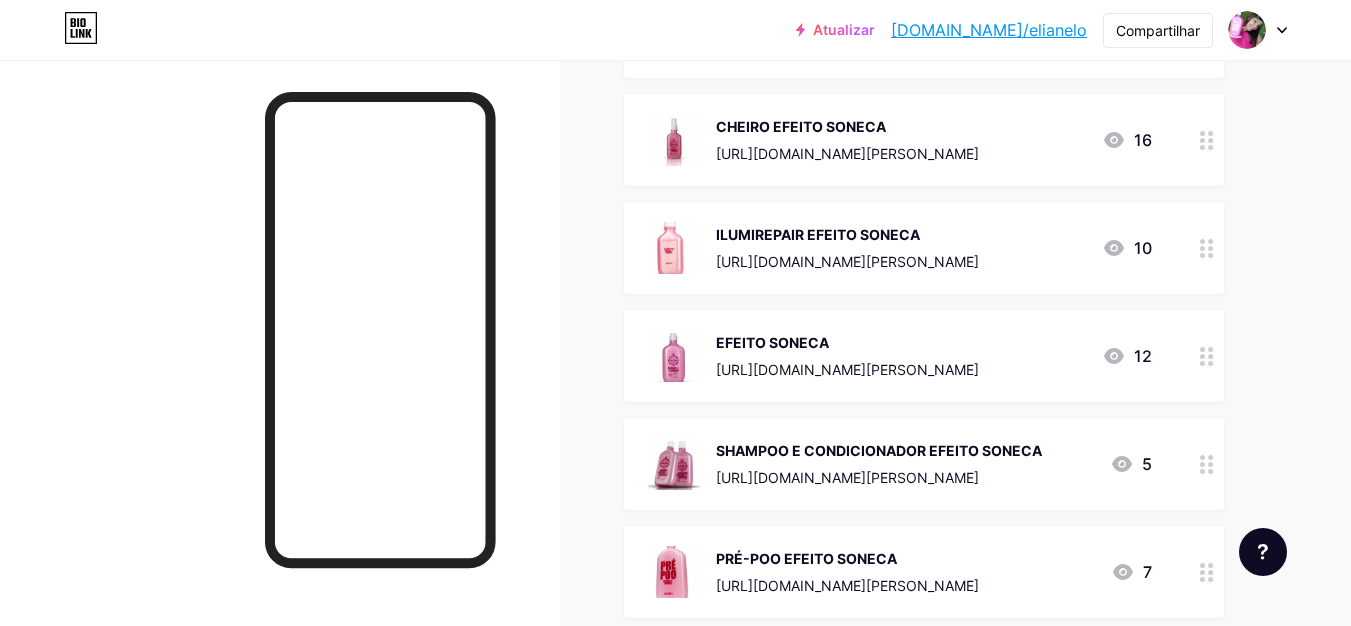 click at bounding box center (674, 464) 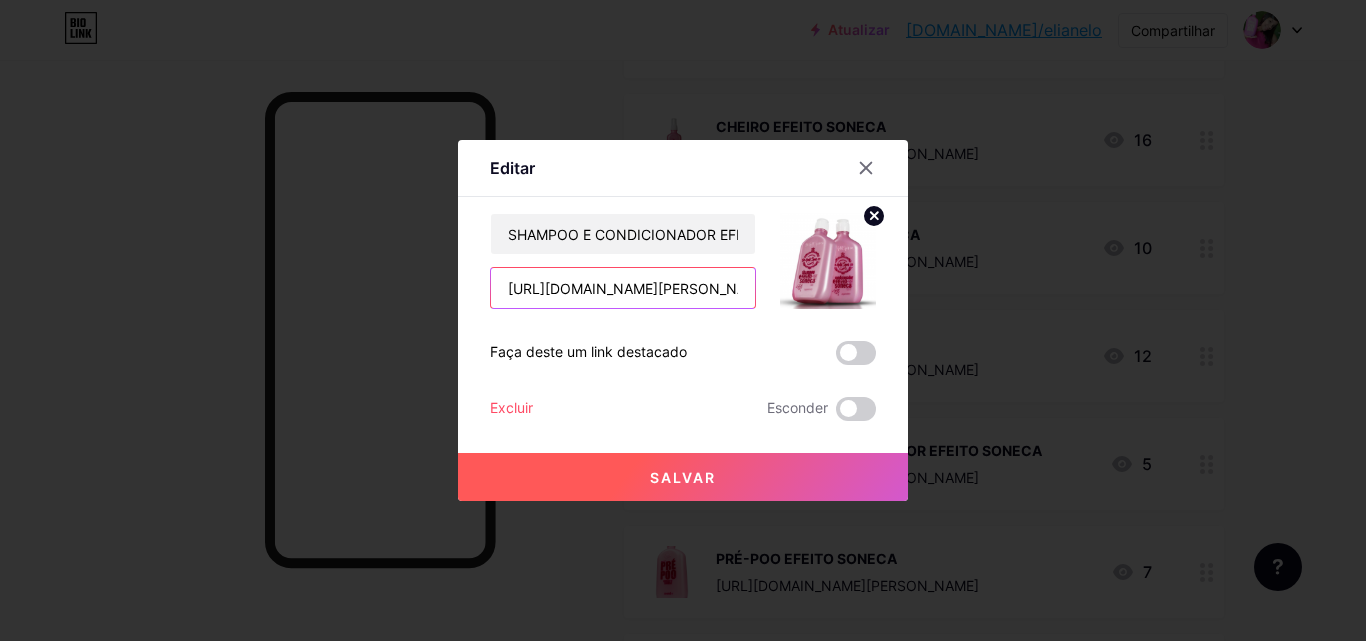 click on "https://consultora.goold.live/aff/HJUJM3T6/TZQJEFOA" at bounding box center (623, 288) 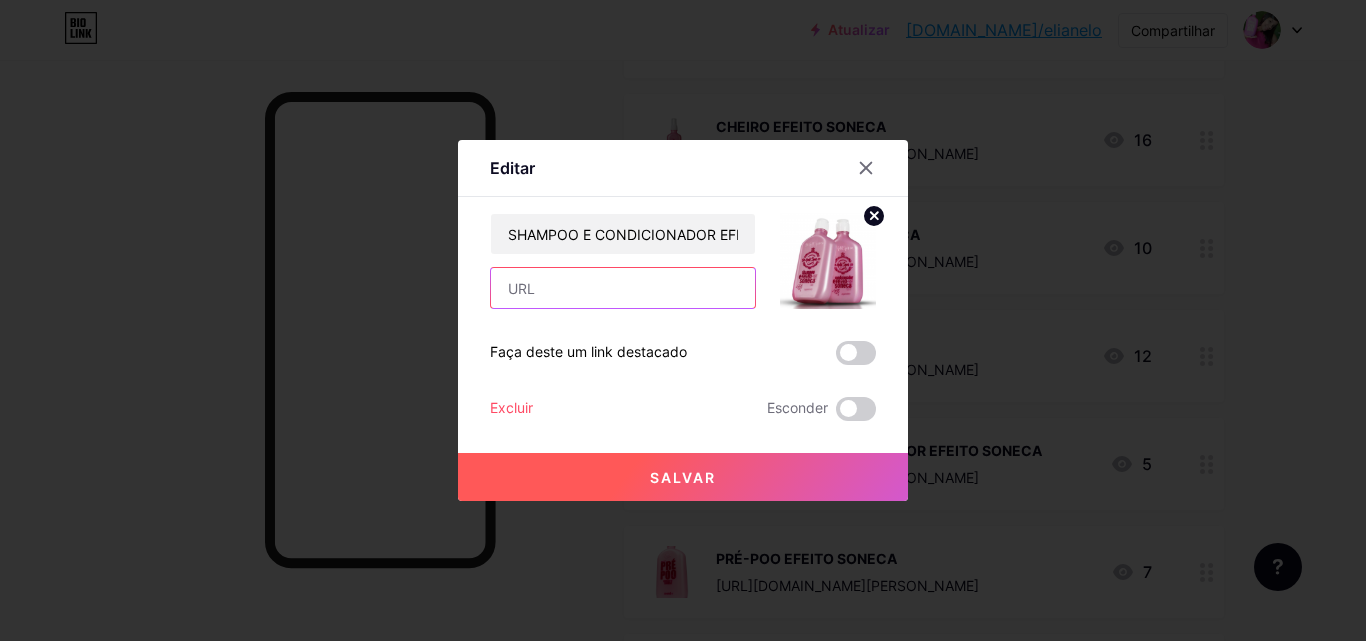 paste on "[URL][DOMAIN_NAME]" 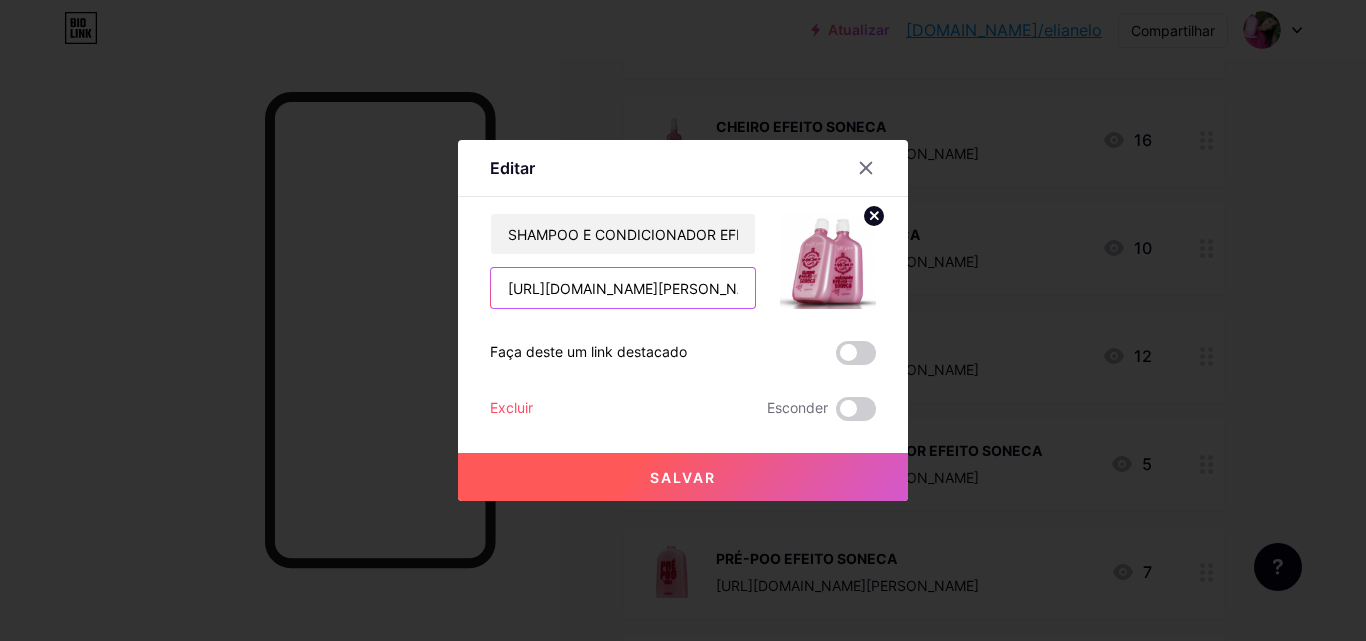 scroll, scrollTop: 0, scrollLeft: 77, axis: horizontal 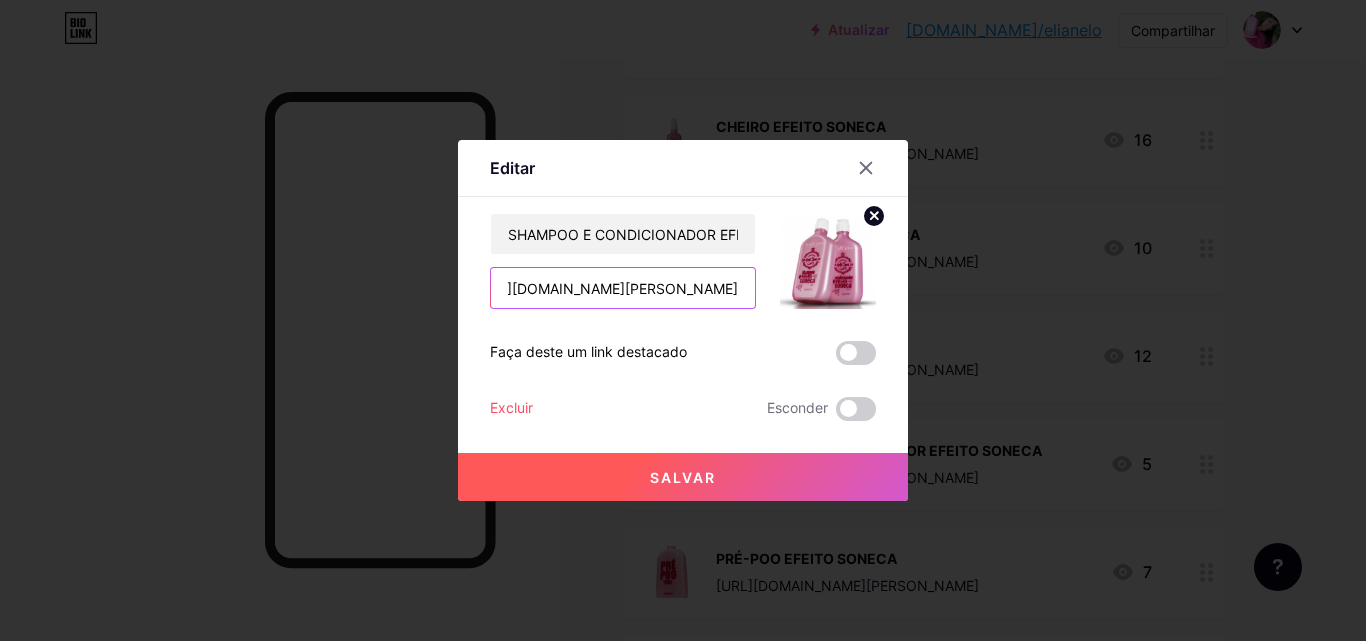 type on "[URL][DOMAIN_NAME]" 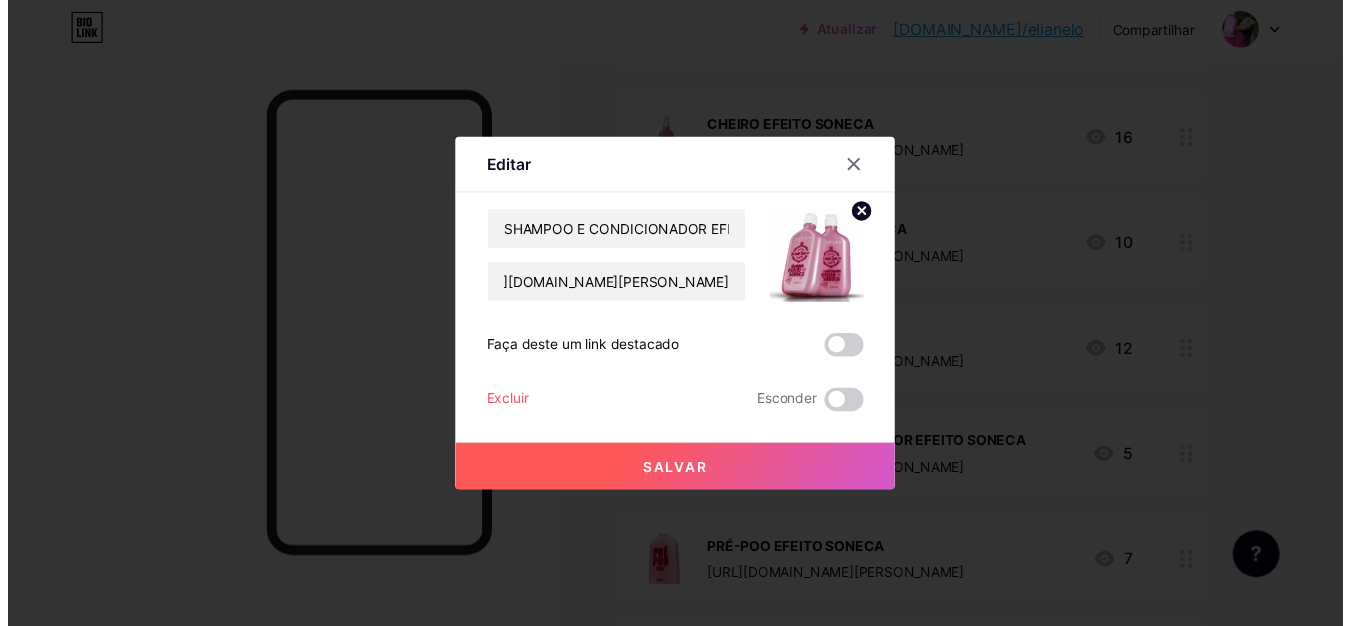 scroll, scrollTop: 0, scrollLeft: 0, axis: both 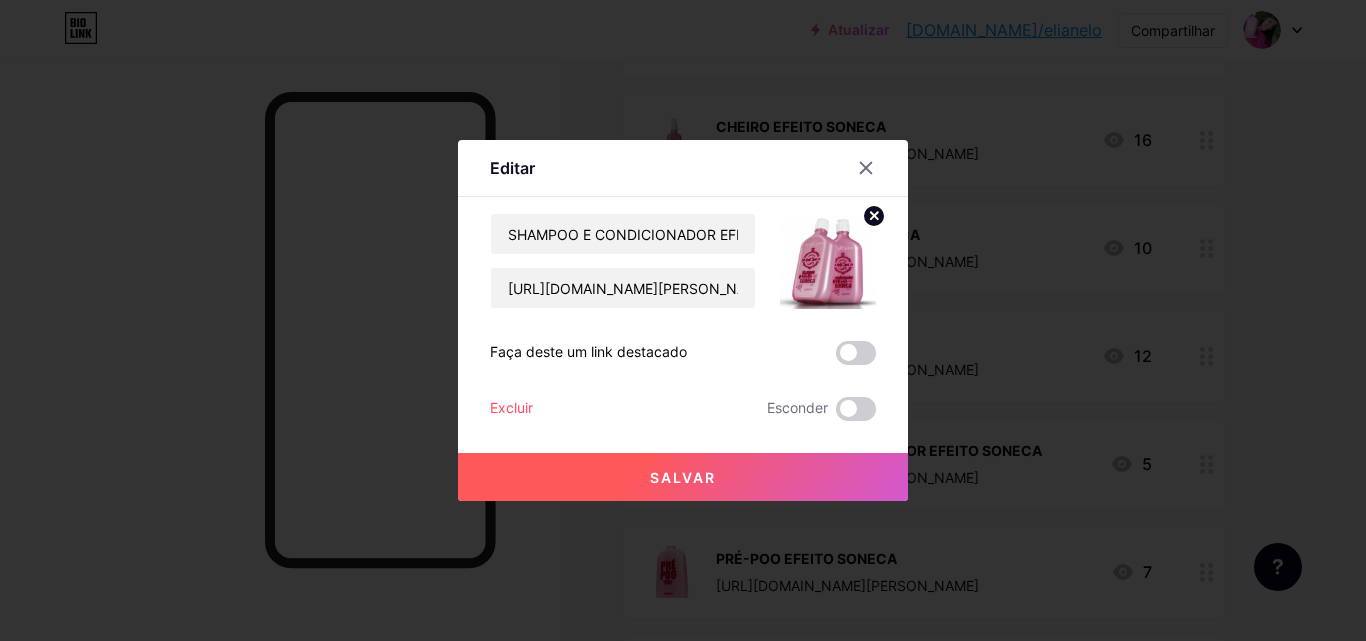 click on "Salvar" at bounding box center (683, 477) 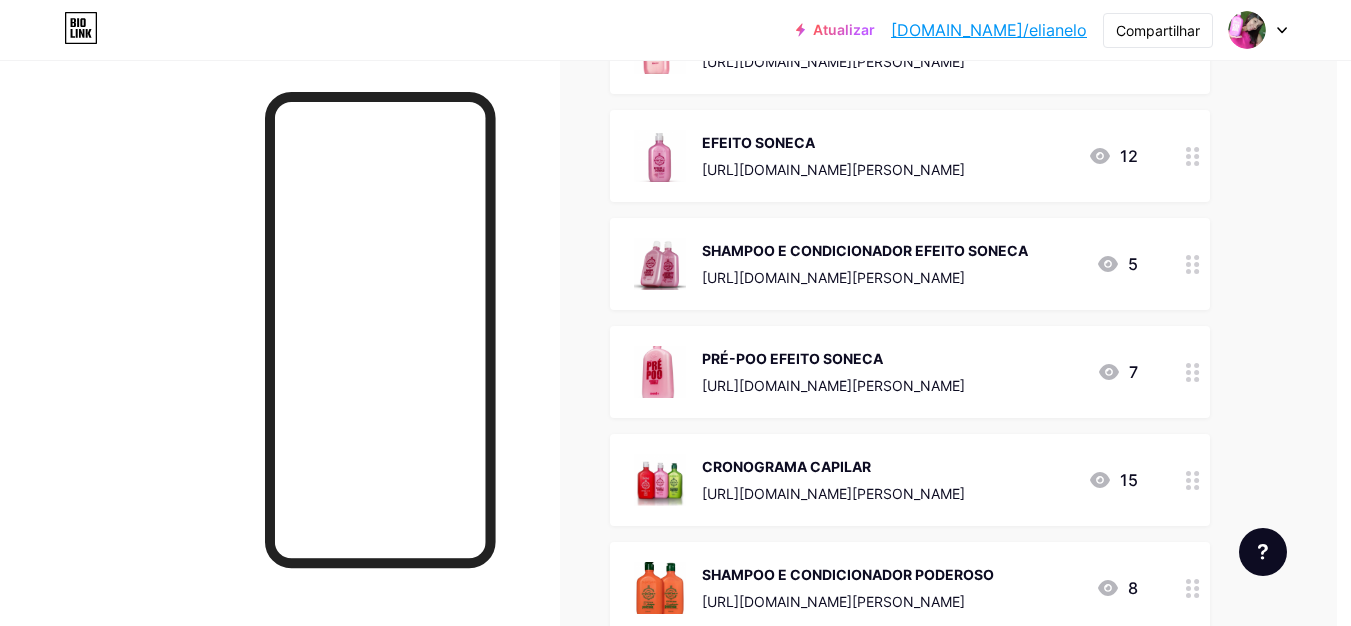 scroll, scrollTop: 4000, scrollLeft: 26, axis: both 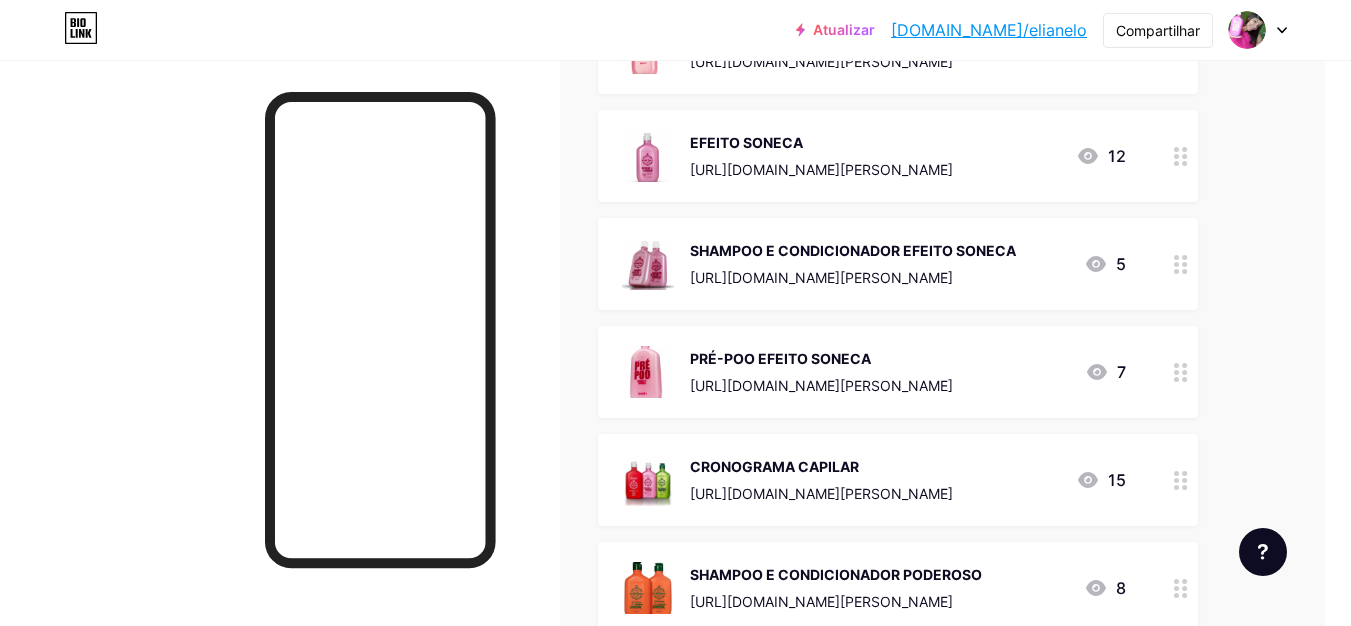 drag, startPoint x: 716, startPoint y: 355, endPoint x: 645, endPoint y: 372, distance: 73.00685 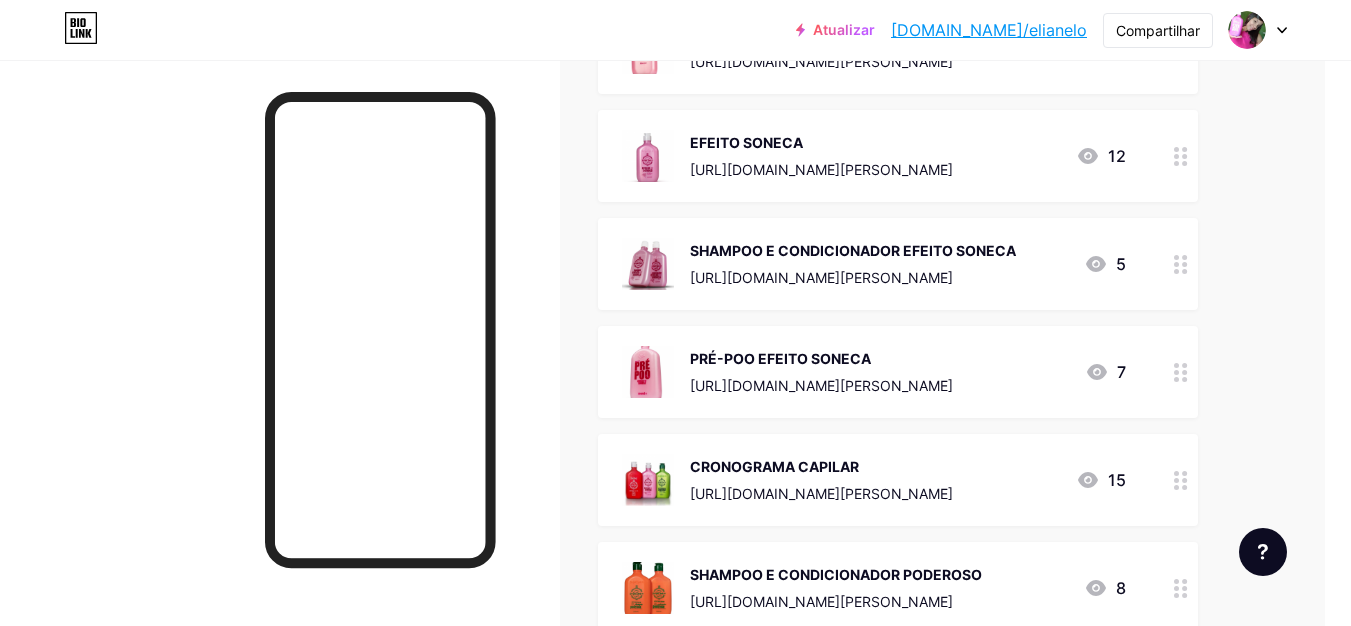 click at bounding box center [648, 372] 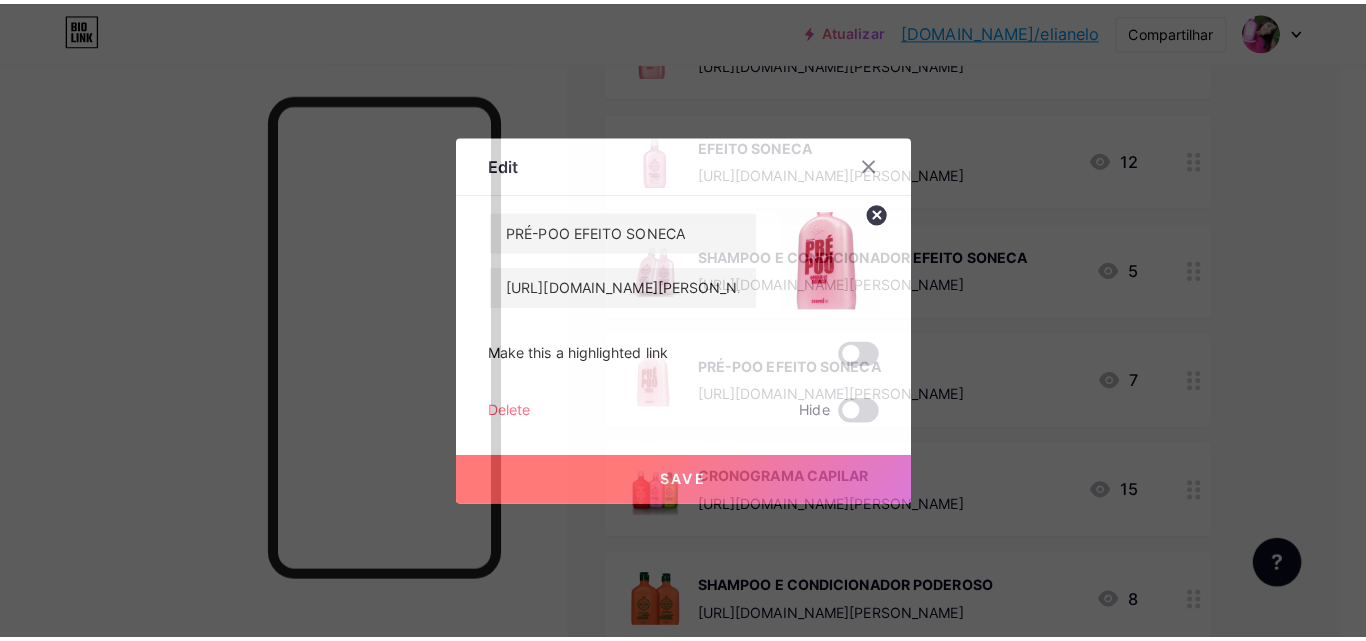 scroll, scrollTop: 4000, scrollLeft: 11, axis: both 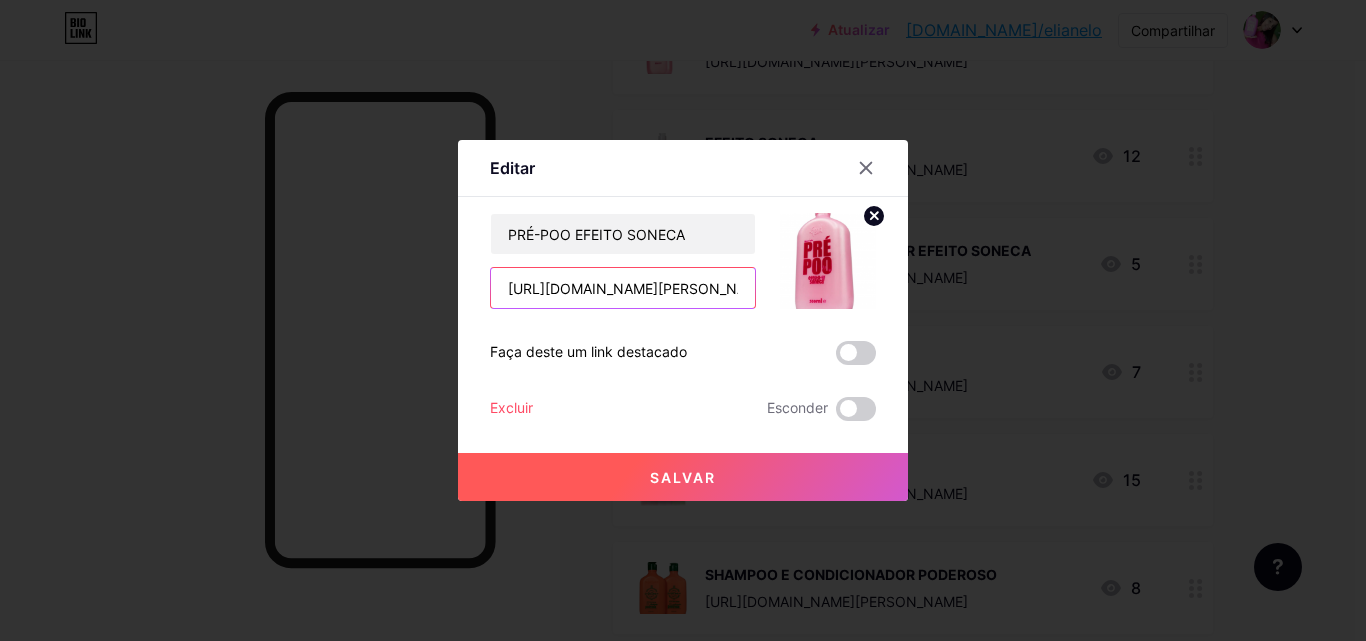 click on "https://consultora.goold.live/aff/UHTQ4JLX/WTM6WTRB" at bounding box center (623, 288) 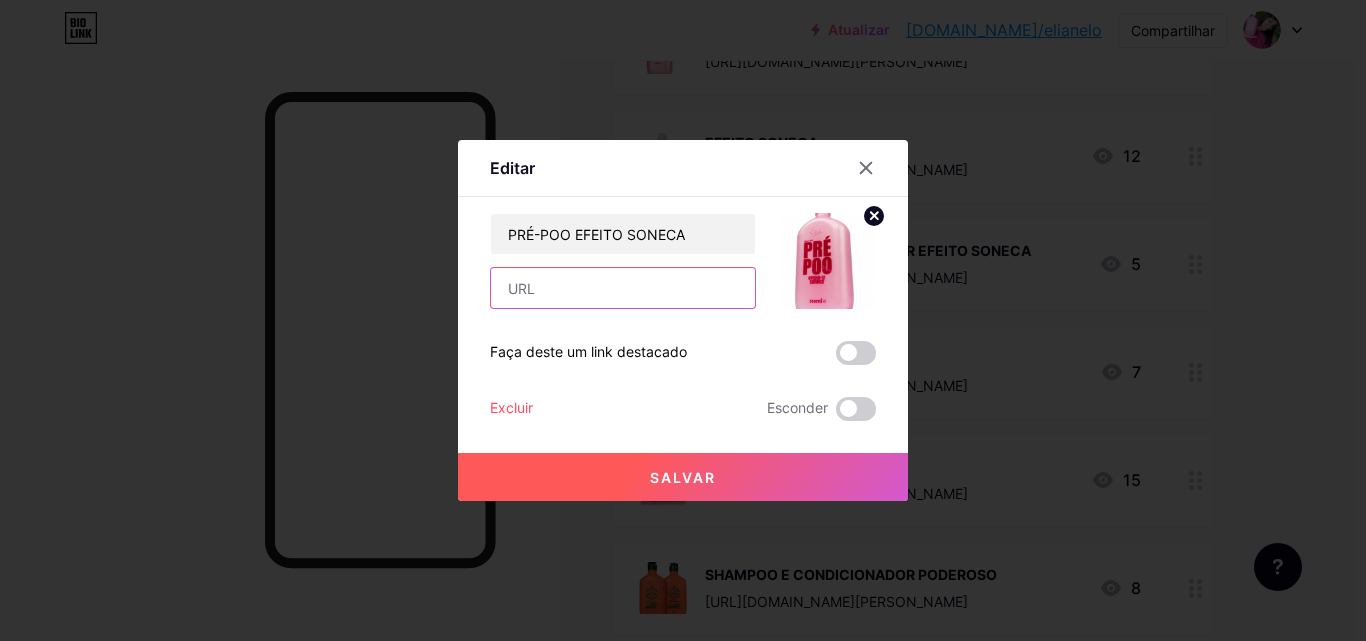 paste on "[URL][DOMAIN_NAME]" 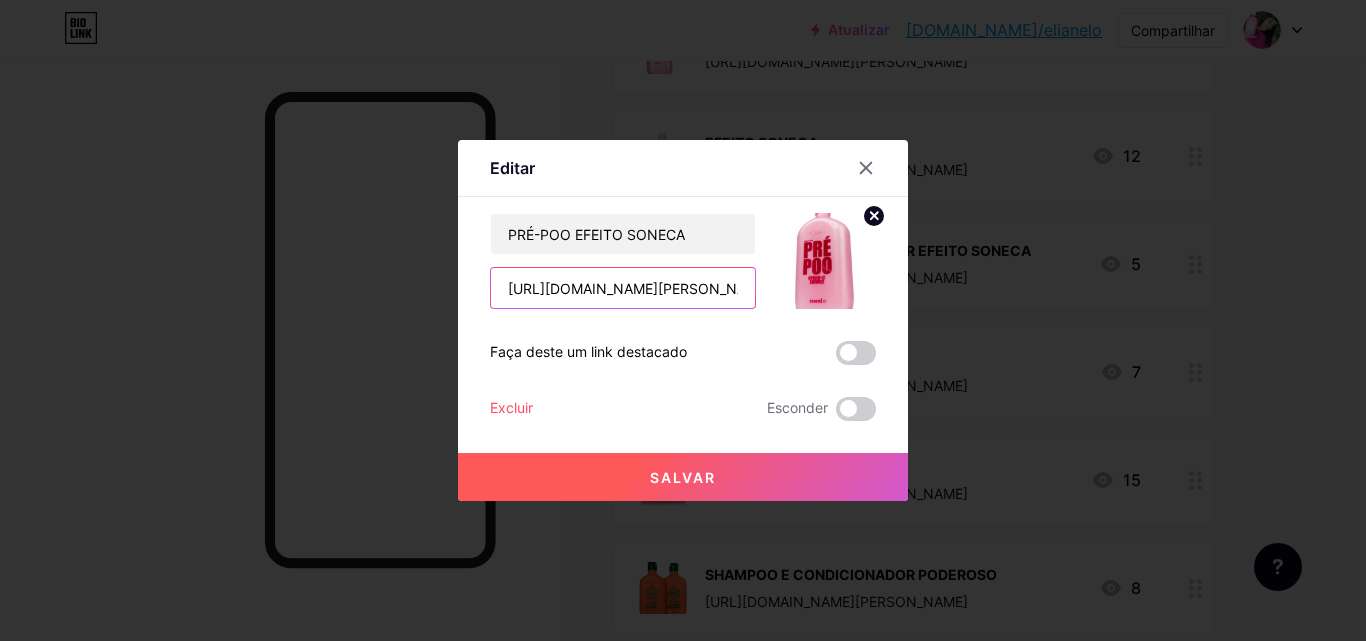 scroll, scrollTop: 0, scrollLeft: 80, axis: horizontal 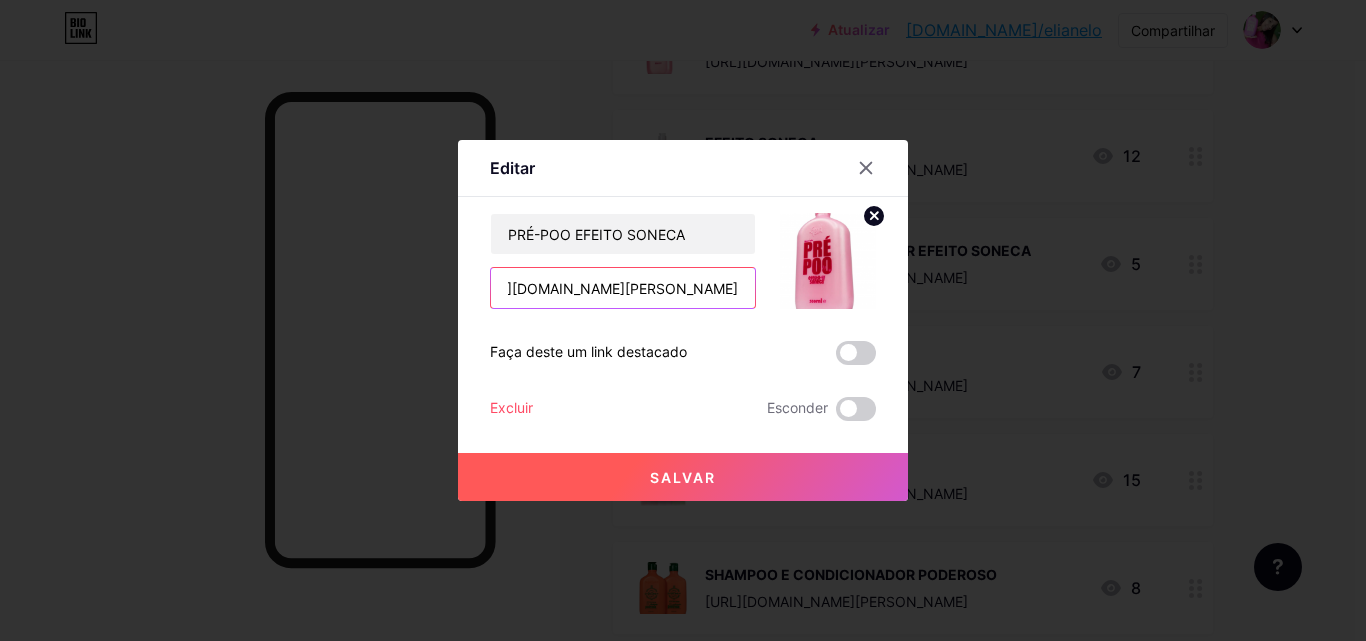 type on "[URL][DOMAIN_NAME]" 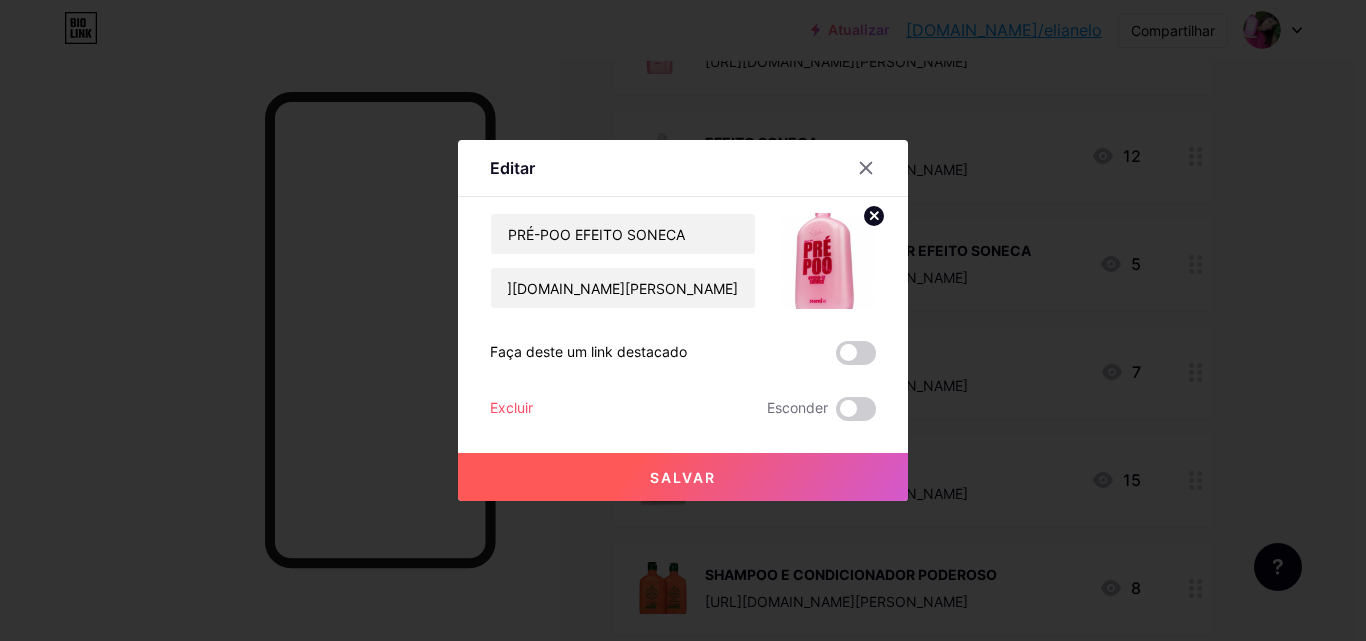 scroll, scrollTop: 0, scrollLeft: 0, axis: both 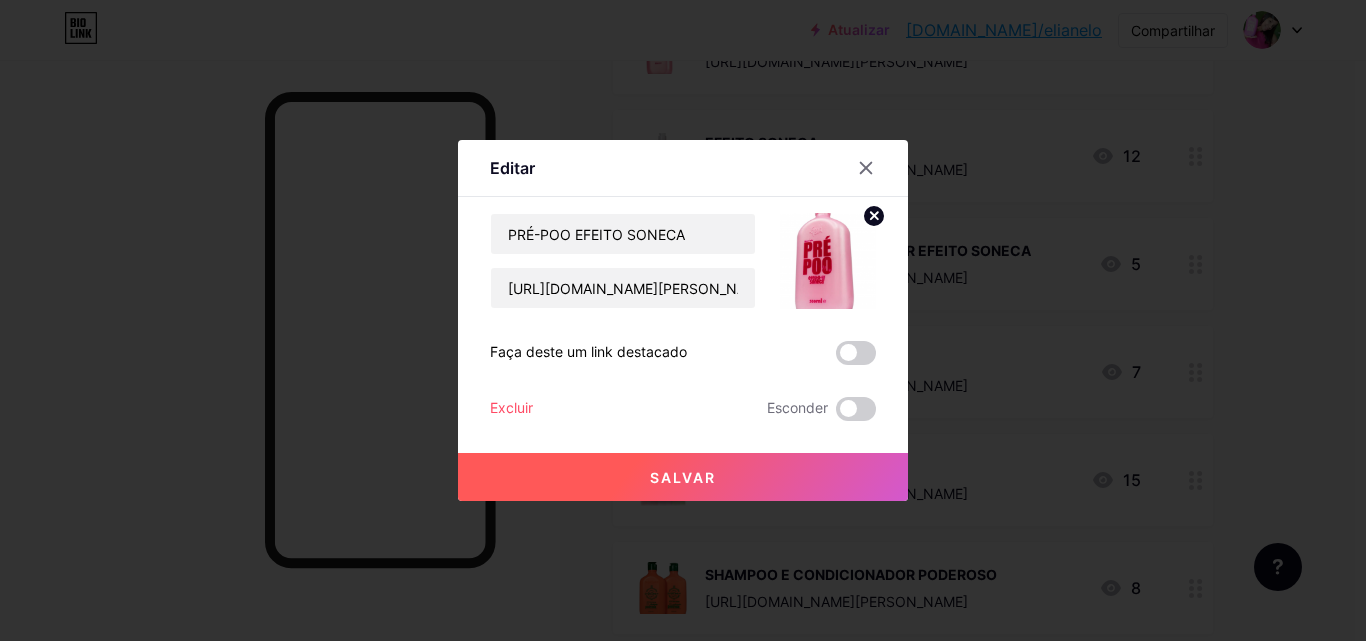 click on "Salvar" at bounding box center (683, 477) 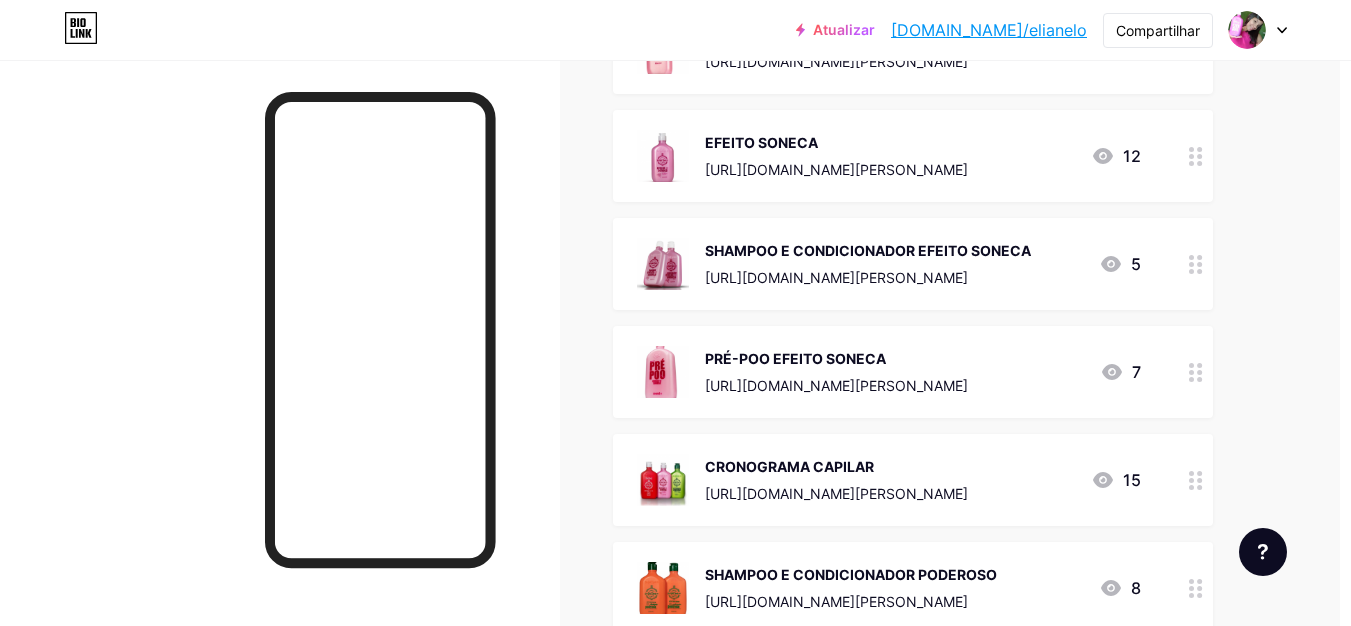 click at bounding box center [663, 480] 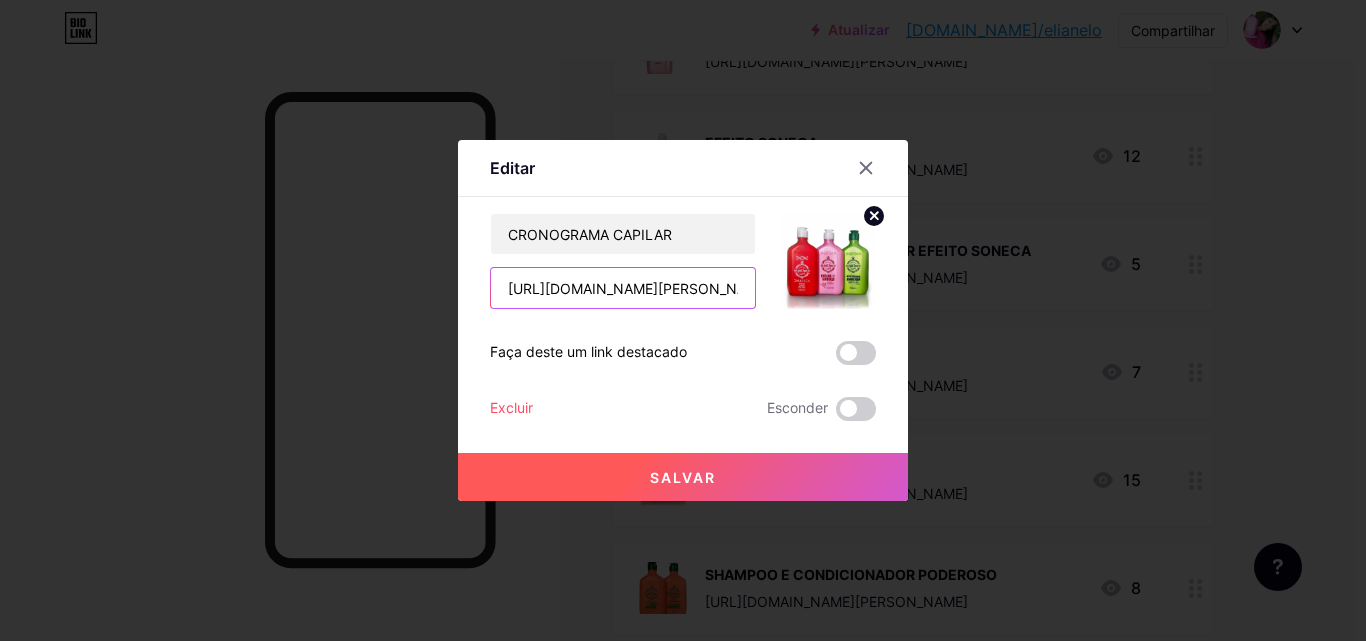 click on "https://consultora.goold.live/aff/BSUKJD3B/KPQWFRF5" at bounding box center (623, 288) 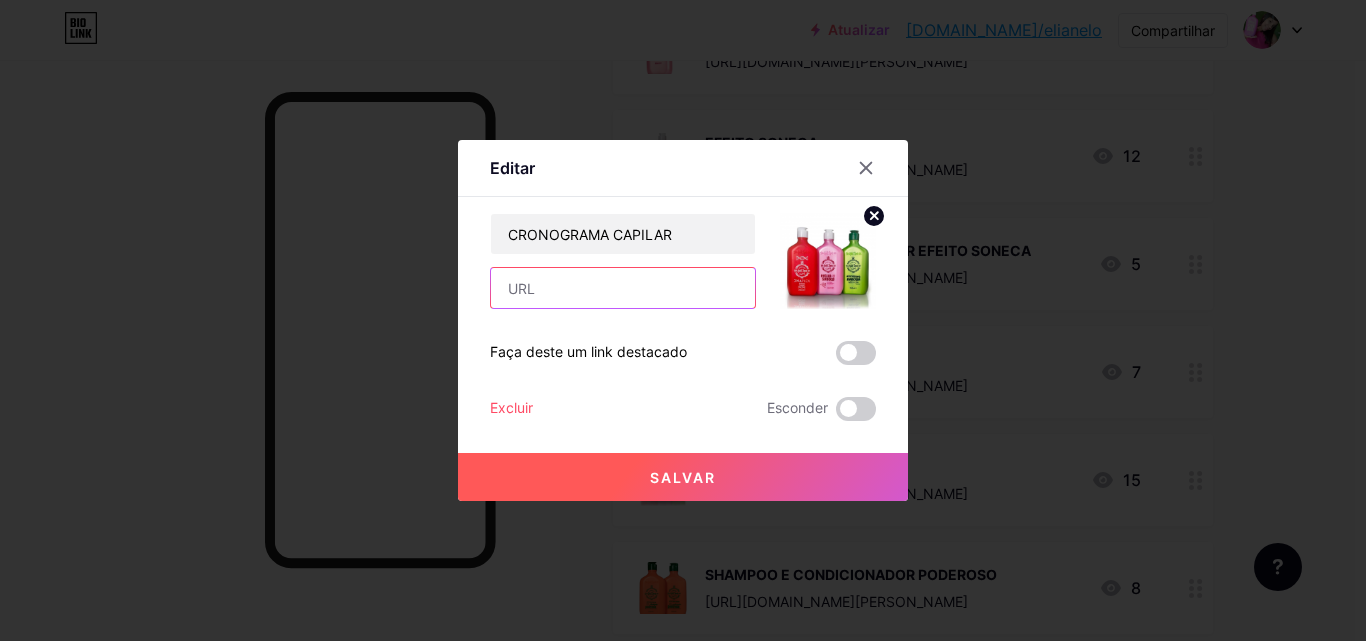 paste on "[URL][DOMAIN_NAME]" 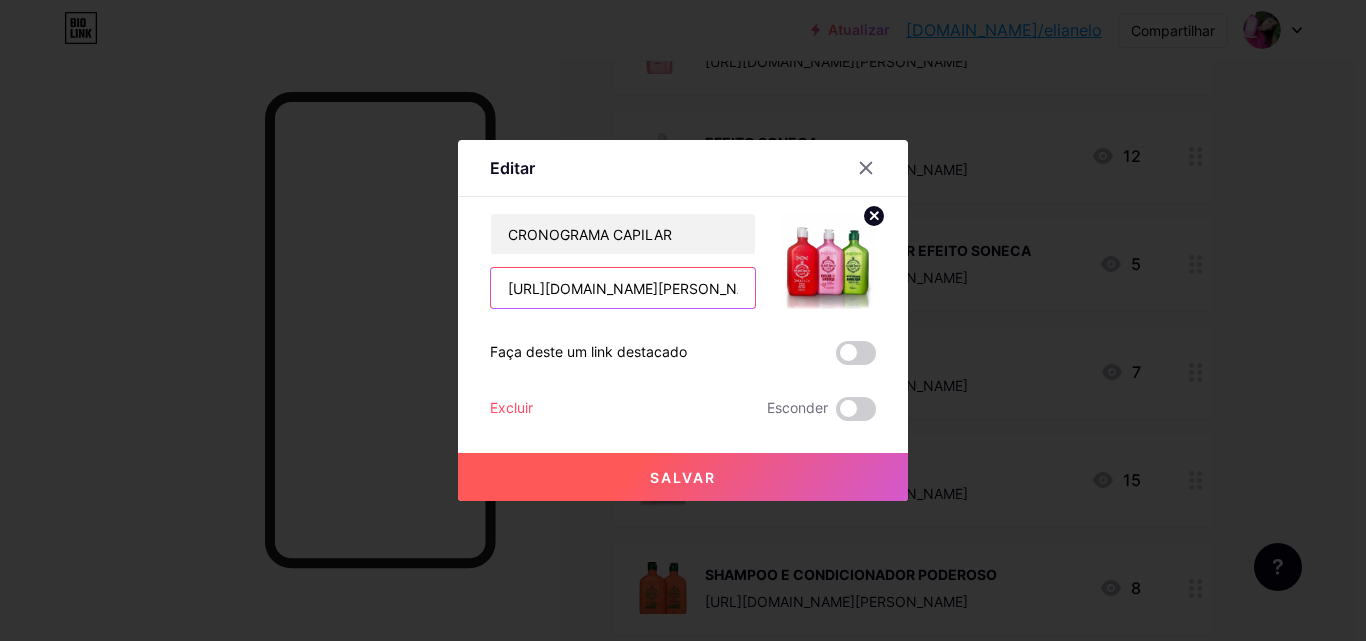 scroll, scrollTop: 0, scrollLeft: 85, axis: horizontal 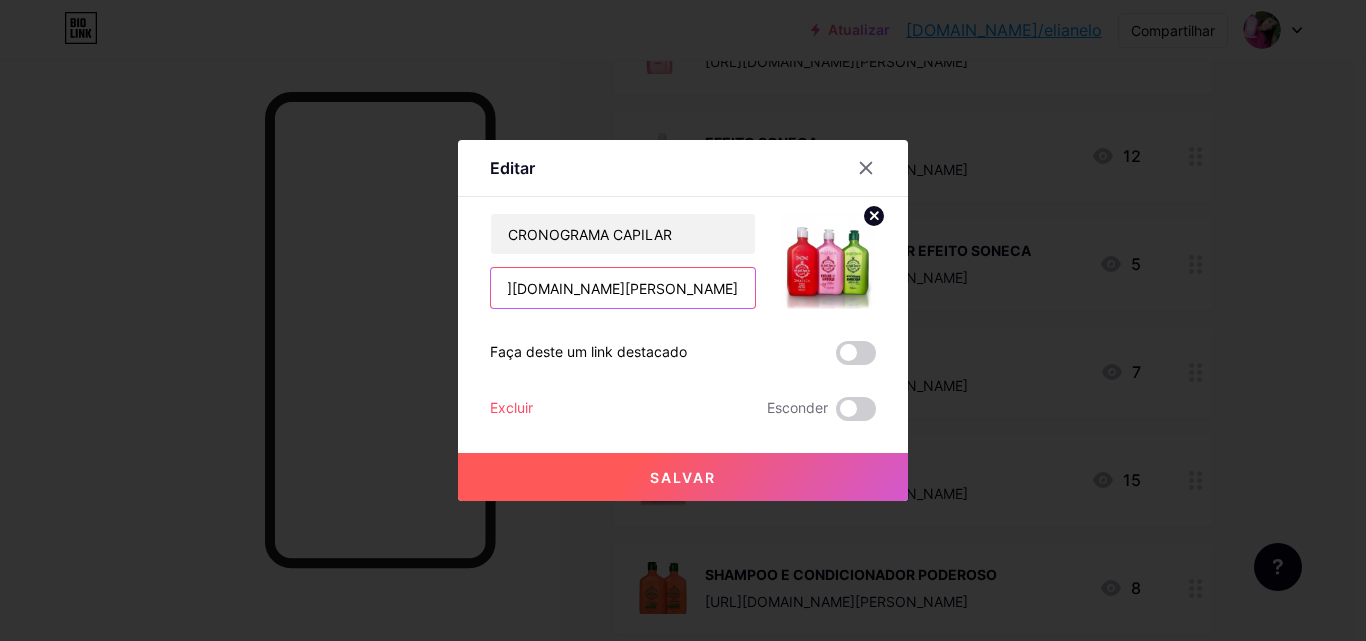type on "[URL][DOMAIN_NAME]" 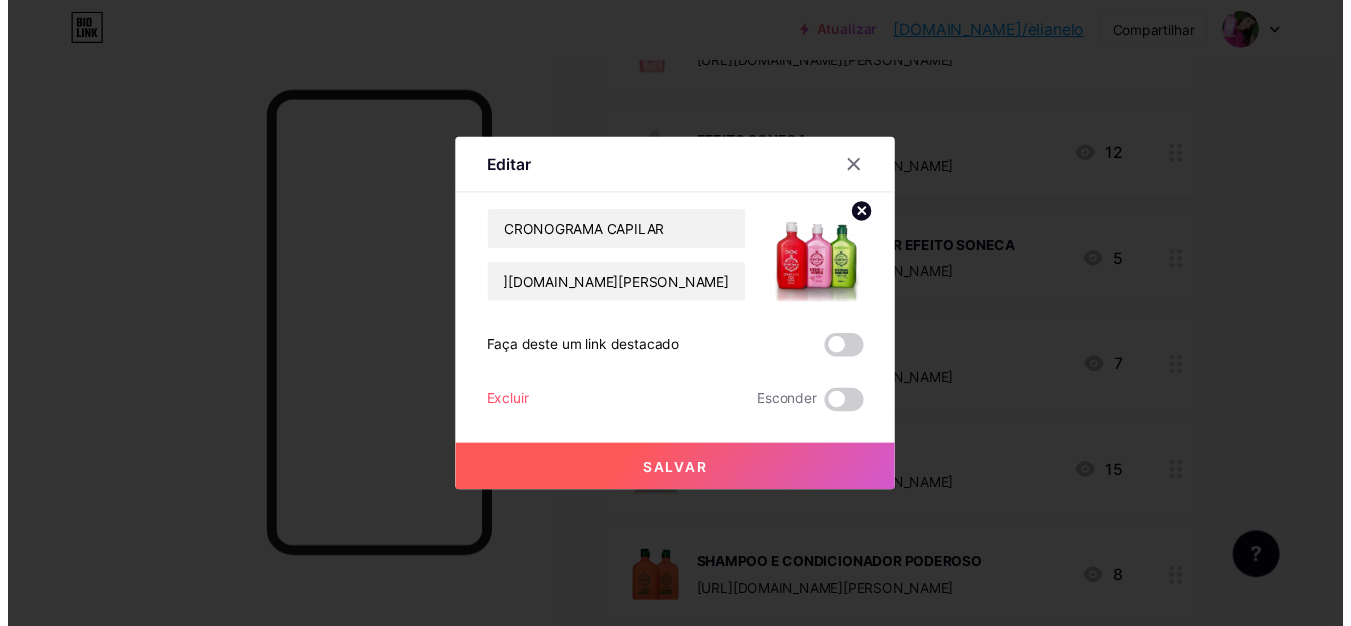 scroll, scrollTop: 0, scrollLeft: 0, axis: both 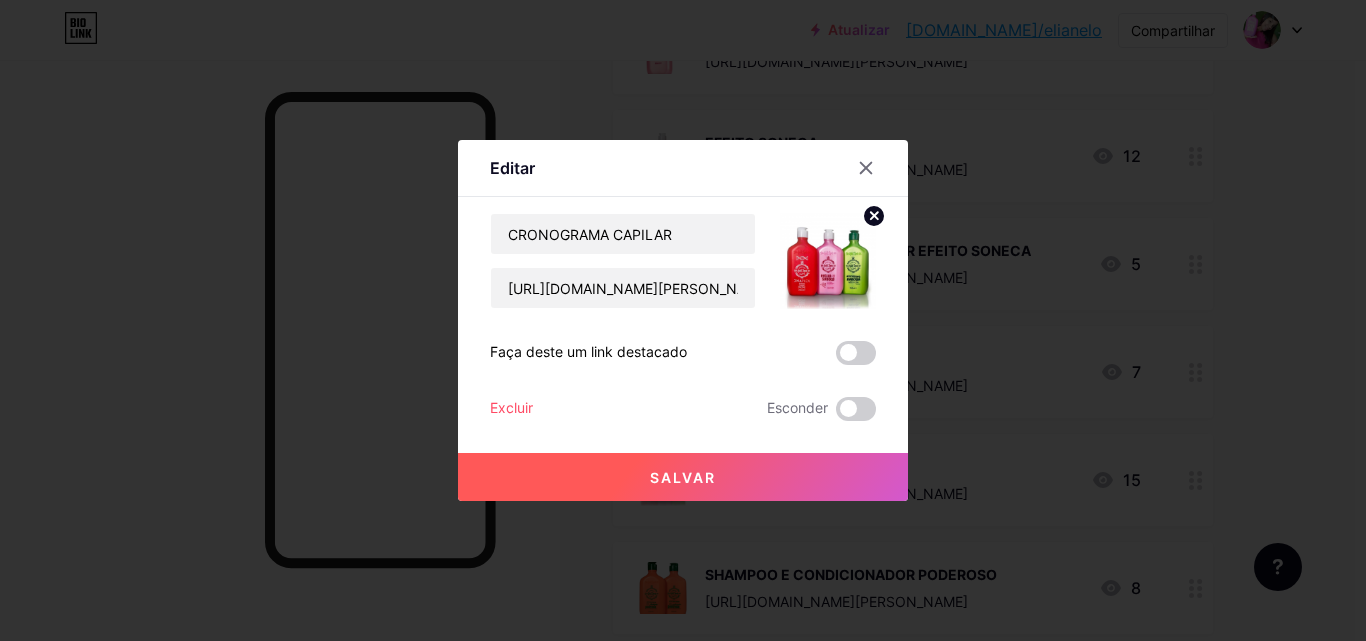 click on "Salvar" at bounding box center (683, 477) 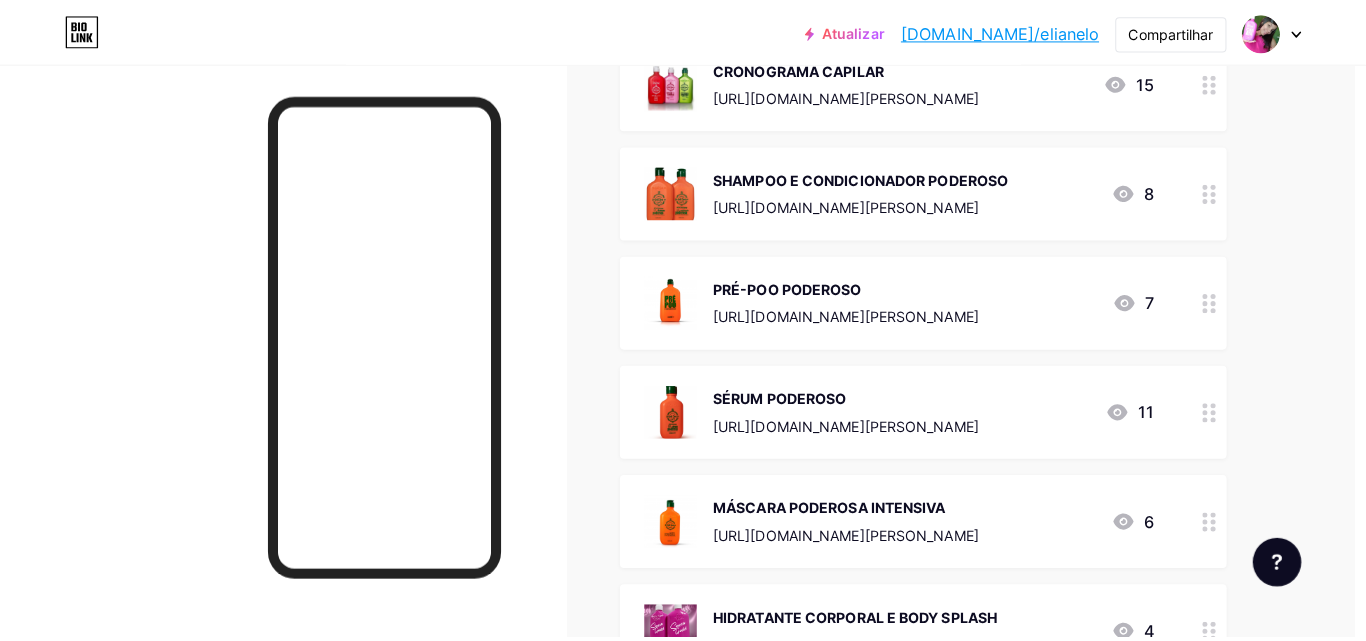 scroll, scrollTop: 4500, scrollLeft: 11, axis: both 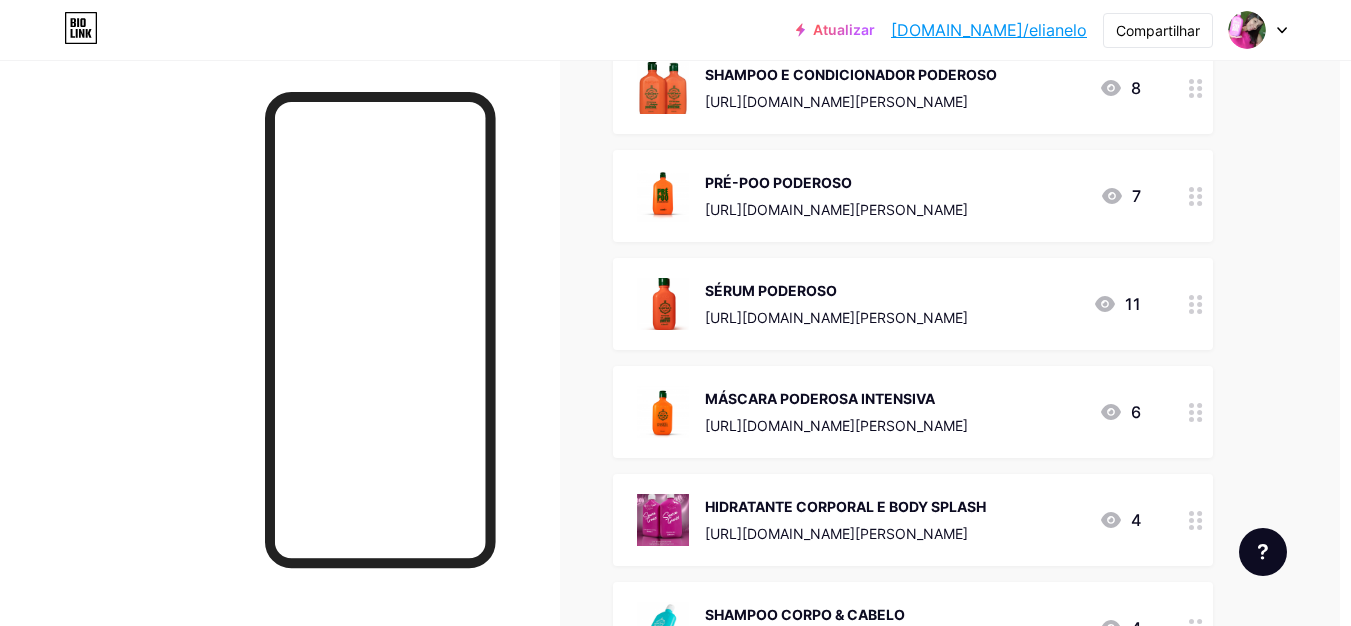 click on "SHAMPOO E CONDICIONADOR PODEROSO" at bounding box center [851, 74] 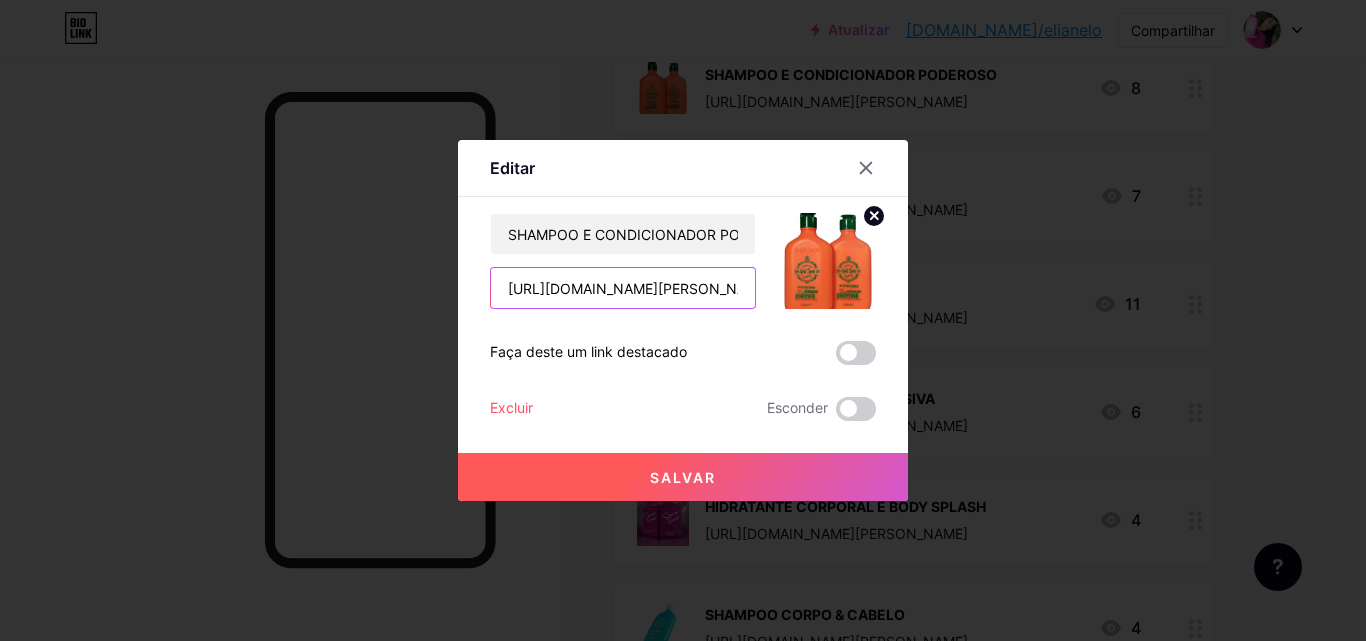 click on "https://consultora.goold.live/aff/YW6E1UKX/1WW4RGRI" at bounding box center [623, 288] 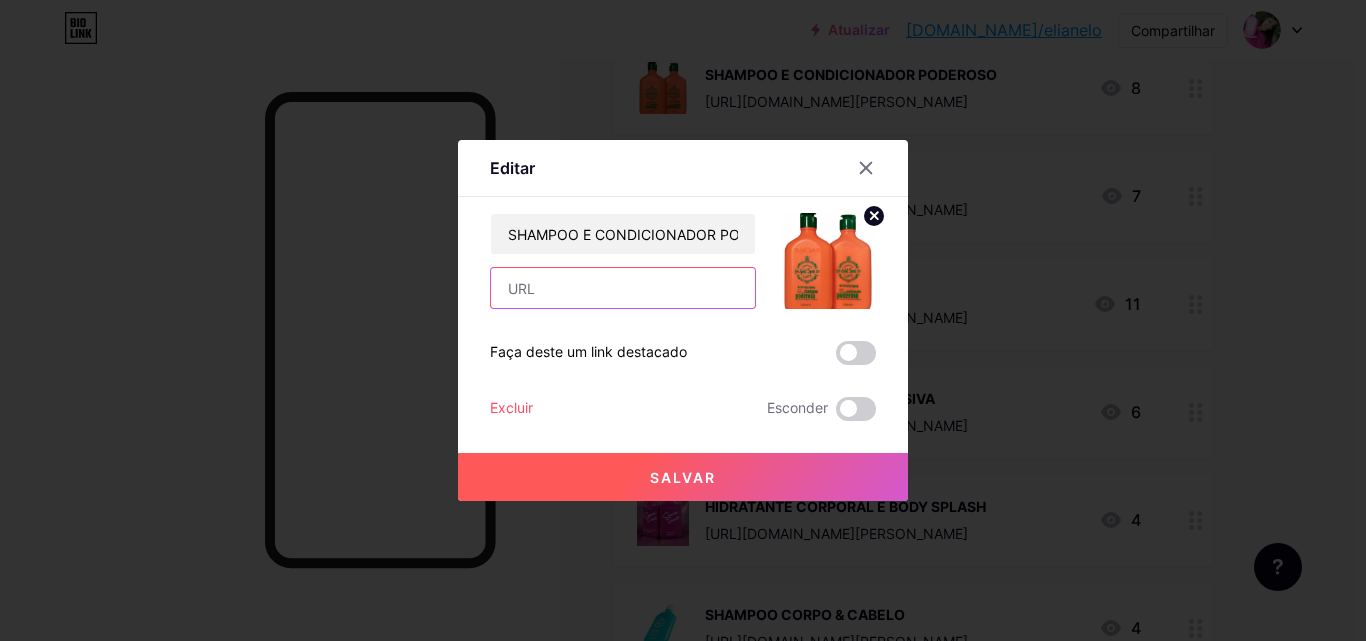 paste on "[URL][DOMAIN_NAME]" 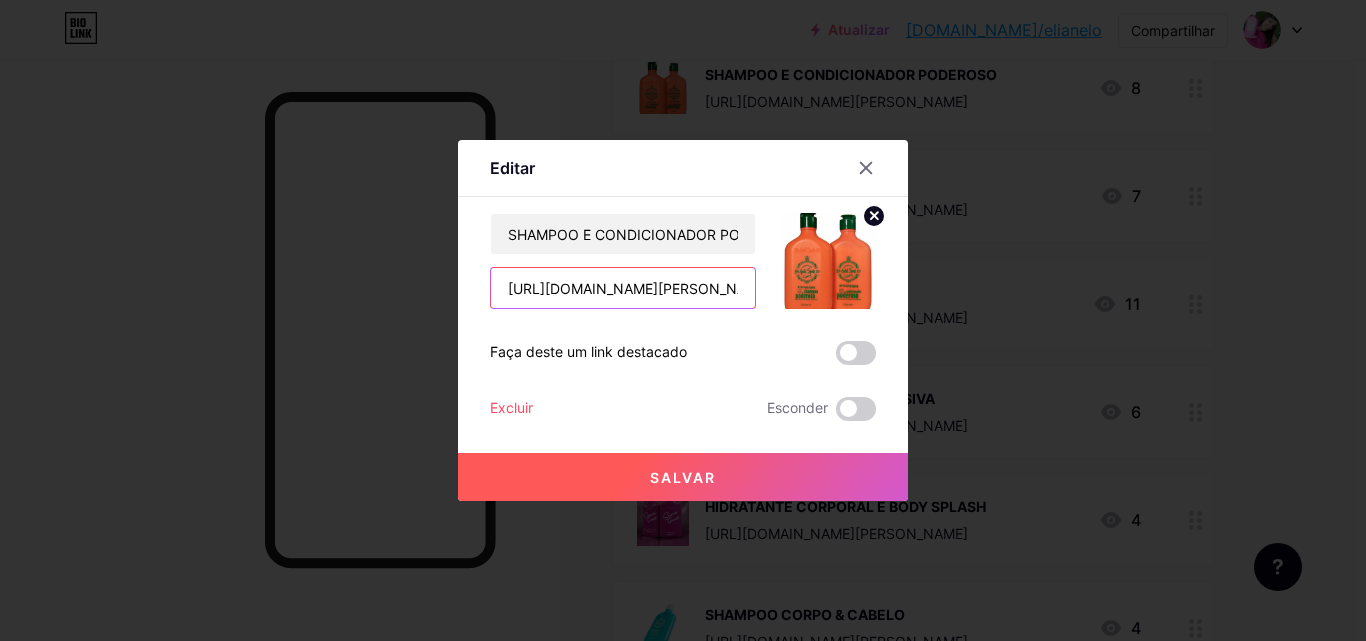 scroll, scrollTop: 0, scrollLeft: 78, axis: horizontal 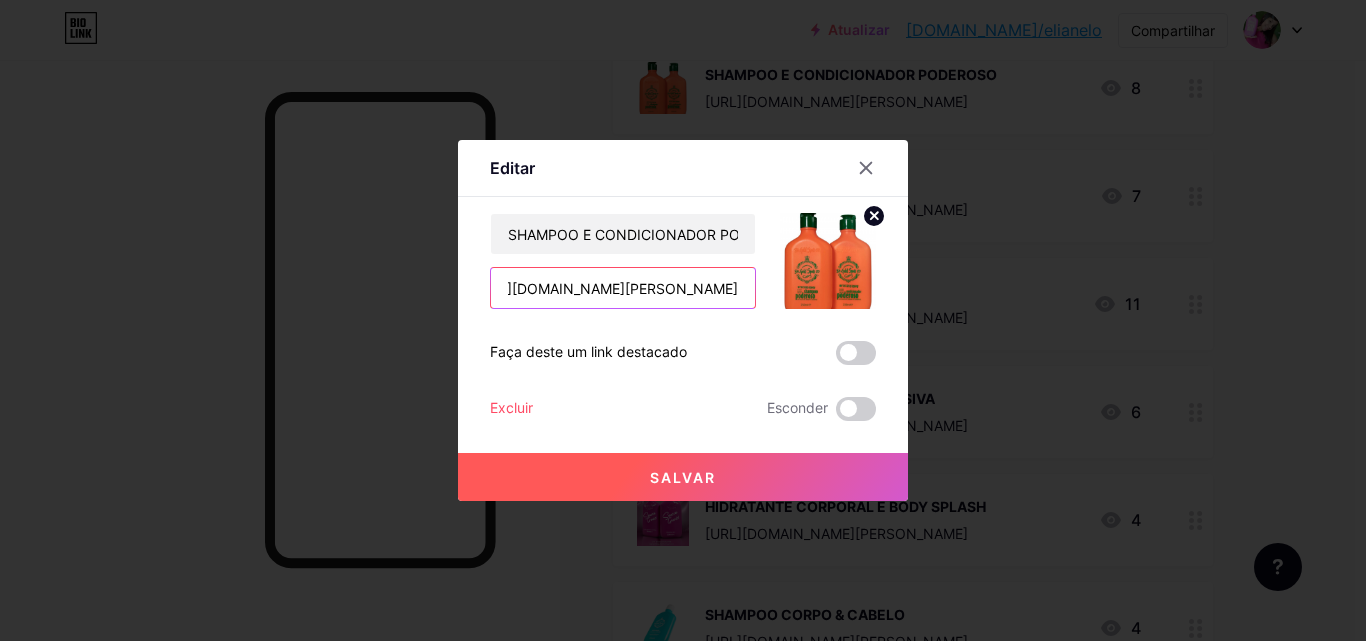 type on "[URL][DOMAIN_NAME]" 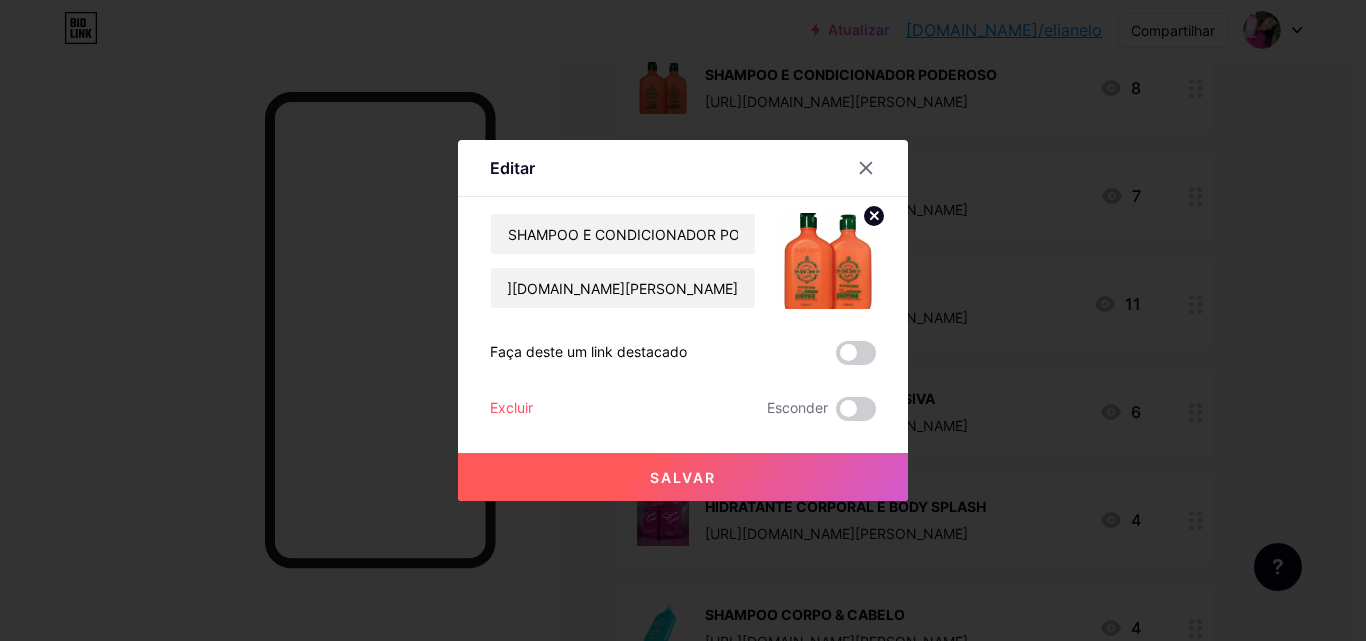 scroll, scrollTop: 0, scrollLeft: 0, axis: both 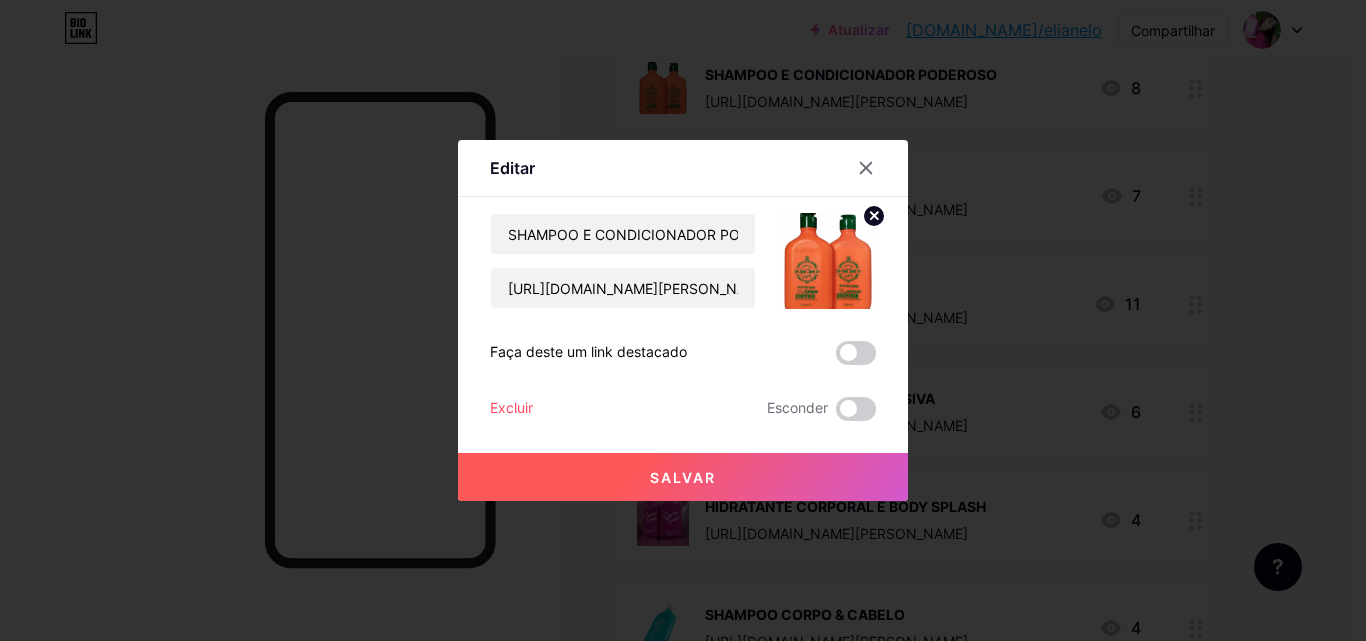 click on "Salvar" at bounding box center (683, 477) 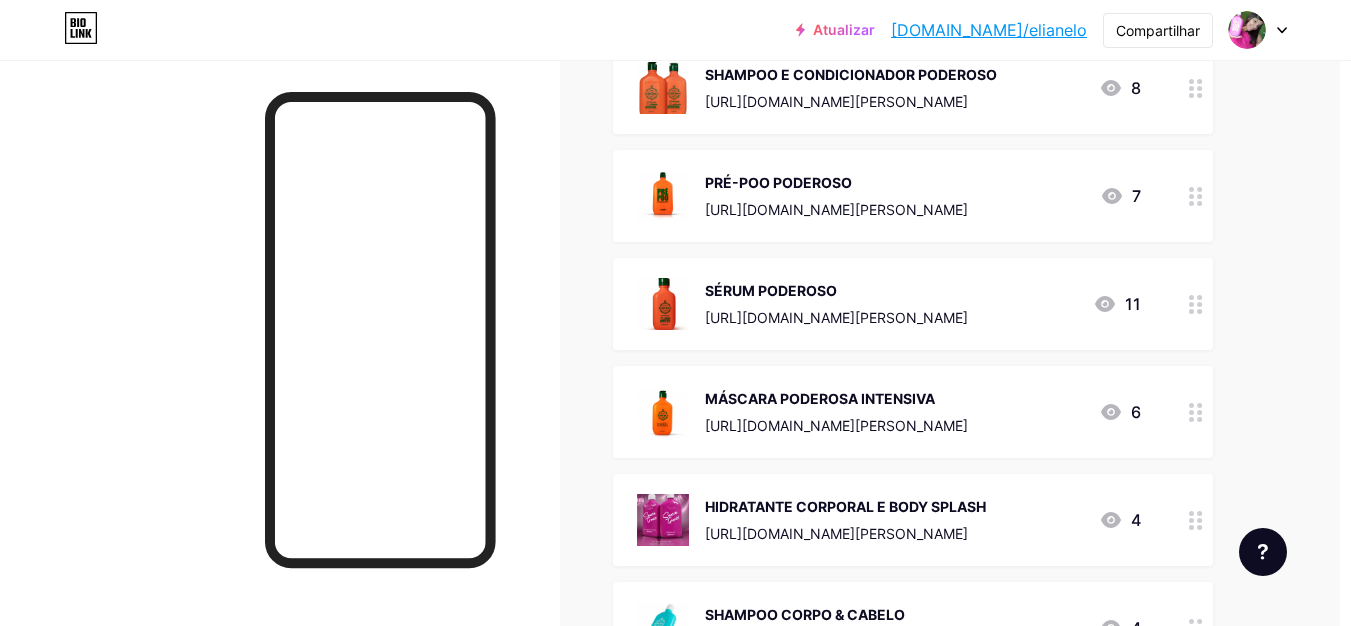 click at bounding box center [663, 196] 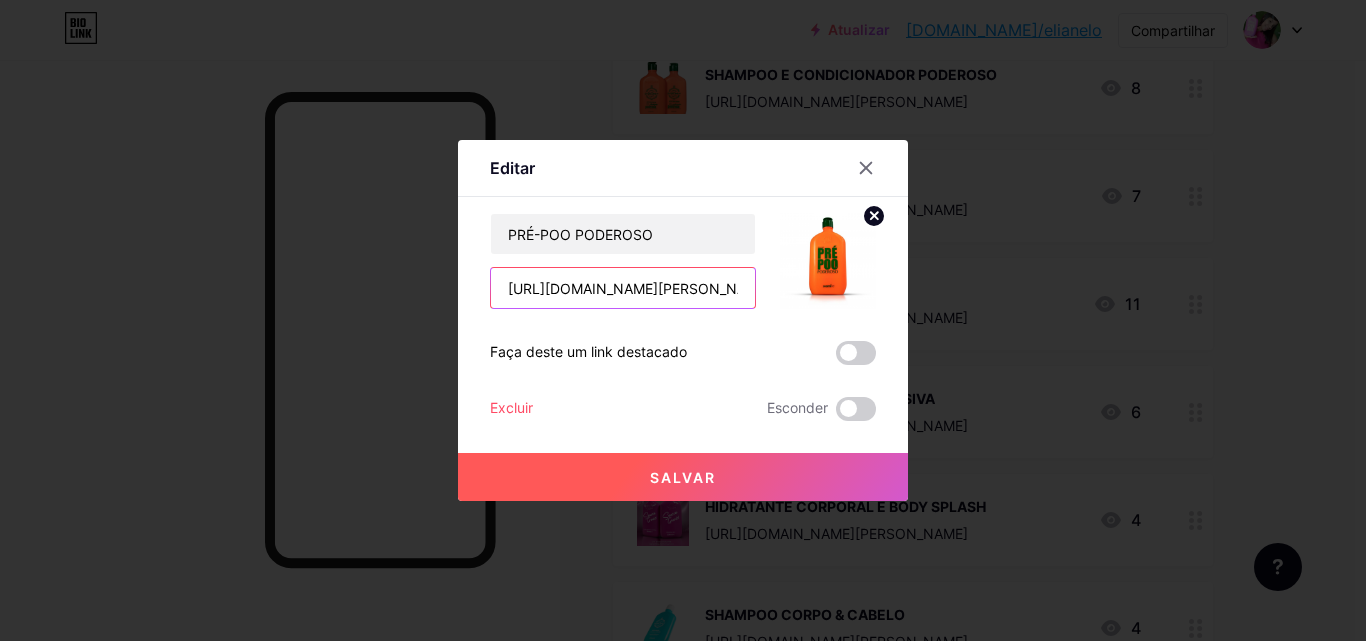 click on "https://consultora.goold.live/aff/LTNTFD2T/0OVI0MPH" at bounding box center (623, 288) 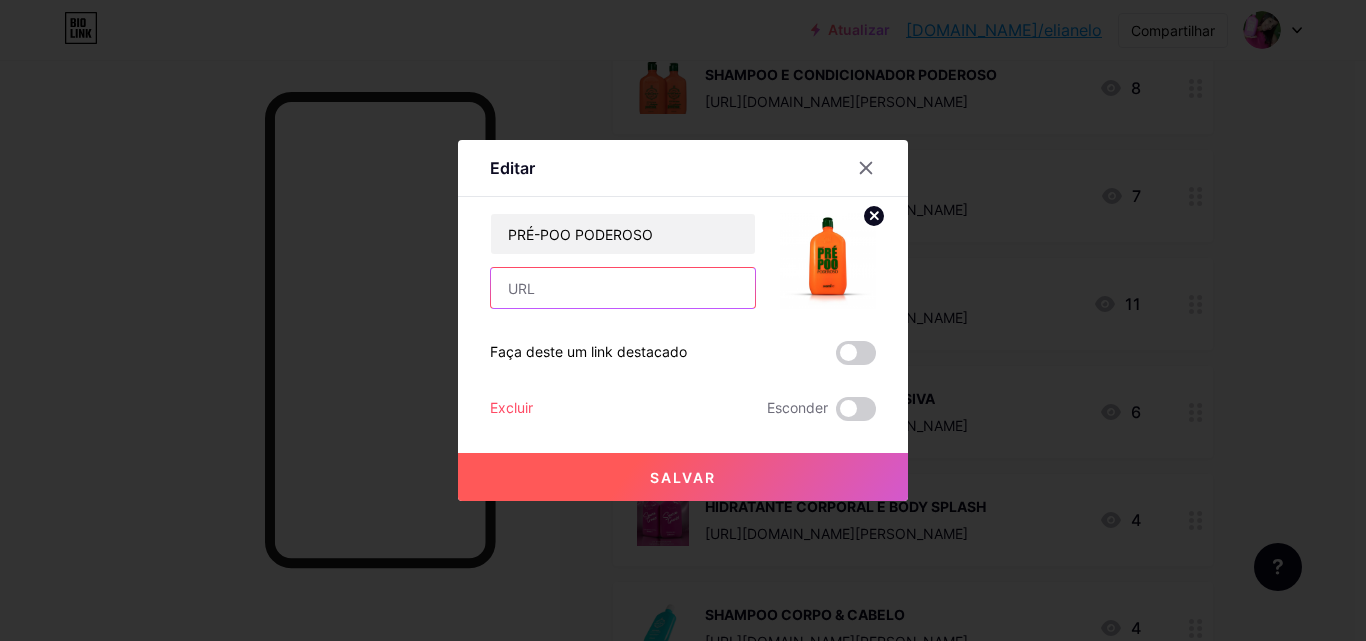 paste on "[URL][DOMAIN_NAME]" 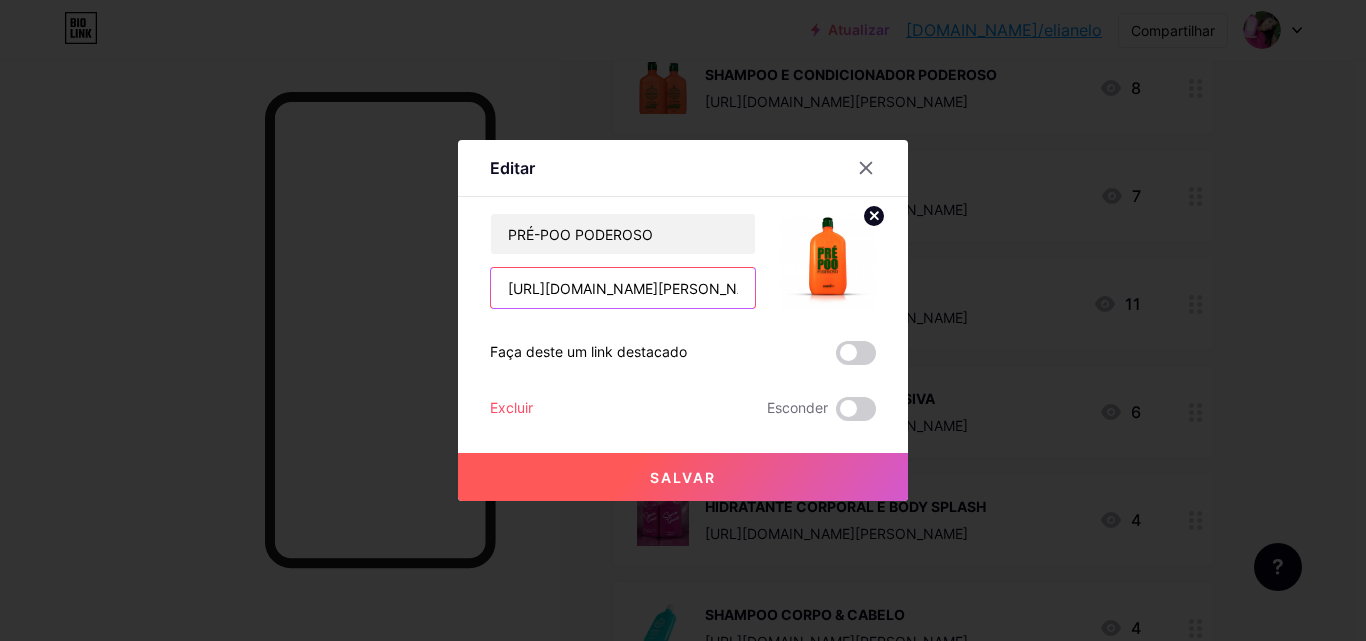 scroll, scrollTop: 0, scrollLeft: 78, axis: horizontal 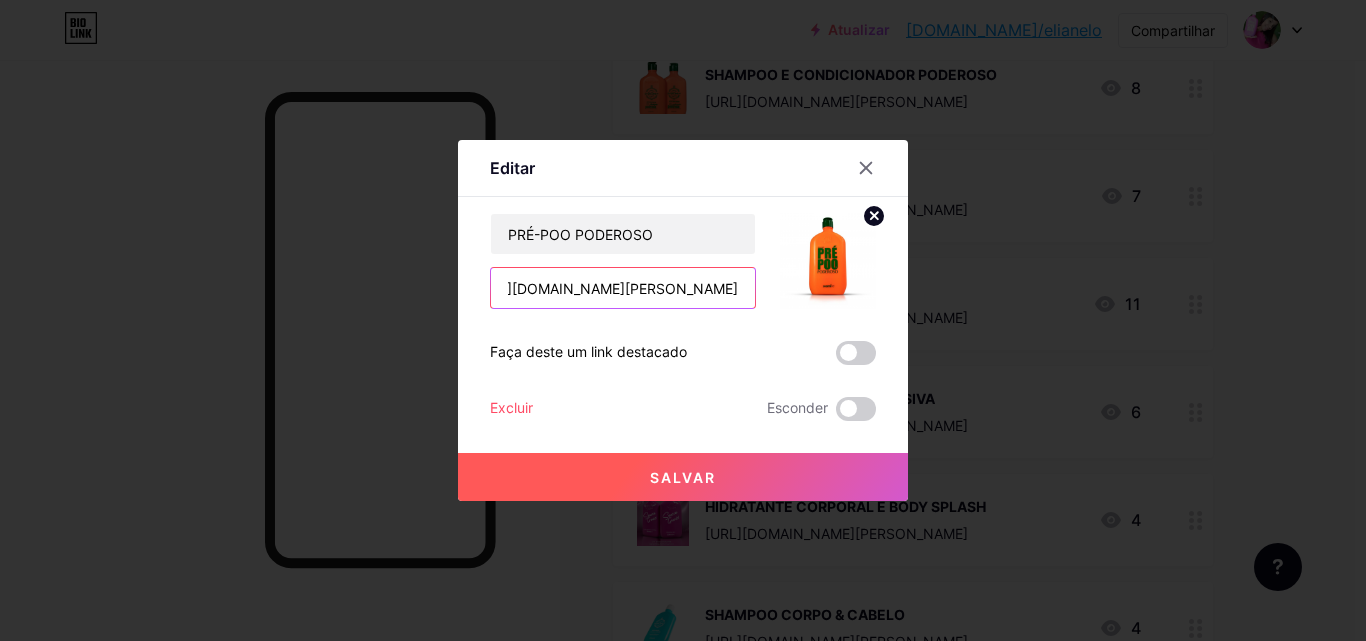 type on "[URL][DOMAIN_NAME]" 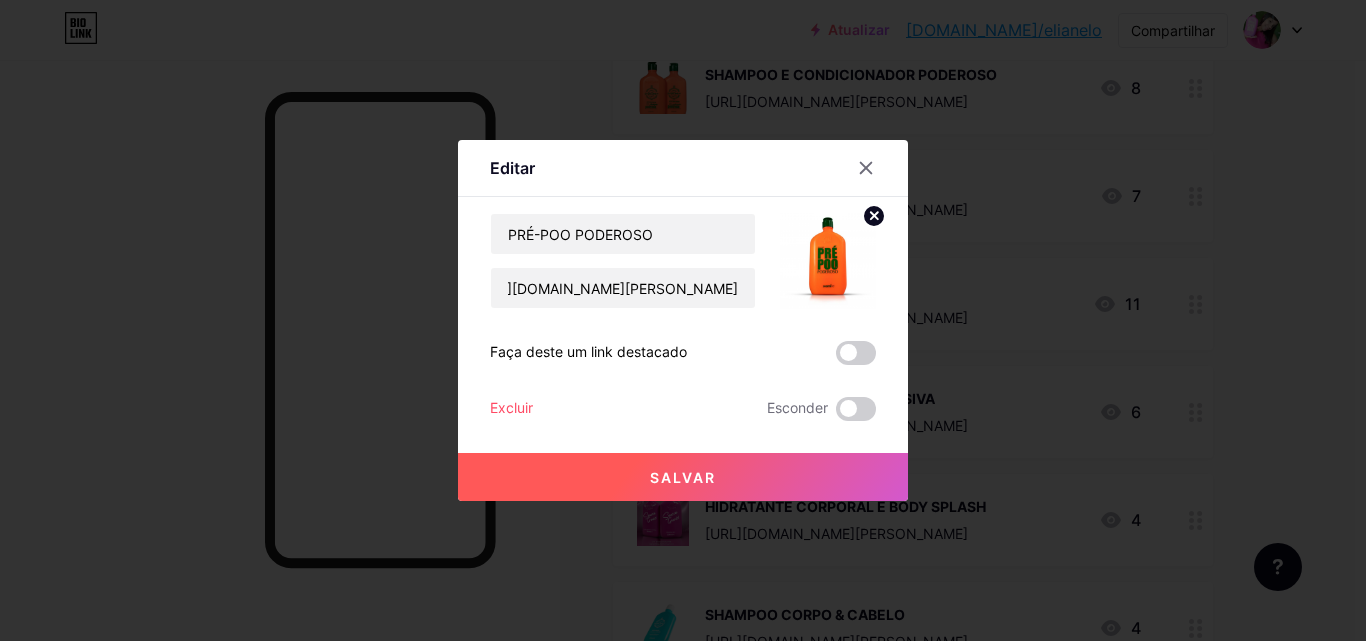 scroll, scrollTop: 0, scrollLeft: 0, axis: both 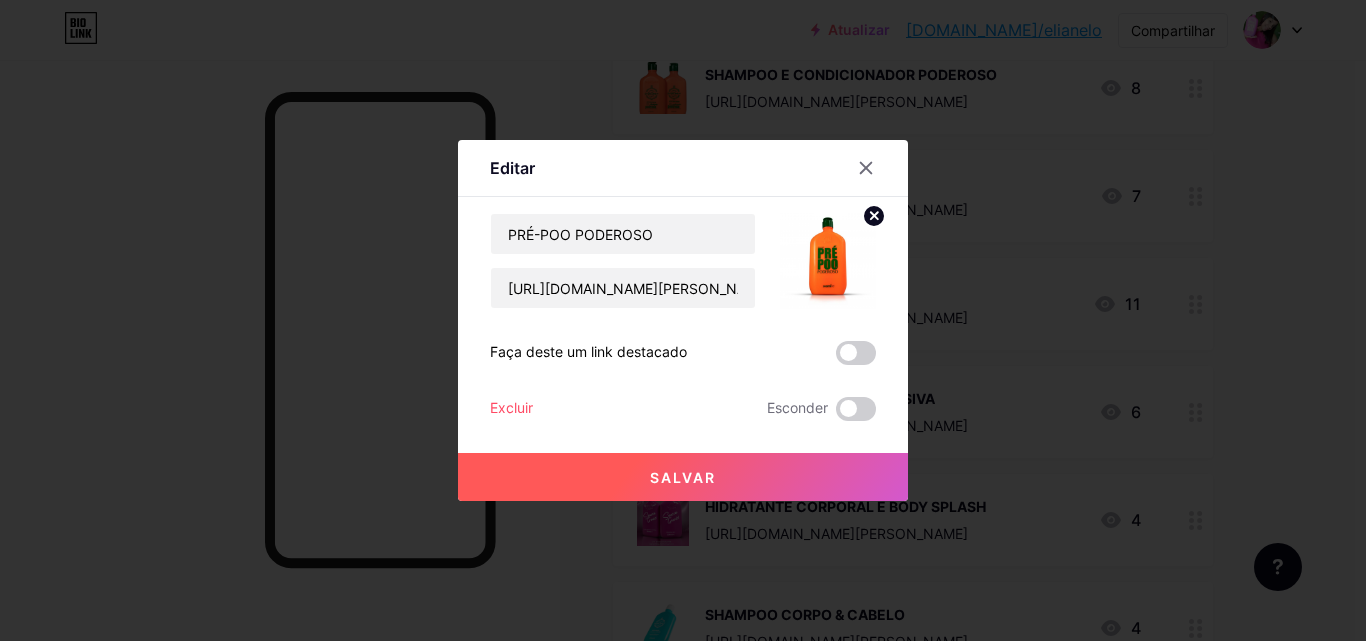 click on "Salvar" at bounding box center [683, 477] 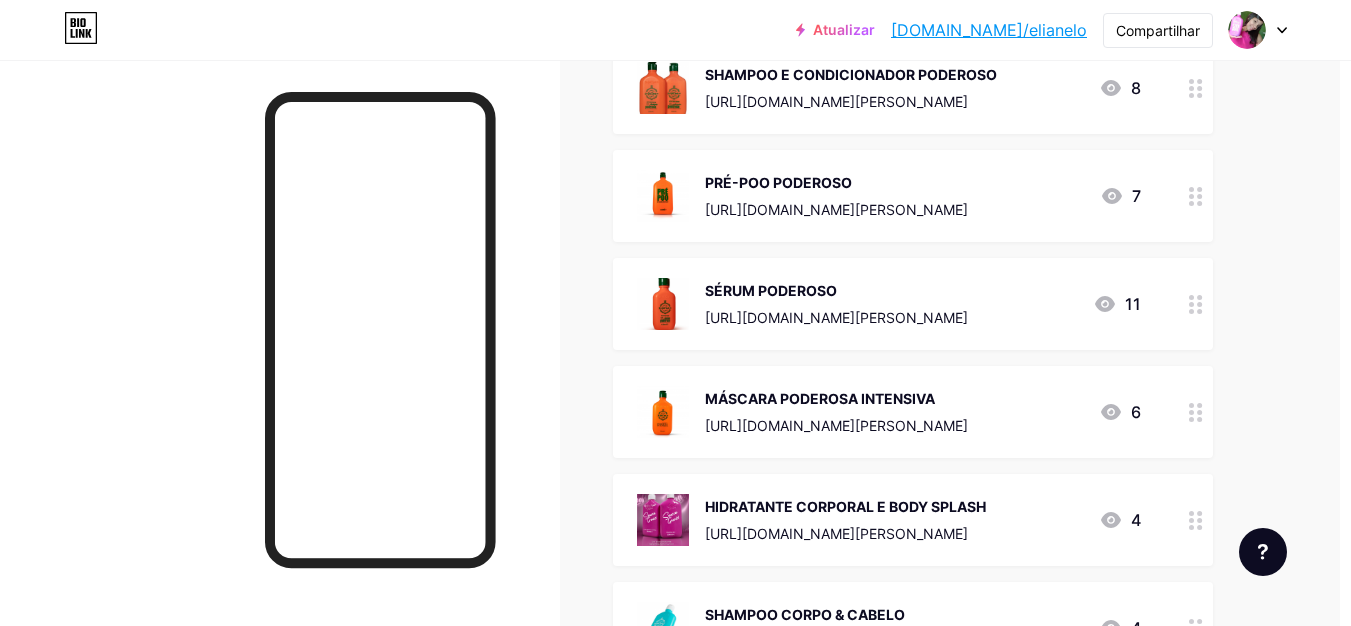 click on "SÉRUM PODEROSO" at bounding box center (771, 290) 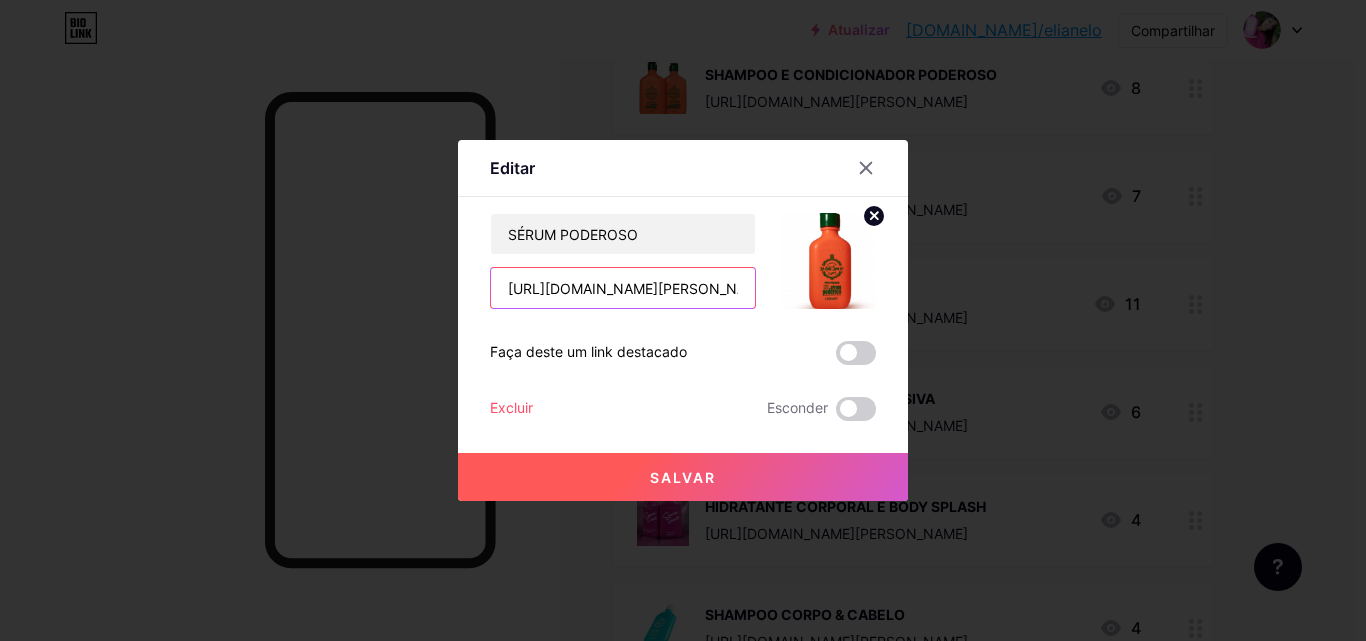 click on "https://consultora.goold.live/aff/ES1HPRDO/NEUJ6NH9" at bounding box center (623, 288) 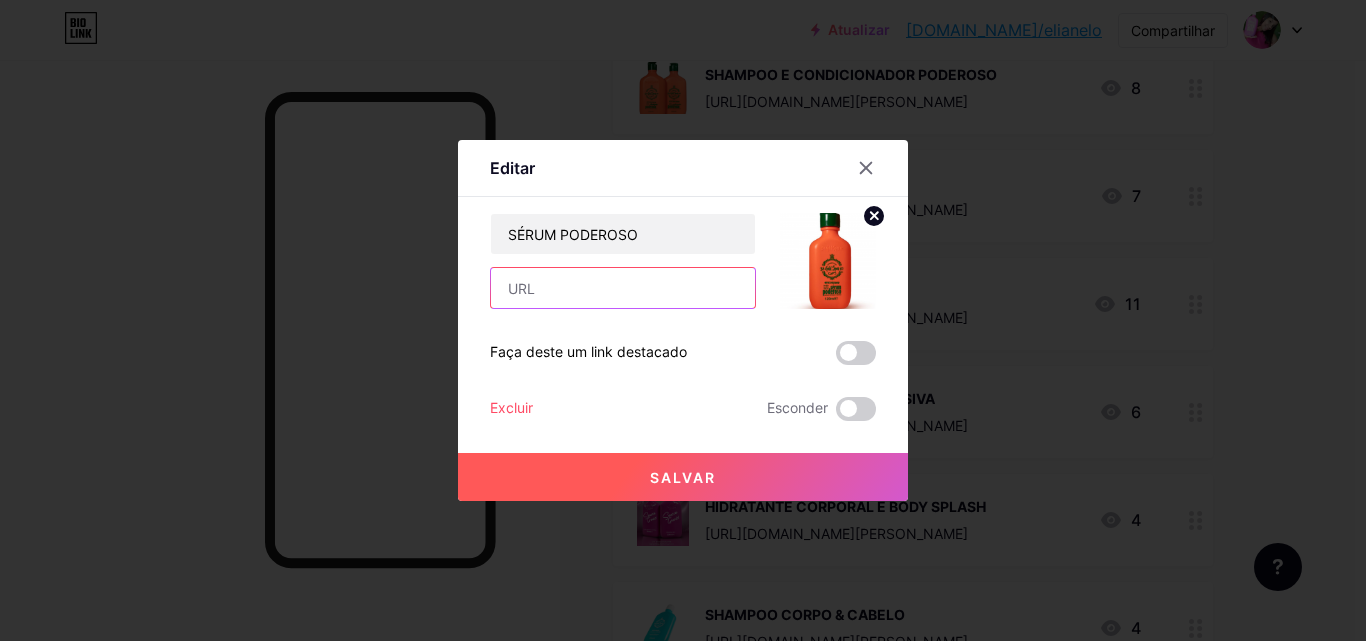 paste on "[URL][DOMAIN_NAME]" 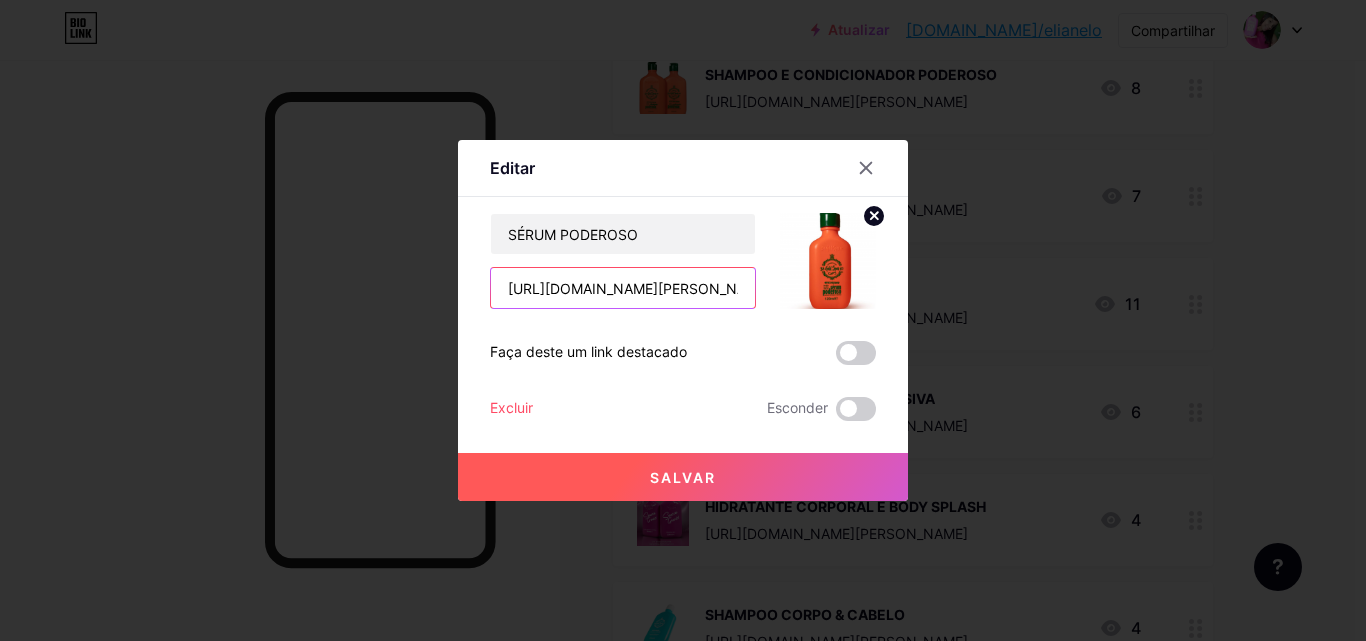 scroll, scrollTop: 0, scrollLeft: 75, axis: horizontal 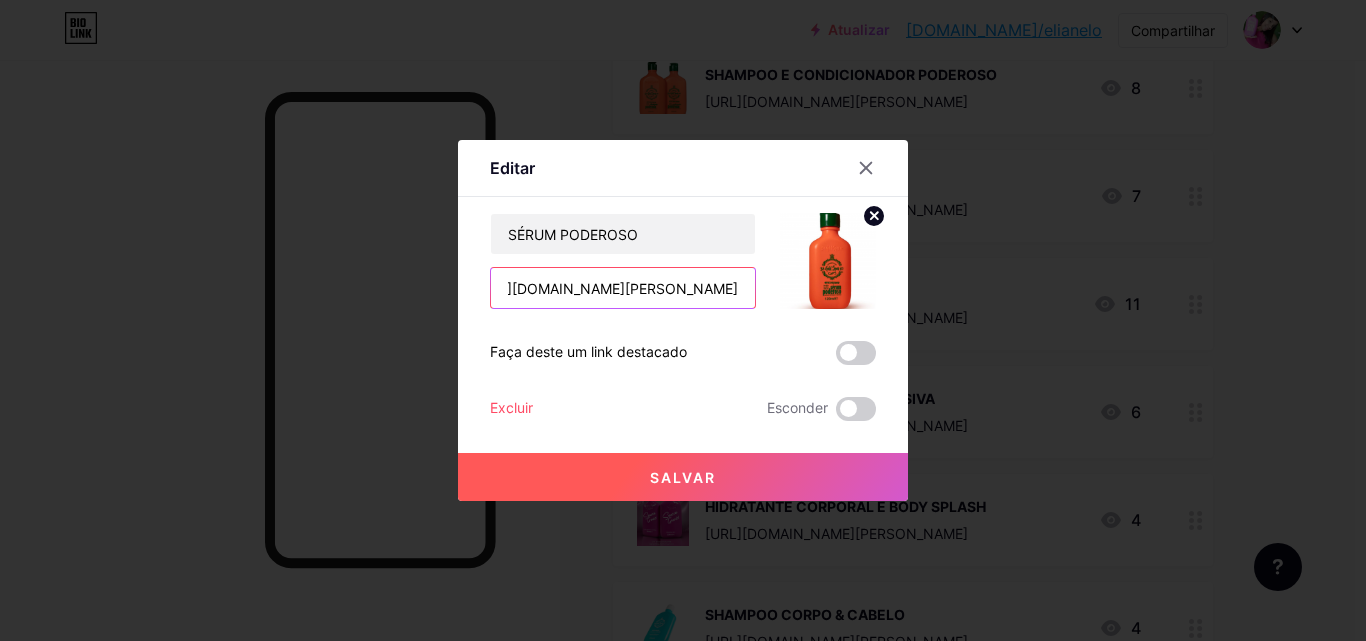 type on "[URL][DOMAIN_NAME]" 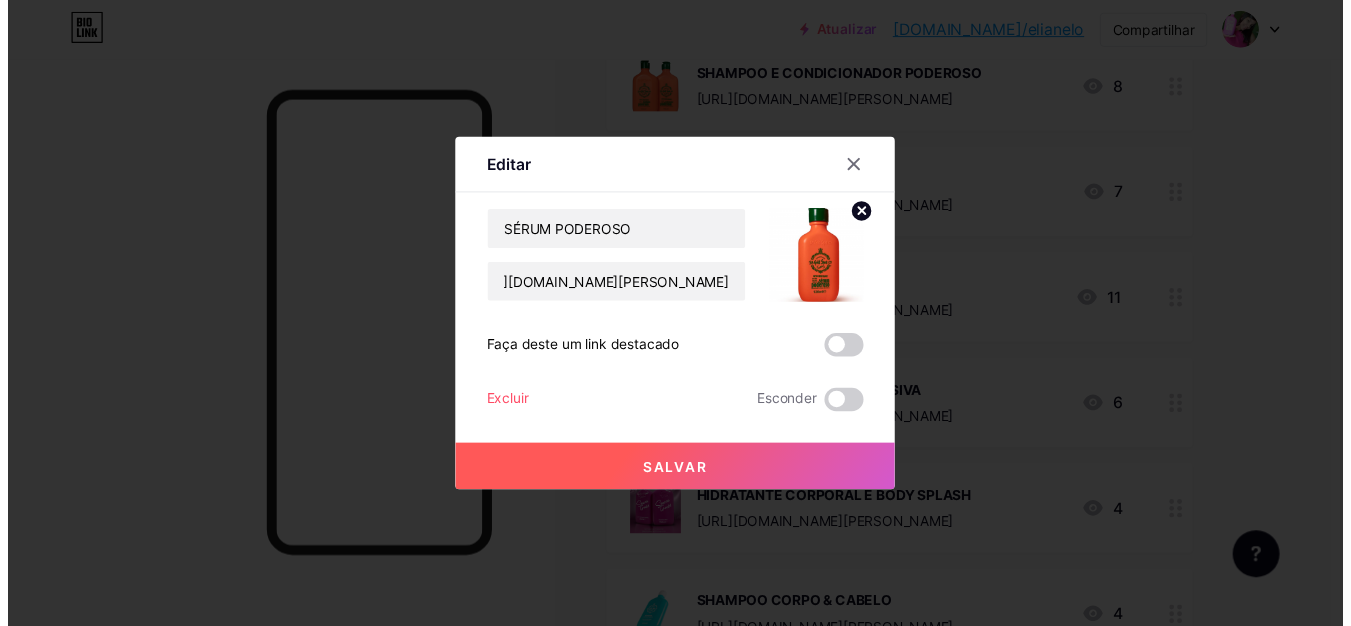 scroll, scrollTop: 0, scrollLeft: 0, axis: both 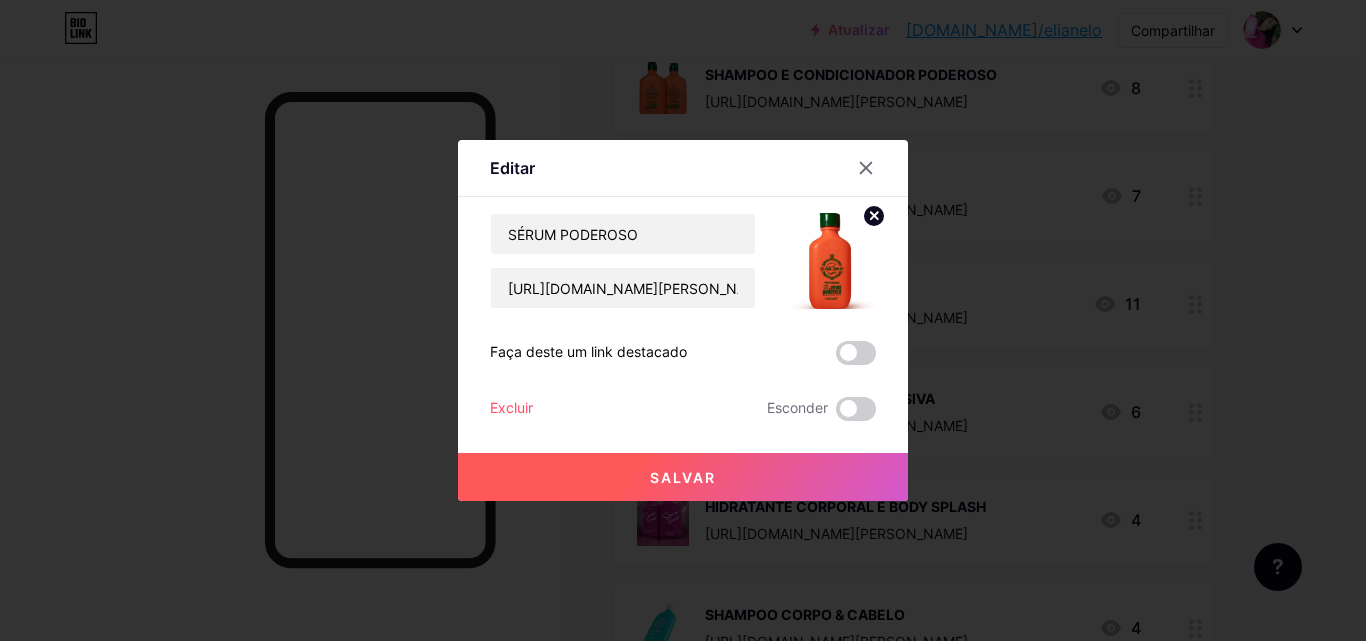 click on "Salvar" at bounding box center (683, 477) 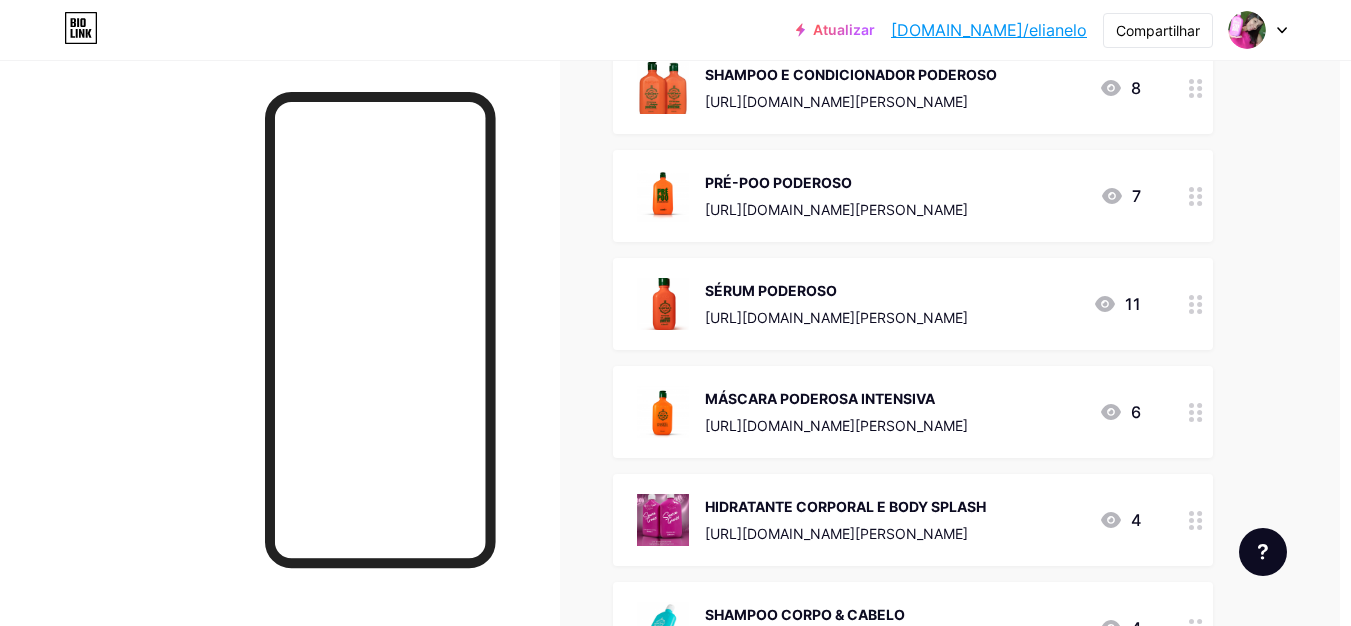 scroll, scrollTop: 5047, scrollLeft: 11, axis: both 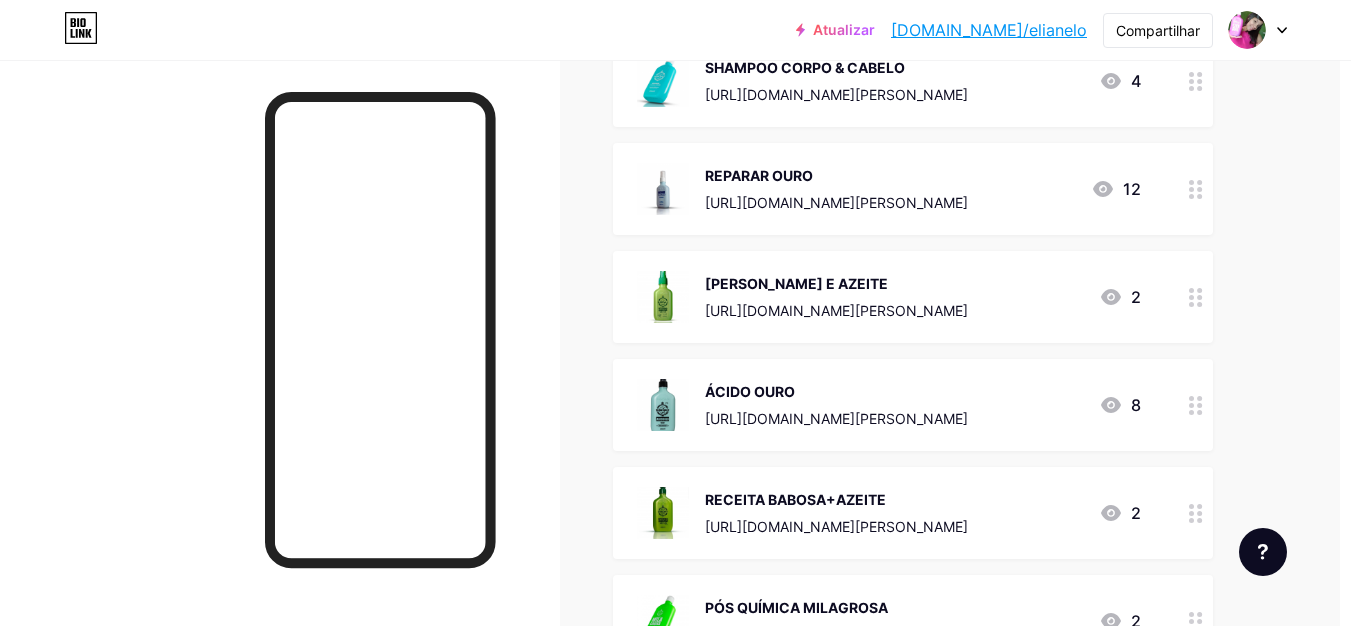 click on "Ligações
Postagens
Projeto
Assinantes
NOVO
Estatísticas
Configurações       + ADICIONAR LINK     + ADICIONAR INCORPORAÇÃO
+ Adicionar cabeçalho
GRUPO VIP GOLDSPELL 🧡🥕💜
https://chat.whatsapp.com/Gp9yw7l3XHRAxNhGjy246C
16
Tônico Poderoso
https://pay.goold.club/aff/R841JA/DDVEYFMG
81
FIOTERAPIA
https://pay.goold.club/aff/CYDOEW/DDVEYFMG
31
CREATINA PODEROSA
https://pay.goold.club/aff/XLYYHW/DDVEYFMG
2
WHEY BAUNILHA
https://pay.goold.club/aff/BEOLMT/DDVEYFMG
1
1" at bounding box center [677, -1420] 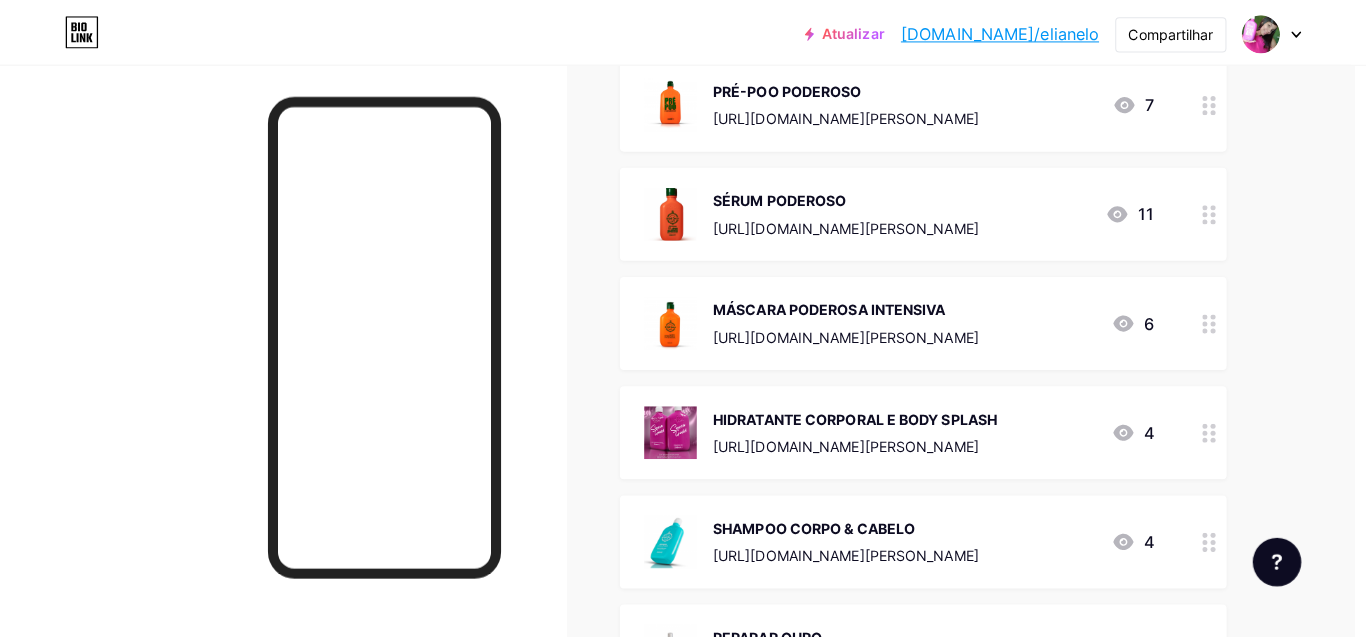 scroll, scrollTop: 4547, scrollLeft: 11, axis: both 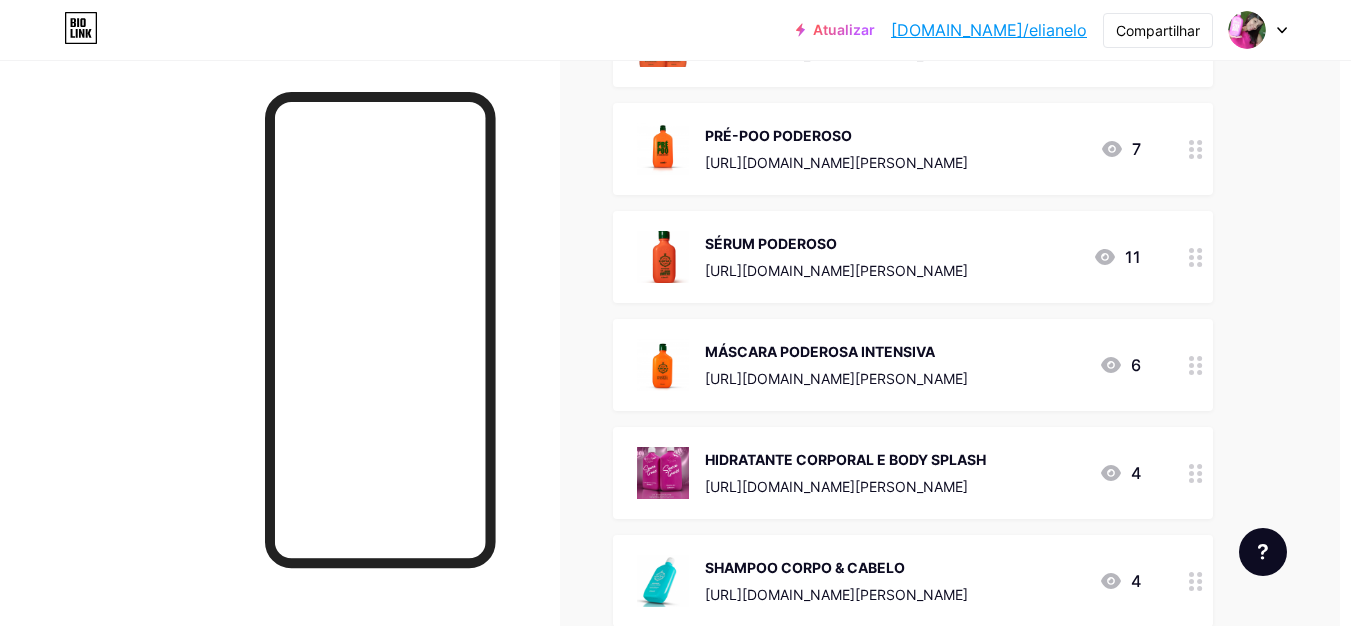 click on "MÁSCARA PODEROSA INTENSIVA" at bounding box center (820, 351) 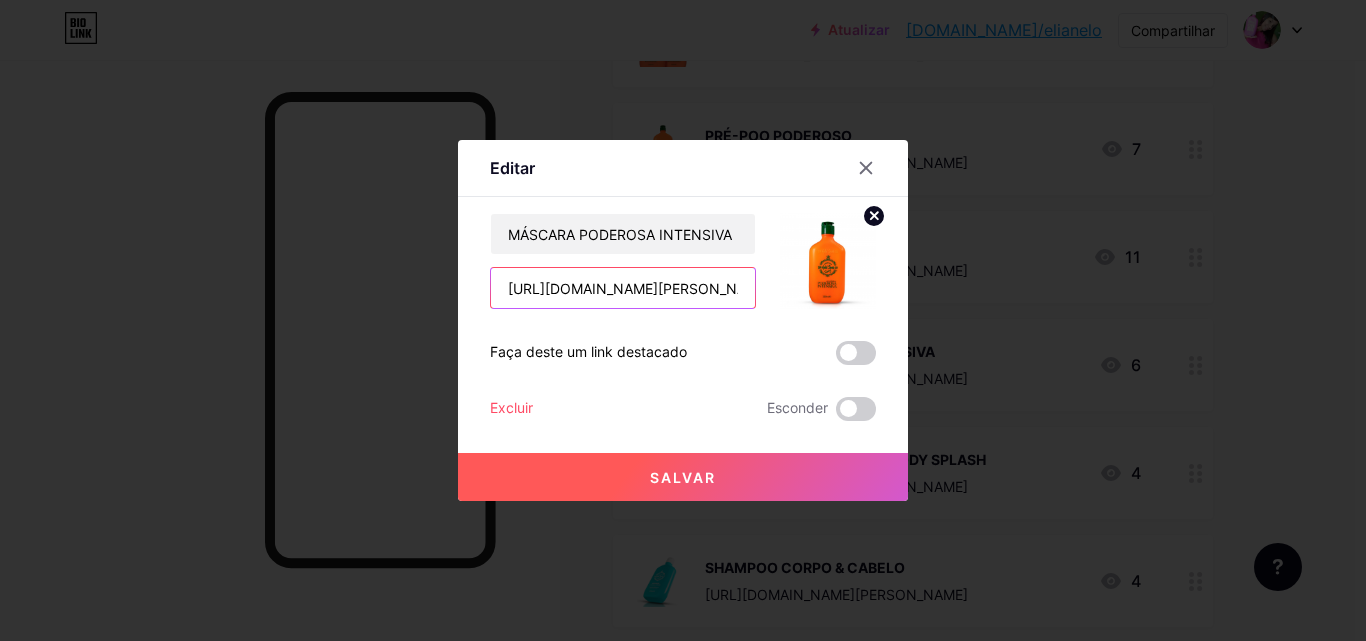 click on "https://consultora.goold.live/aff/XZWQ58A6/RHHC9LYD" at bounding box center [623, 288] 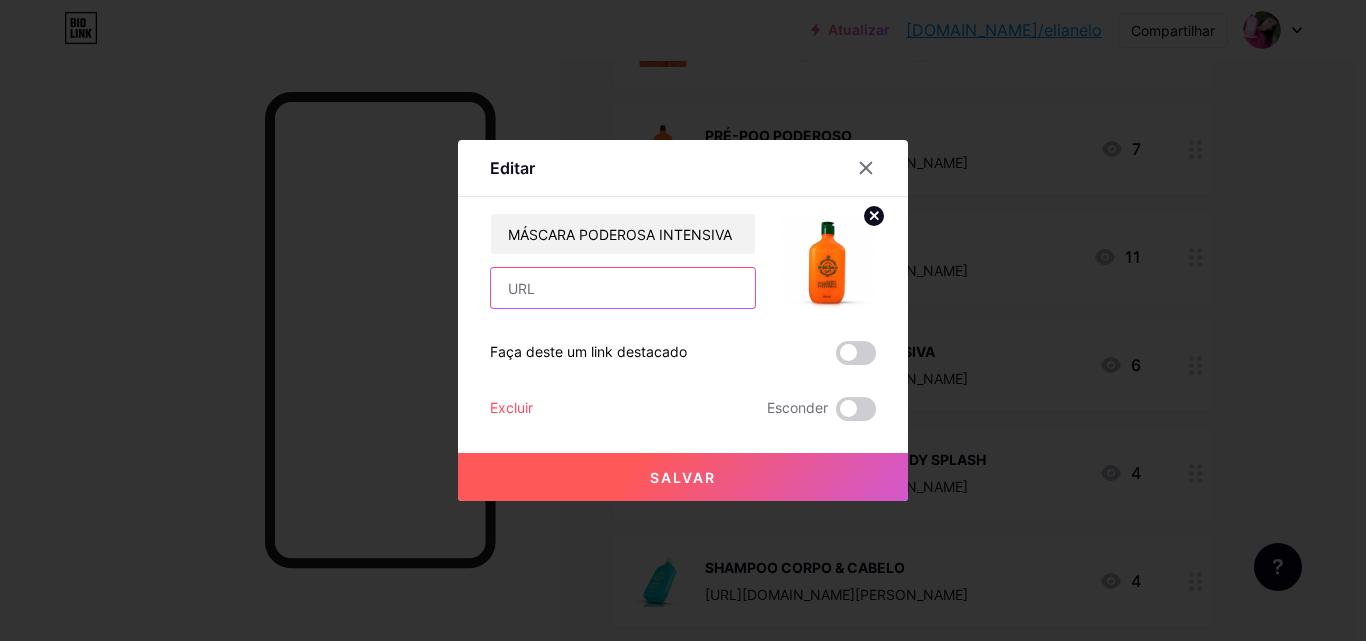 paste on "[URL][DOMAIN_NAME]" 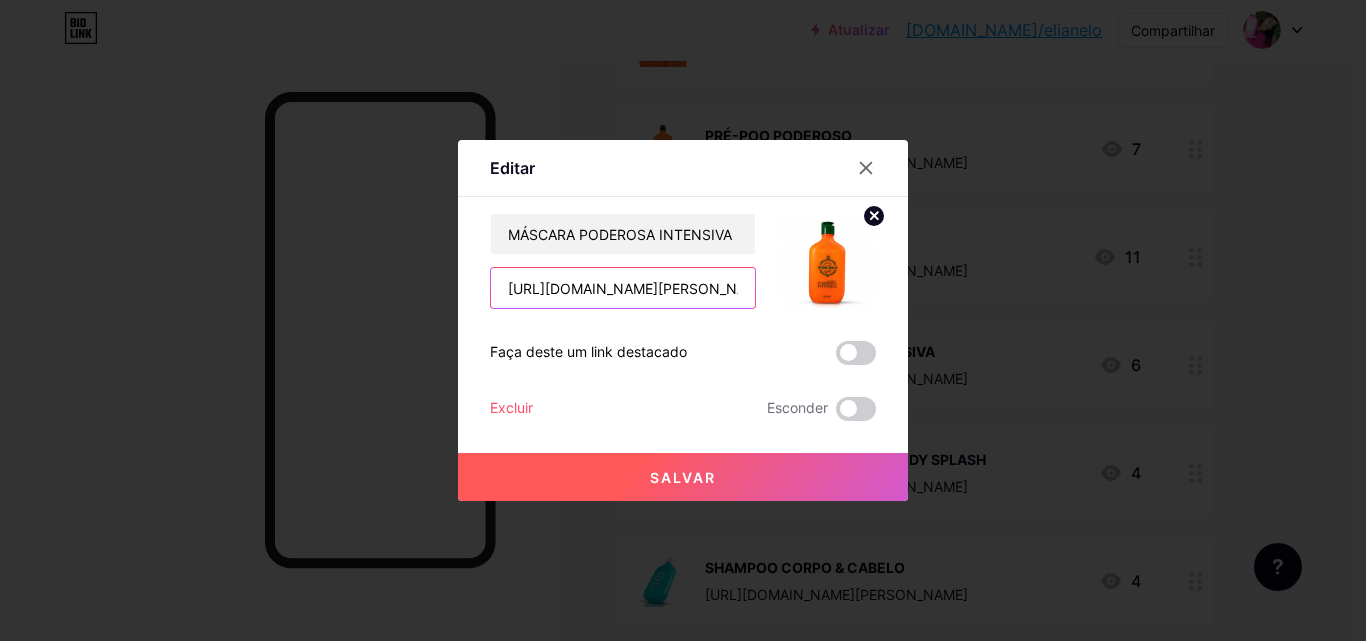 scroll, scrollTop: 0, scrollLeft: 82, axis: horizontal 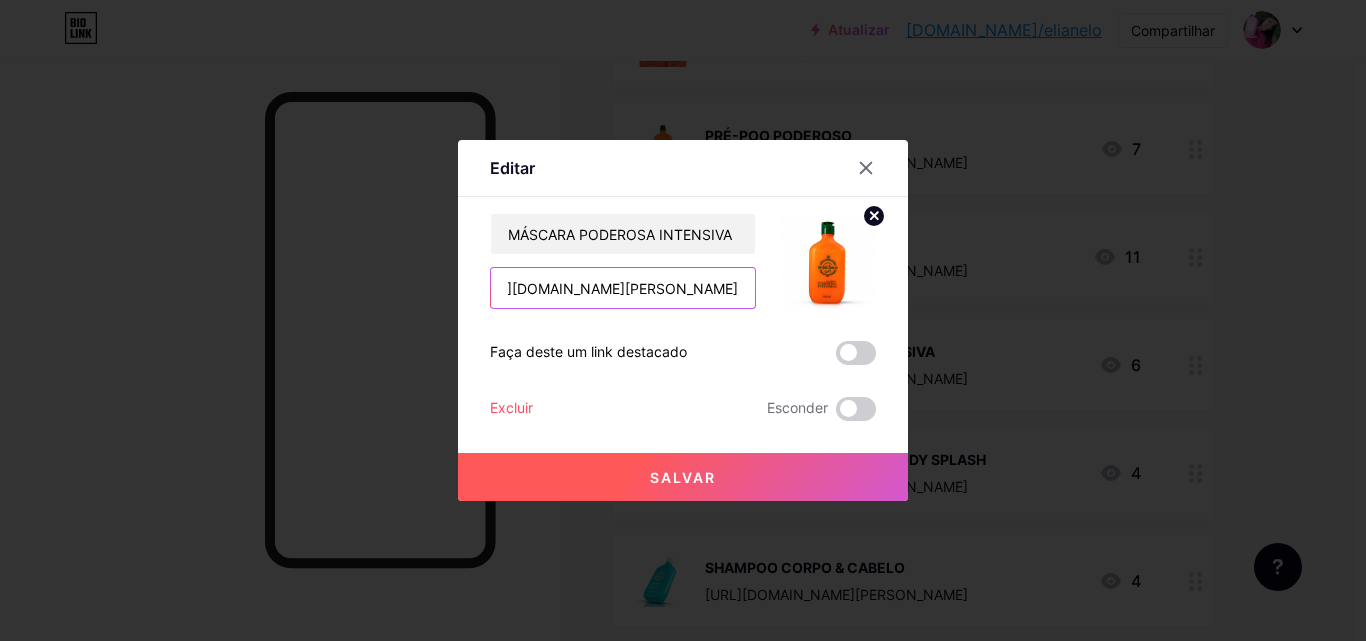 type on "[URL][DOMAIN_NAME]" 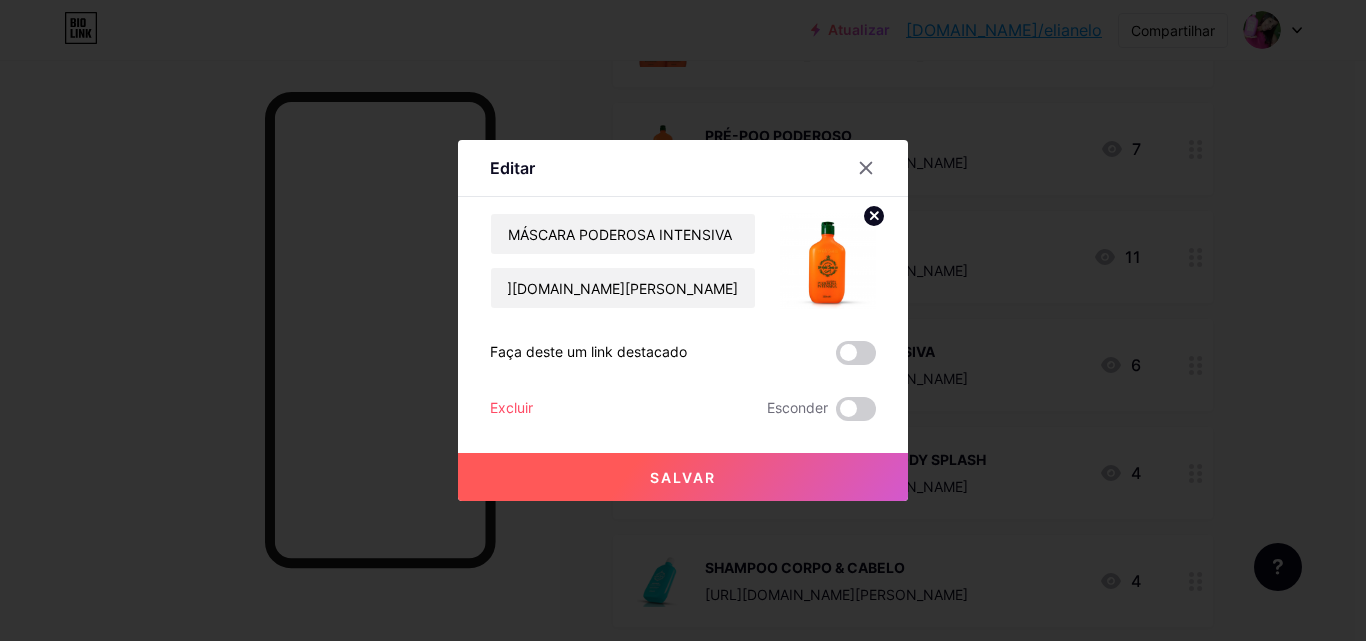 scroll, scrollTop: 0, scrollLeft: 0, axis: both 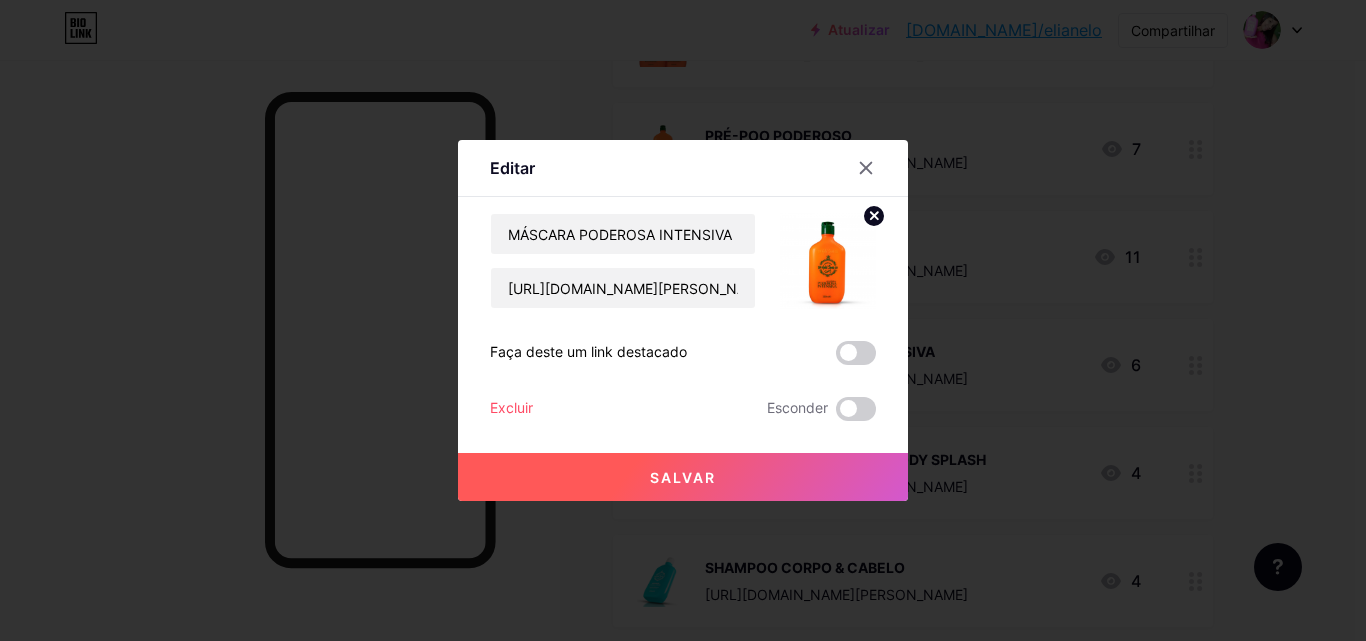 click on "Salvar" at bounding box center [683, 477] 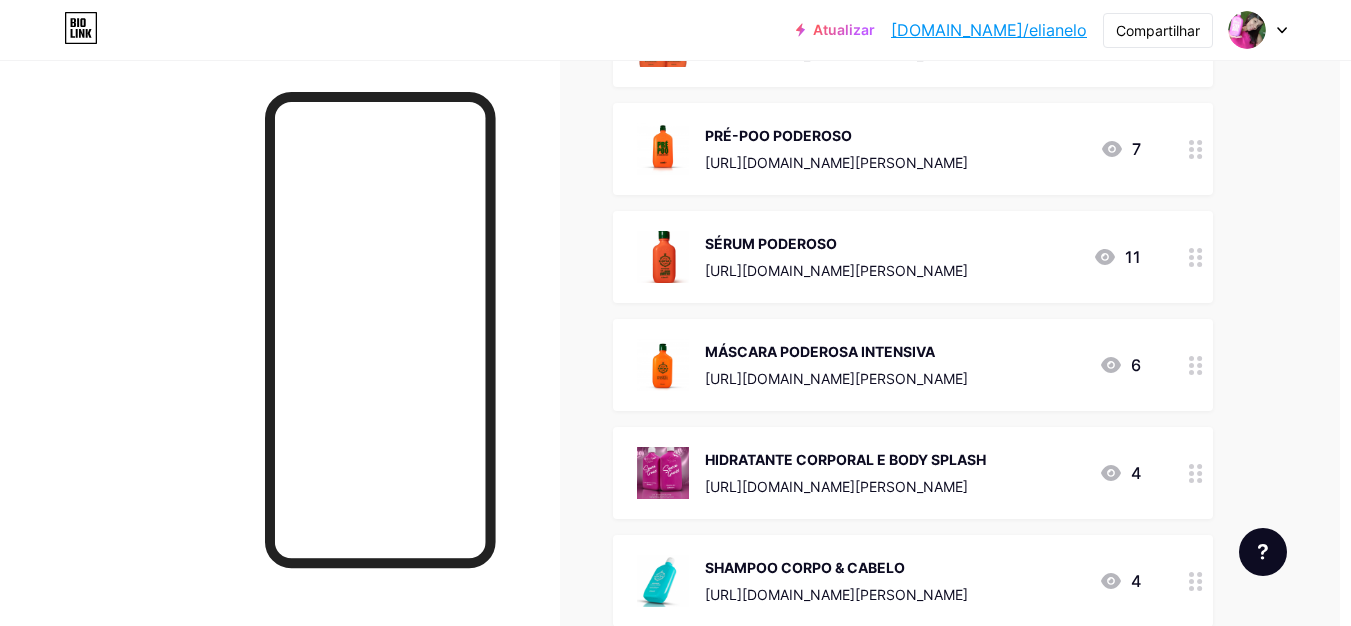 click at bounding box center [663, 473] 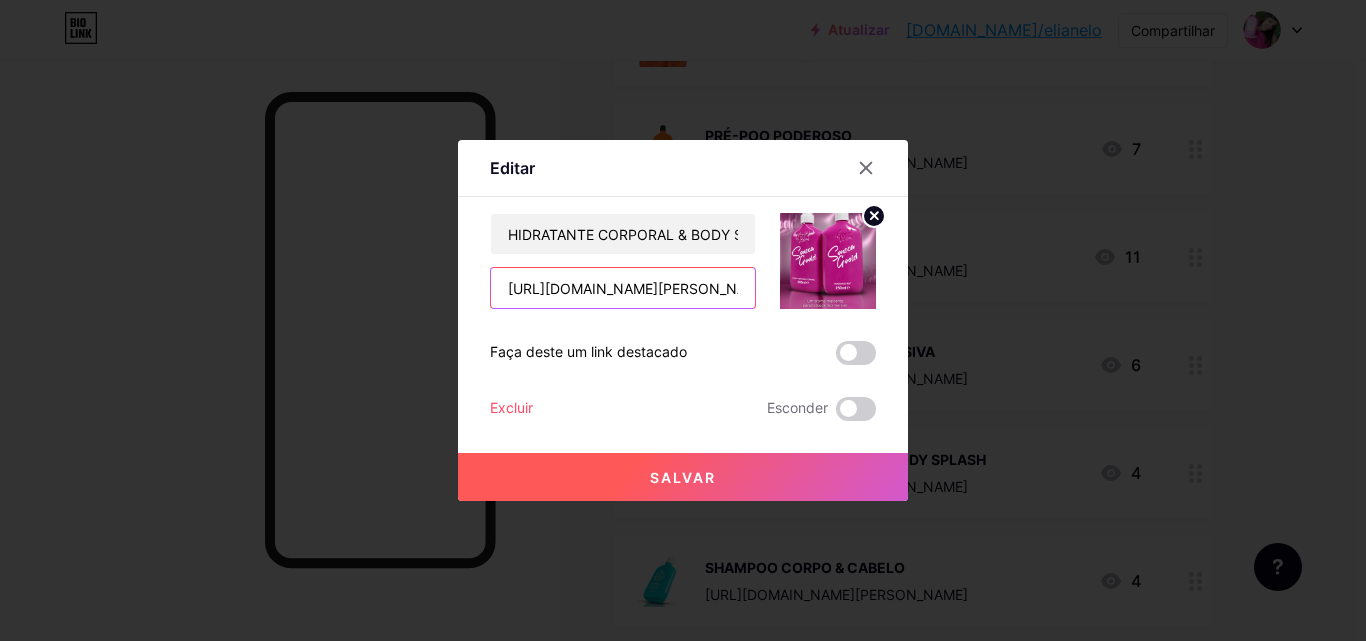 click on "https://consultora.goold.live/aff/N3YOFUBN/CEE2DCBV" at bounding box center (623, 288) 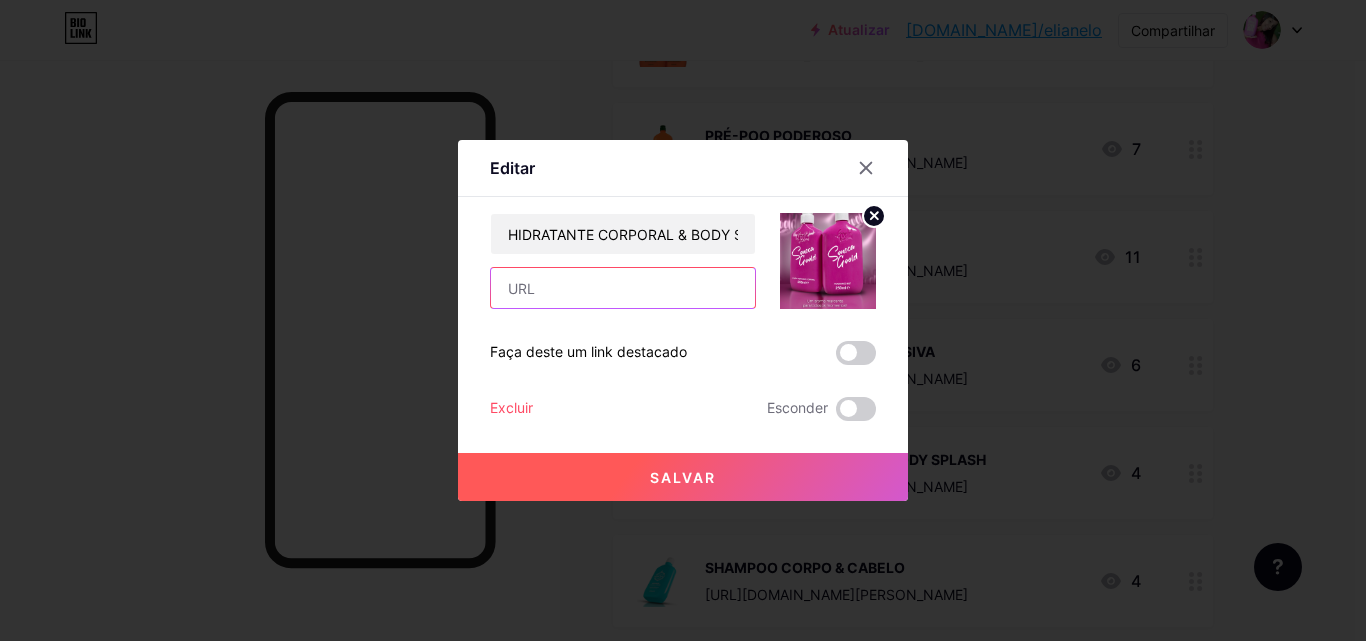 paste on "[URL][DOMAIN_NAME]" 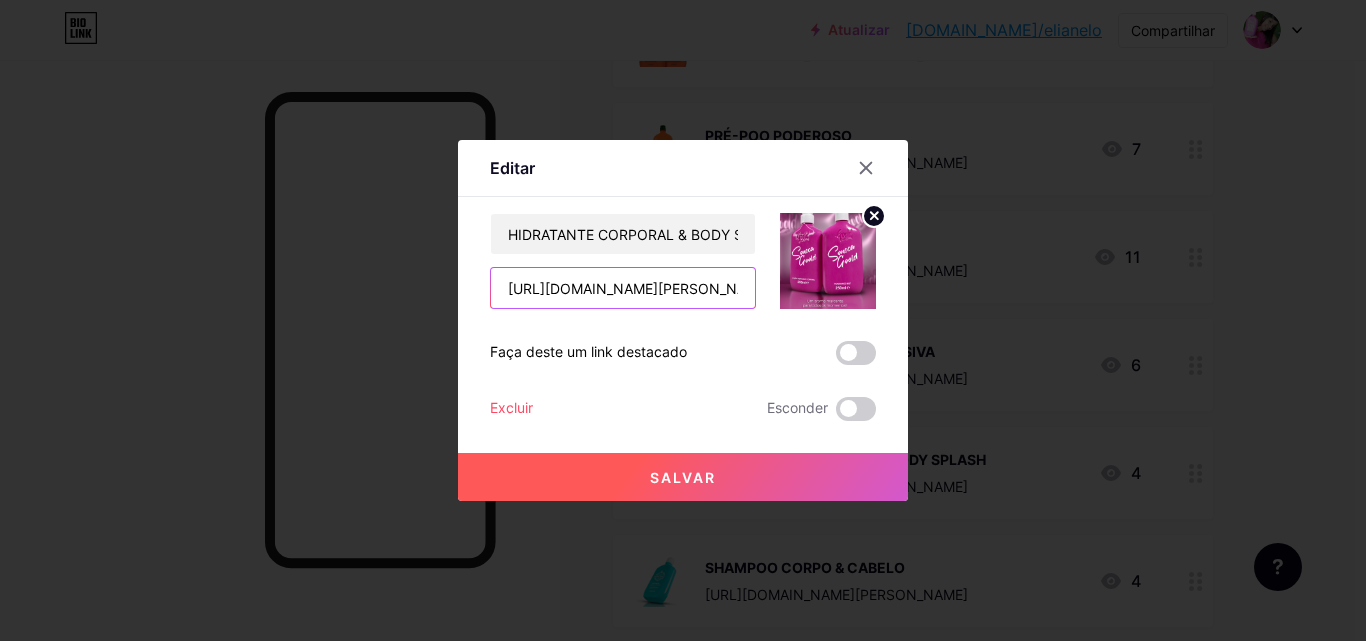 scroll, scrollTop: 0, scrollLeft: 83, axis: horizontal 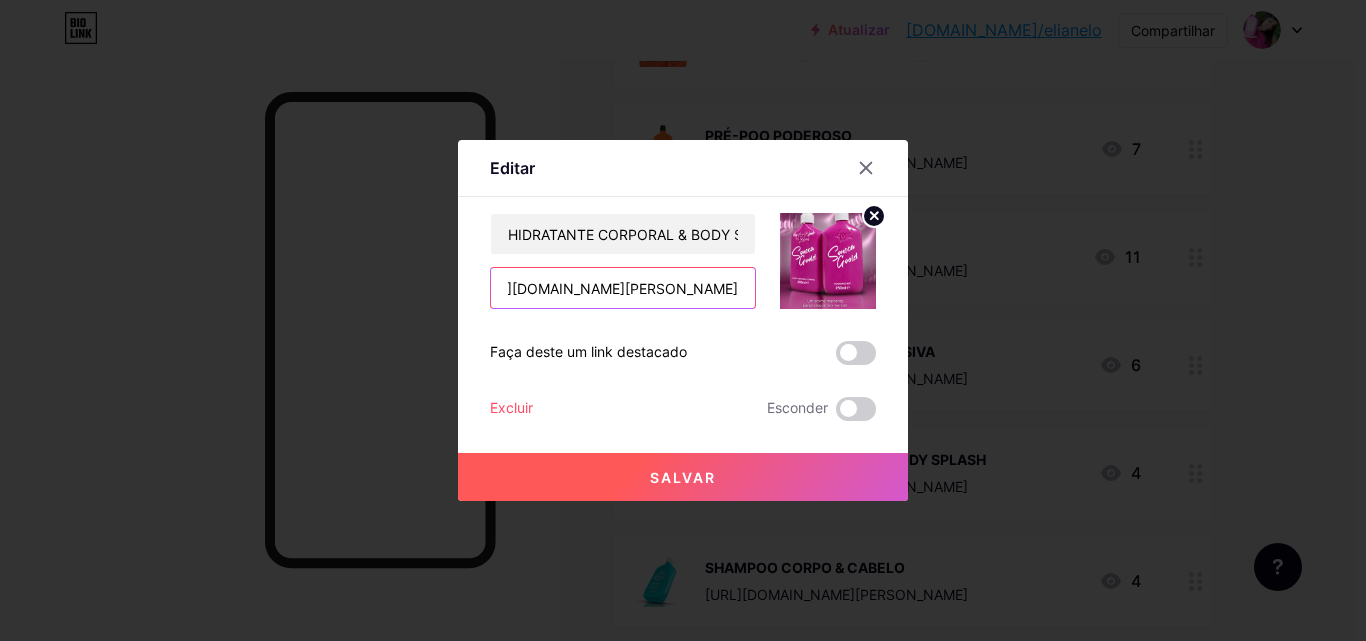 type on "[URL][DOMAIN_NAME]" 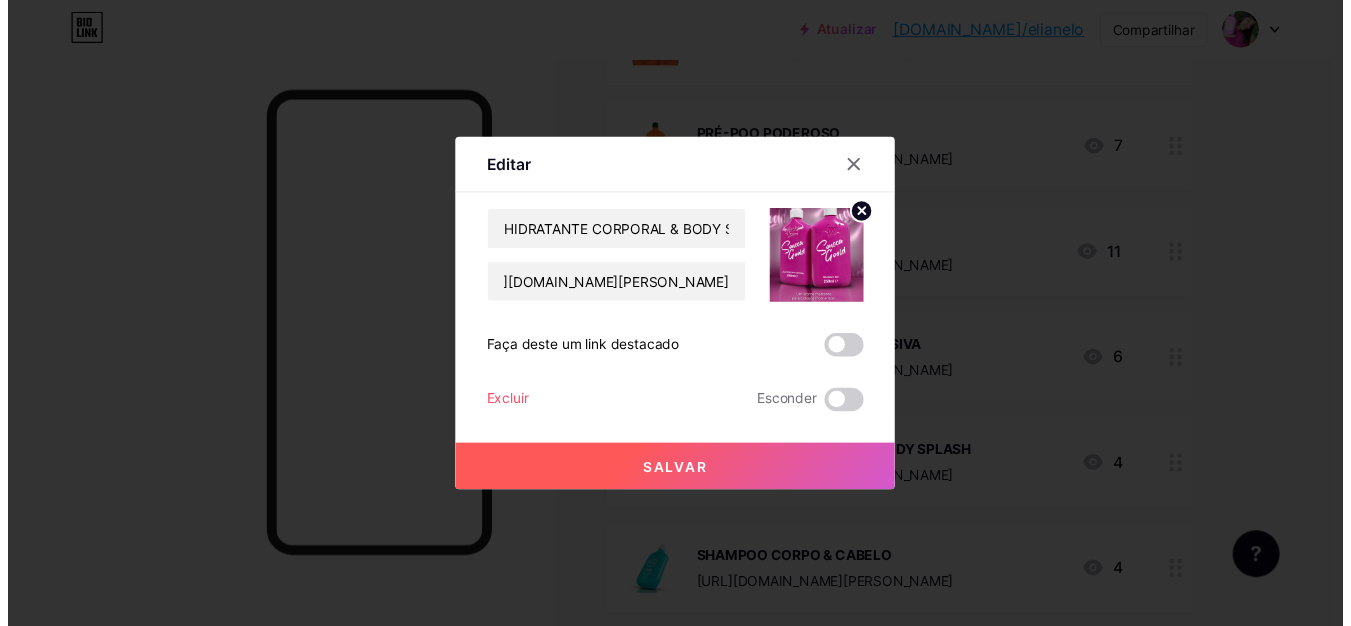 scroll, scrollTop: 0, scrollLeft: 0, axis: both 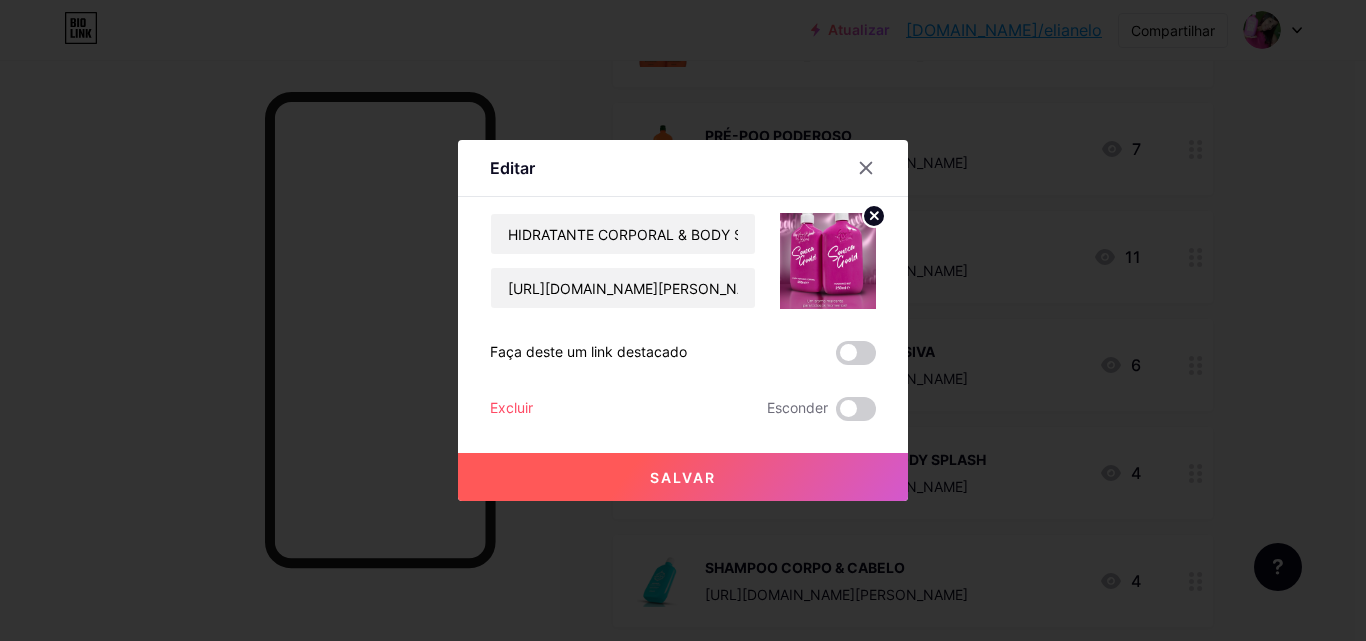 click on "Salvar" at bounding box center (683, 477) 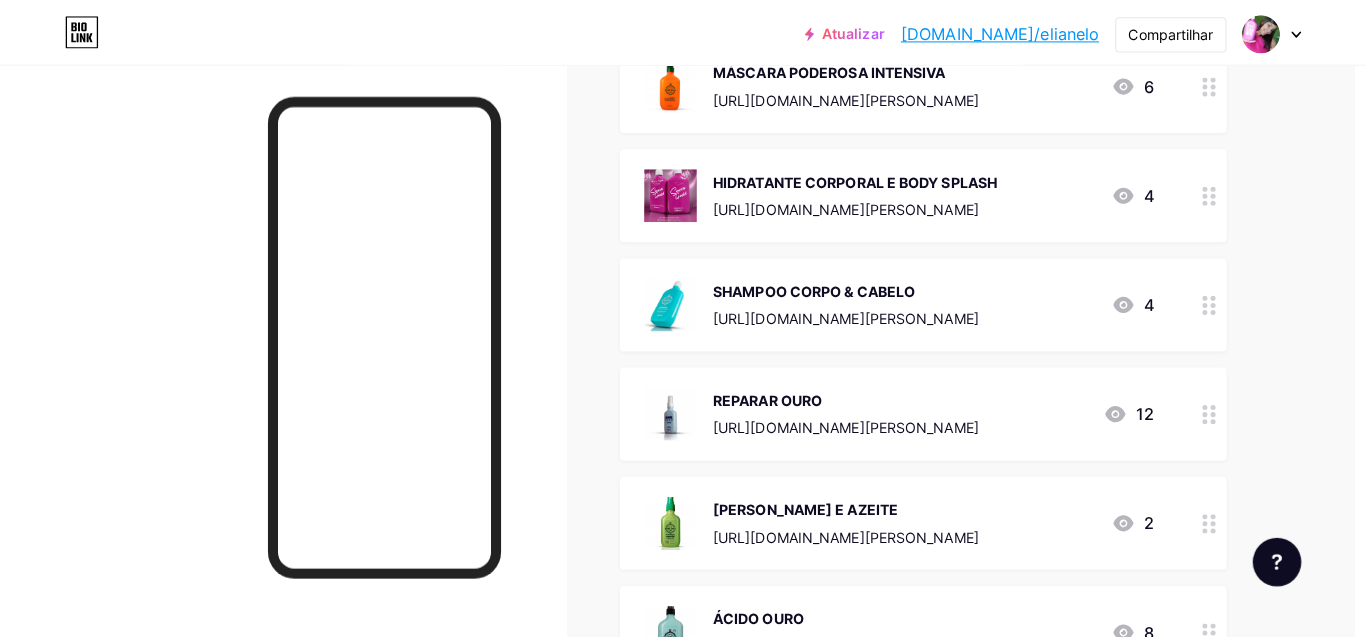 scroll, scrollTop: 5047, scrollLeft: 11, axis: both 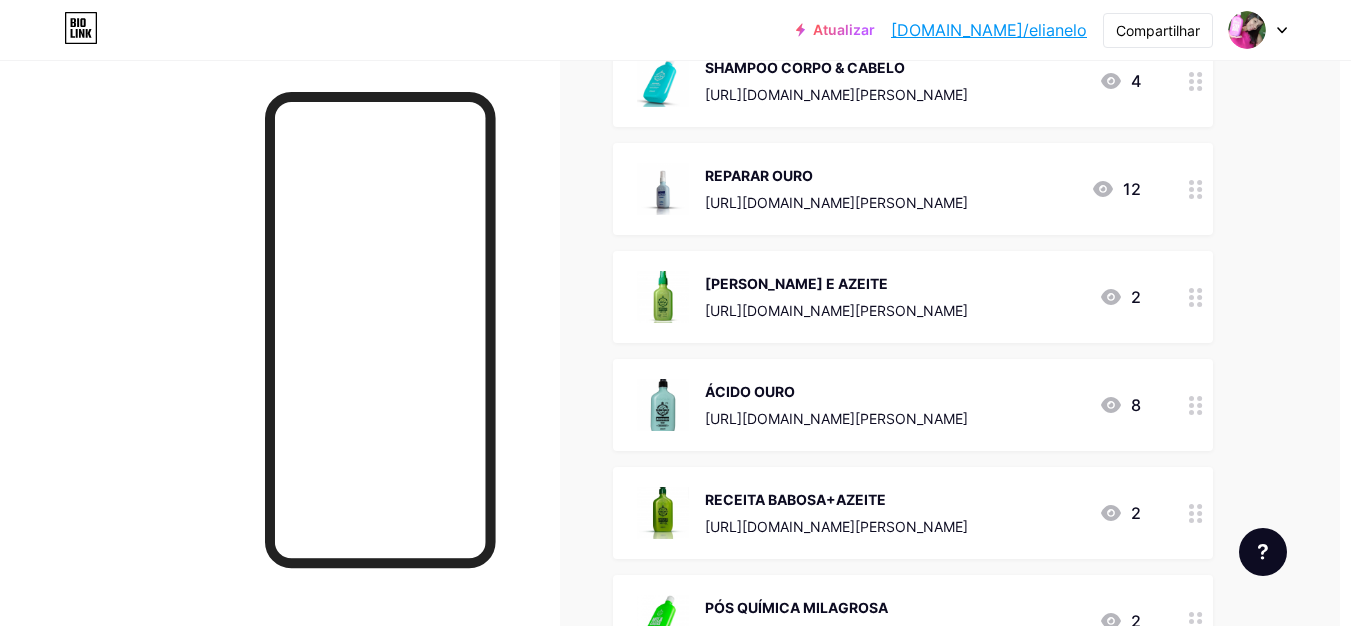 click at bounding box center [663, 81] 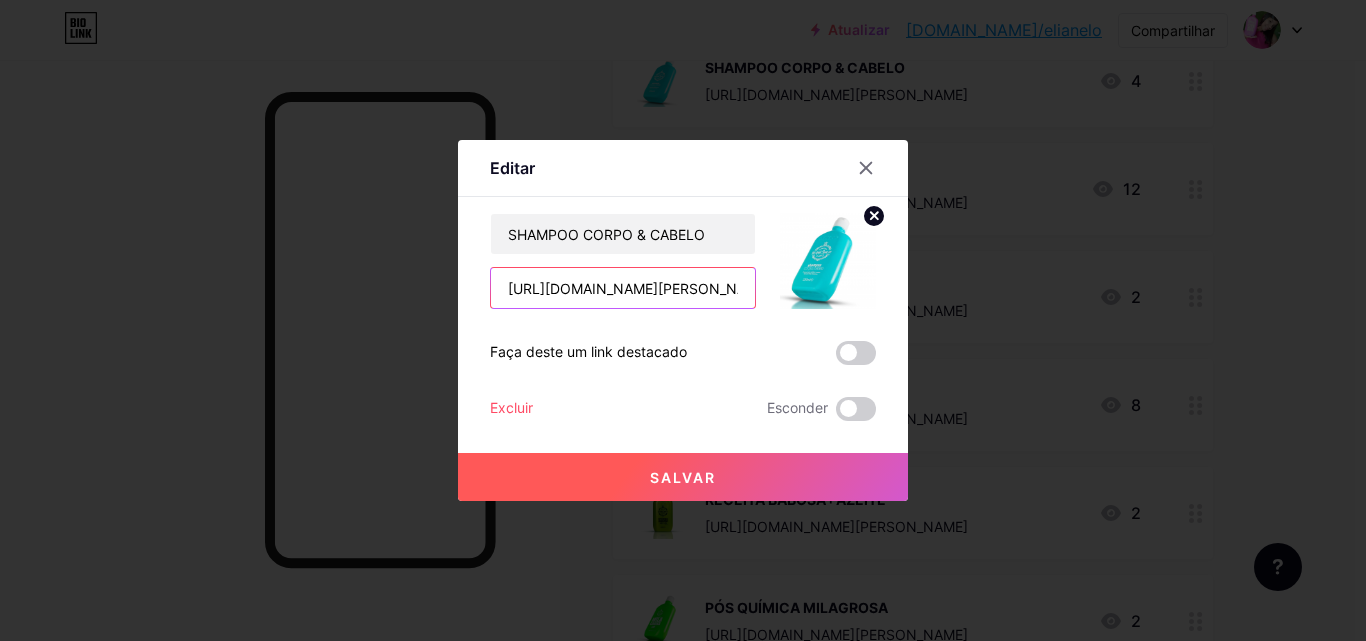 click on "https://consultora.goold.live/aff/UJGWCTGV/GJRJTADK" at bounding box center (623, 288) 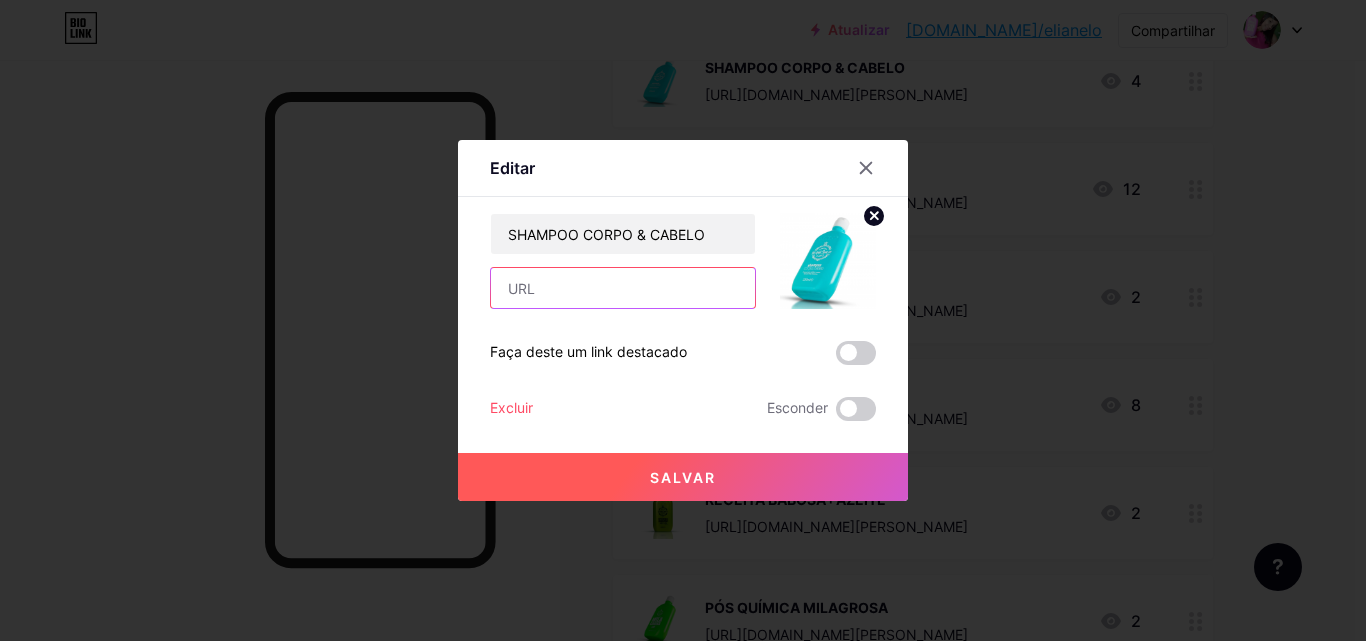 paste on "[URL][DOMAIN_NAME]" 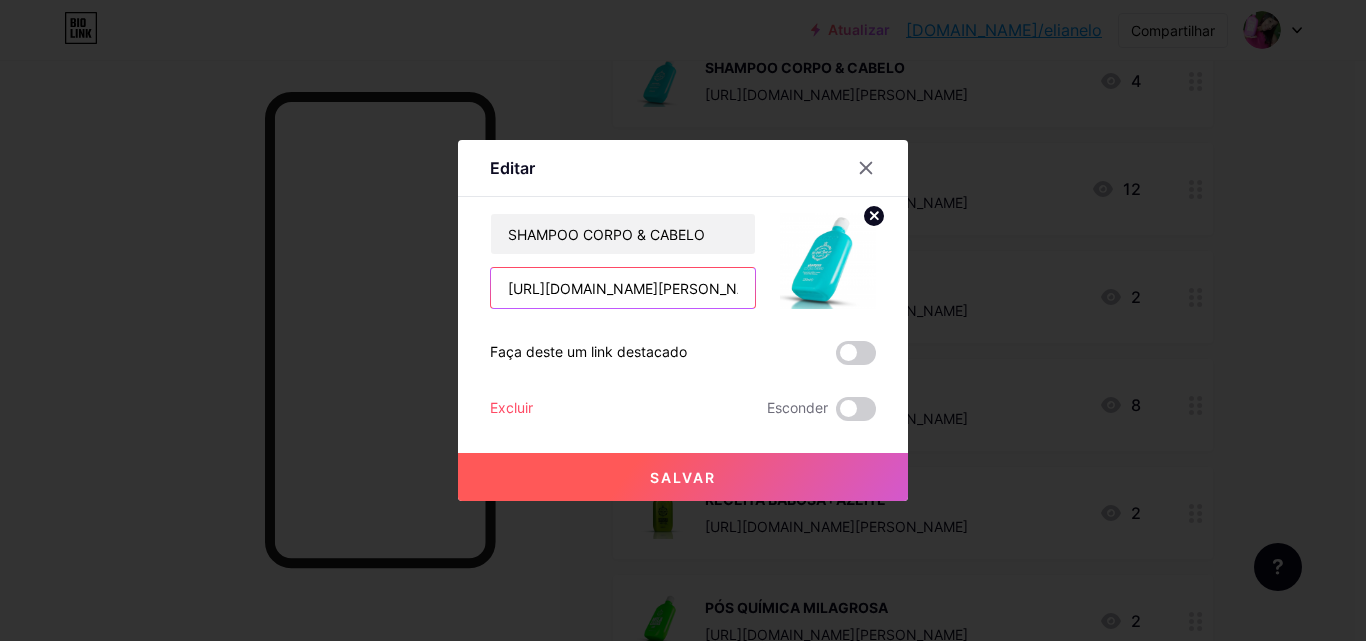scroll, scrollTop: 0, scrollLeft: 82, axis: horizontal 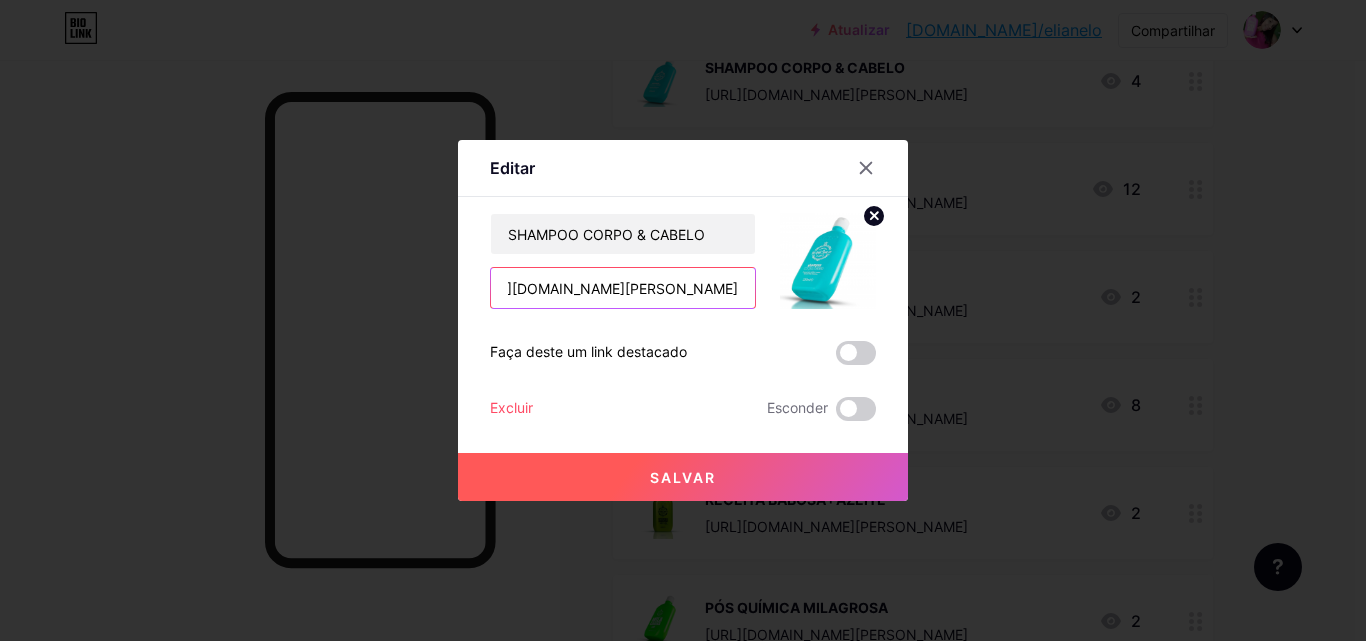 type on "[URL][DOMAIN_NAME]" 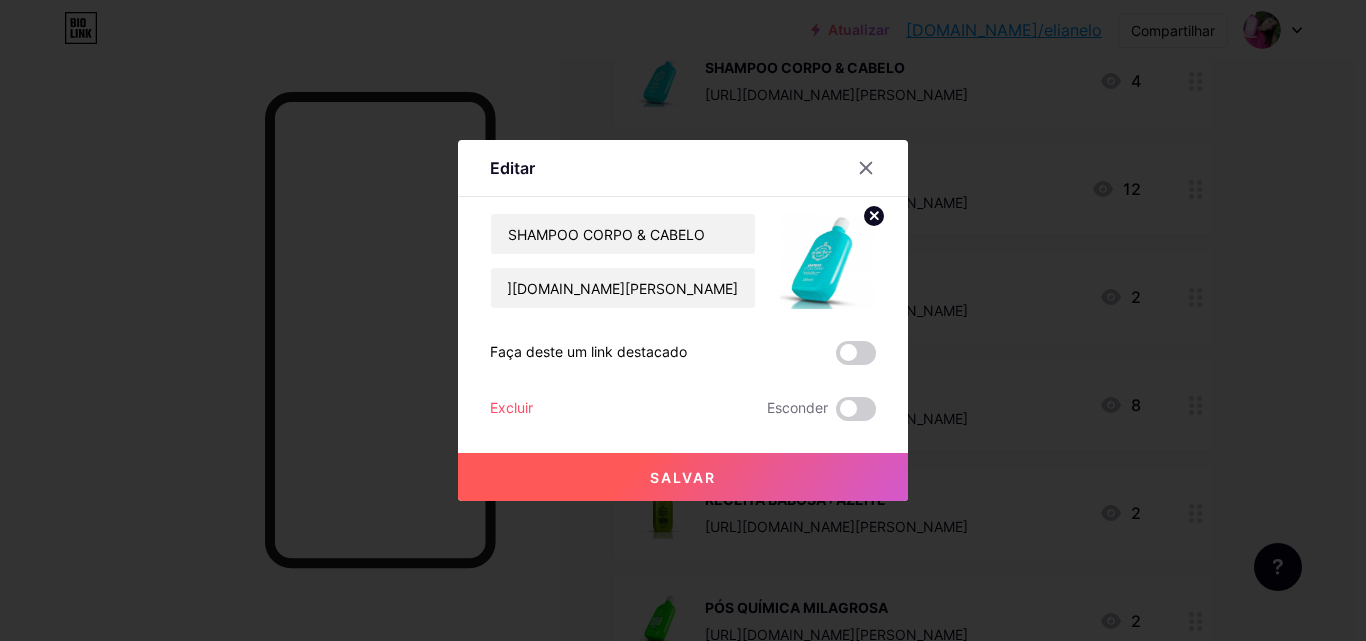 scroll, scrollTop: 0, scrollLeft: 0, axis: both 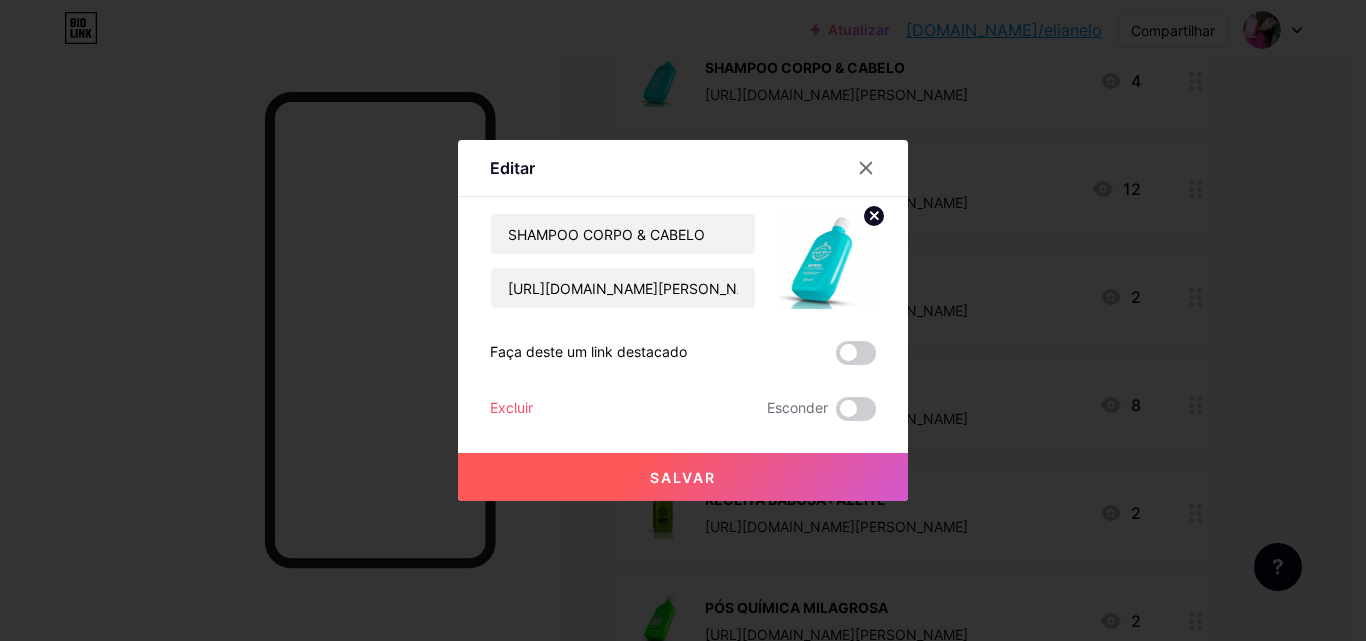 click on "Salvar" at bounding box center (683, 477) 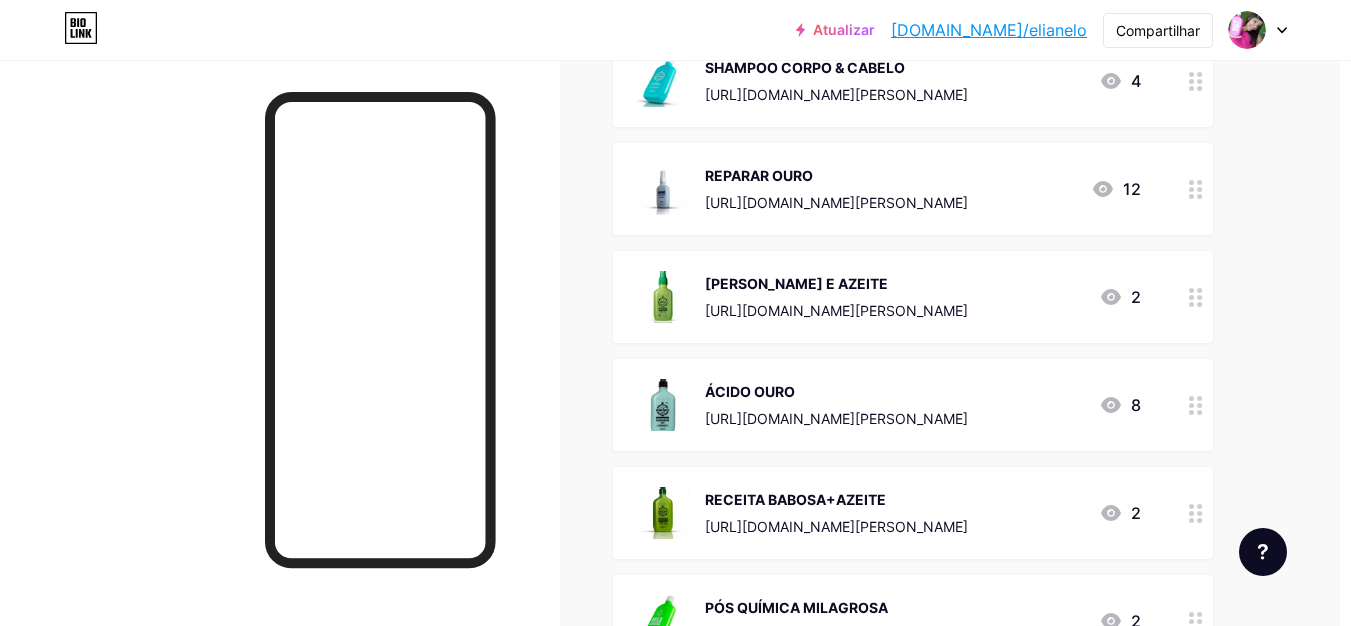 click on "https://consultora.goold.live/aff/3QINJCIG/ILAPLXMW" at bounding box center [836, 202] 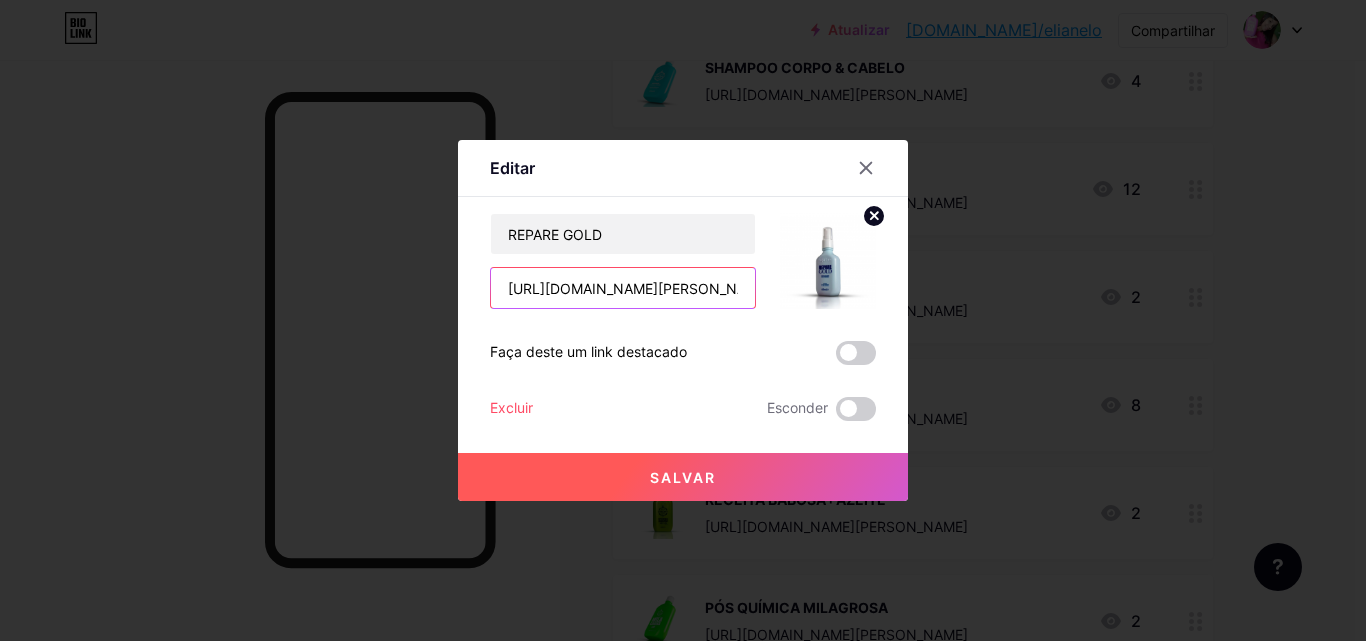 click on "https://consultora.goold.live/aff/3QINJCIG/ILAPLXMW" at bounding box center (623, 288) 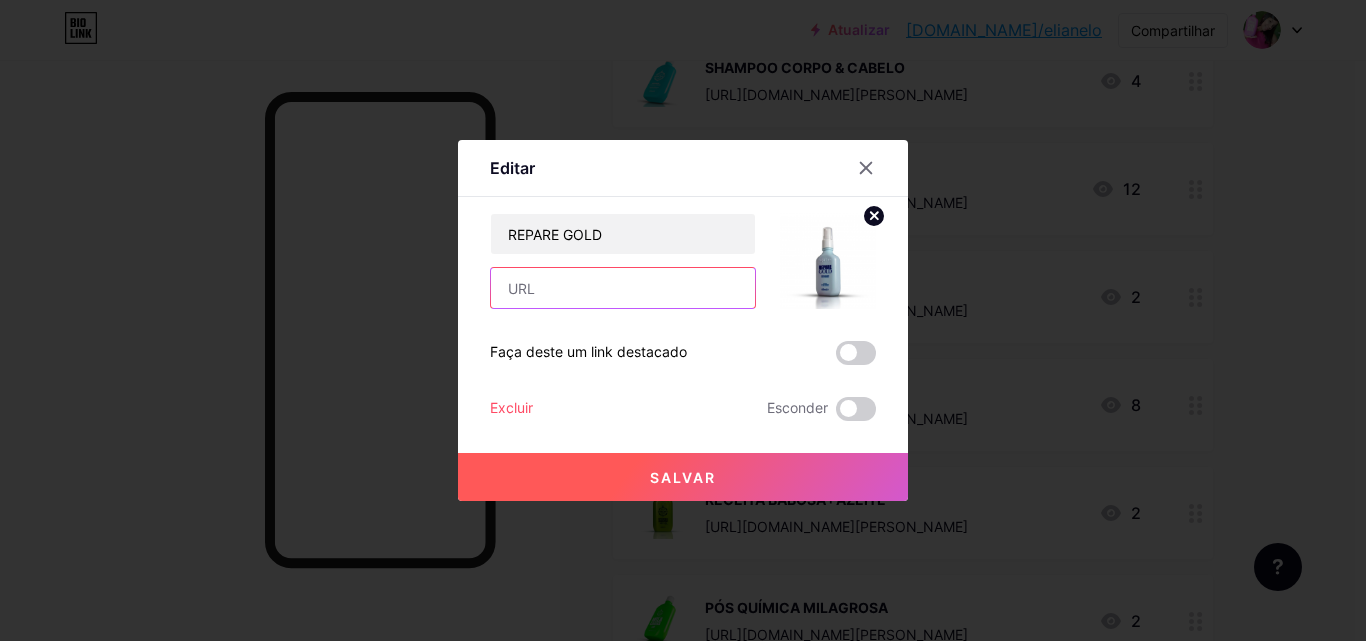 paste on "[URL][DOMAIN_NAME]" 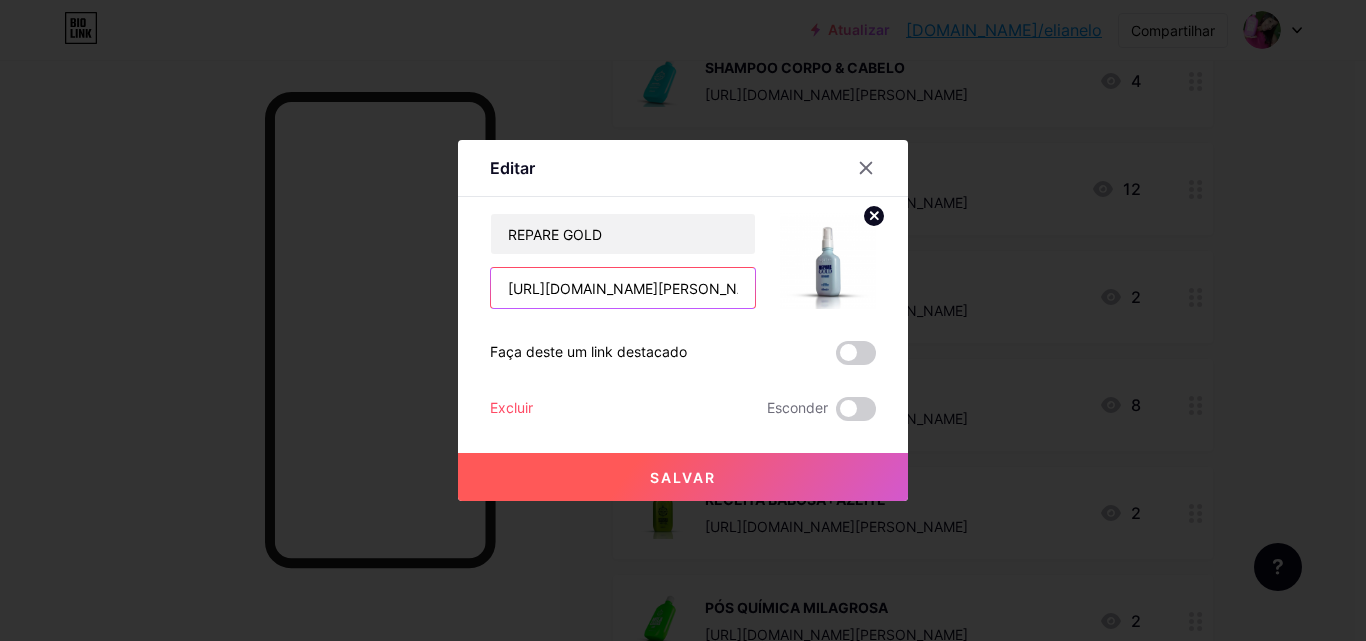 scroll, scrollTop: 0, scrollLeft: 77, axis: horizontal 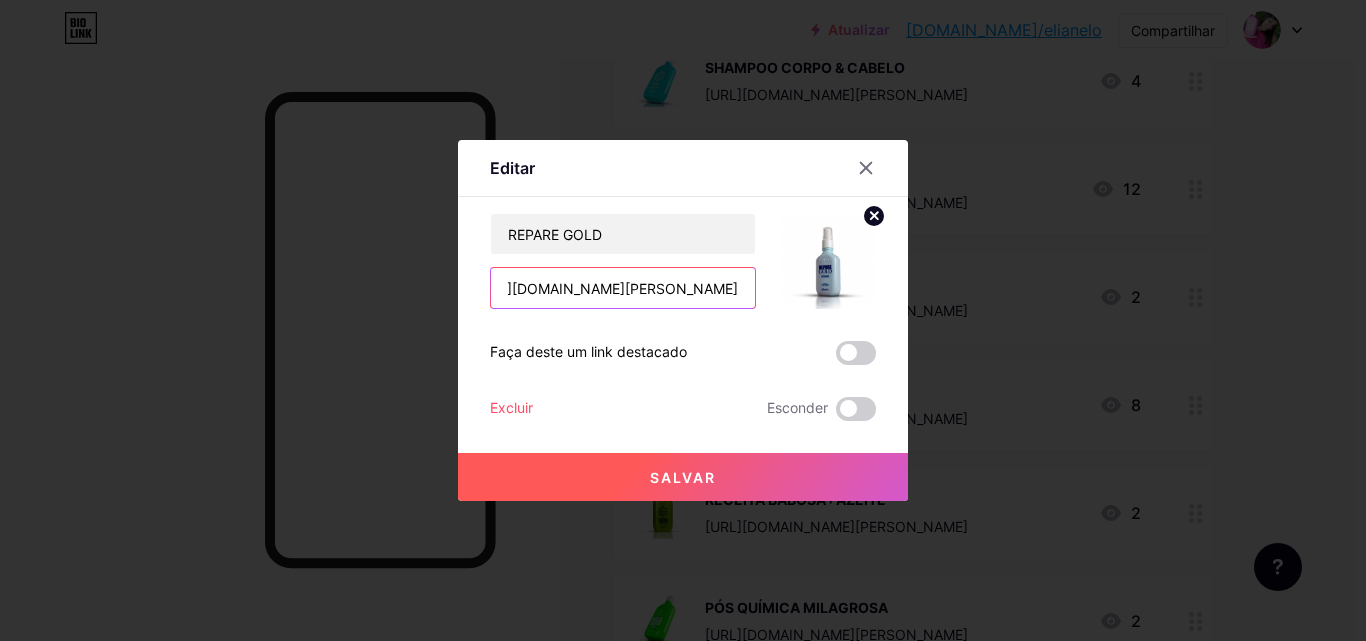 type on "[URL][DOMAIN_NAME]" 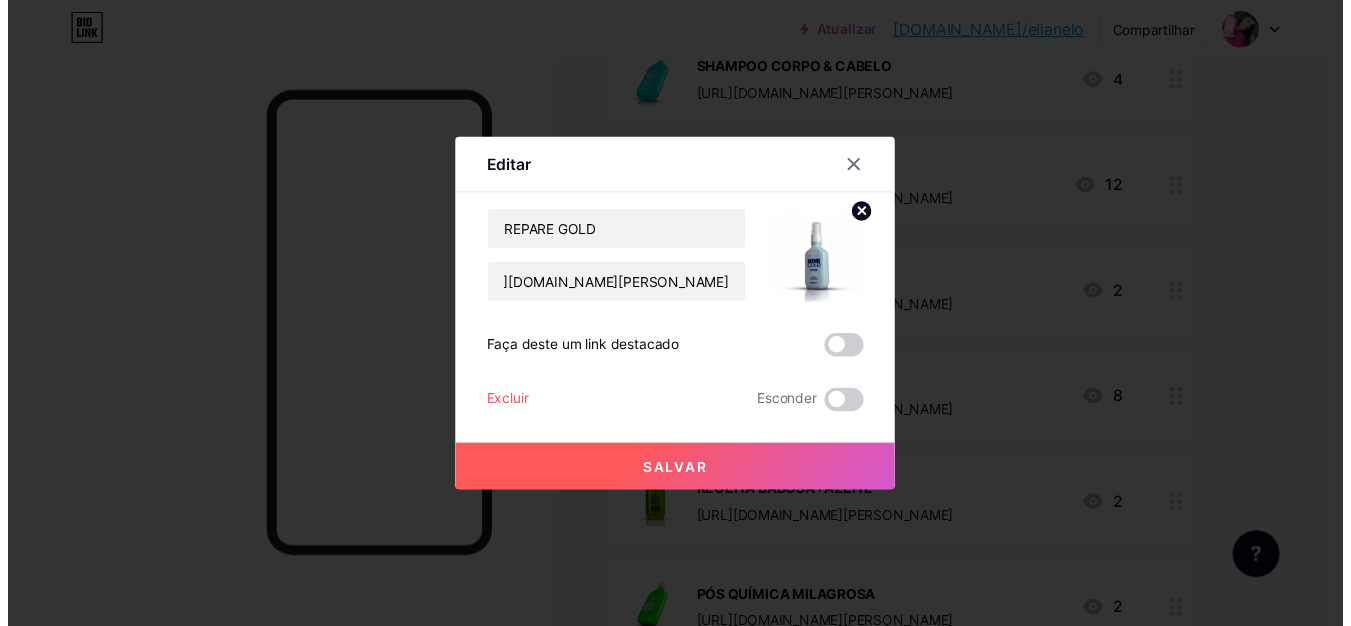 scroll, scrollTop: 0, scrollLeft: 0, axis: both 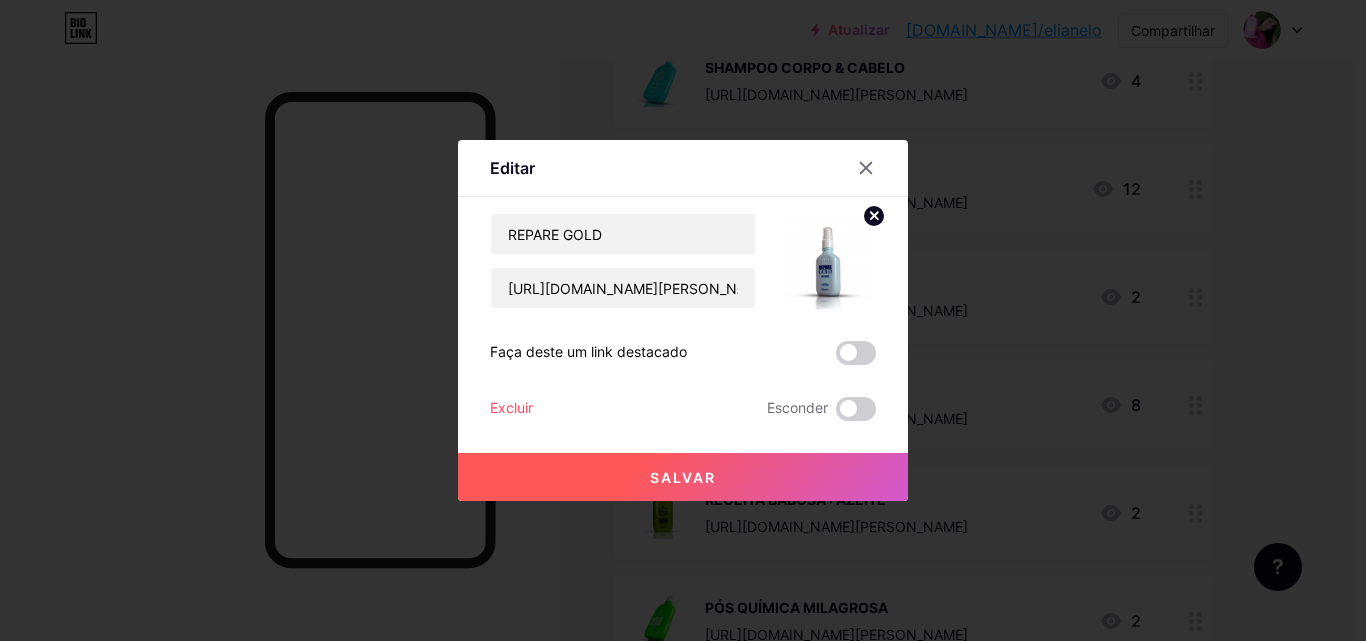 click on "Salvar" at bounding box center [683, 477] 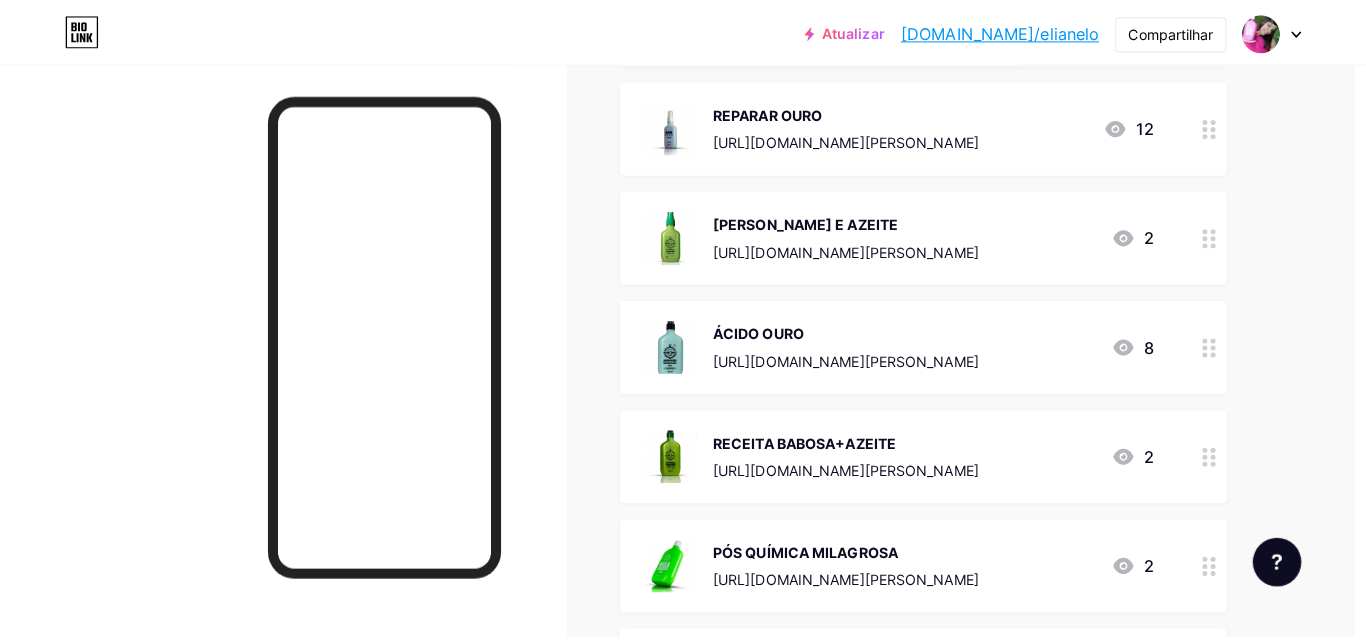 scroll, scrollTop: 5147, scrollLeft: 11, axis: both 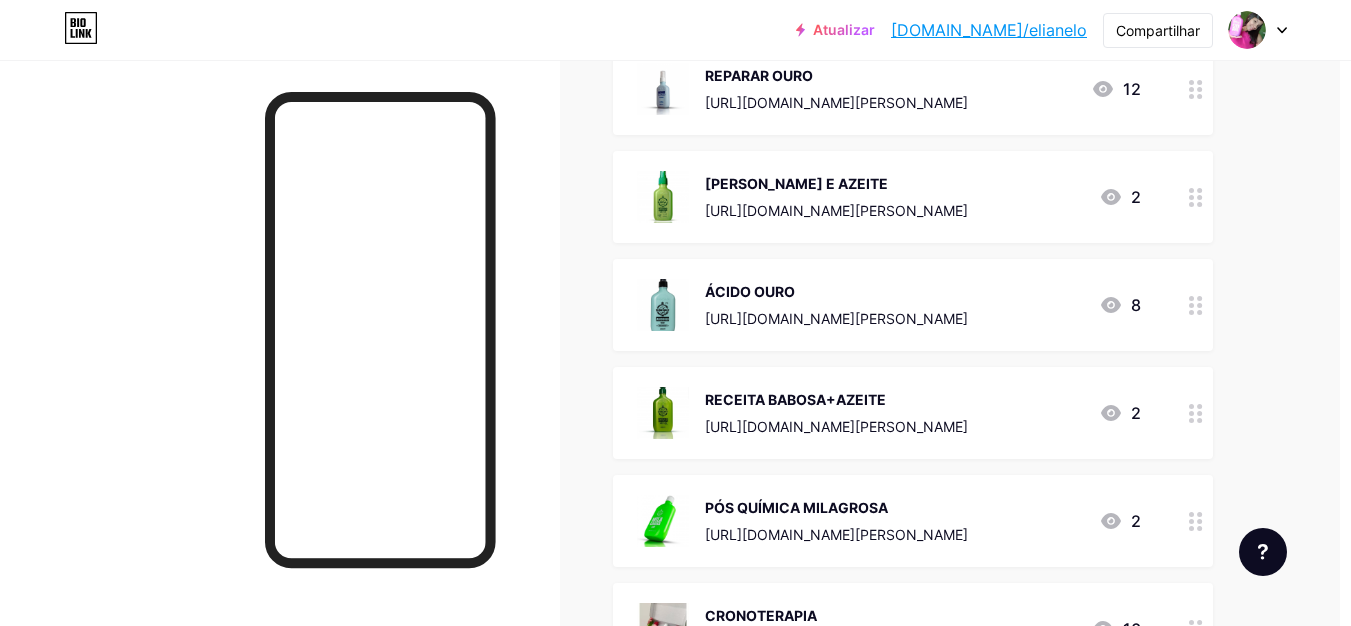 click on "CHEIRO BABOSA E AZEITE
https://consultora.goold.live/aff/6OI1PNBI/RI5JSQEH" at bounding box center (836, 197) 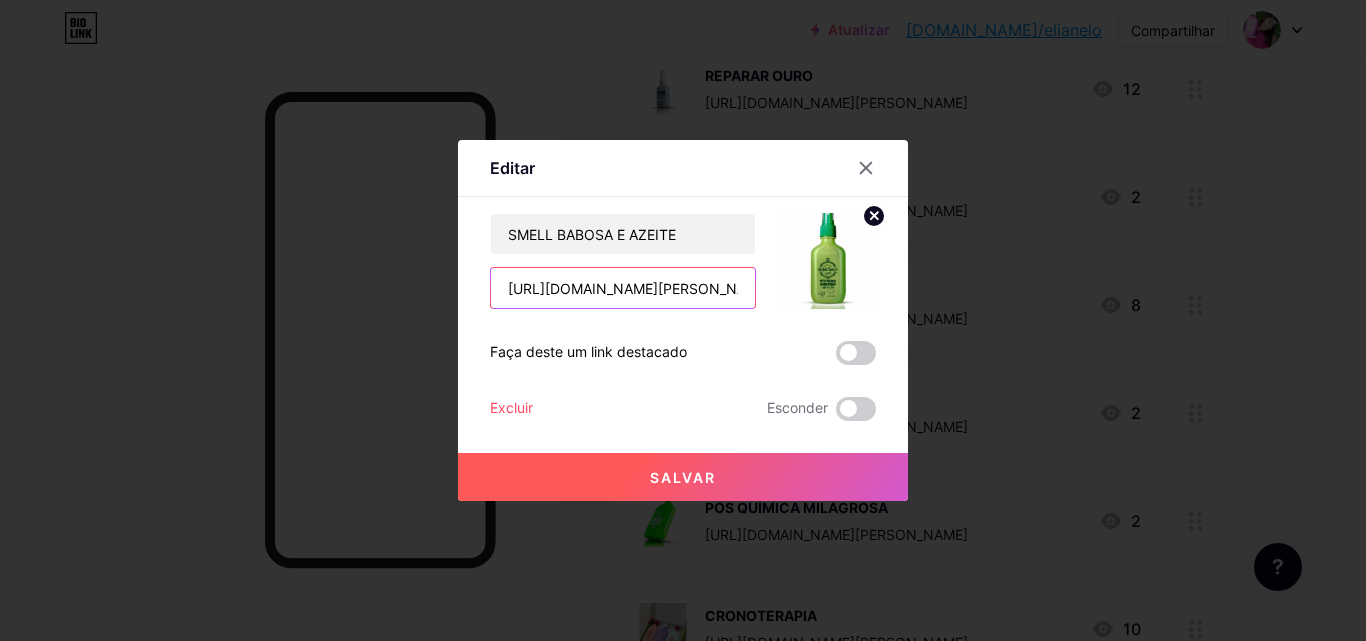 click on "https://consultora.goold.live/aff/6OI1PNBI/RI5JSQEH" at bounding box center (623, 288) 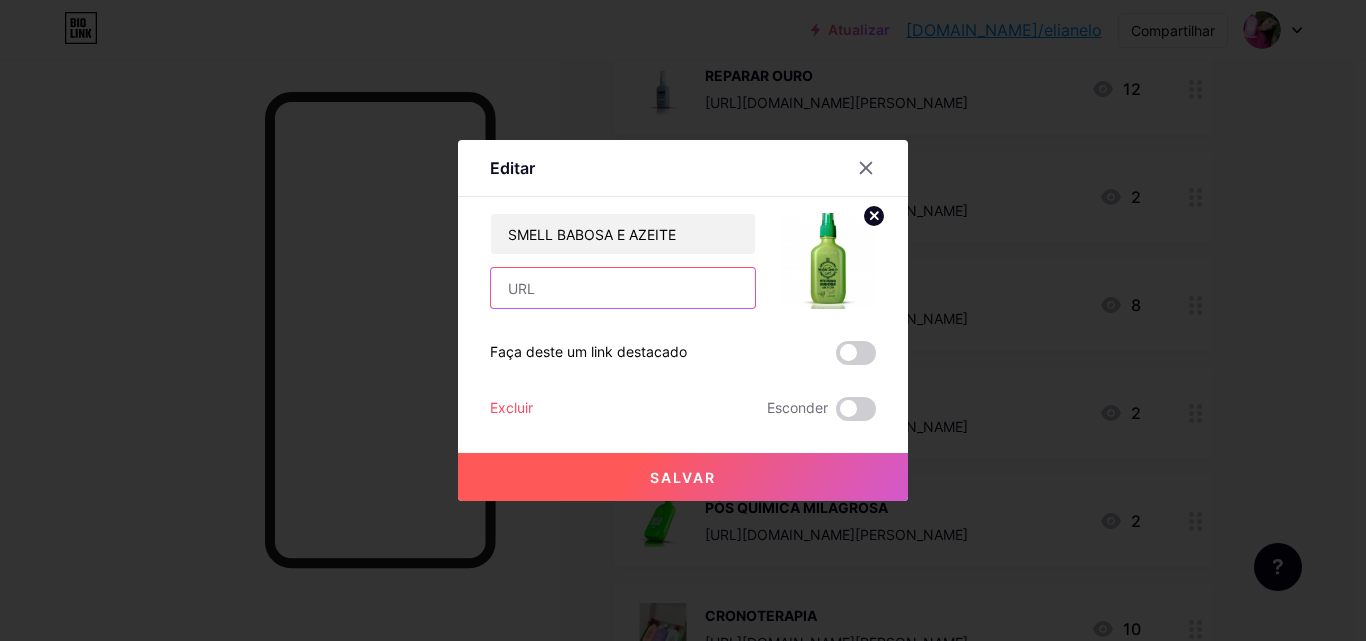 paste on "[URL][DOMAIN_NAME]" 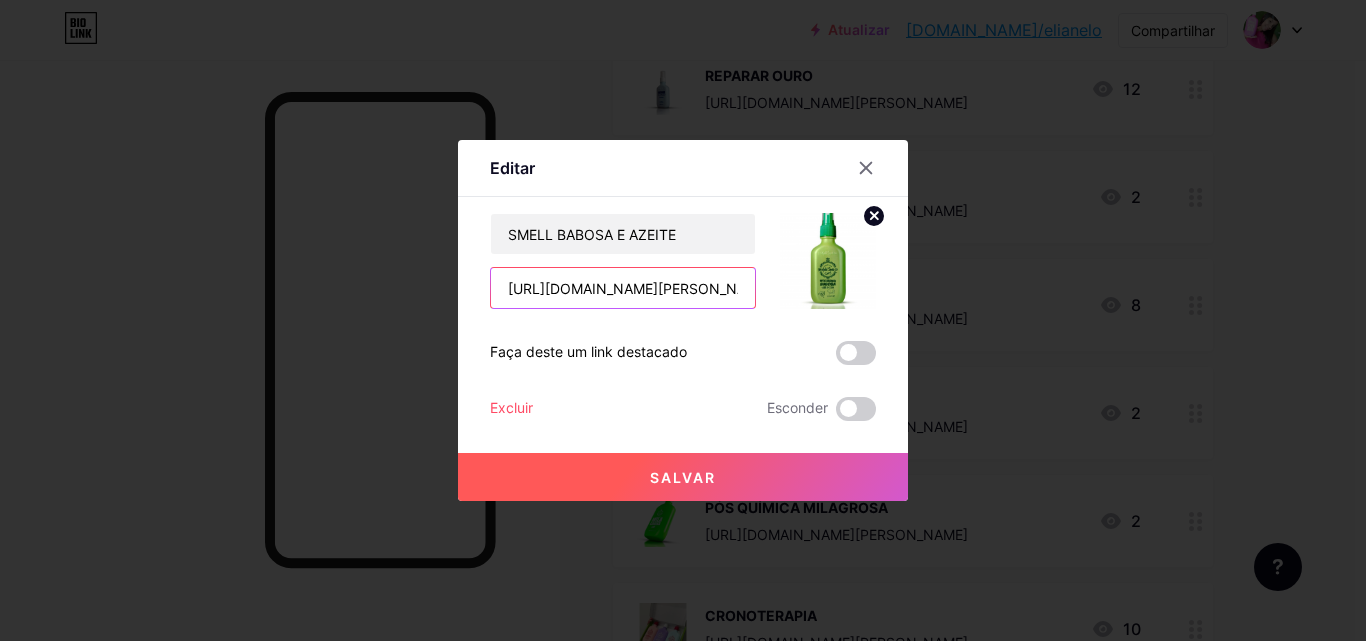 scroll, scrollTop: 0, scrollLeft: 75, axis: horizontal 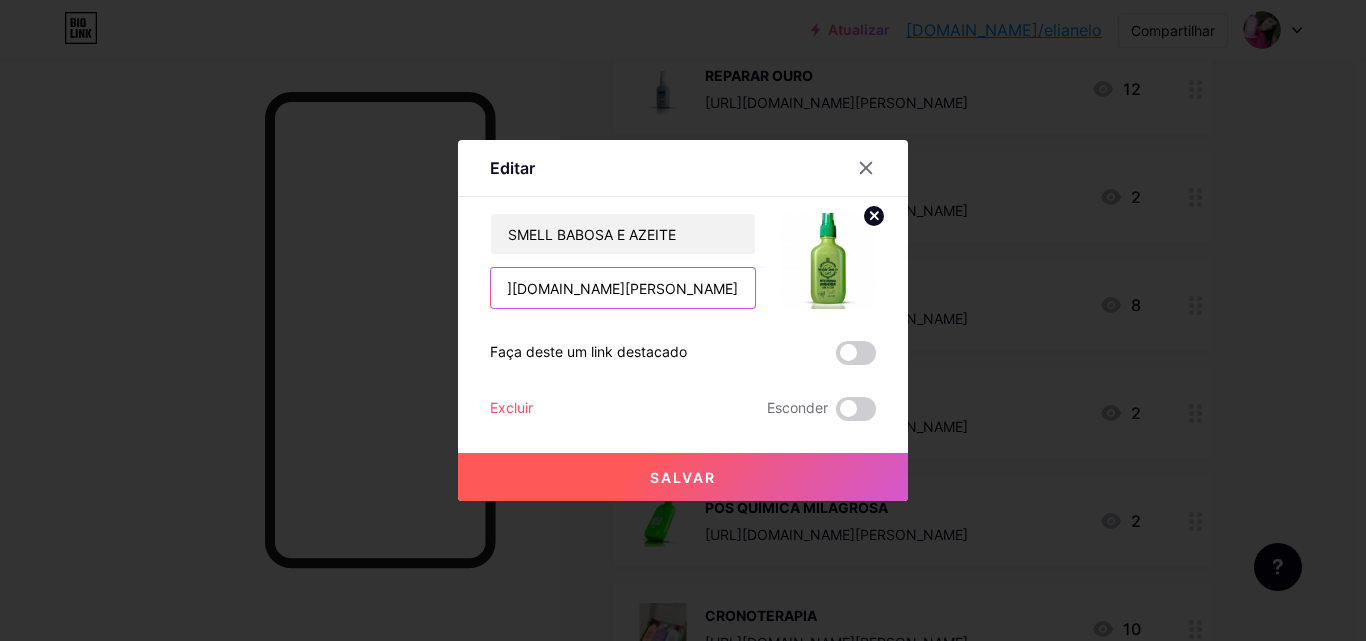 type on "[URL][DOMAIN_NAME]" 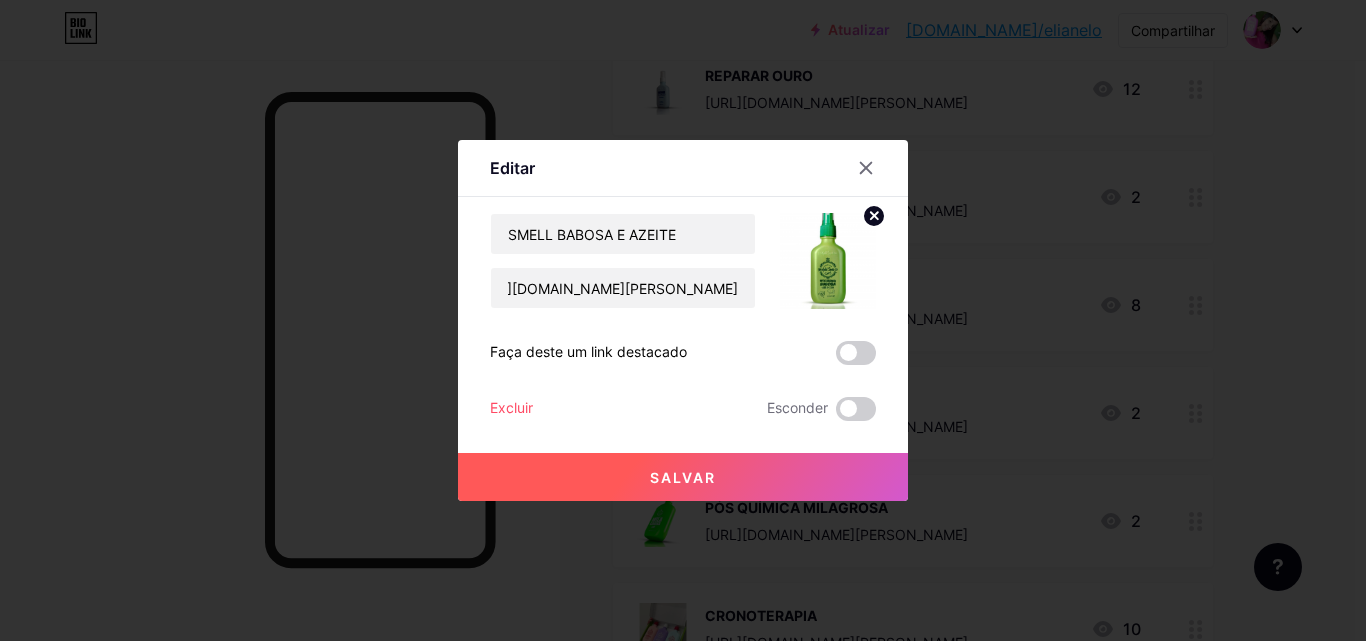 scroll, scrollTop: 0, scrollLeft: 0, axis: both 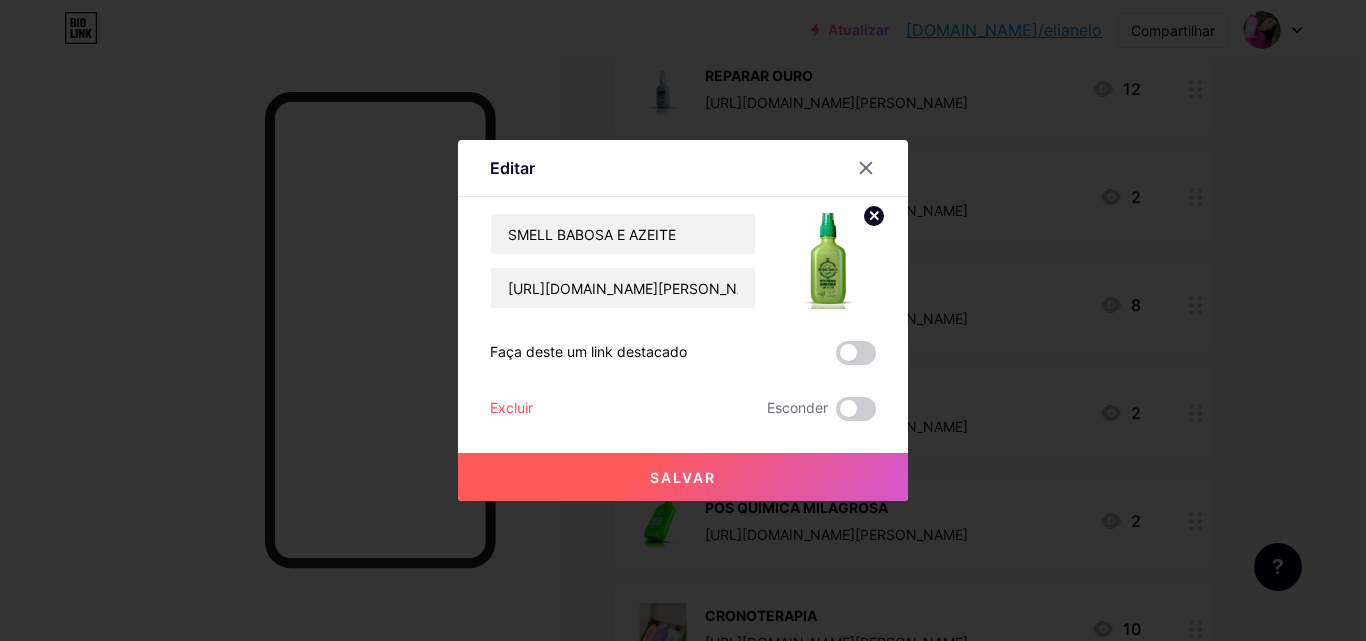 click on "Salvar" at bounding box center (683, 477) 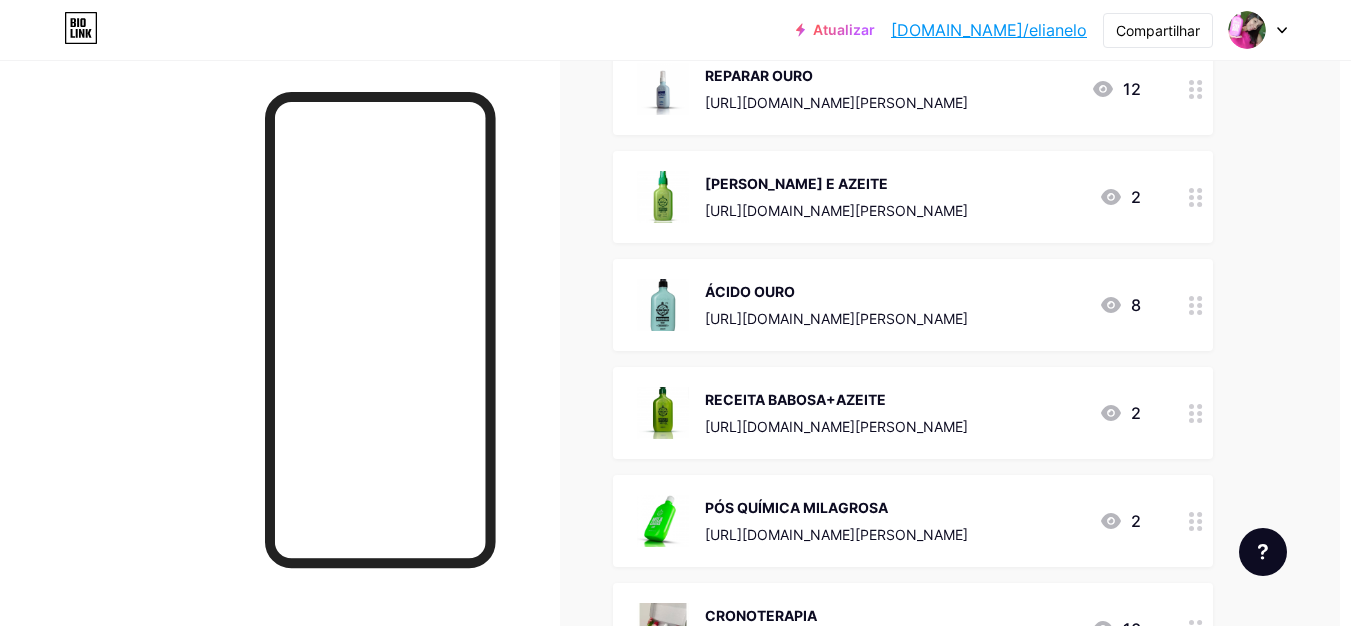 click on "ÁCIDO OURO" at bounding box center (750, 291) 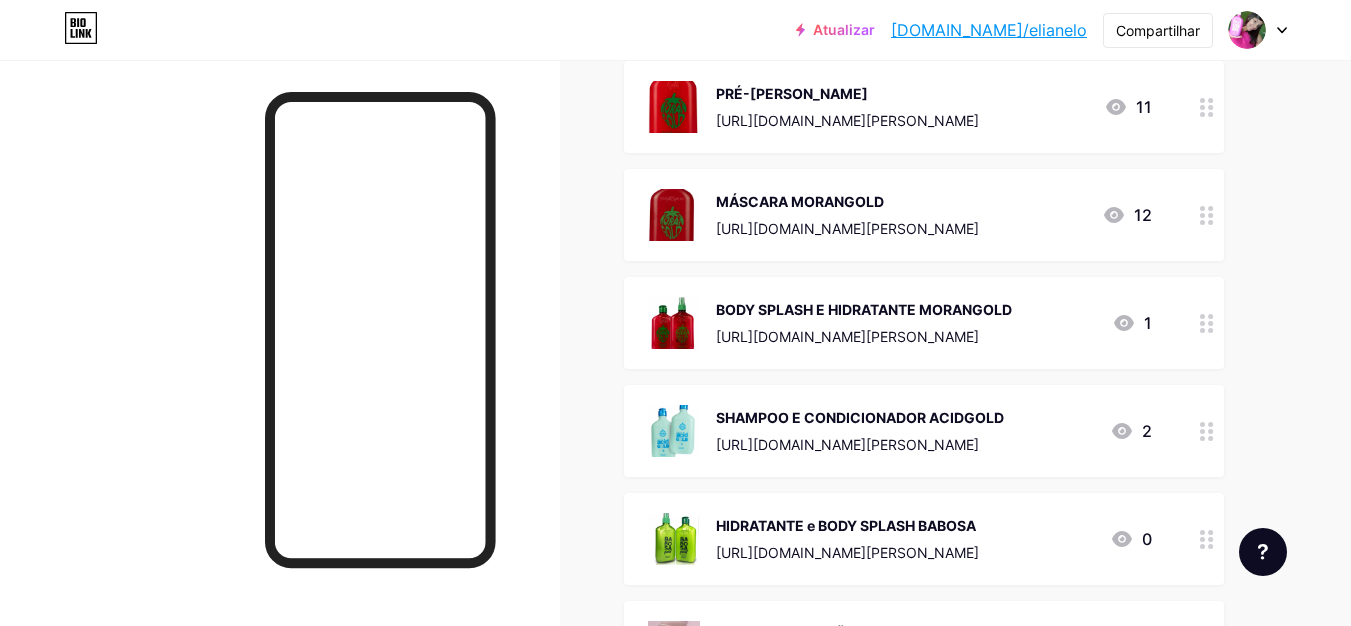 scroll, scrollTop: 2600, scrollLeft: 0, axis: vertical 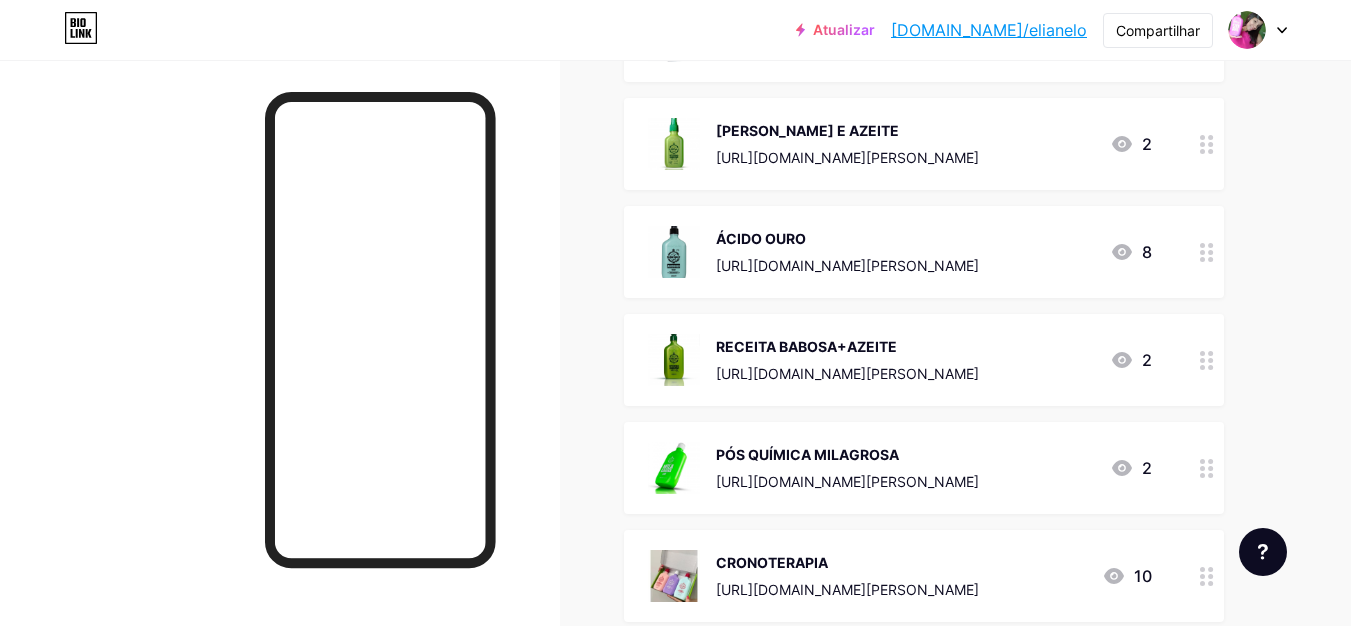 click on "ÁCIDO OURO" at bounding box center (761, 238) 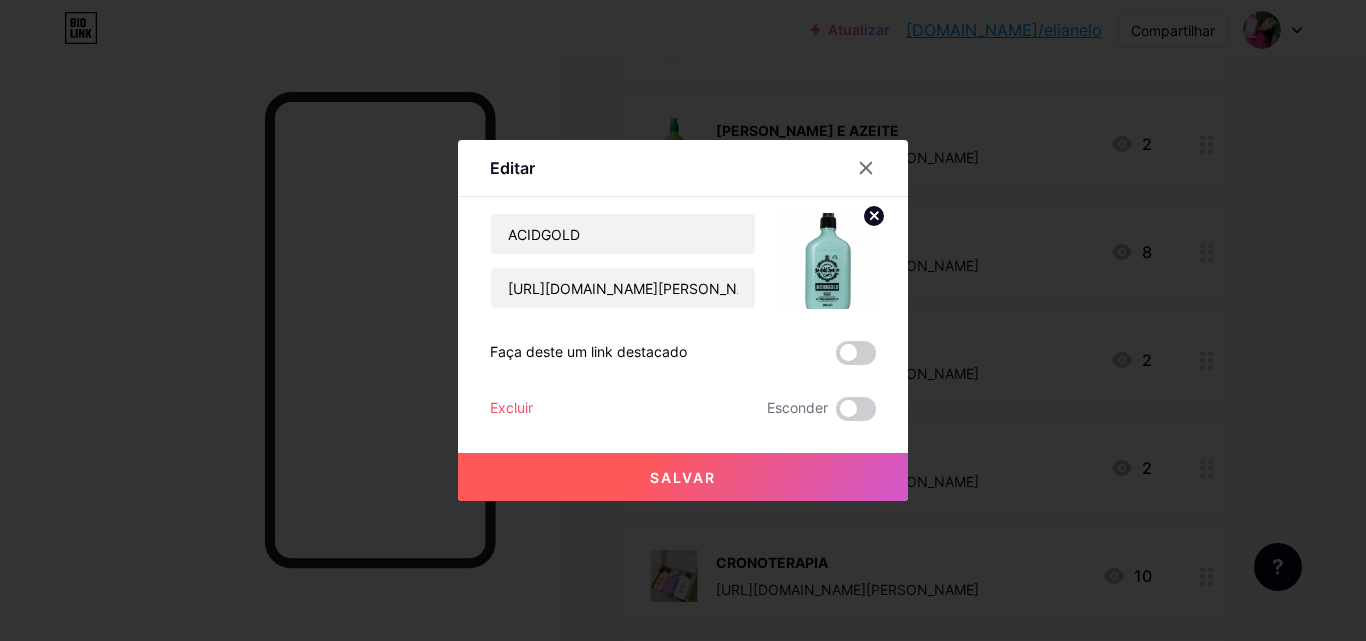 click at bounding box center (828, 261) 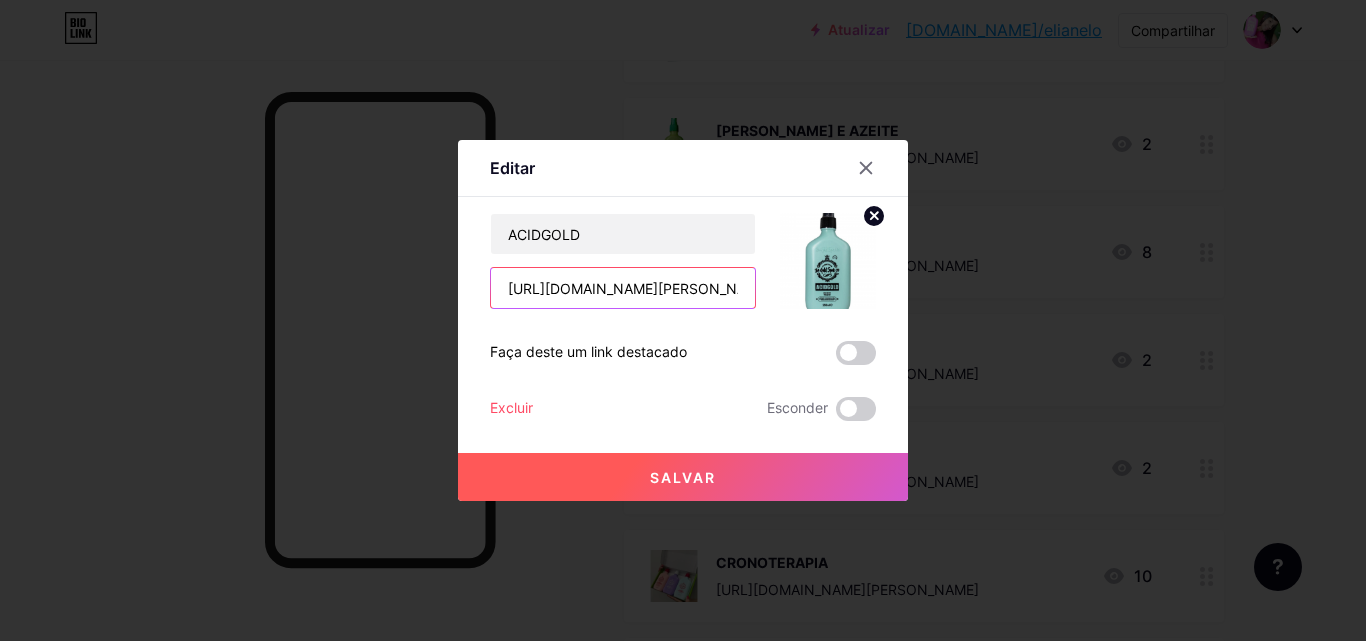 click on "[URL][DOMAIN_NAME][PERSON_NAME]" at bounding box center (623, 288) 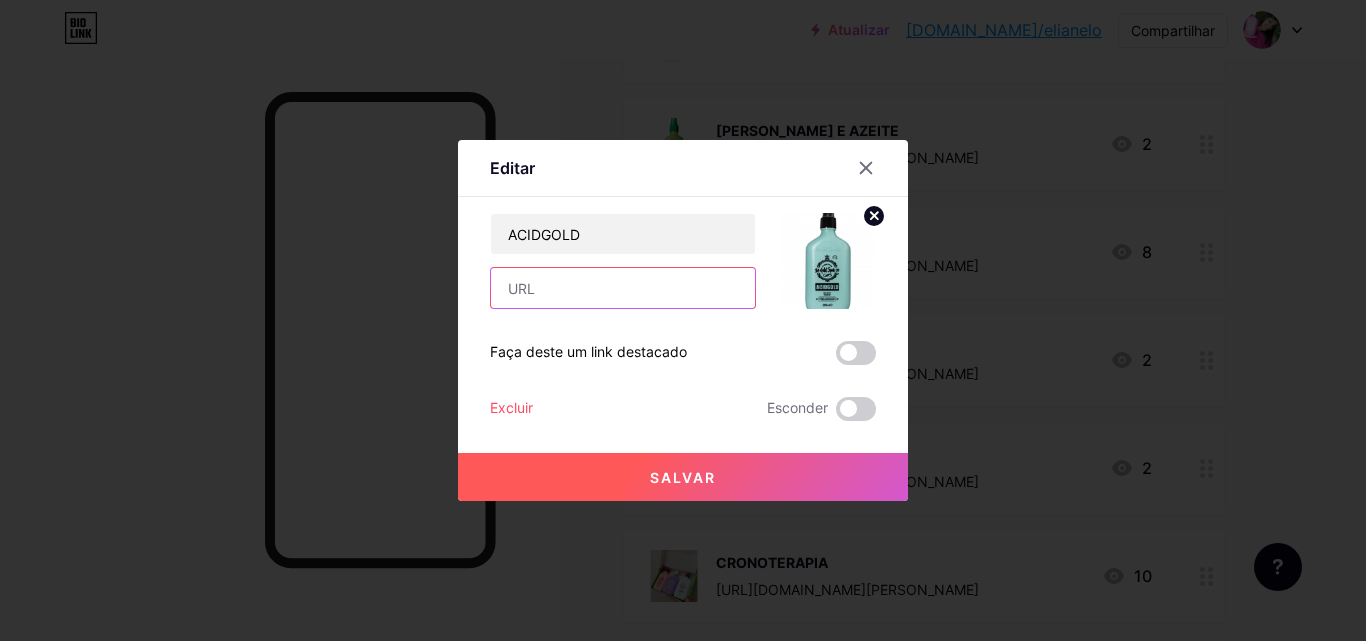 paste on "[URL][DOMAIN_NAME][PERSON_NAME]" 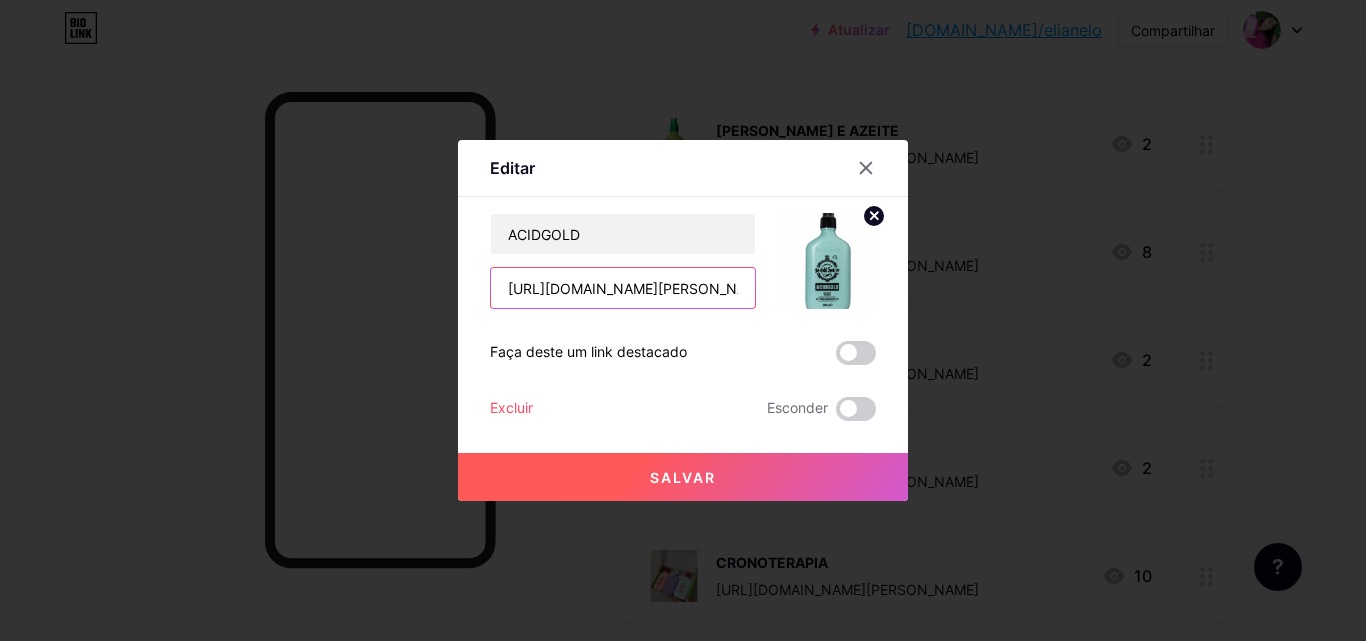 scroll, scrollTop: 0, scrollLeft: 77, axis: horizontal 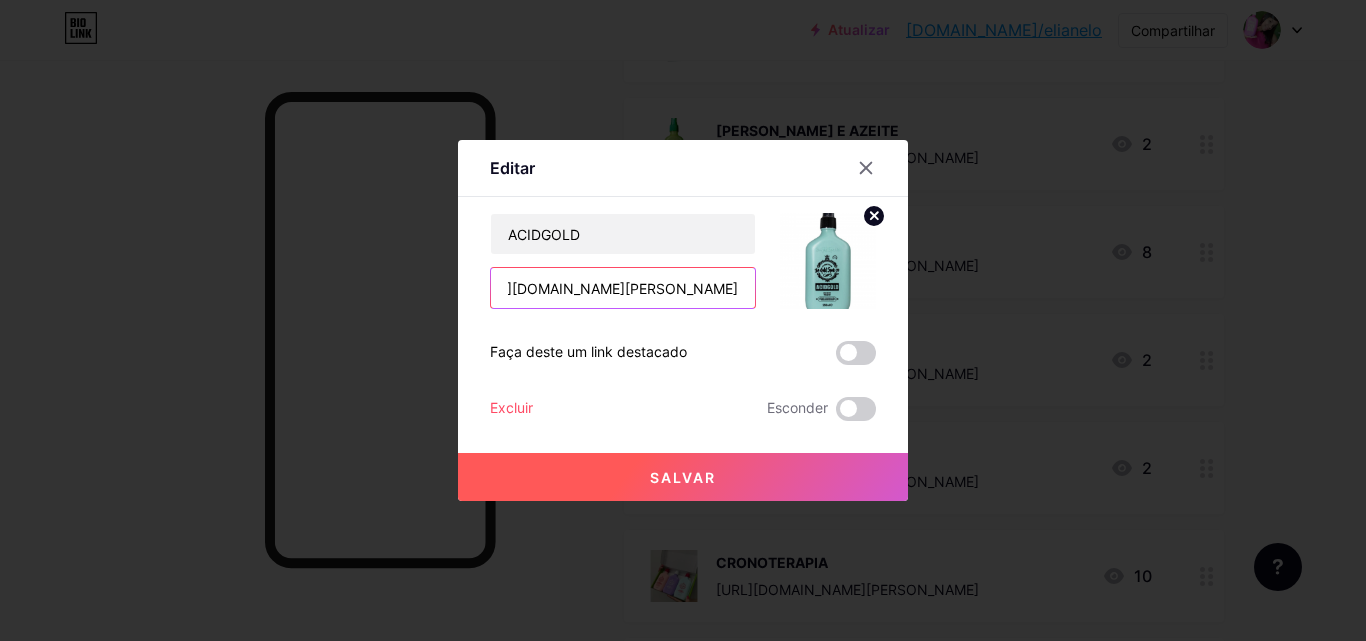 type on "[URL][DOMAIN_NAME][PERSON_NAME]" 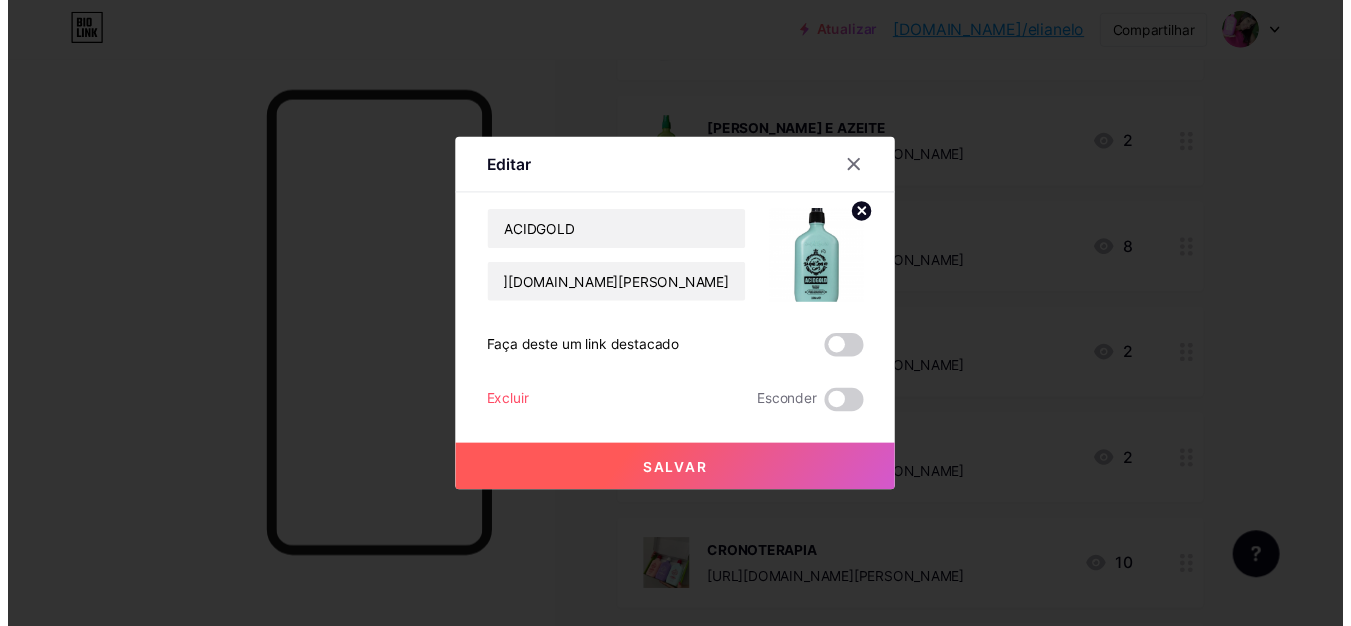 scroll, scrollTop: 0, scrollLeft: 0, axis: both 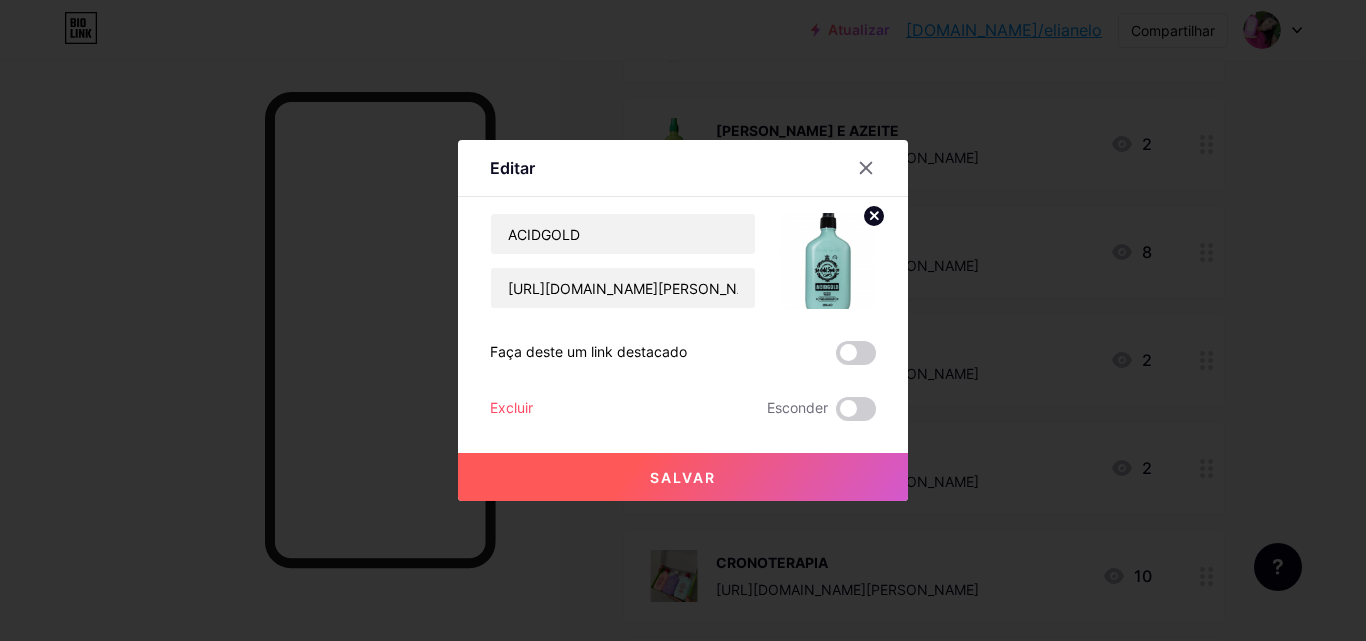 click on "Salvar" at bounding box center (683, 477) 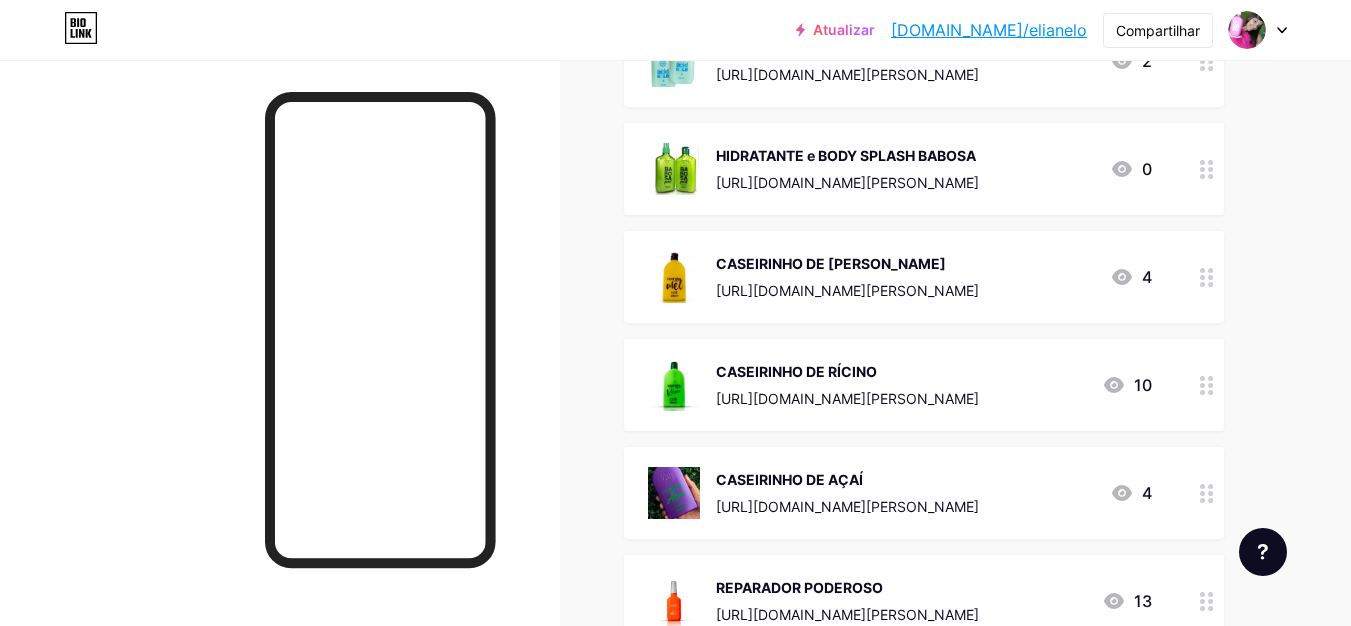 scroll, scrollTop: 2500, scrollLeft: 0, axis: vertical 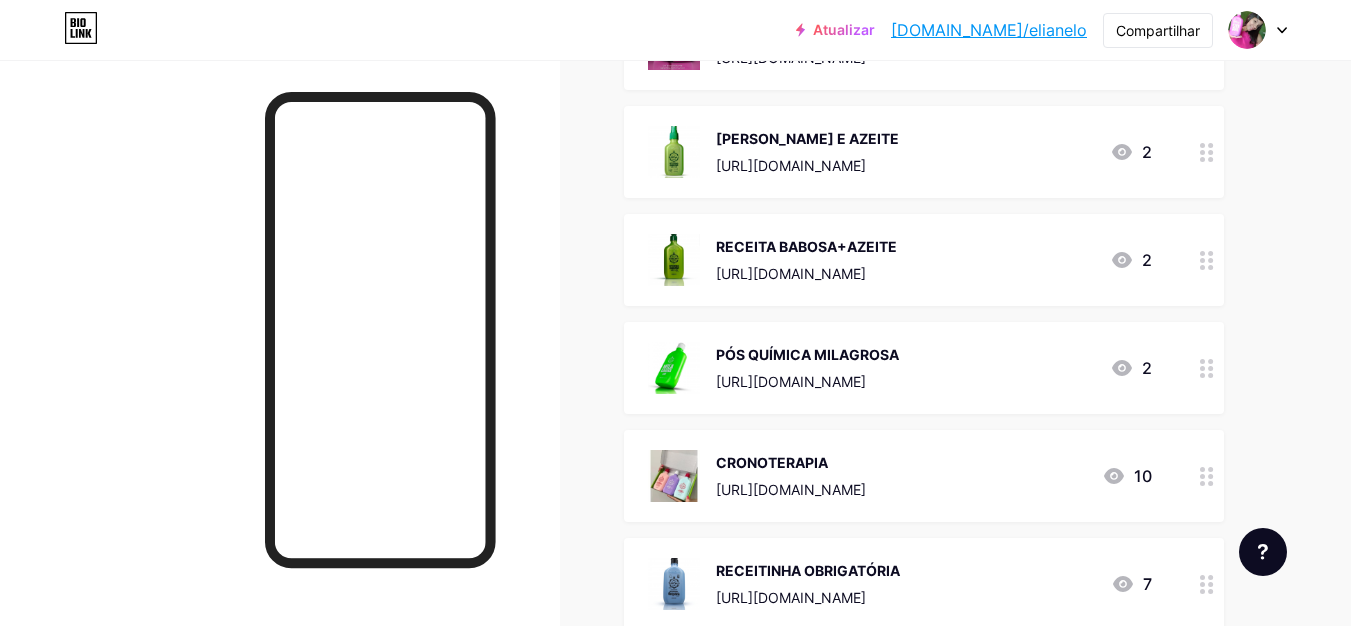 click on "RECEITA BABOSA+AZEITE" at bounding box center (806, 246) 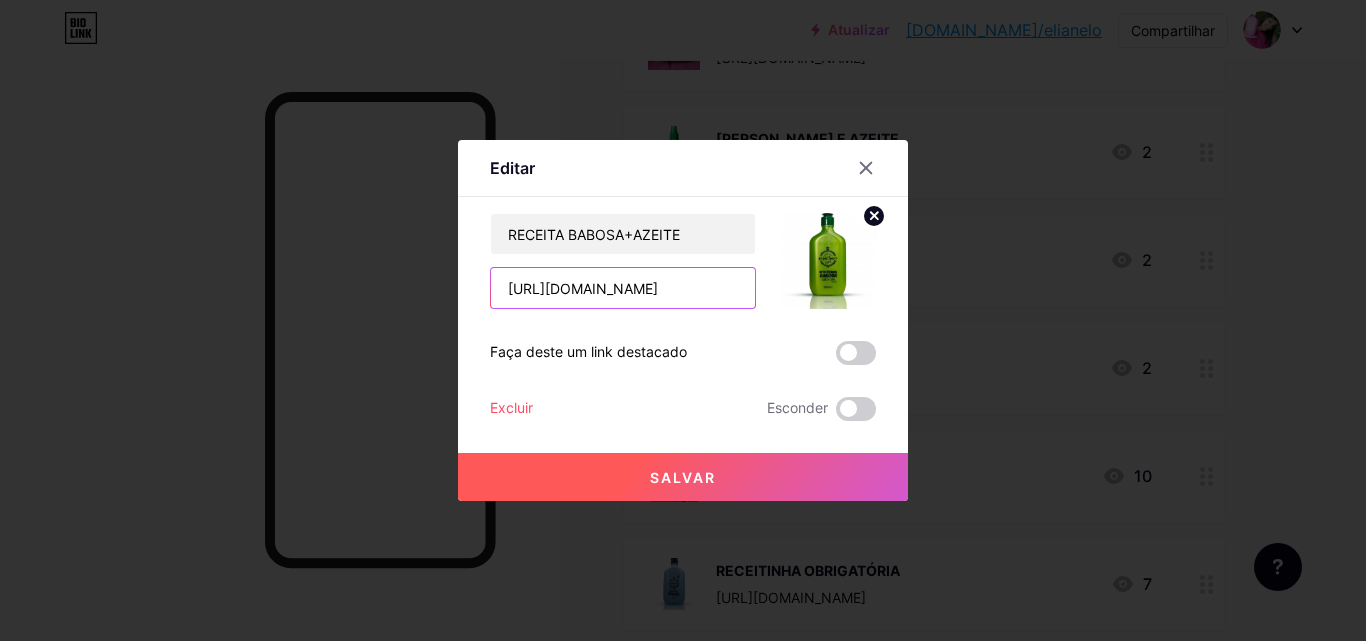 click on "[URL][DOMAIN_NAME]" at bounding box center [623, 288] 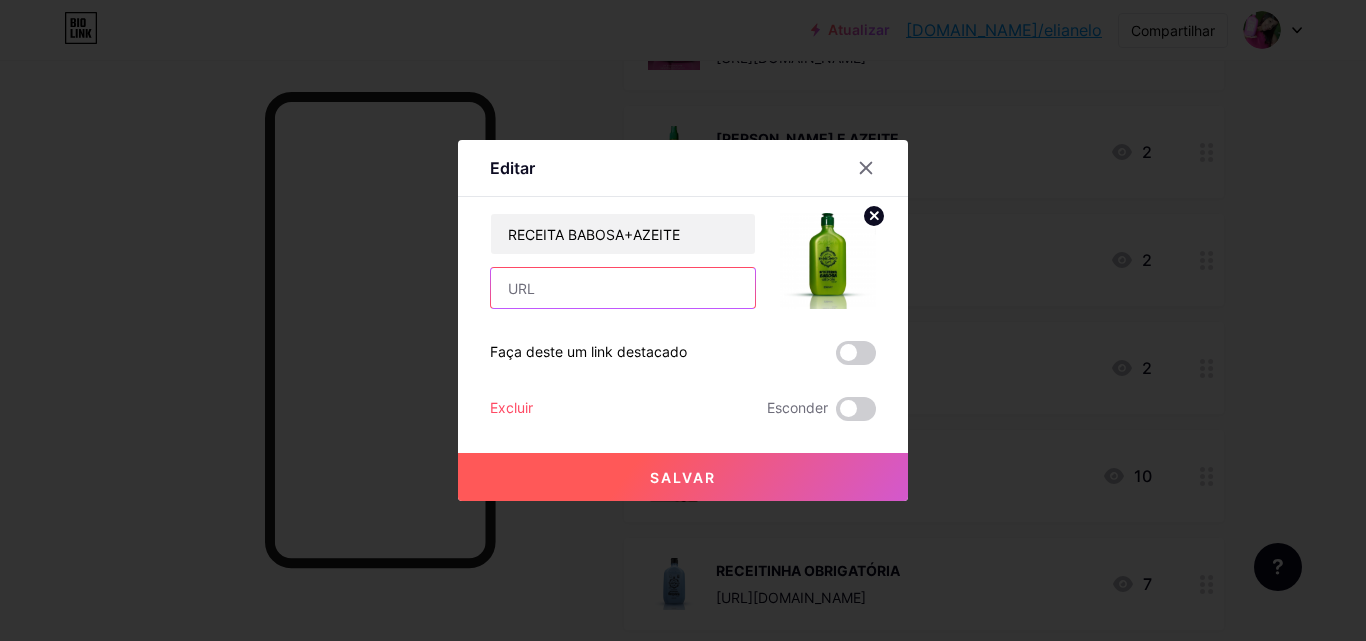 paste on "[URL][DOMAIN_NAME]" 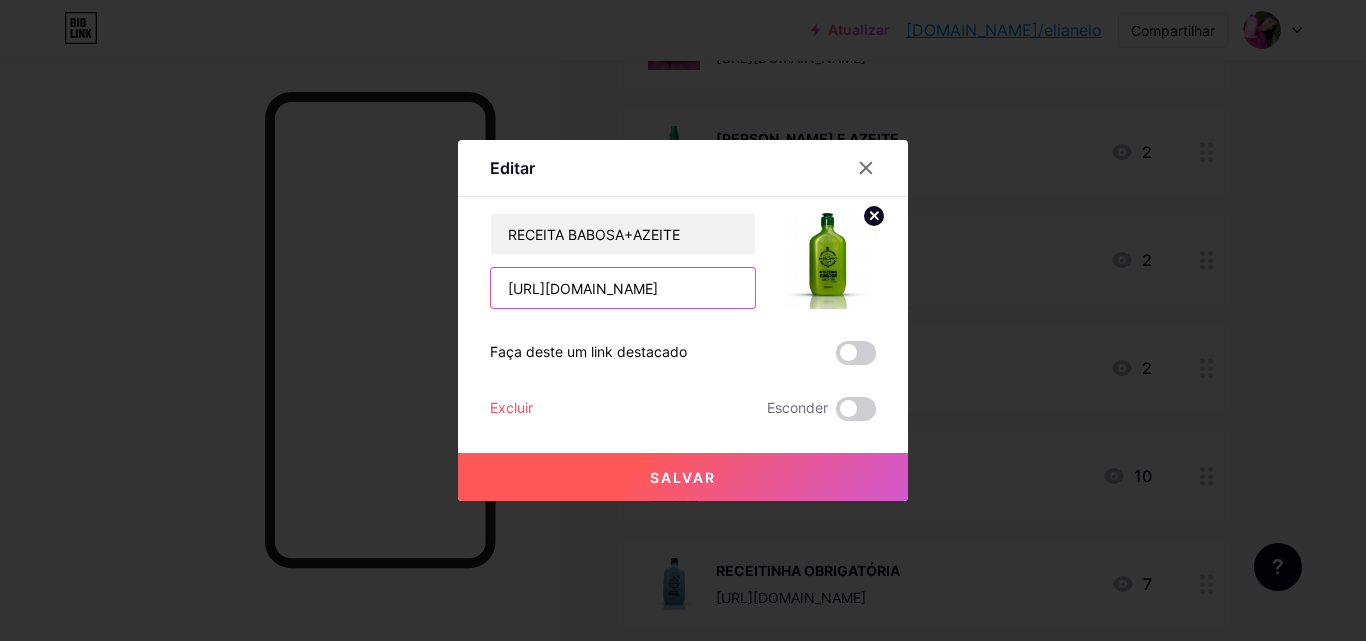 scroll, scrollTop: 0, scrollLeft: 81, axis: horizontal 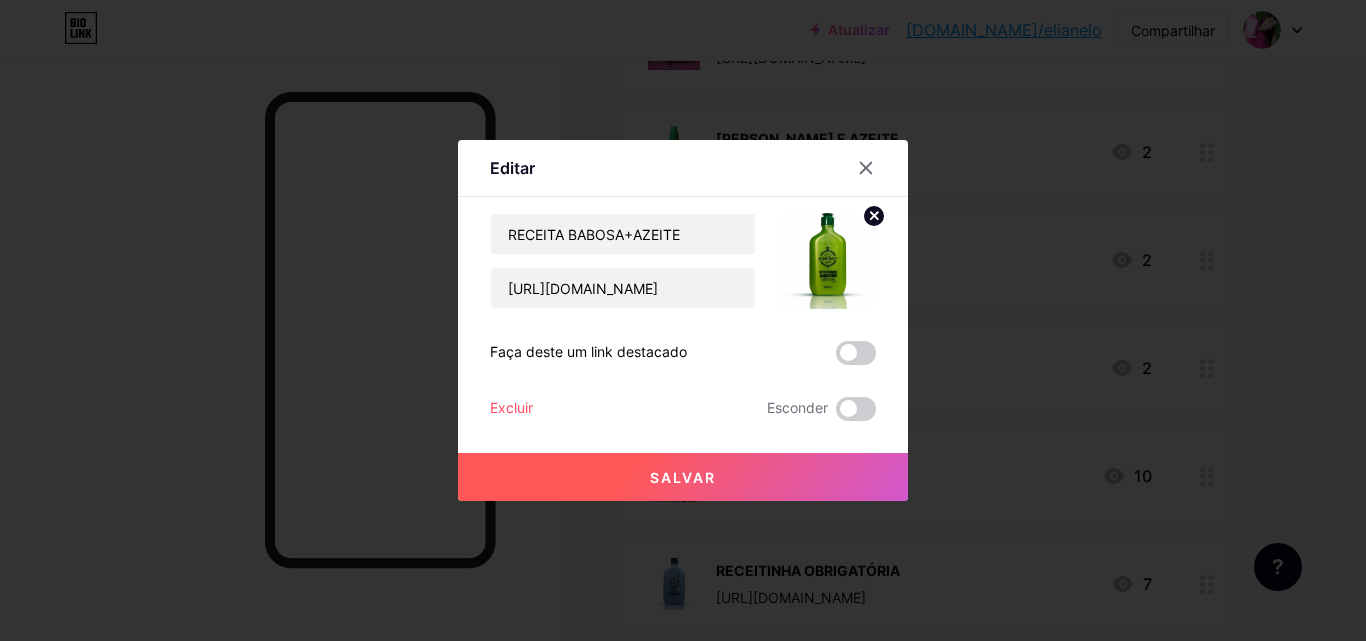 click on "Salvar" at bounding box center [683, 477] 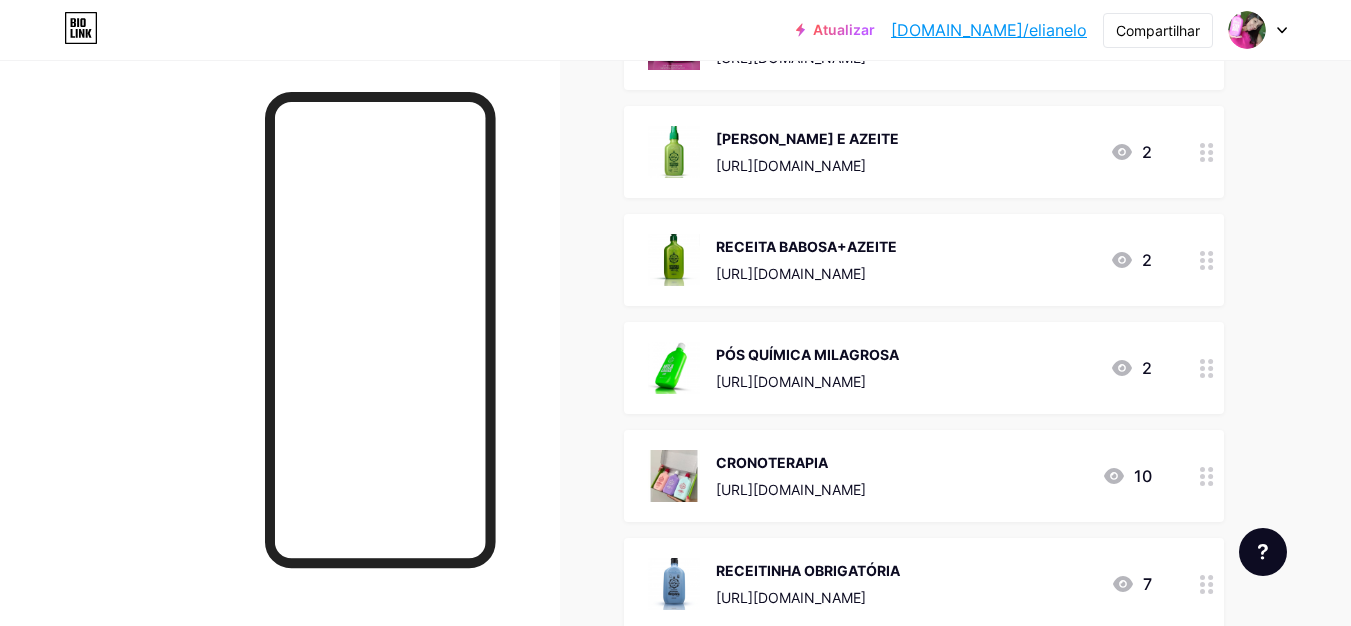click on "PÓS QUÍMICA MILAGROSA" at bounding box center [807, 354] 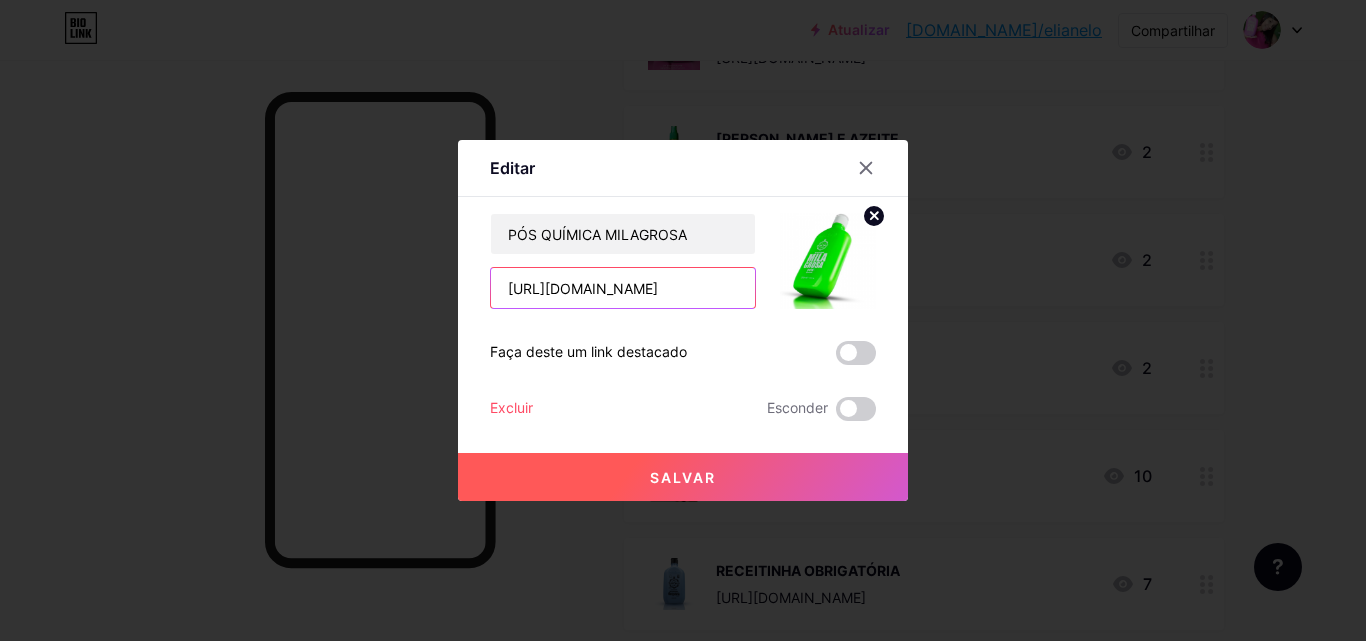 click on "[URL][DOMAIN_NAME]" at bounding box center [623, 288] 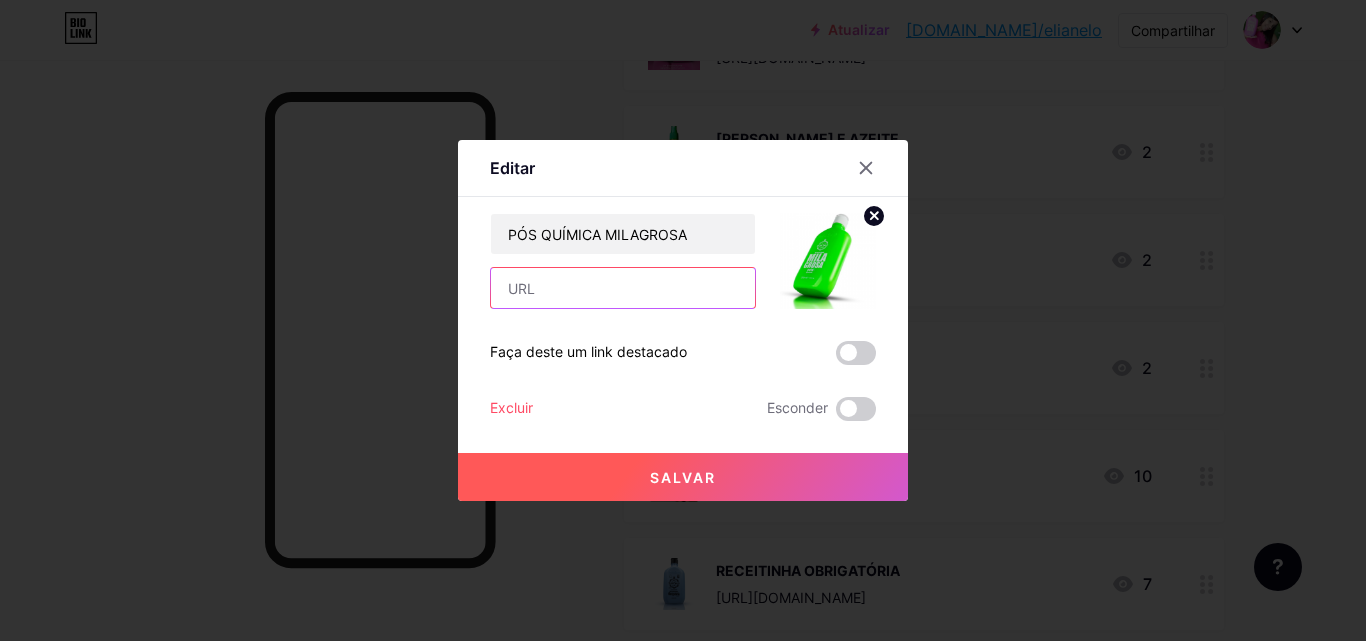 paste on "[URL][DOMAIN_NAME]" 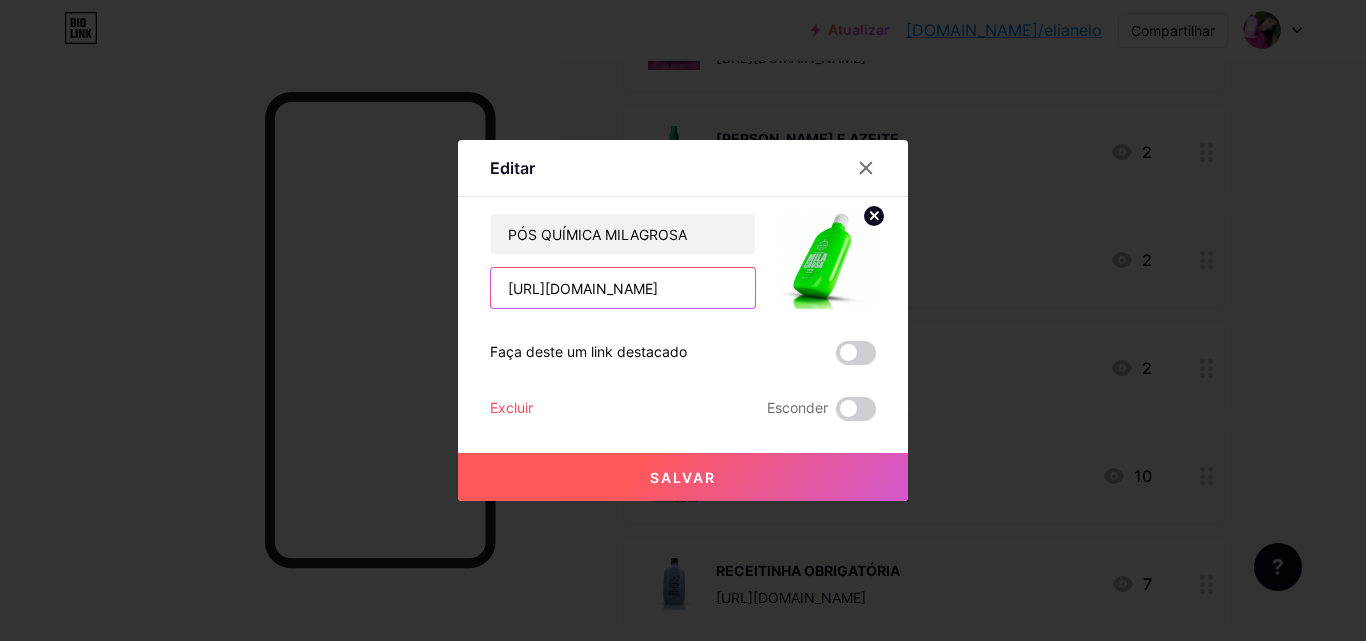 scroll, scrollTop: 0, scrollLeft: 80, axis: horizontal 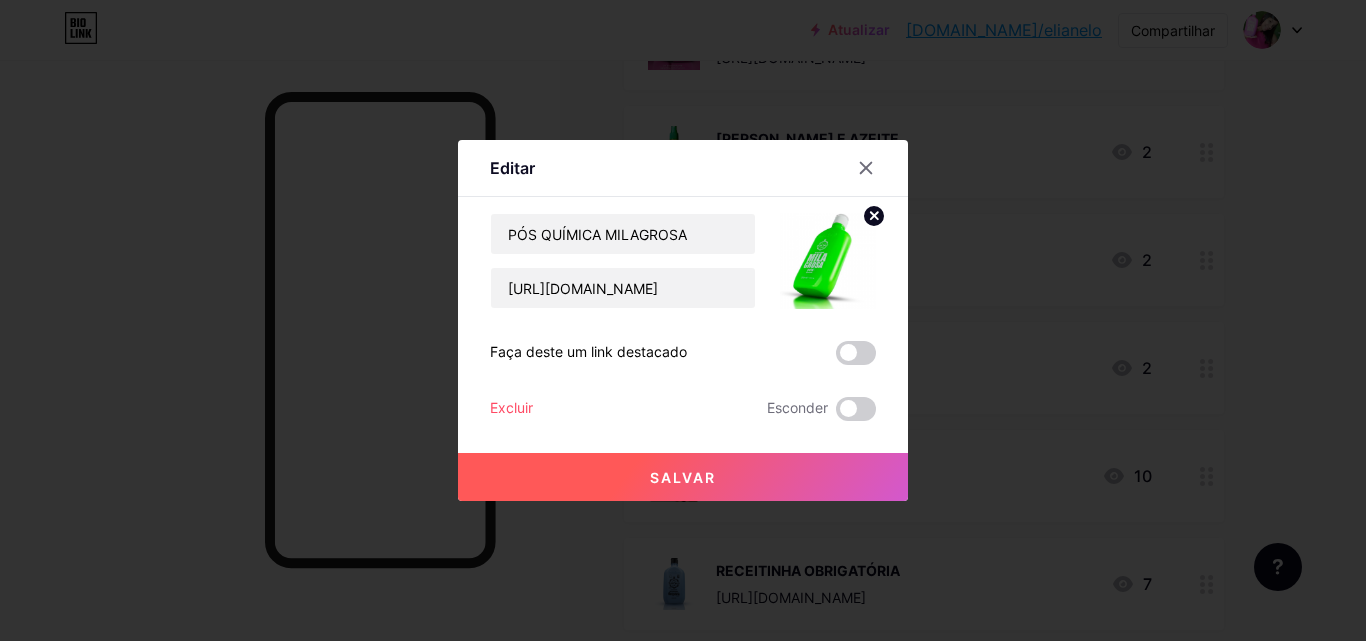 click on "Salvar" at bounding box center (683, 477) 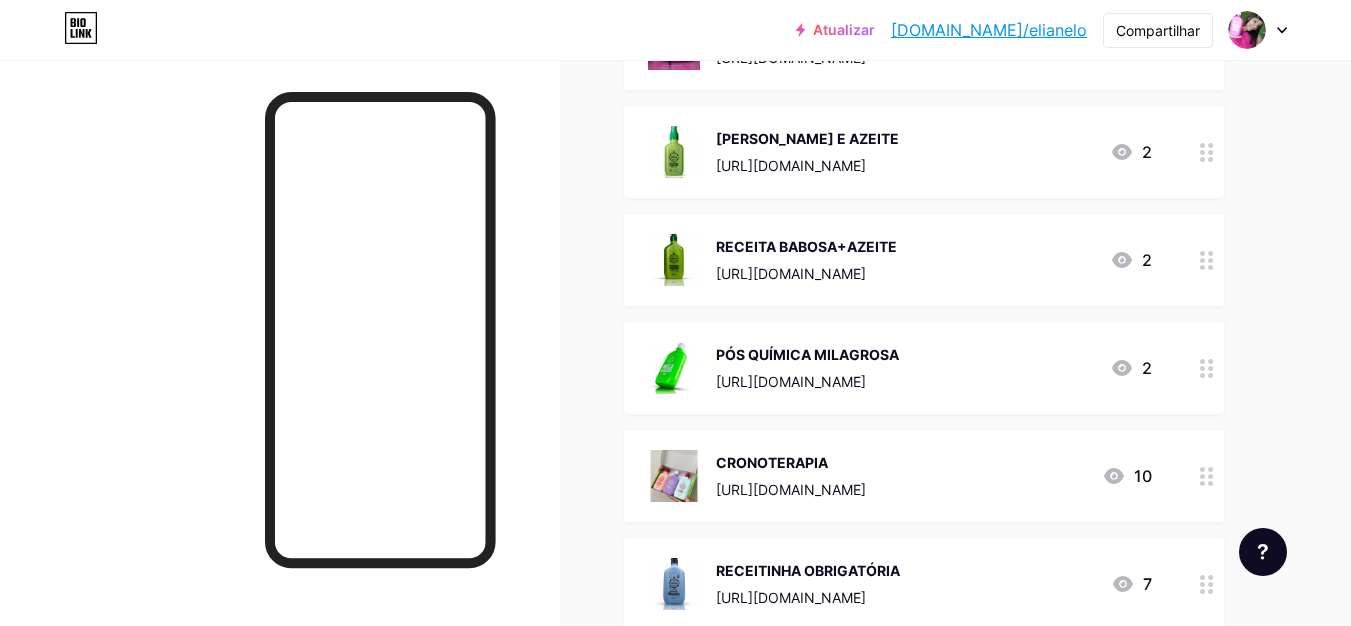 click on "[URL][DOMAIN_NAME]" at bounding box center (791, 489) 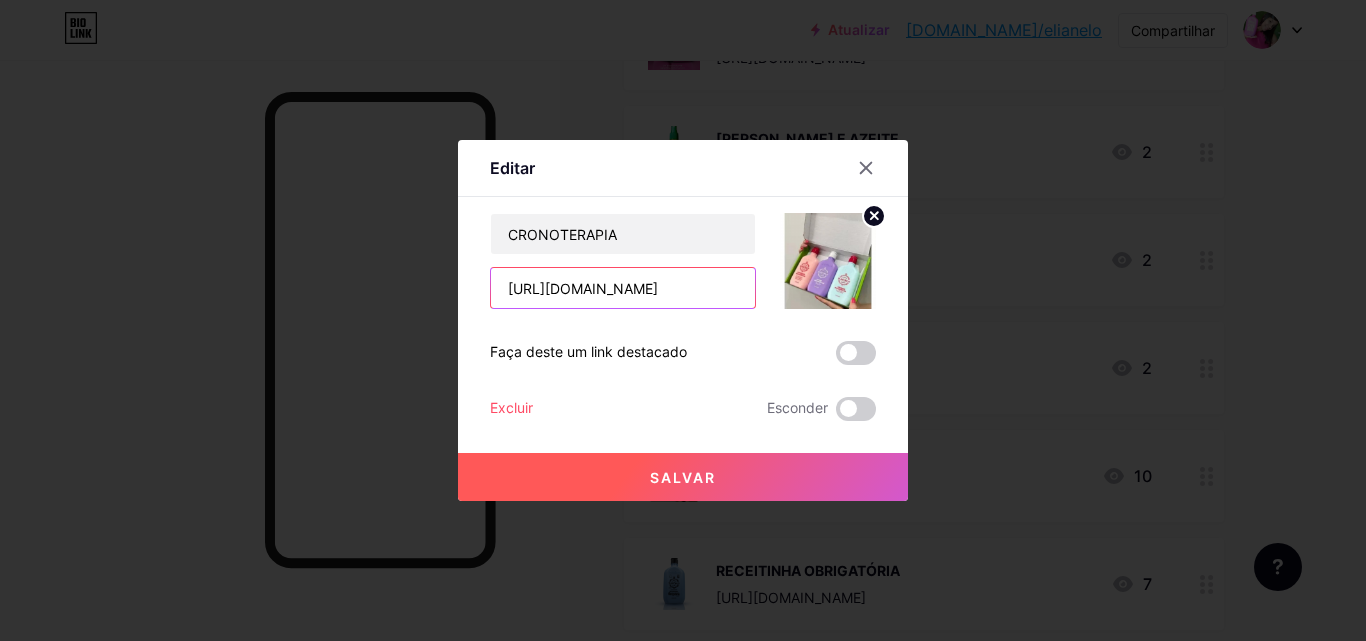 click on "[URL][DOMAIN_NAME]" at bounding box center (623, 288) 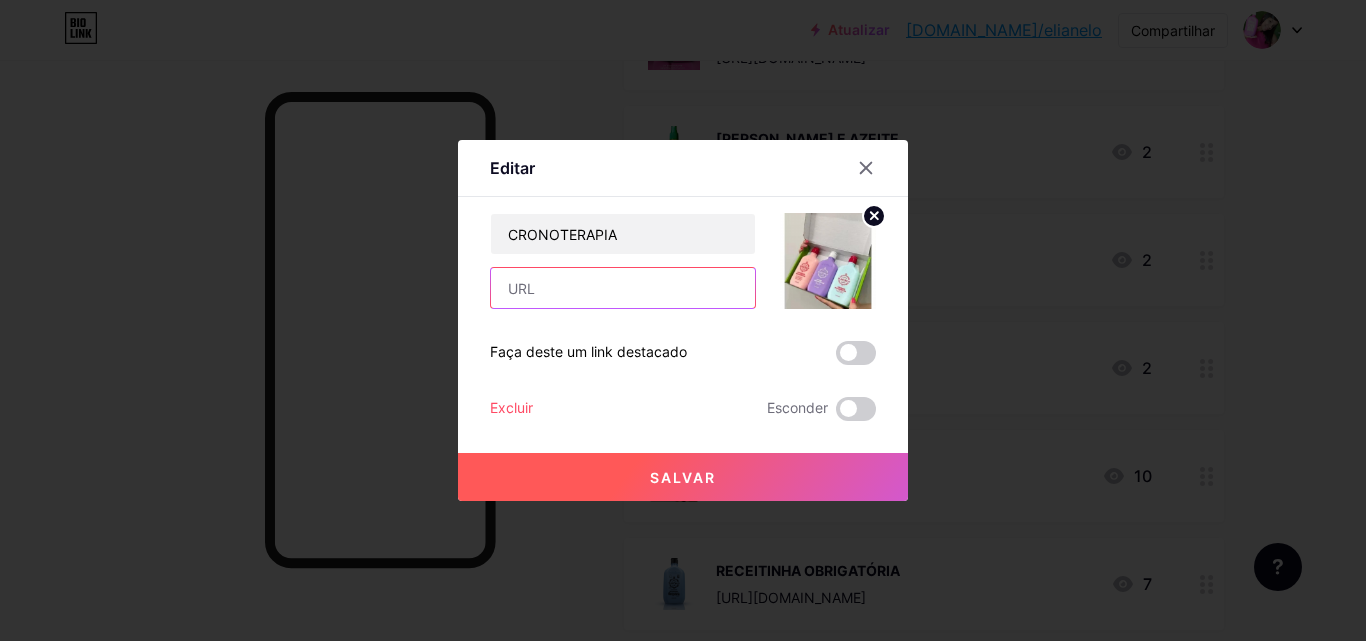 paste on "[URL][DOMAIN_NAME]" 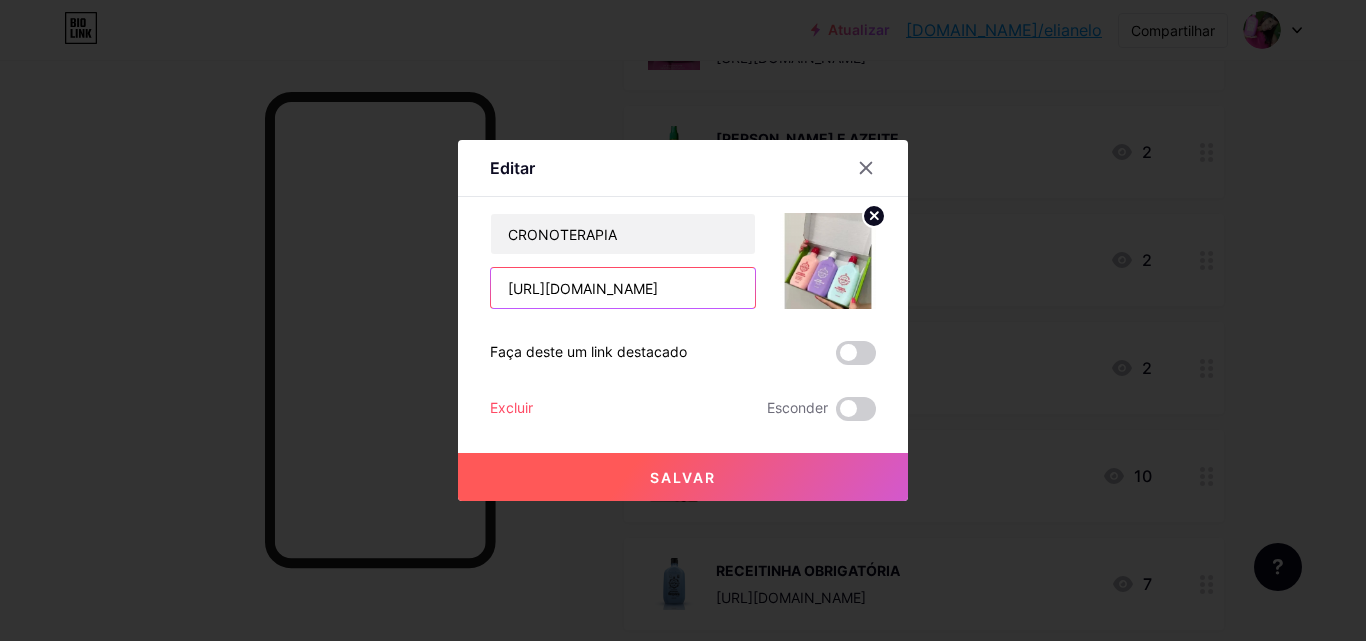 scroll, scrollTop: 0, scrollLeft: 72, axis: horizontal 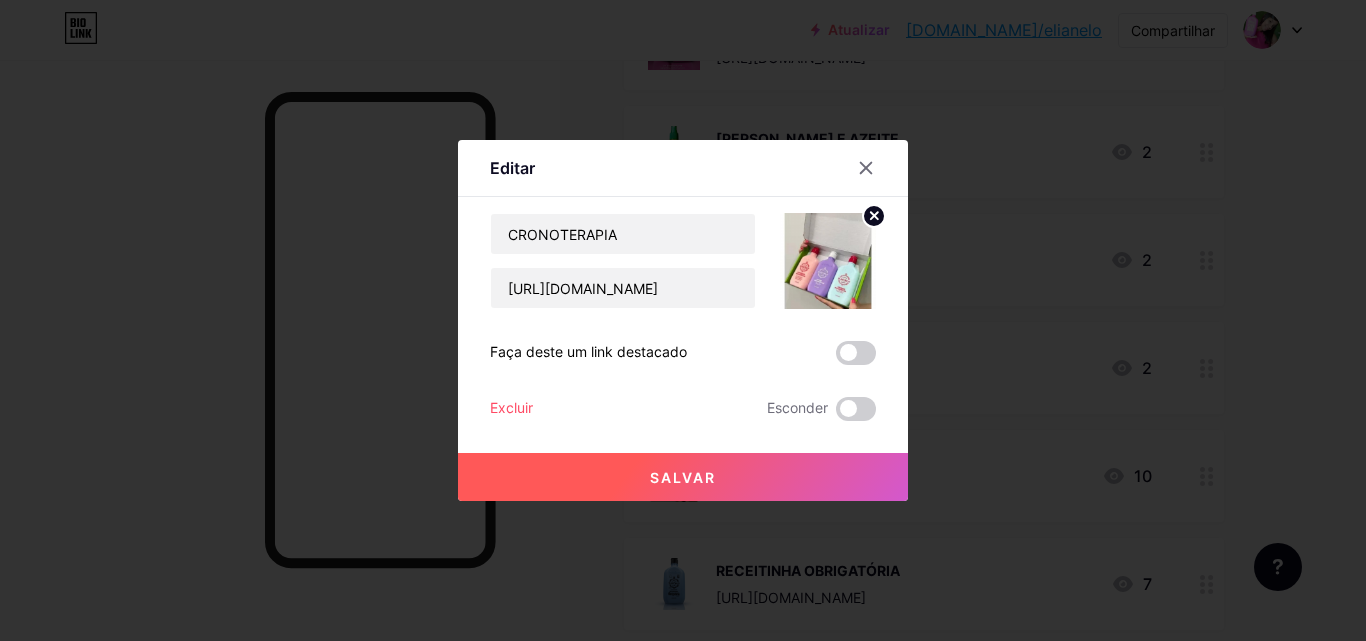 click on "Salvar" at bounding box center (683, 477) 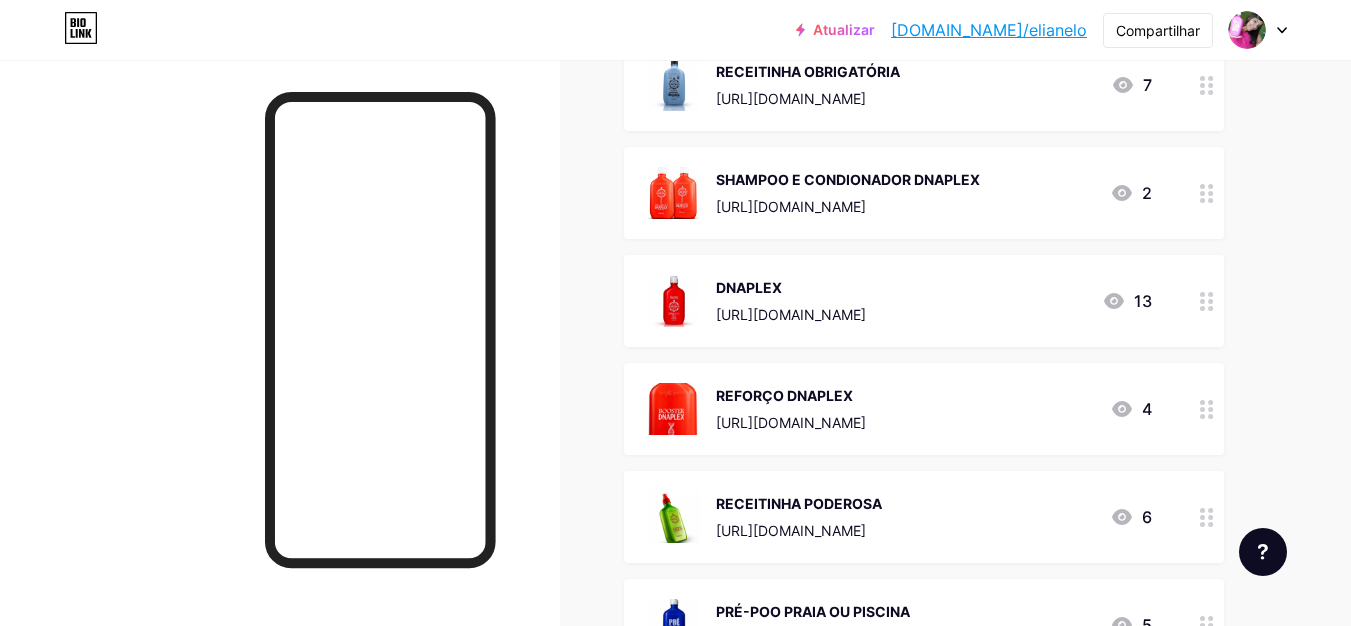scroll, scrollTop: 5800, scrollLeft: 0, axis: vertical 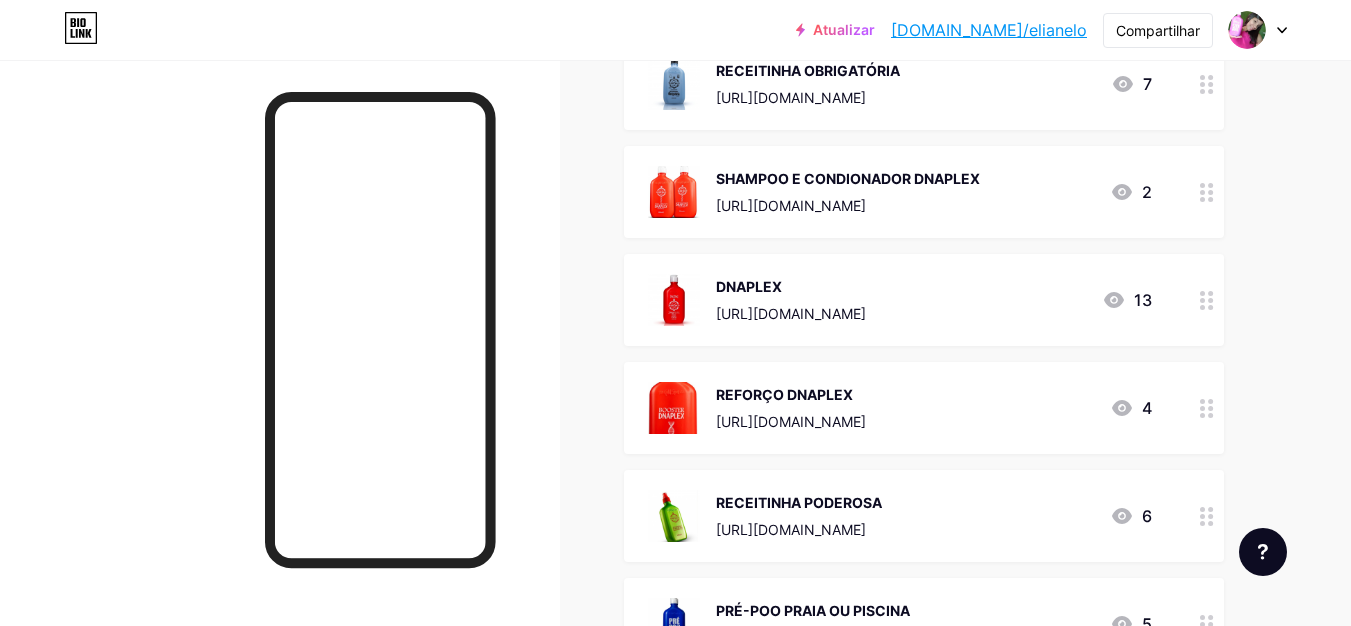 click on "[URL][DOMAIN_NAME]" at bounding box center [791, 97] 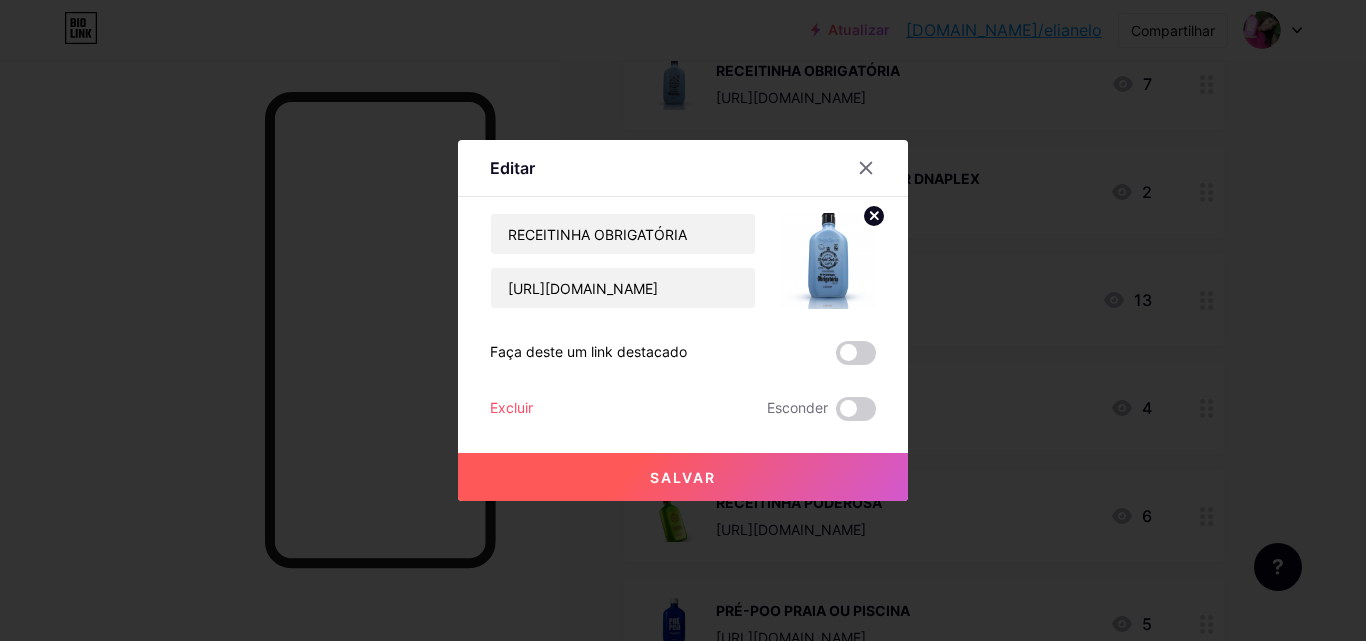 click on "Excluir" at bounding box center [511, 407] 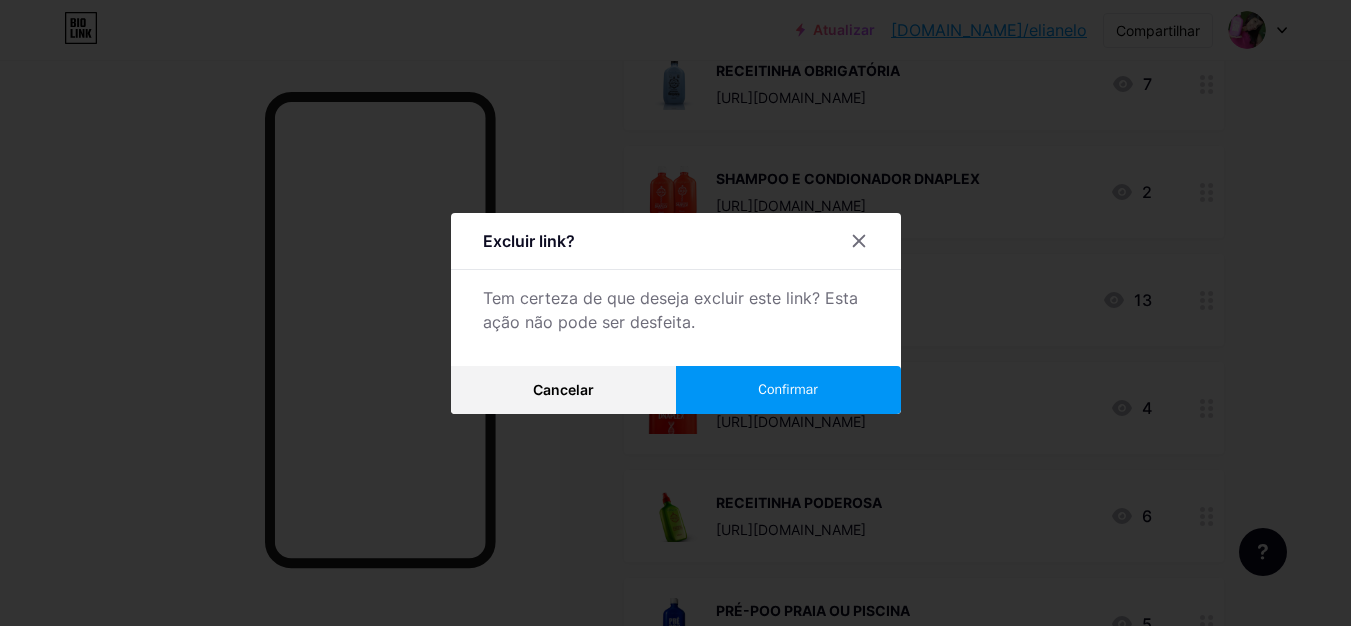click on "Confirmar" at bounding box center [788, 390] 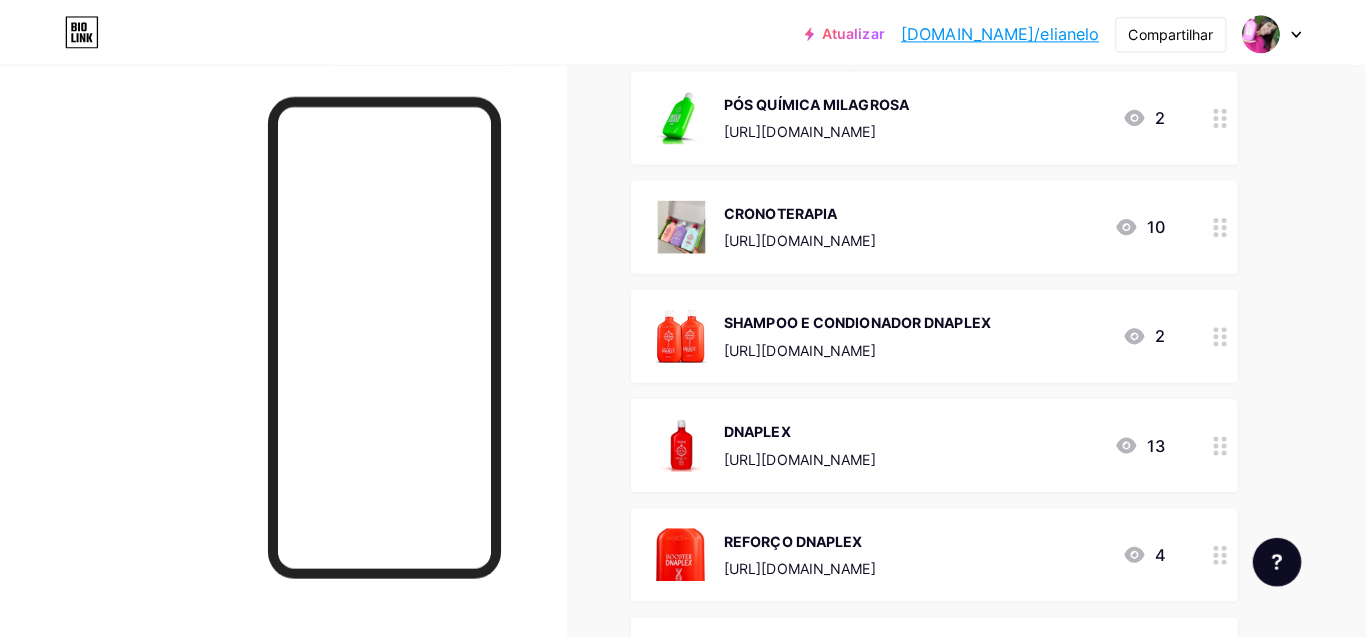 scroll, scrollTop: 5500, scrollLeft: 0, axis: vertical 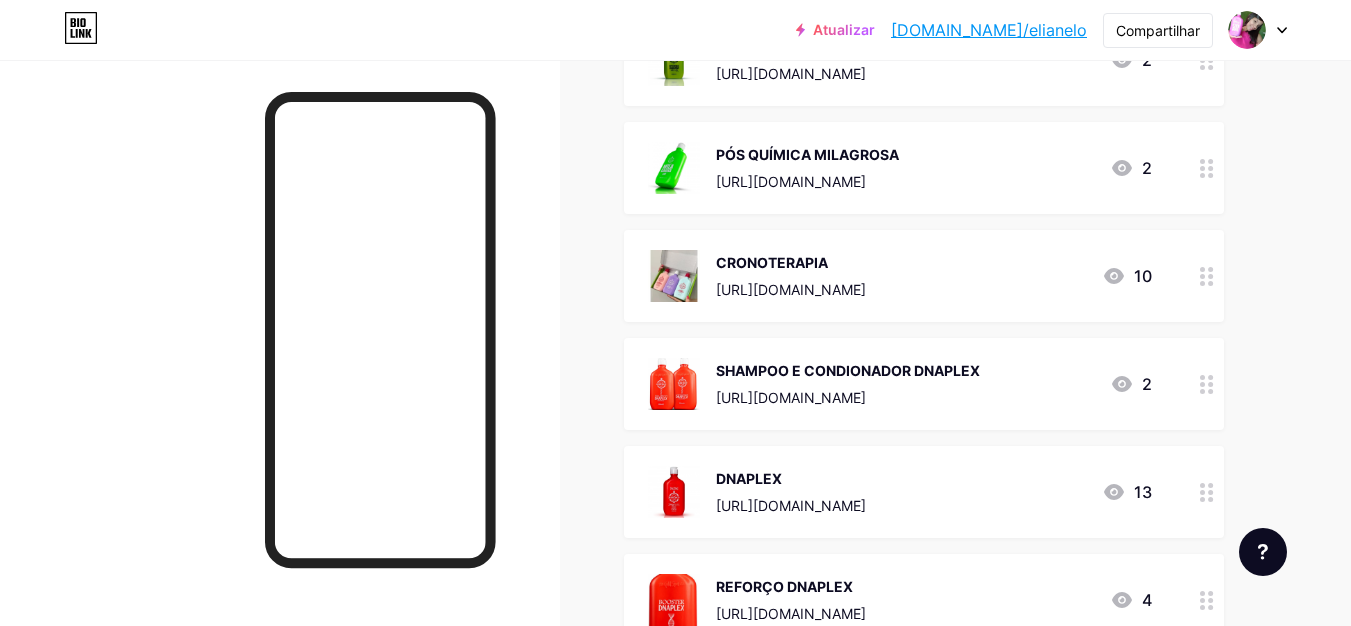 click on "SHAMPOO E CONDIONADOR DNAPLEX
[URL][DOMAIN_NAME]" at bounding box center (814, 384) 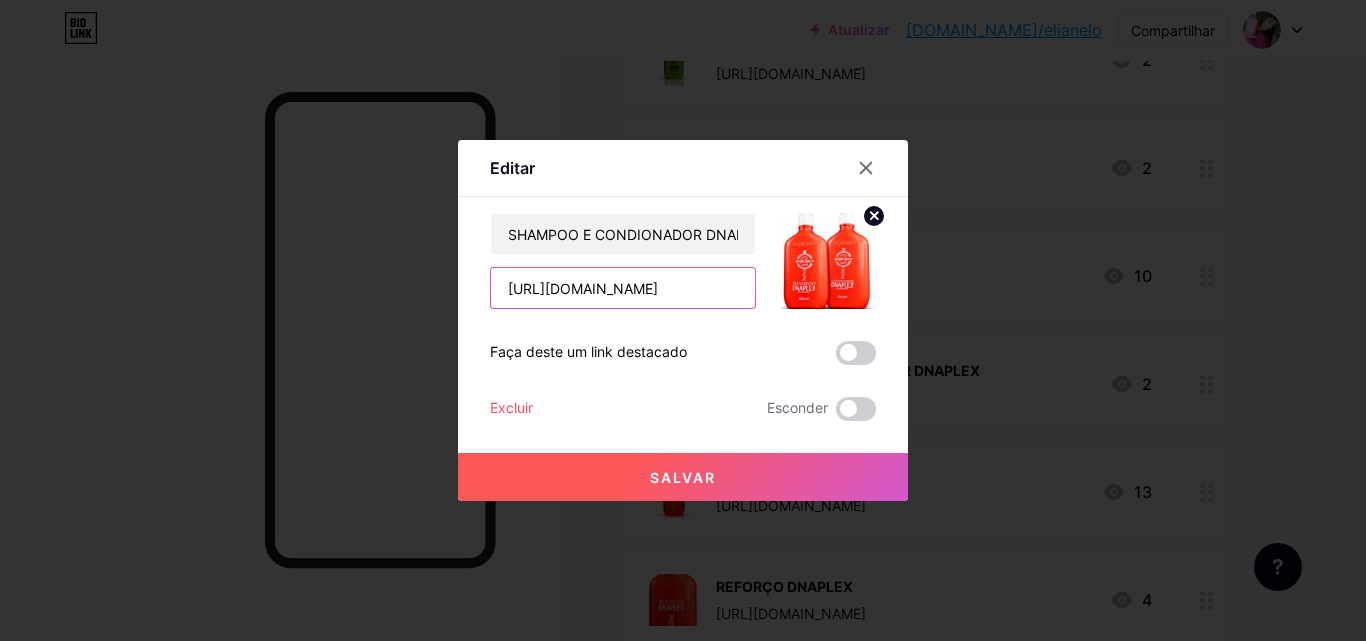 click on "[URL][DOMAIN_NAME]" at bounding box center [623, 288] 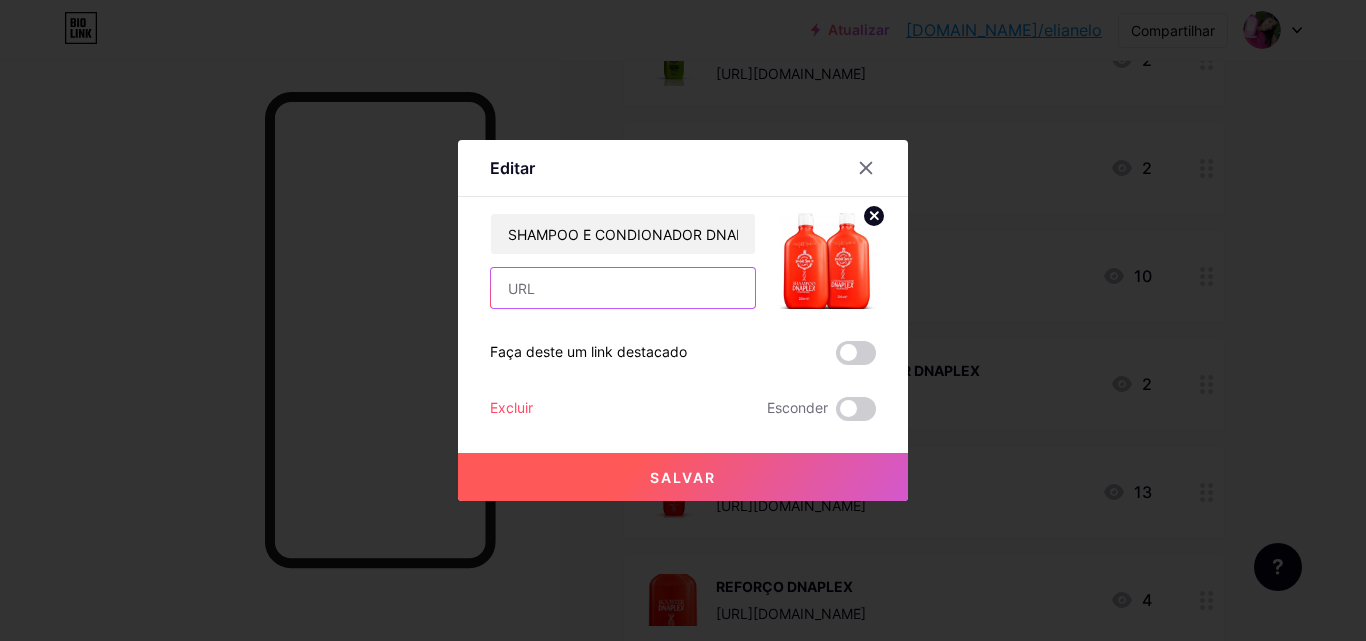 paste on "[URL][DOMAIN_NAME]" 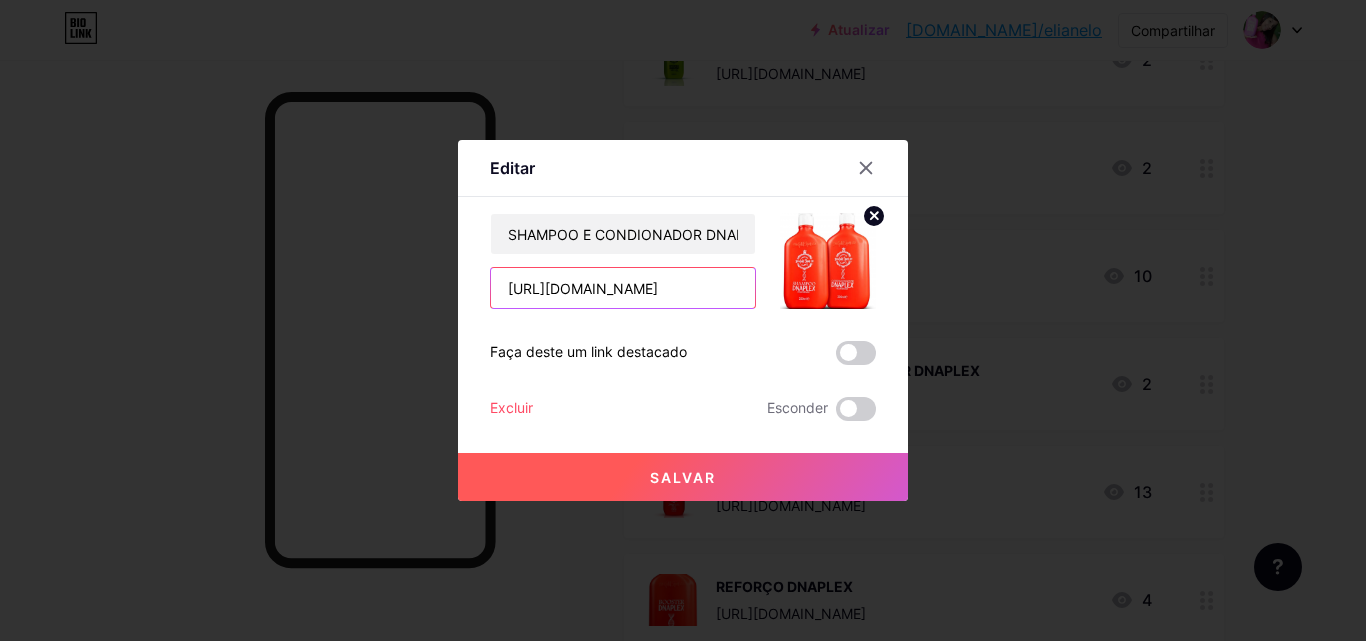 scroll, scrollTop: 0, scrollLeft: 82, axis: horizontal 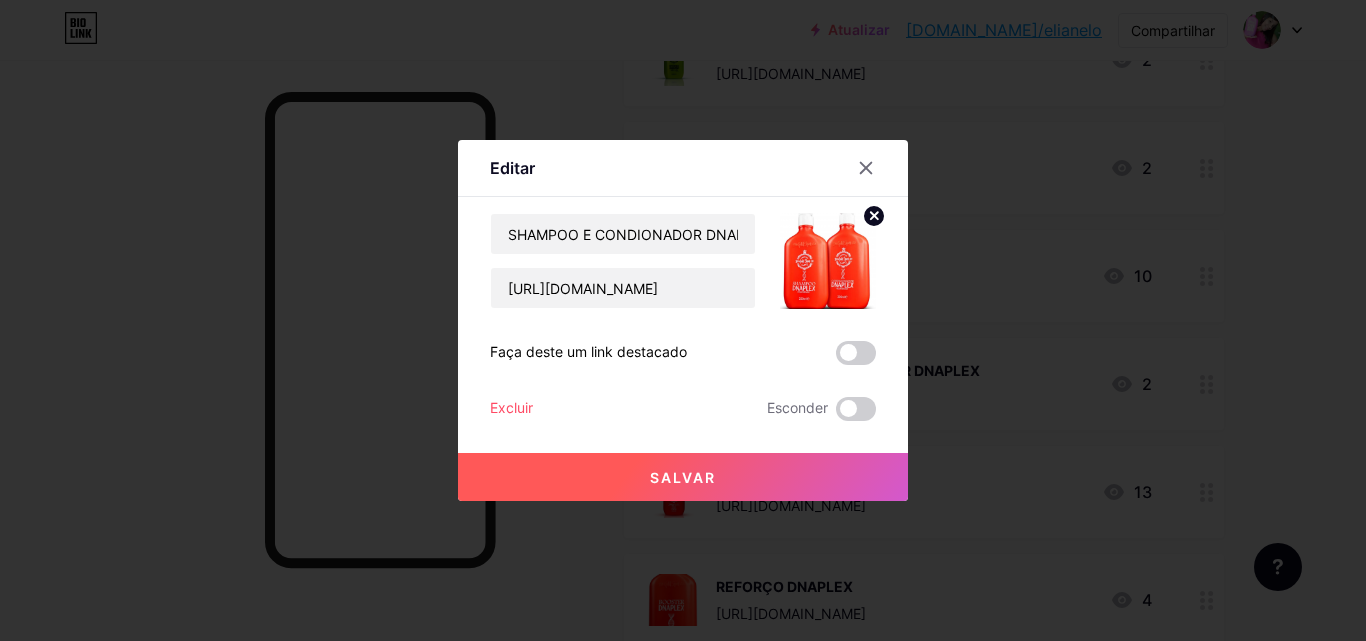 click on "Salvar" at bounding box center (683, 477) 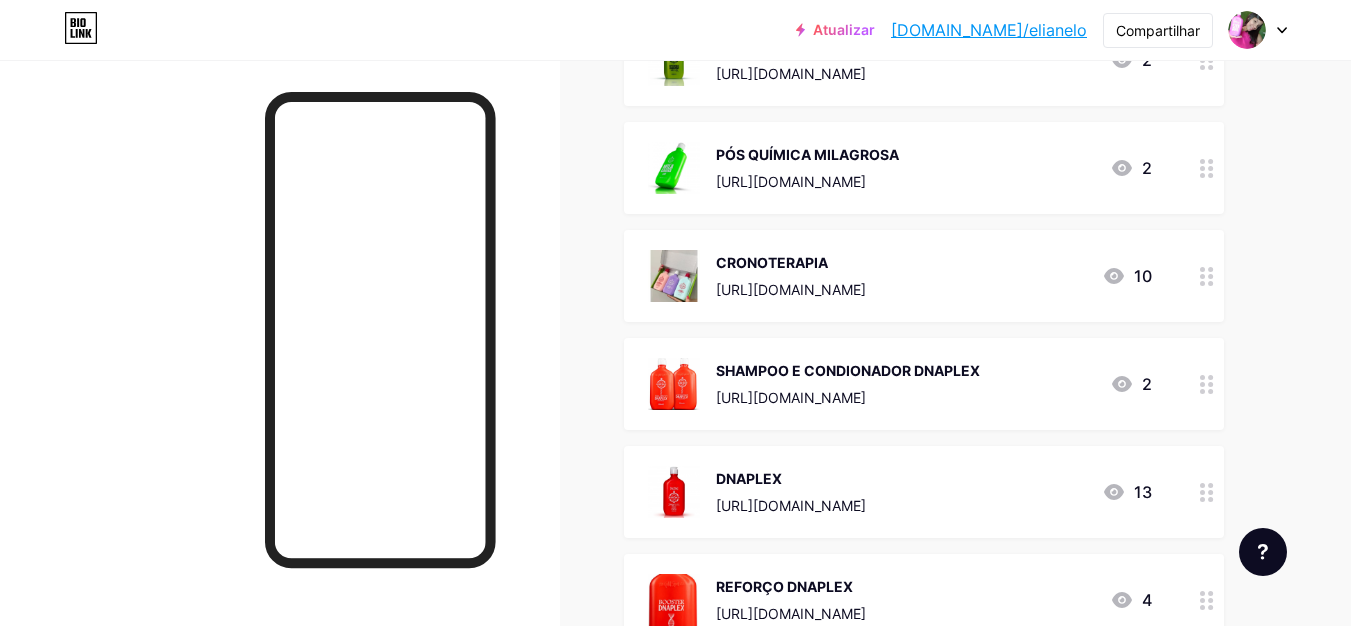 click on "DNAPLEX
[URL][DOMAIN_NAME]" at bounding box center (757, 492) 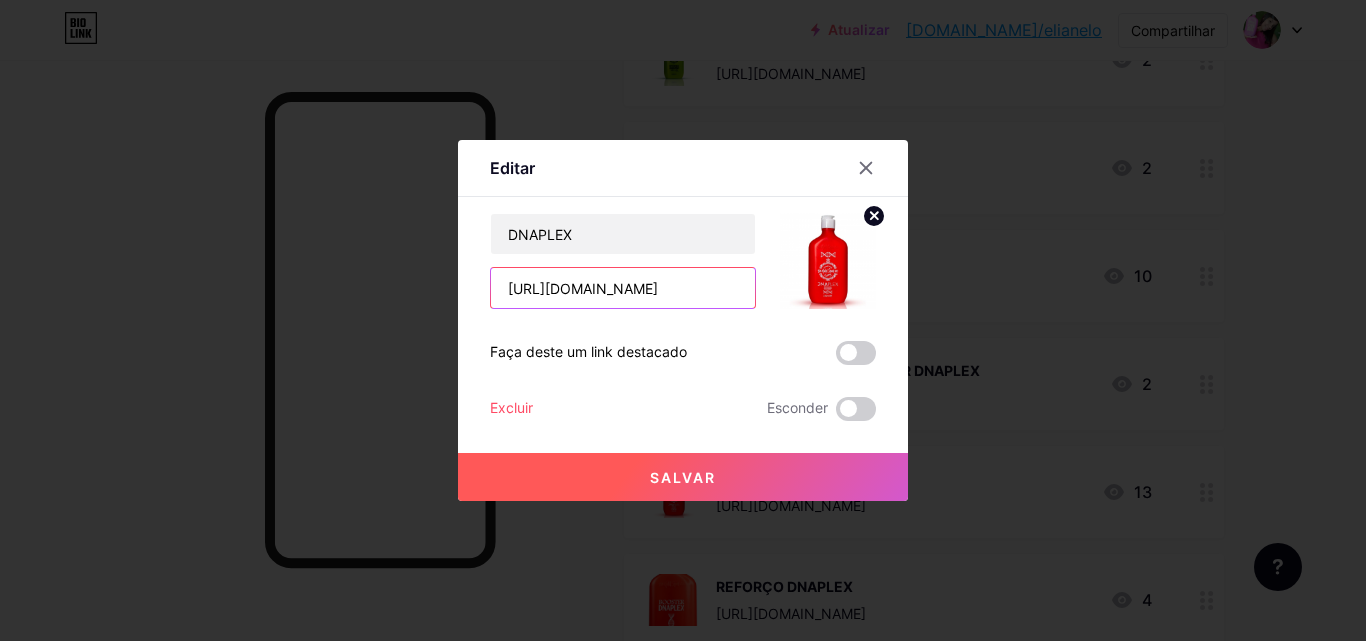 click on "[URL][DOMAIN_NAME]" at bounding box center (623, 288) 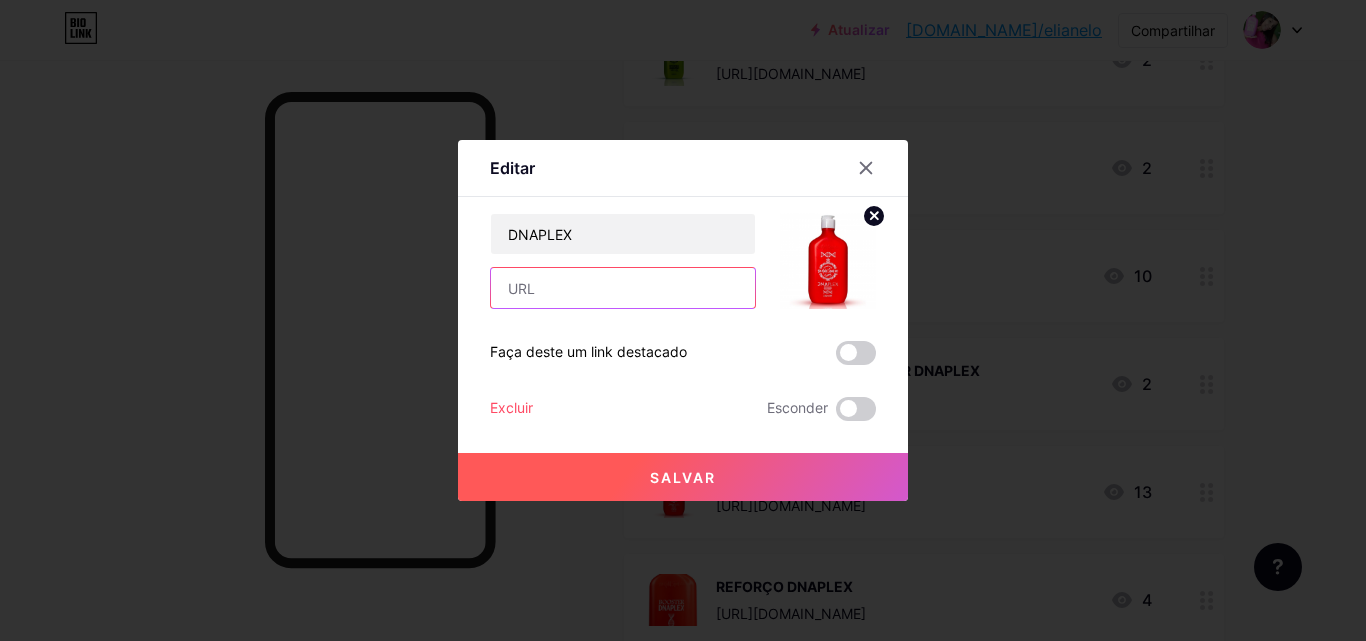 paste on "[URL][DOMAIN_NAME]" 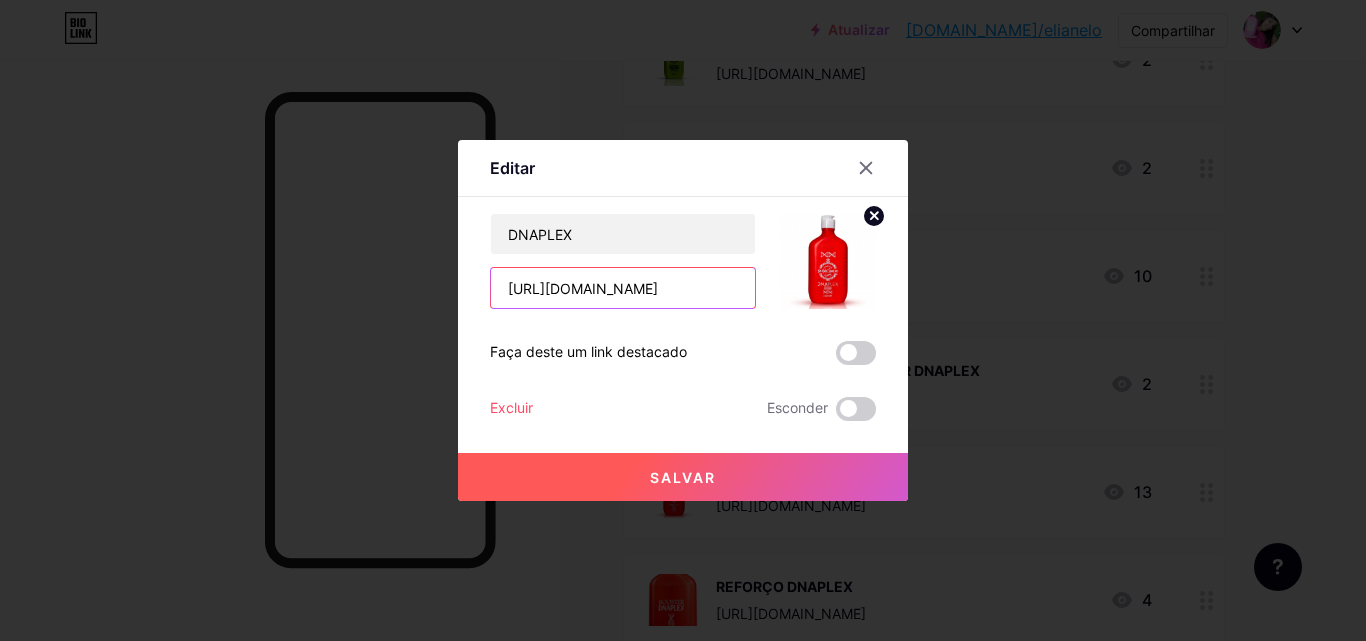 scroll, scrollTop: 0, scrollLeft: 88, axis: horizontal 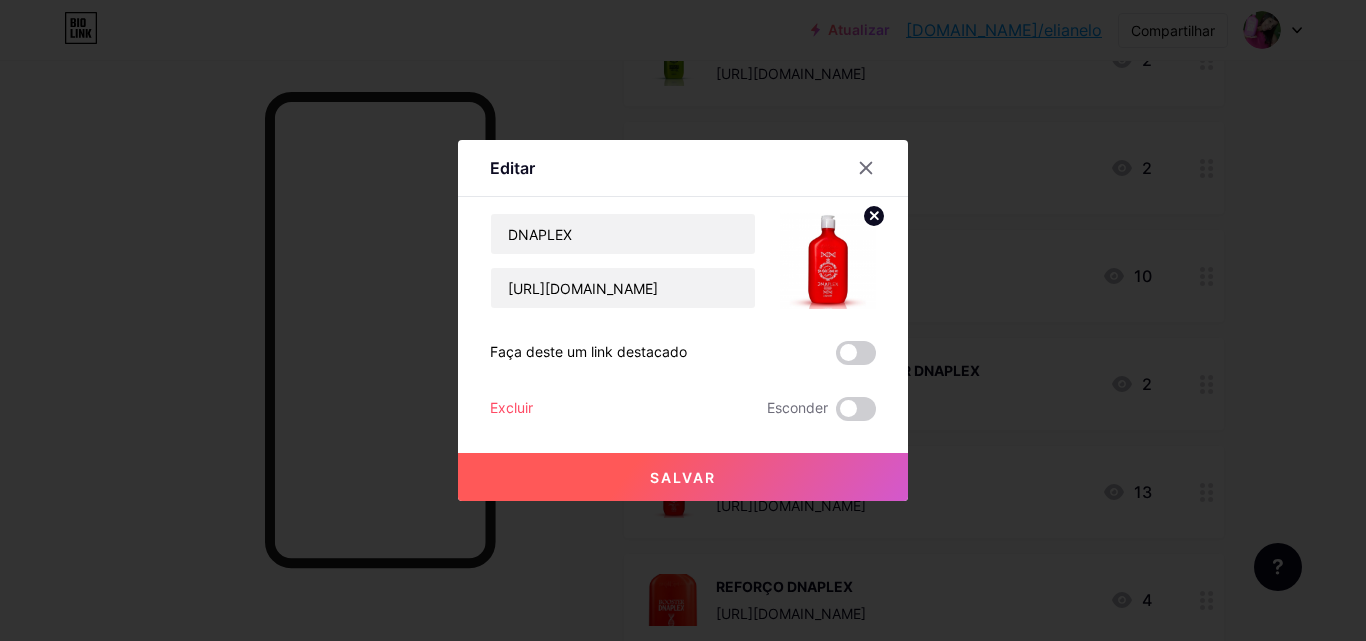 click on "Salvar" at bounding box center (683, 477) 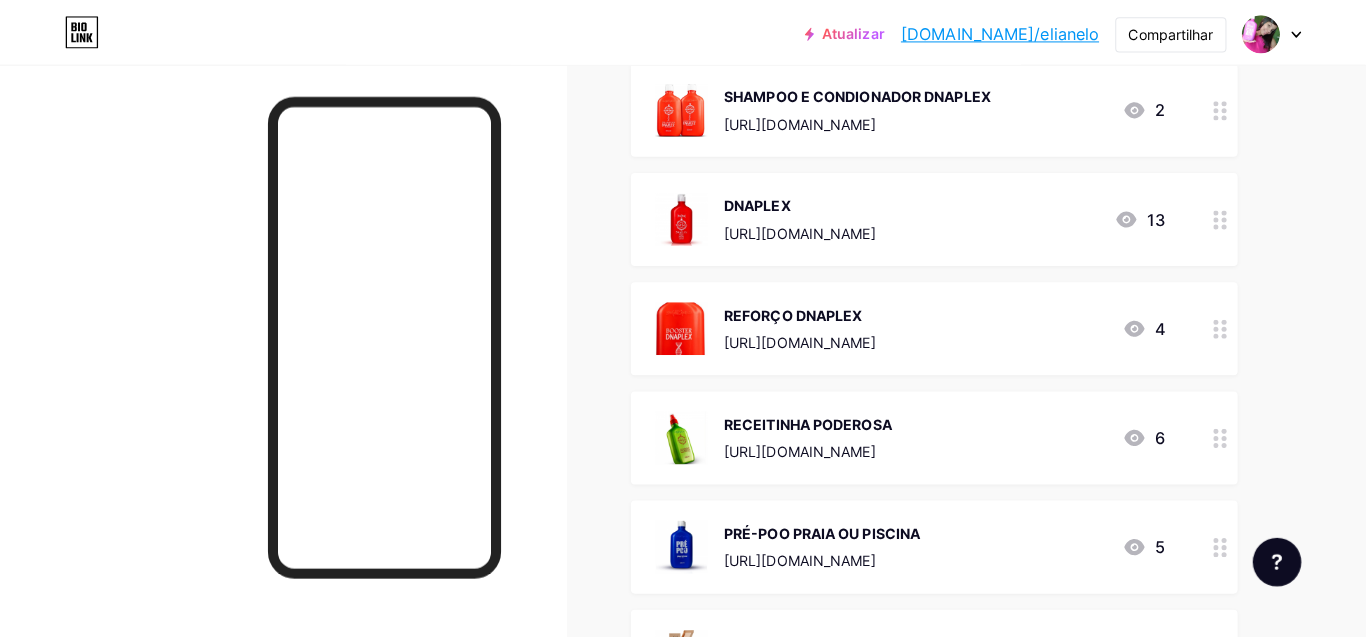 scroll, scrollTop: 5800, scrollLeft: 0, axis: vertical 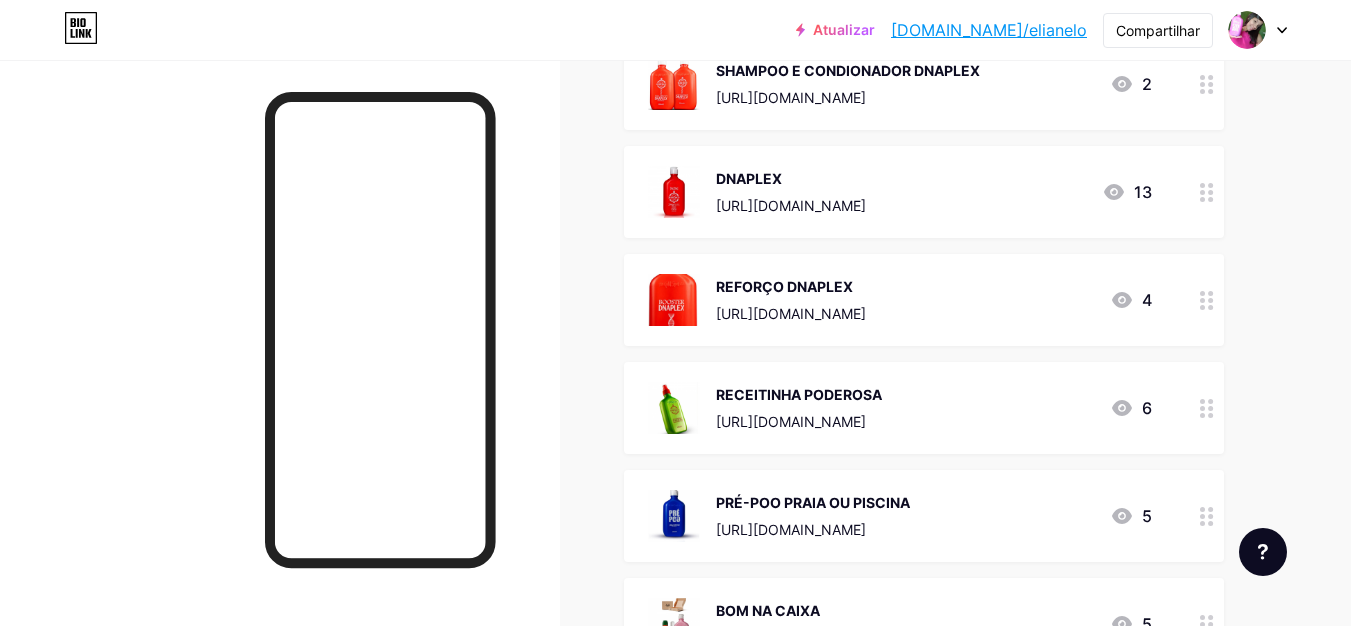 click on "[URL][DOMAIN_NAME]" at bounding box center [791, 313] 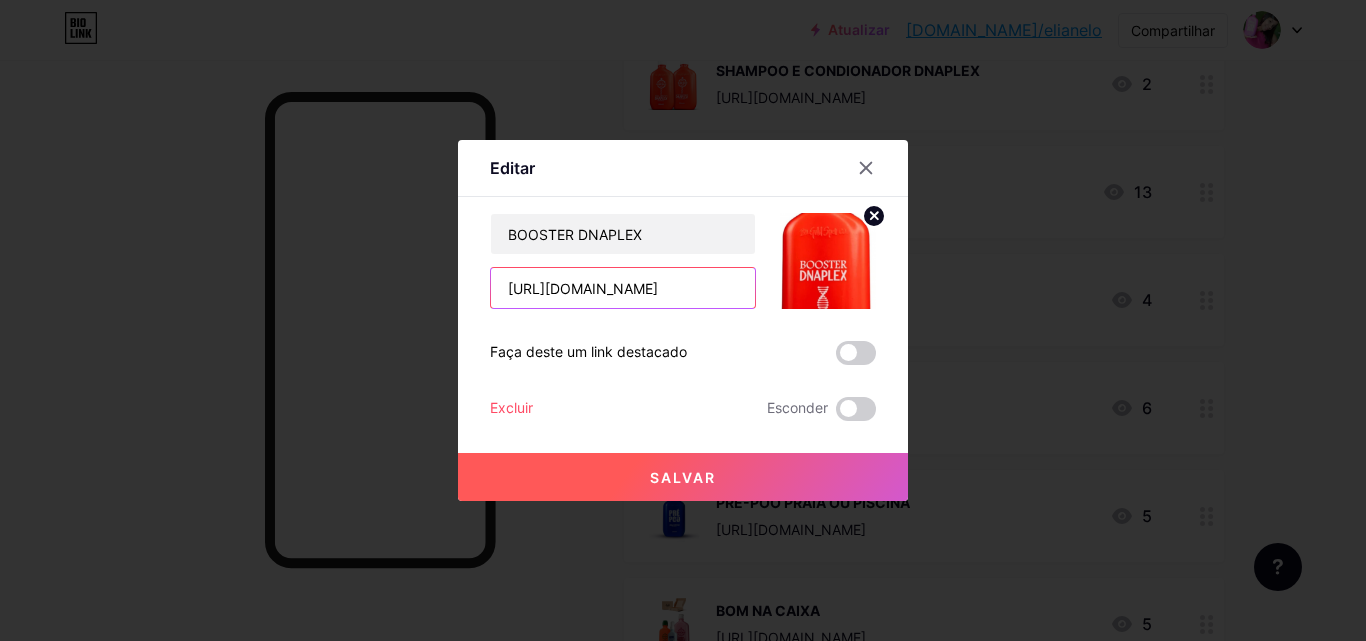 click on "[URL][DOMAIN_NAME]" at bounding box center (623, 288) 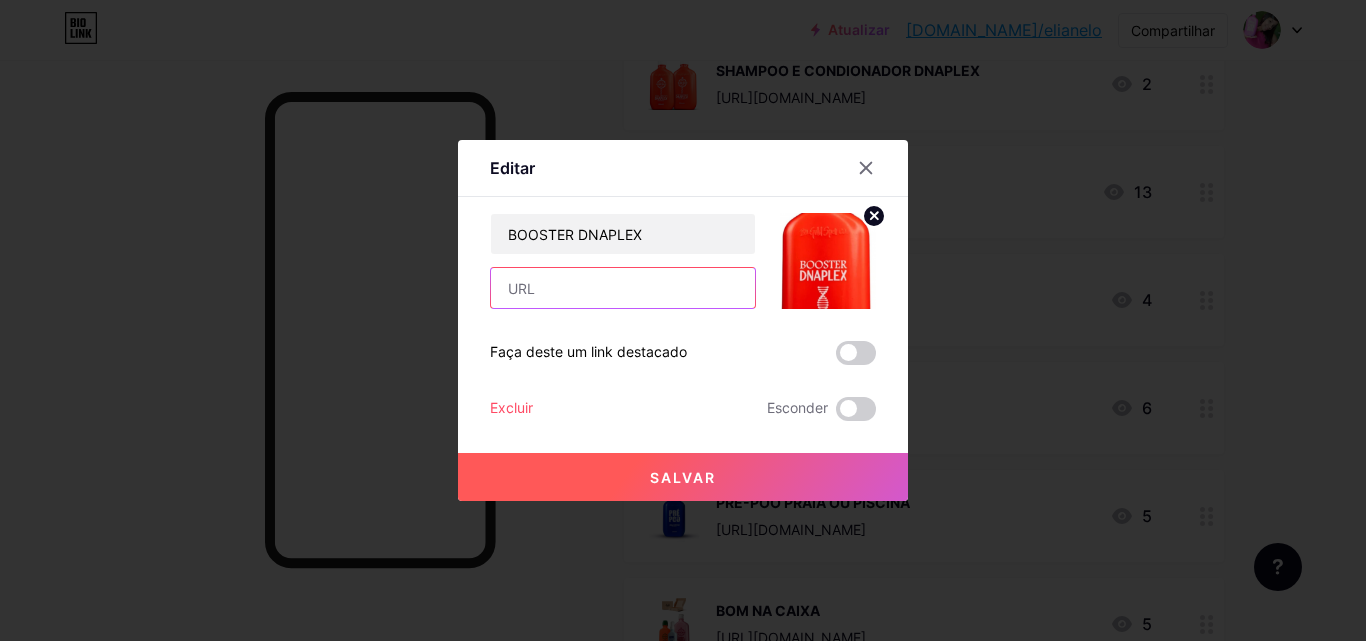 paste on "[URL][DOMAIN_NAME]" 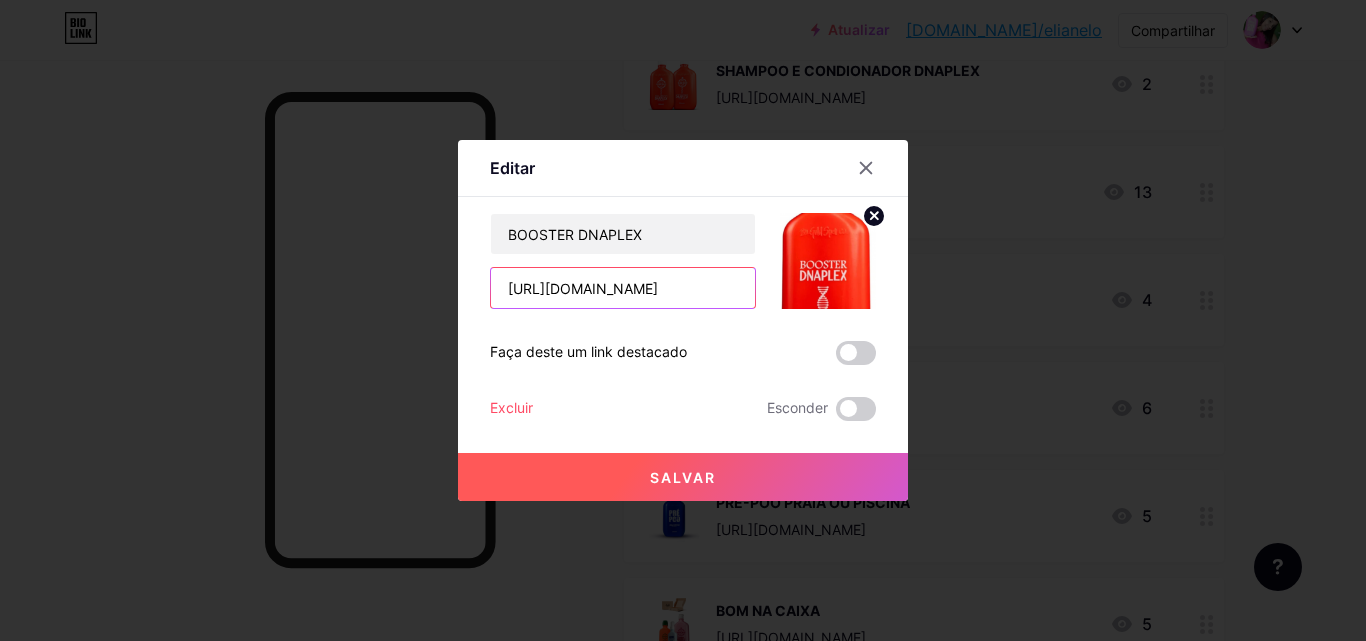 scroll, scrollTop: 0, scrollLeft: 77, axis: horizontal 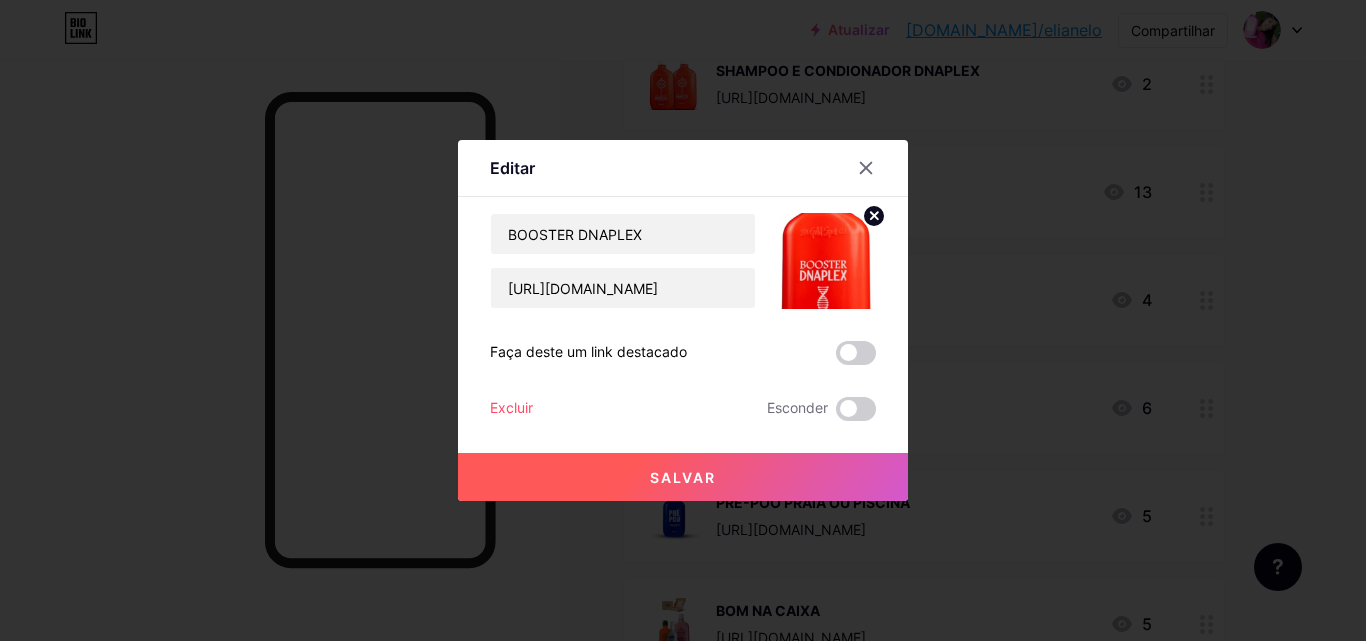 click on "Salvar" at bounding box center (683, 477) 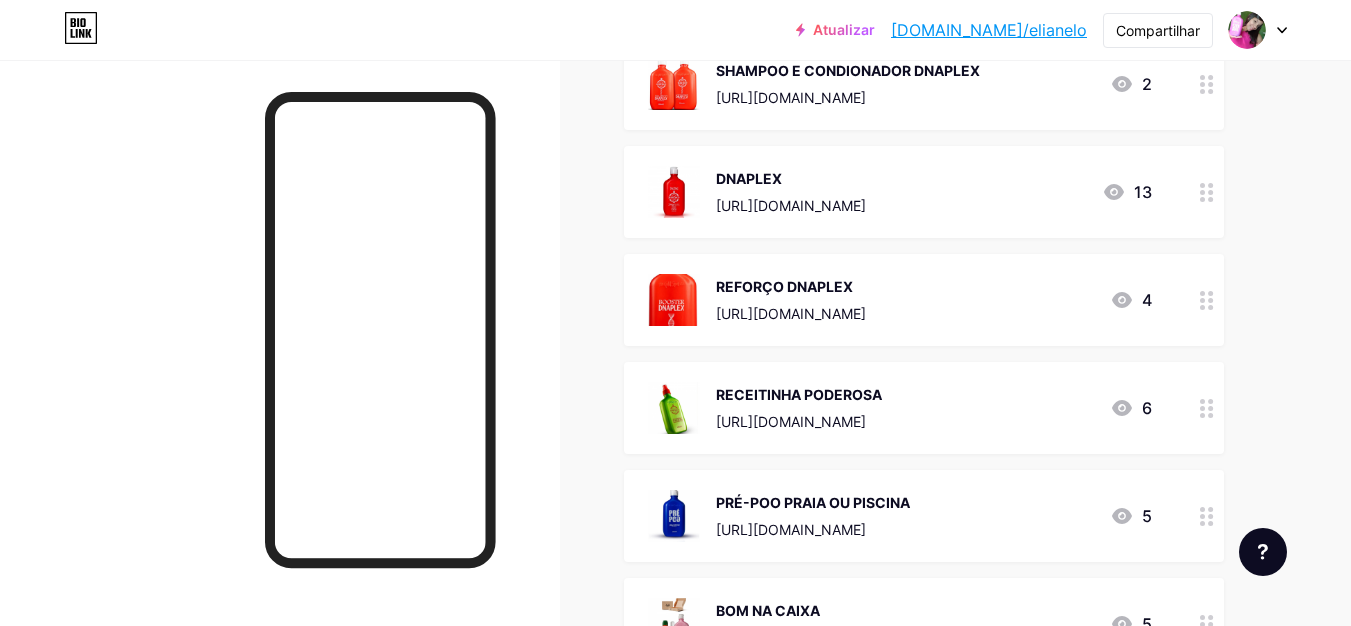 click on "[URL][DOMAIN_NAME]" at bounding box center (791, 421) 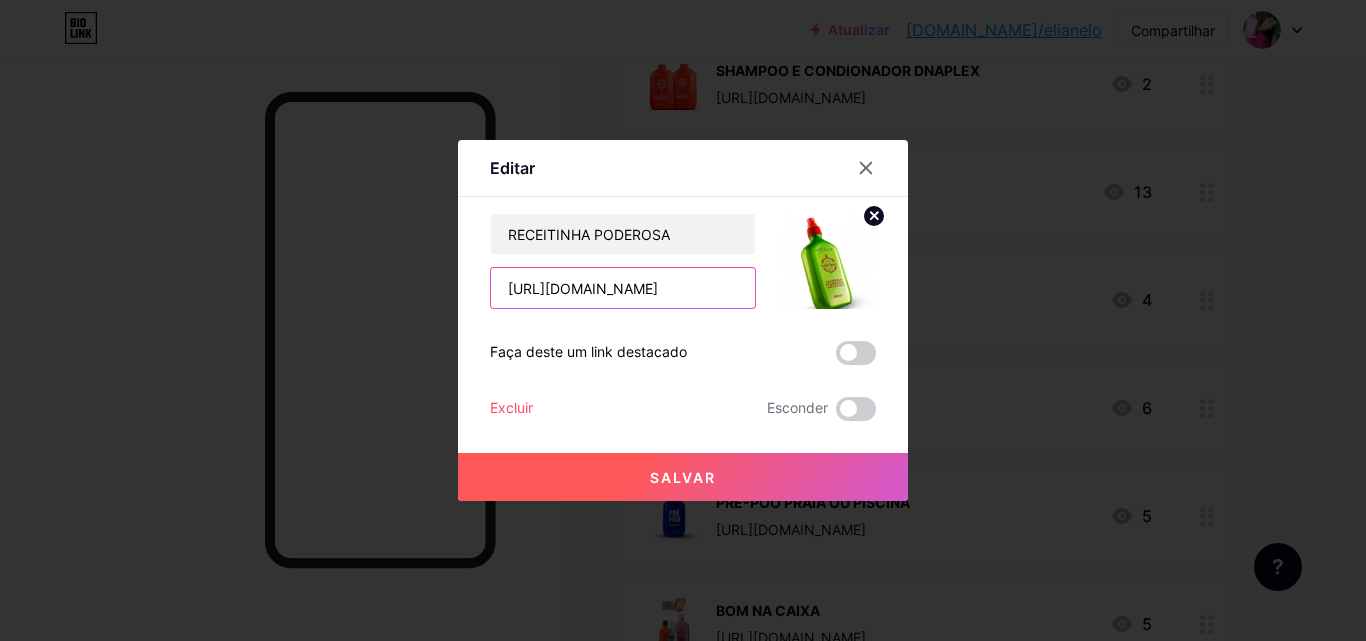 click on "[URL][DOMAIN_NAME]" at bounding box center [623, 288] 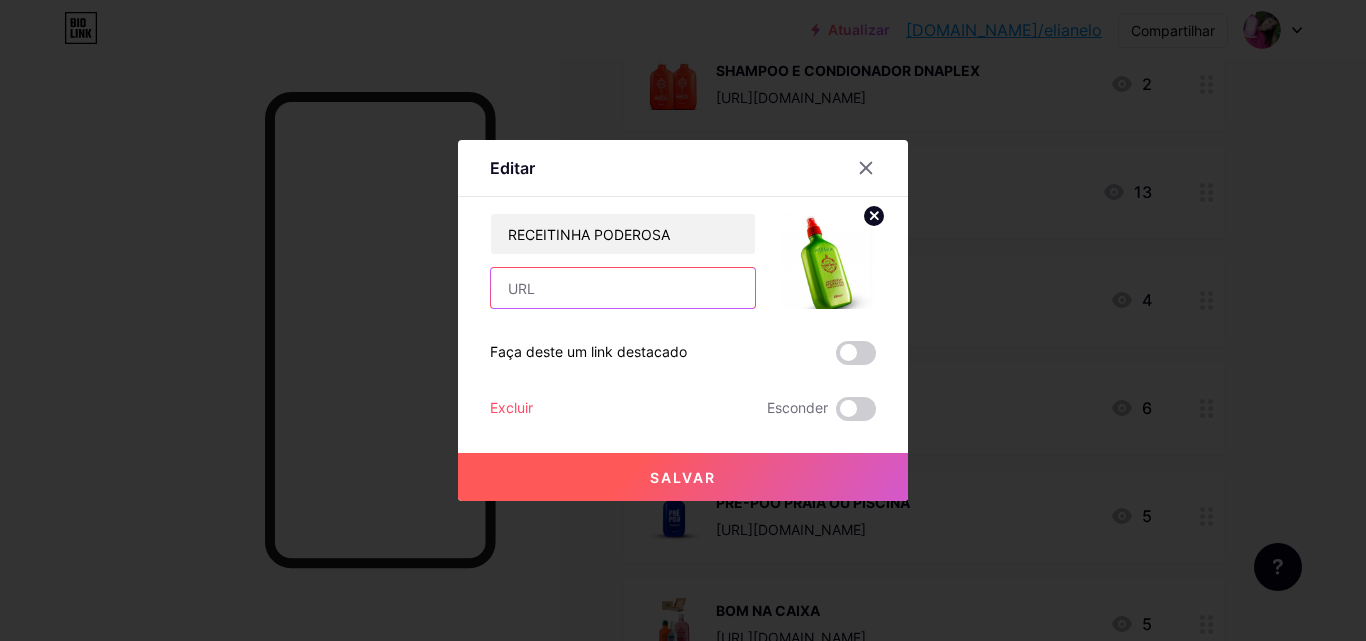 paste on "[URL][DOMAIN_NAME]" 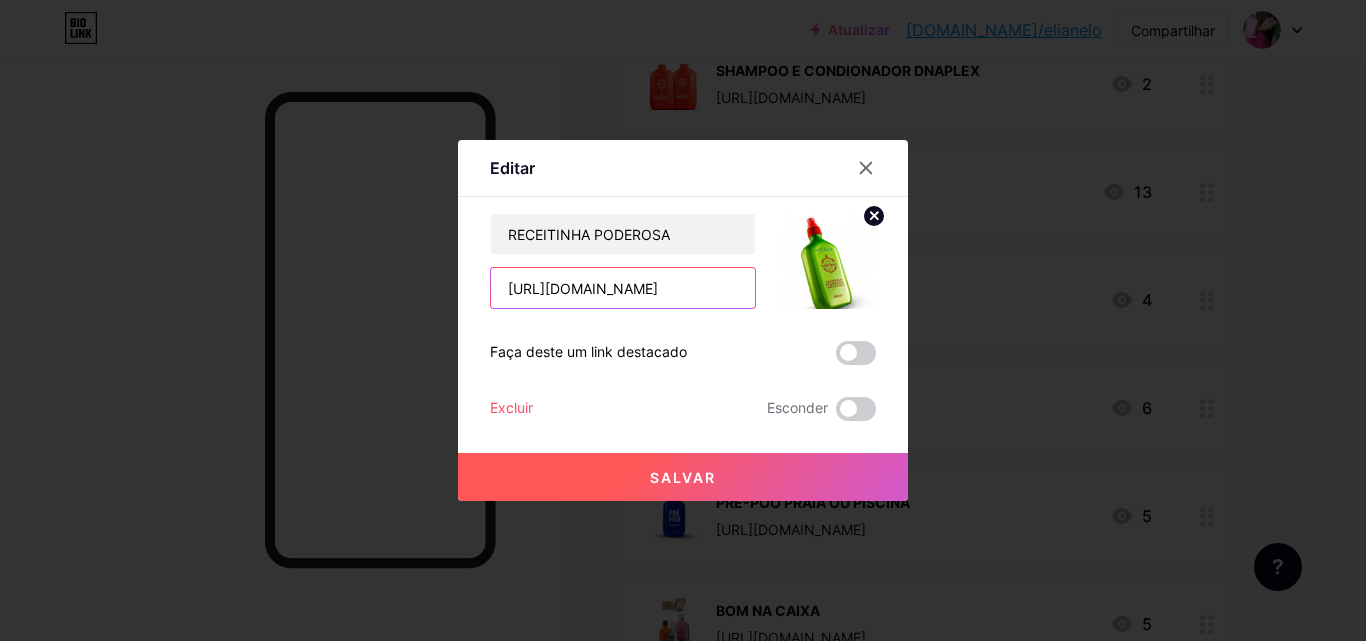 scroll, scrollTop: 0, scrollLeft: 80, axis: horizontal 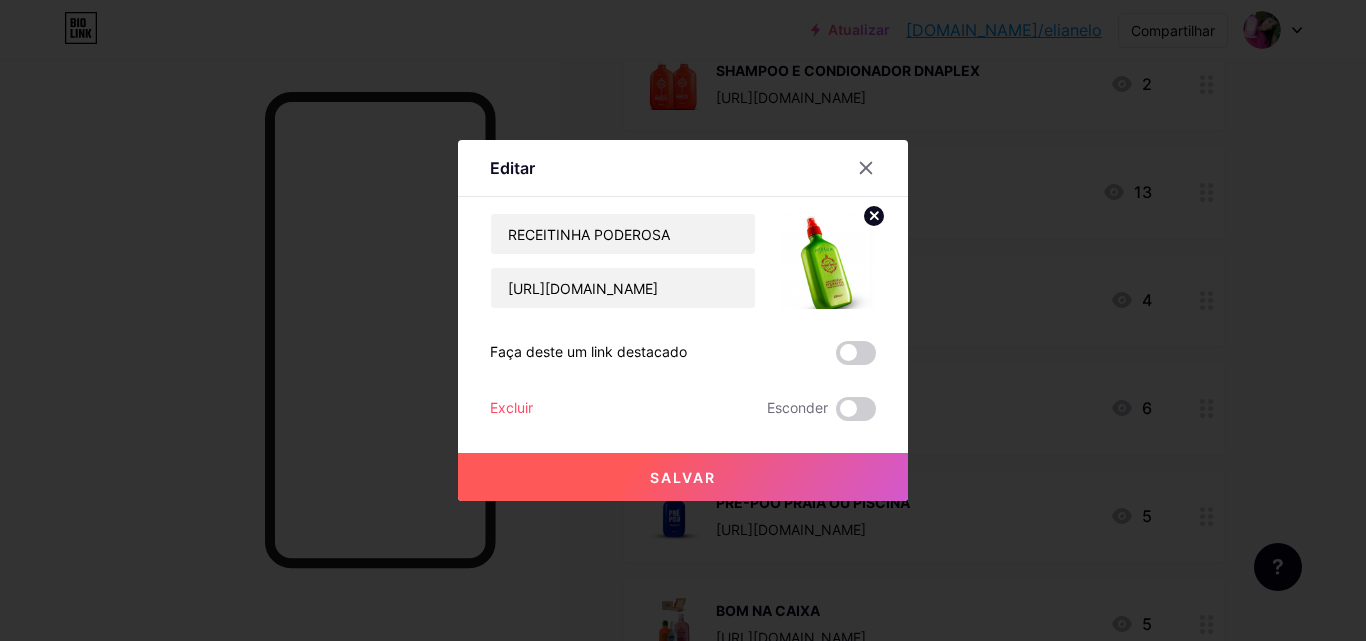 click on "Salvar" at bounding box center (683, 477) 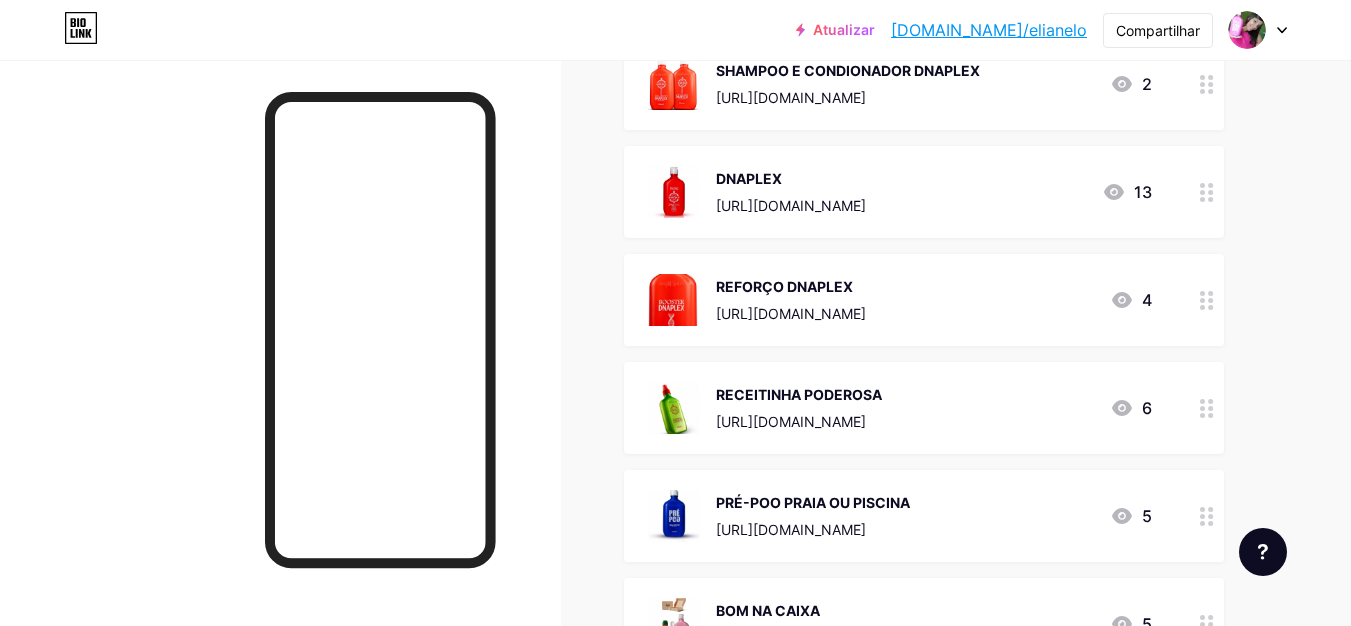 click on "PRÉ-POO PRAIA OU PISCINA
[URL][DOMAIN_NAME]" at bounding box center [779, 516] 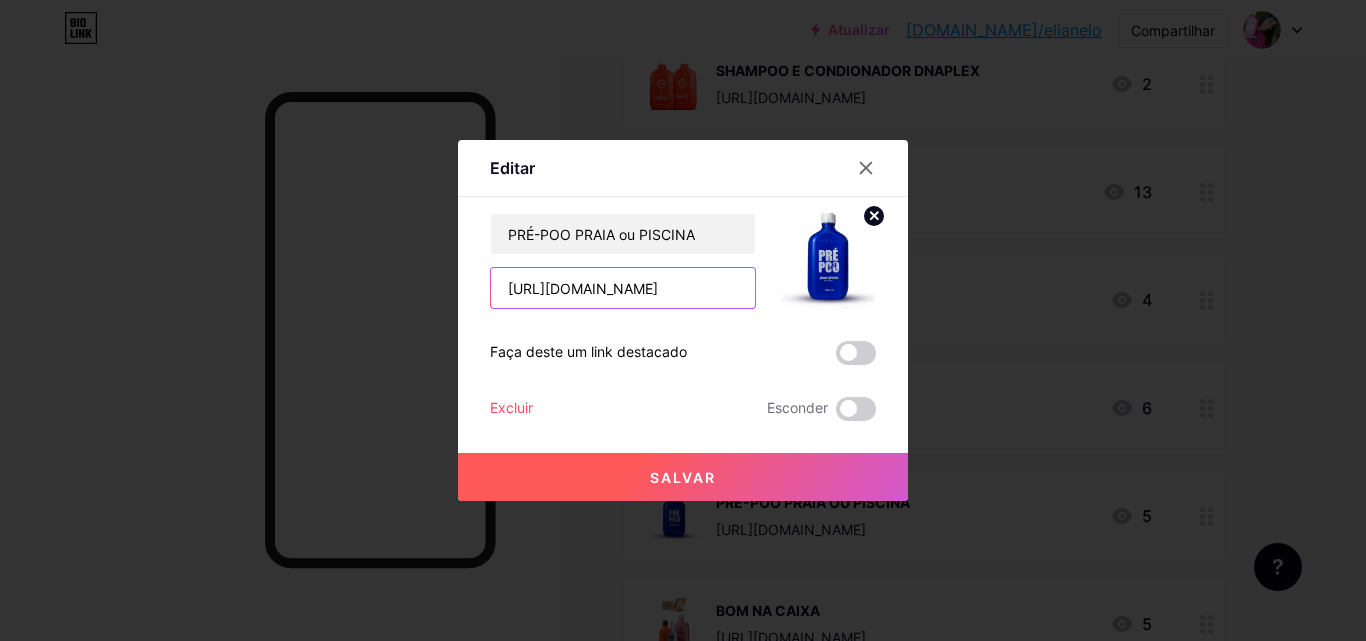 click on "[URL][DOMAIN_NAME]" at bounding box center (623, 288) 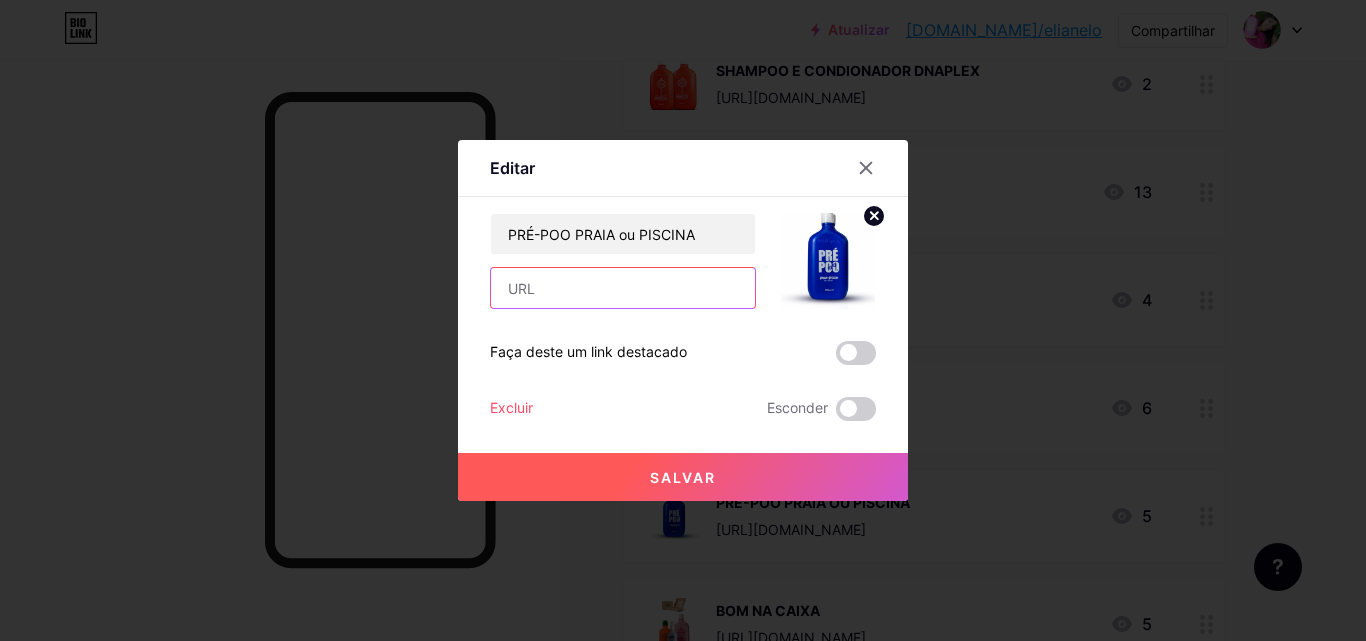 paste on "[URL][DOMAIN_NAME]" 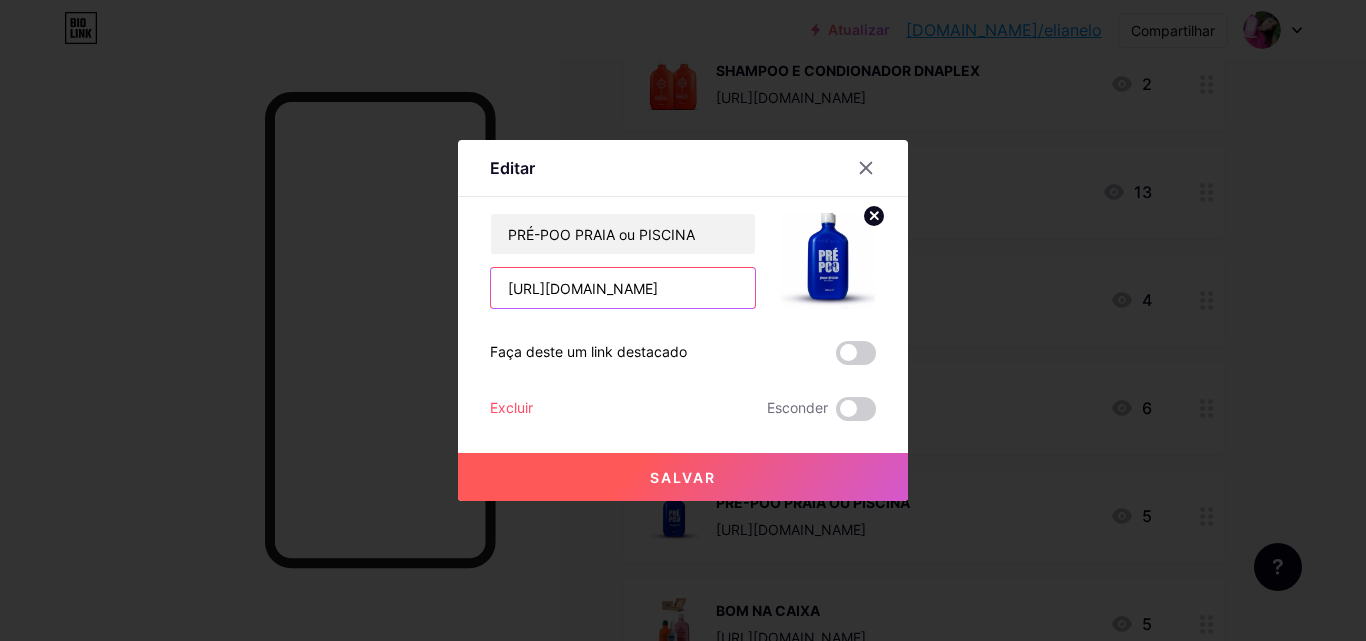 scroll, scrollTop: 0, scrollLeft: 89, axis: horizontal 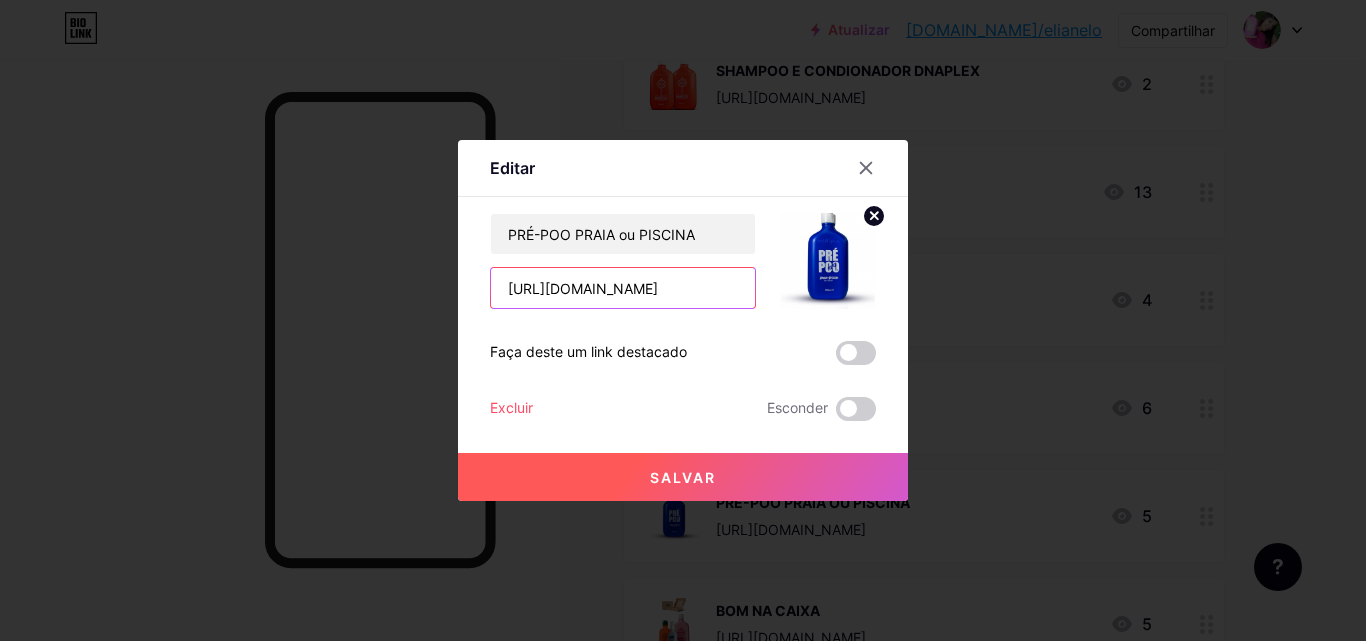 type on "[URL][DOMAIN_NAME]" 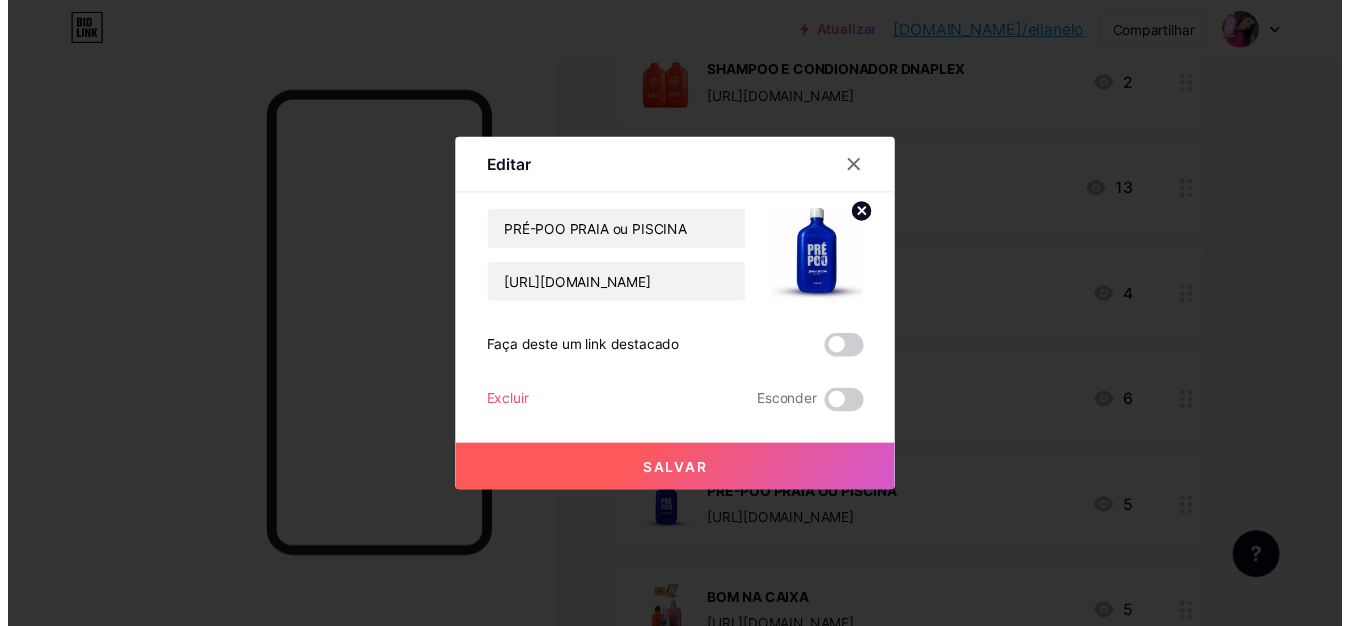 scroll, scrollTop: 0, scrollLeft: 0, axis: both 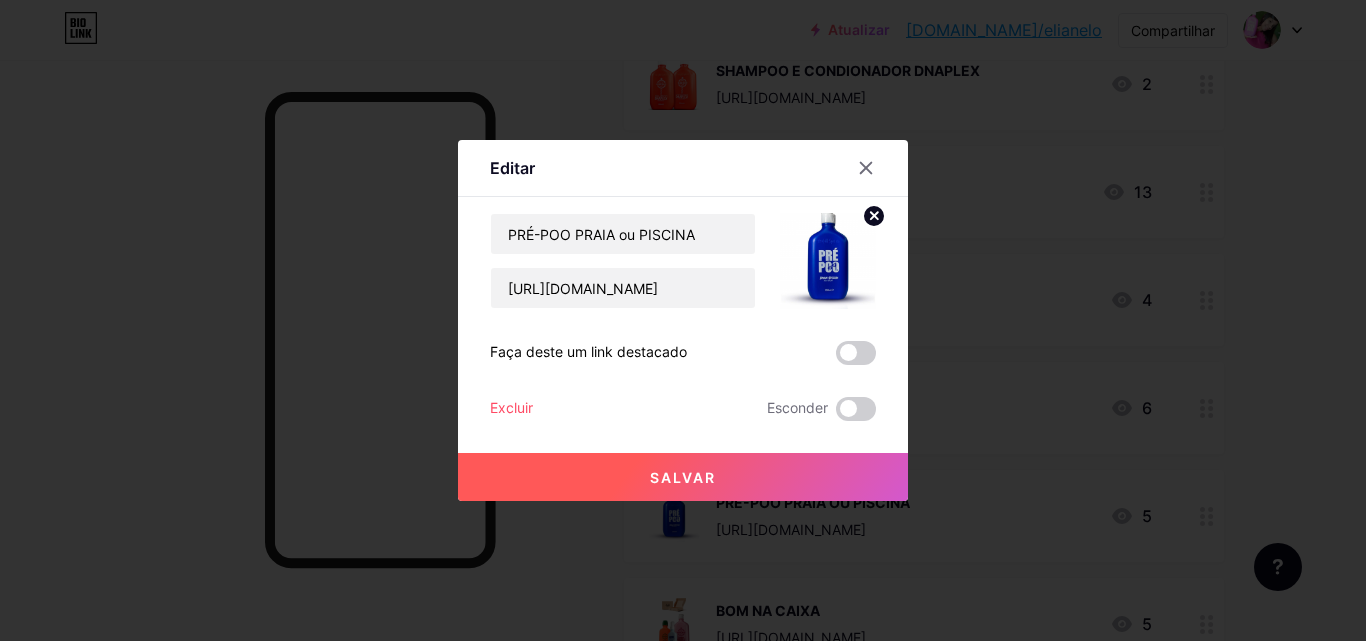 click on "Salvar" at bounding box center [683, 477] 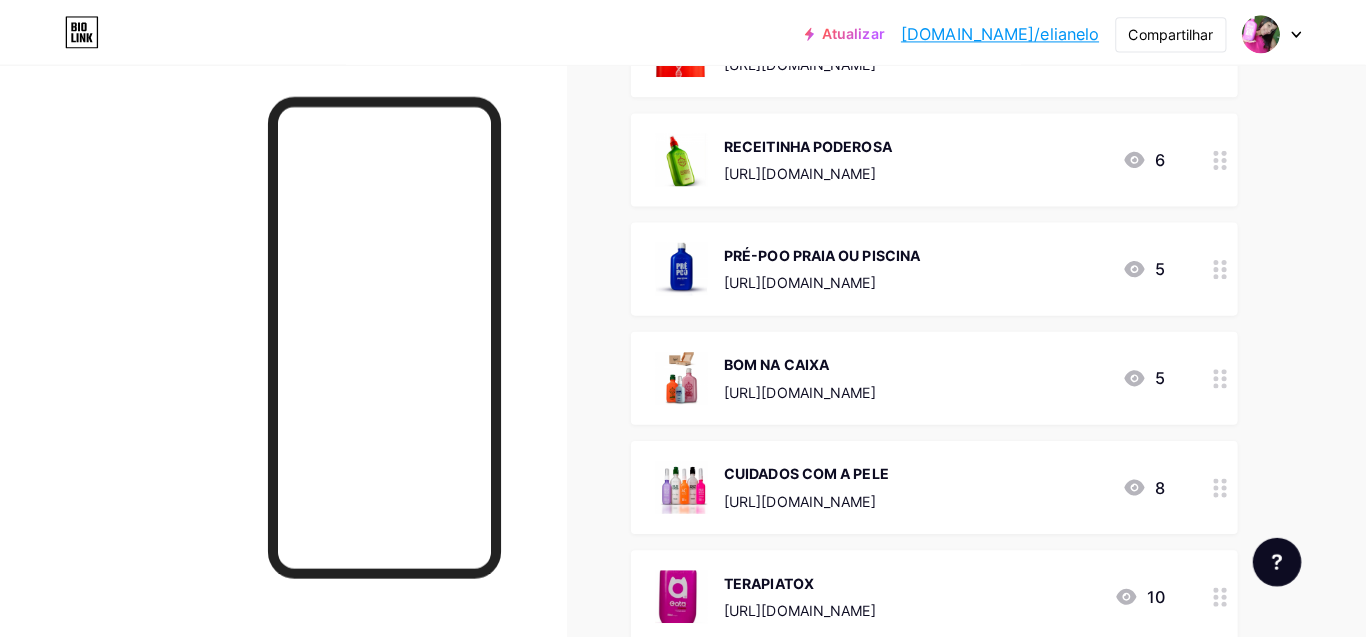 scroll, scrollTop: 6100, scrollLeft: 0, axis: vertical 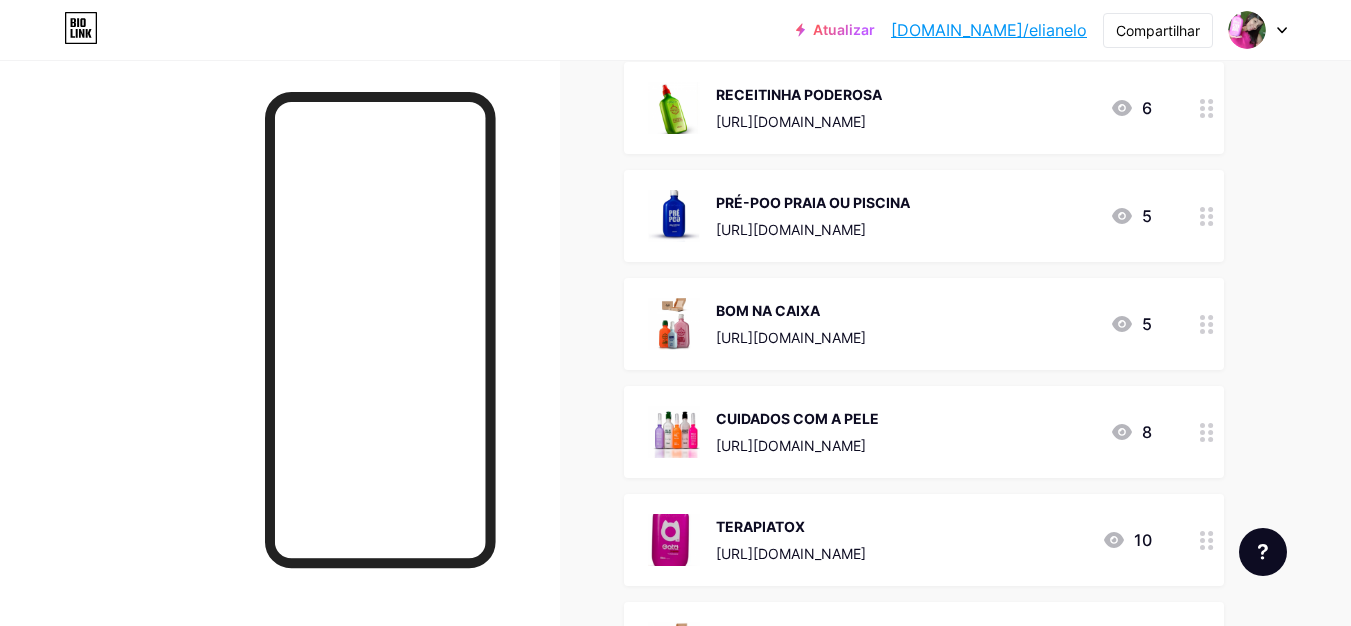 click on "[URL][DOMAIN_NAME]" at bounding box center [791, 337] 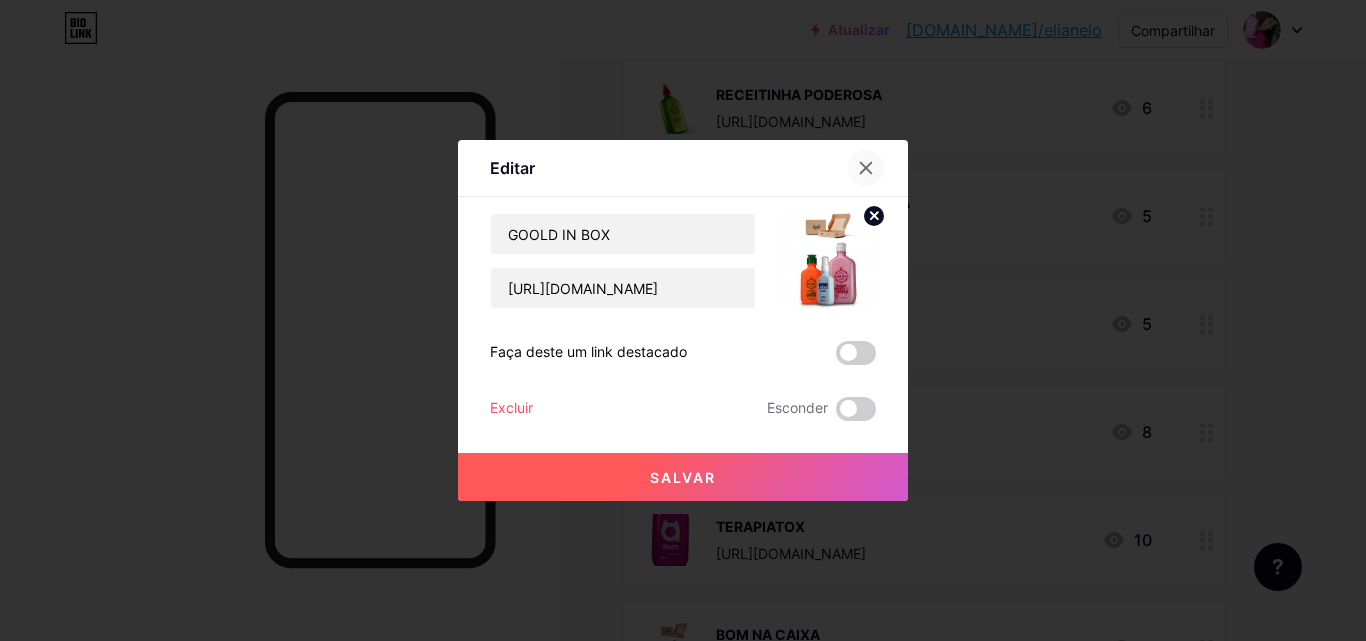 click at bounding box center [866, 168] 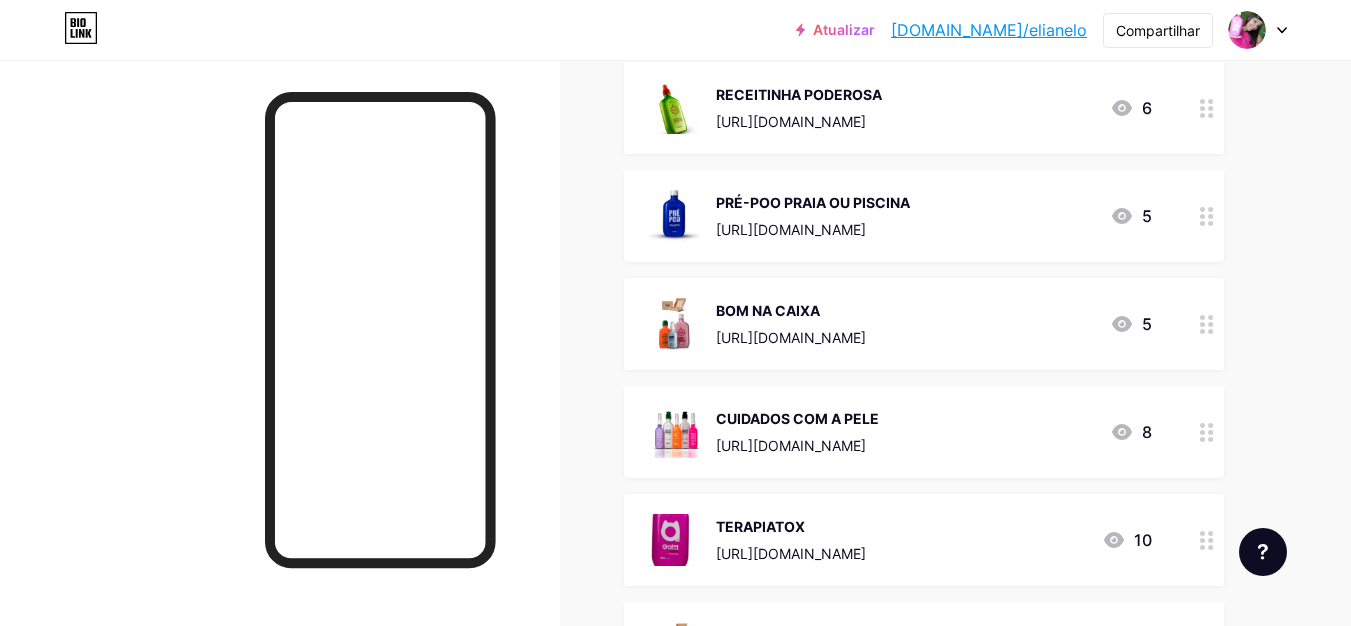 click at bounding box center [674, 432] 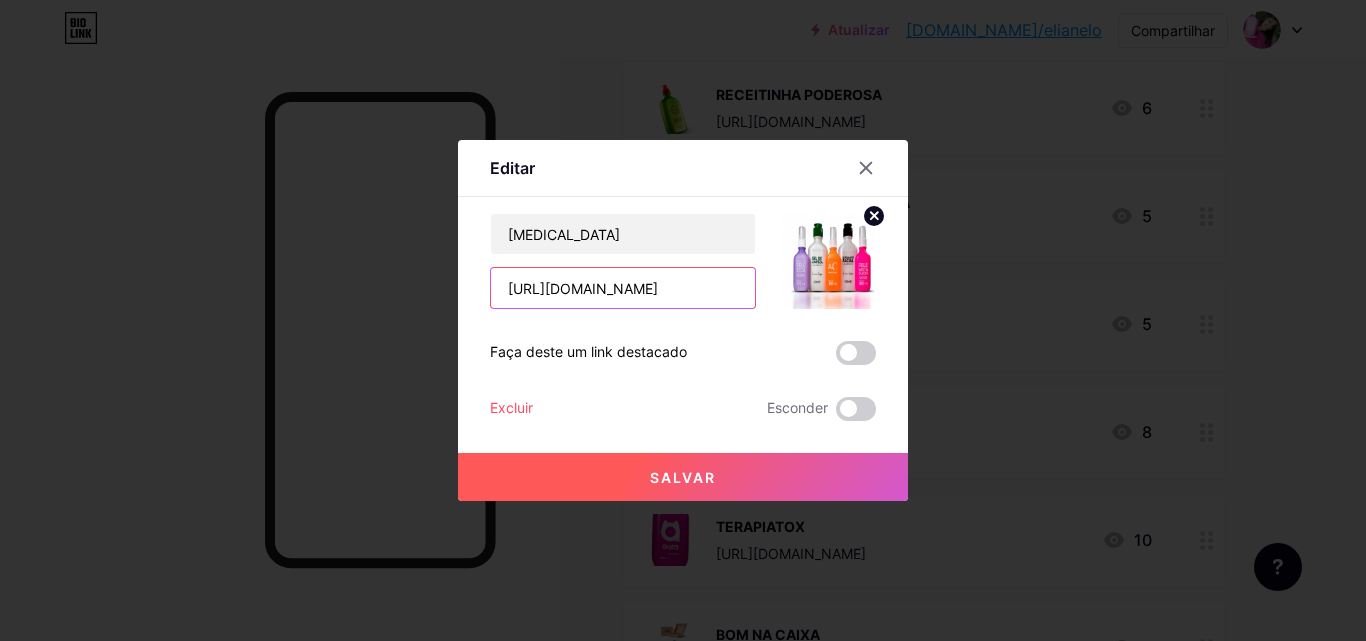 click on "[URL][DOMAIN_NAME]" at bounding box center (623, 288) 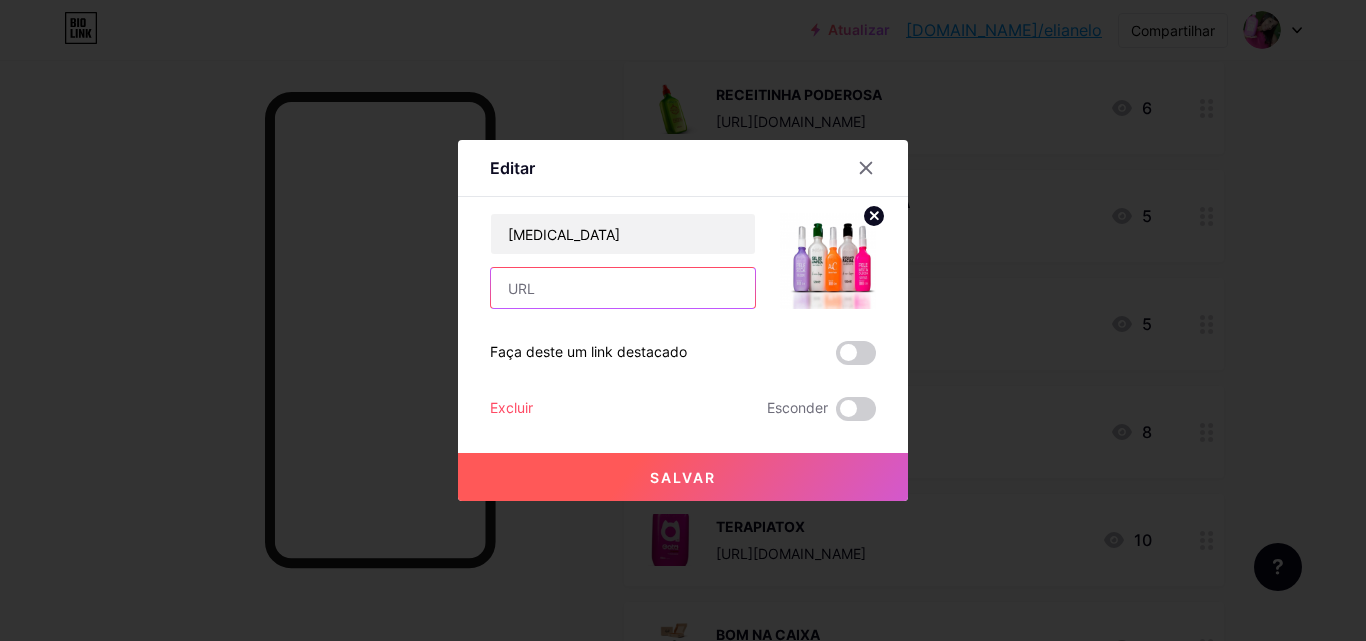 paste on "[URL][DOMAIN_NAME]" 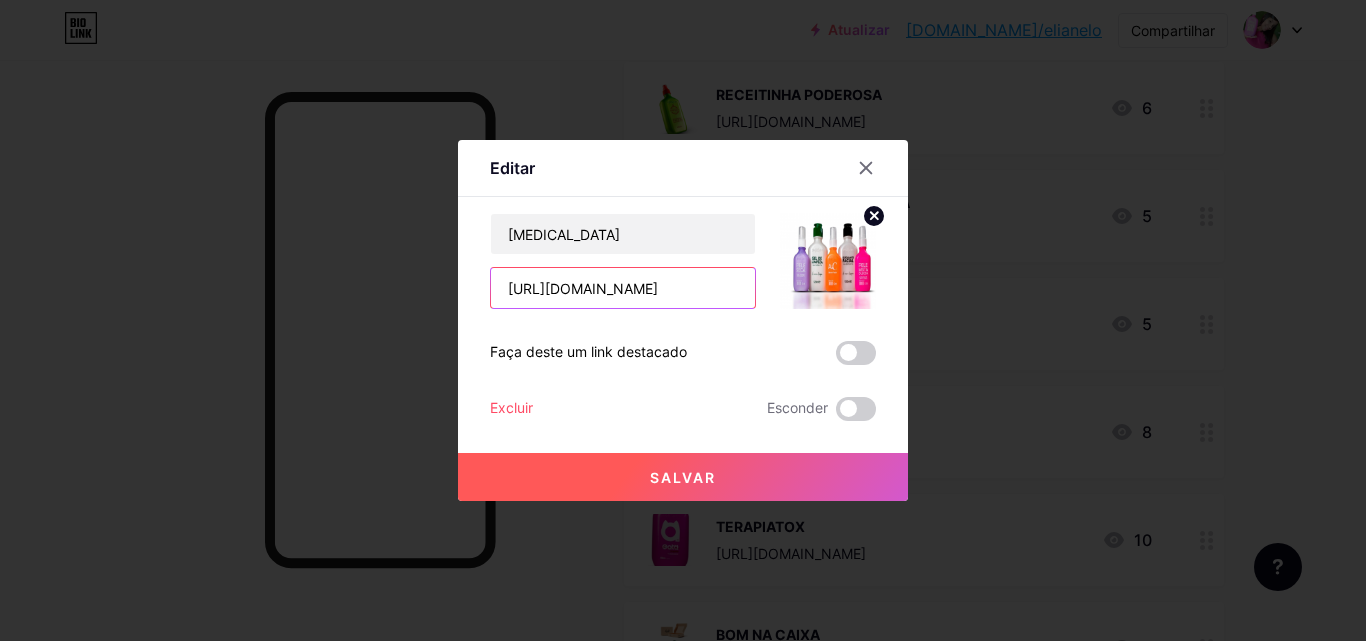 scroll, scrollTop: 0, scrollLeft: 86, axis: horizontal 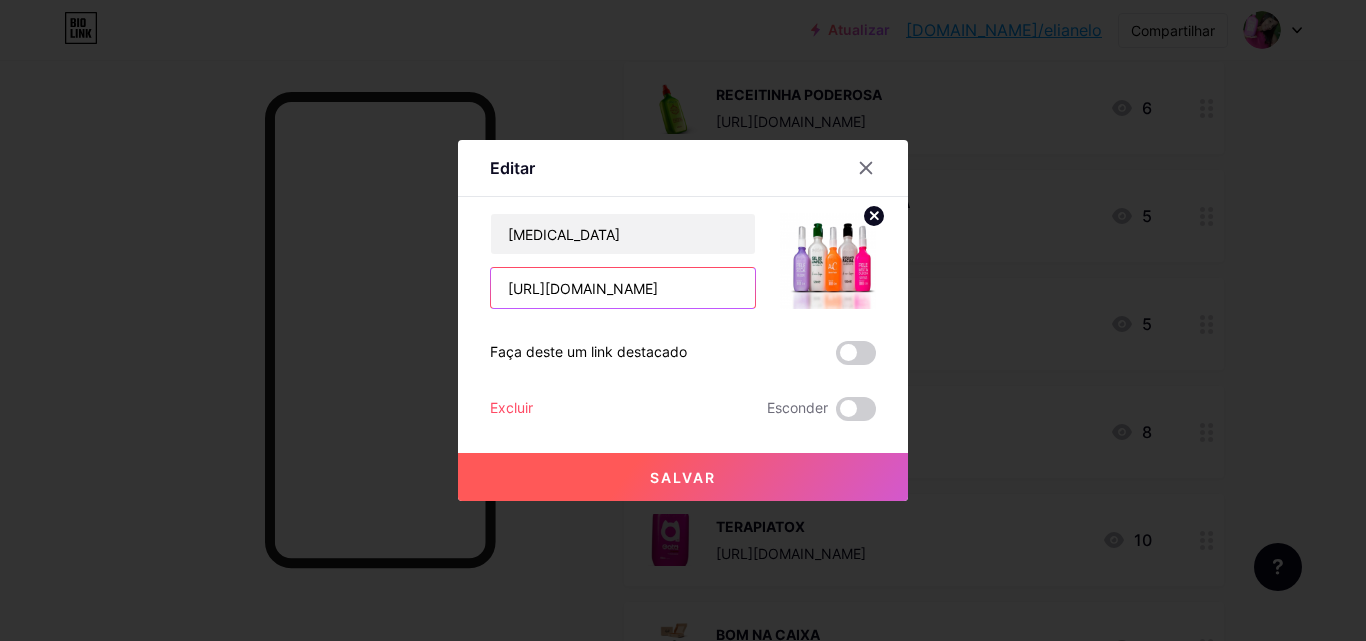 type on "[URL][DOMAIN_NAME]" 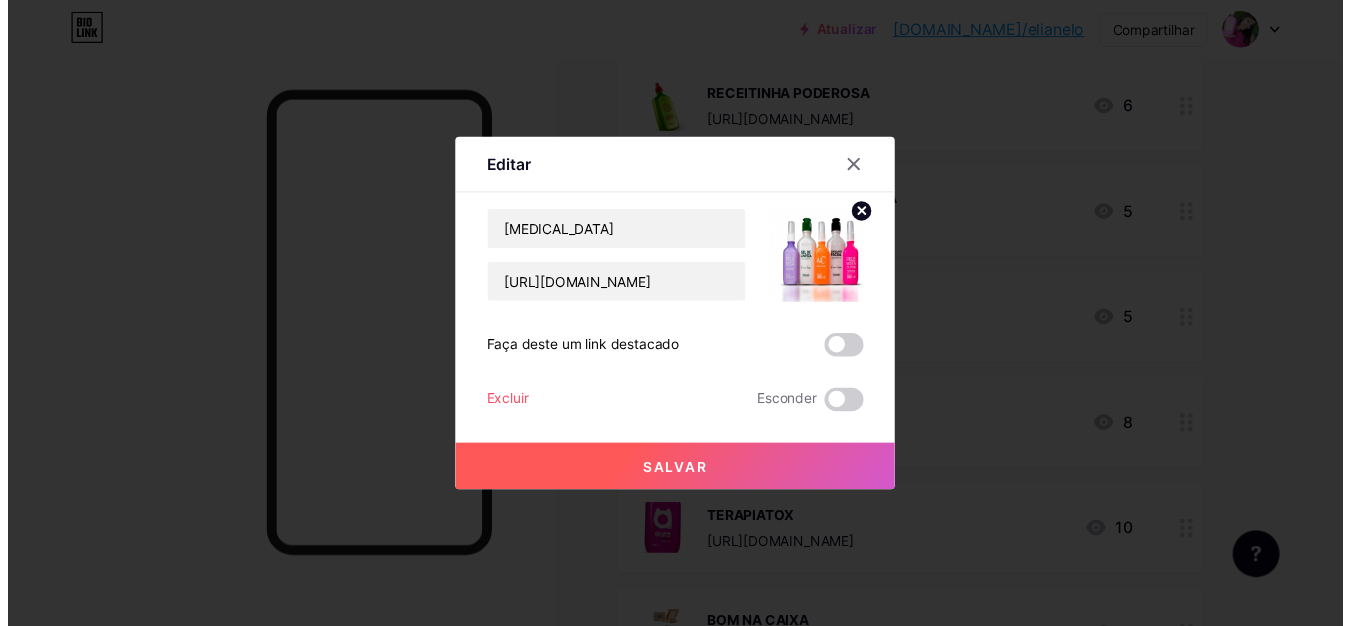 scroll, scrollTop: 0, scrollLeft: 0, axis: both 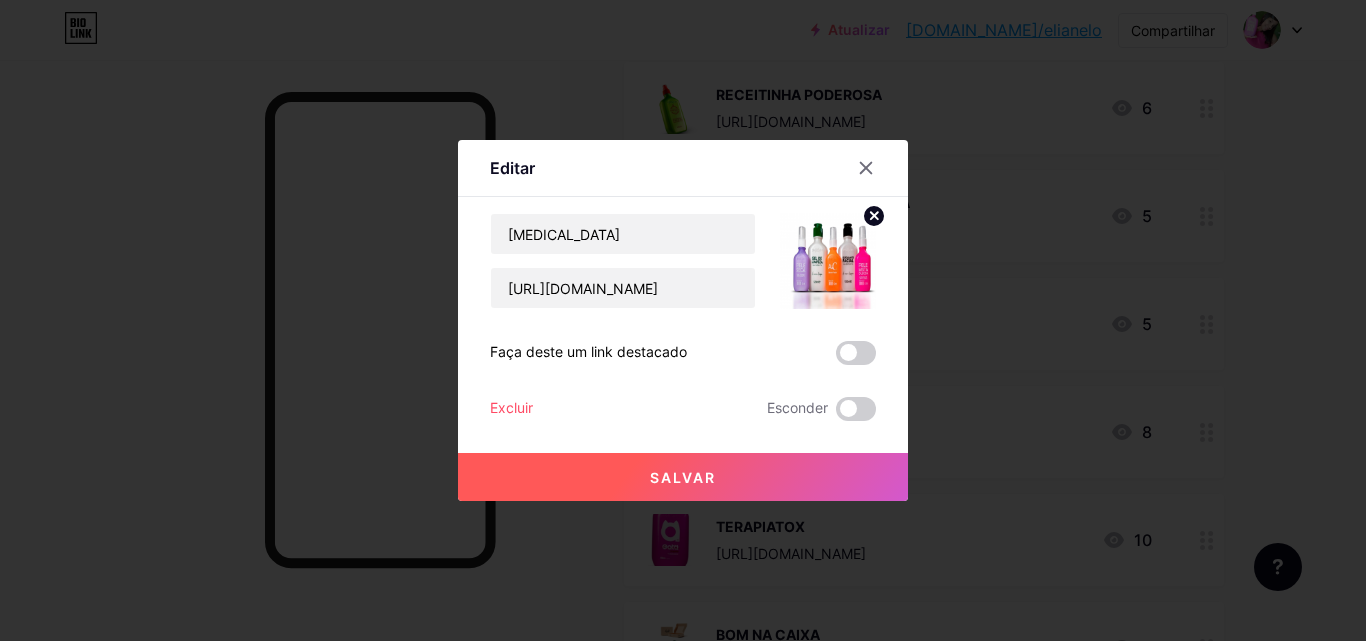 click on "Salvar" at bounding box center [683, 477] 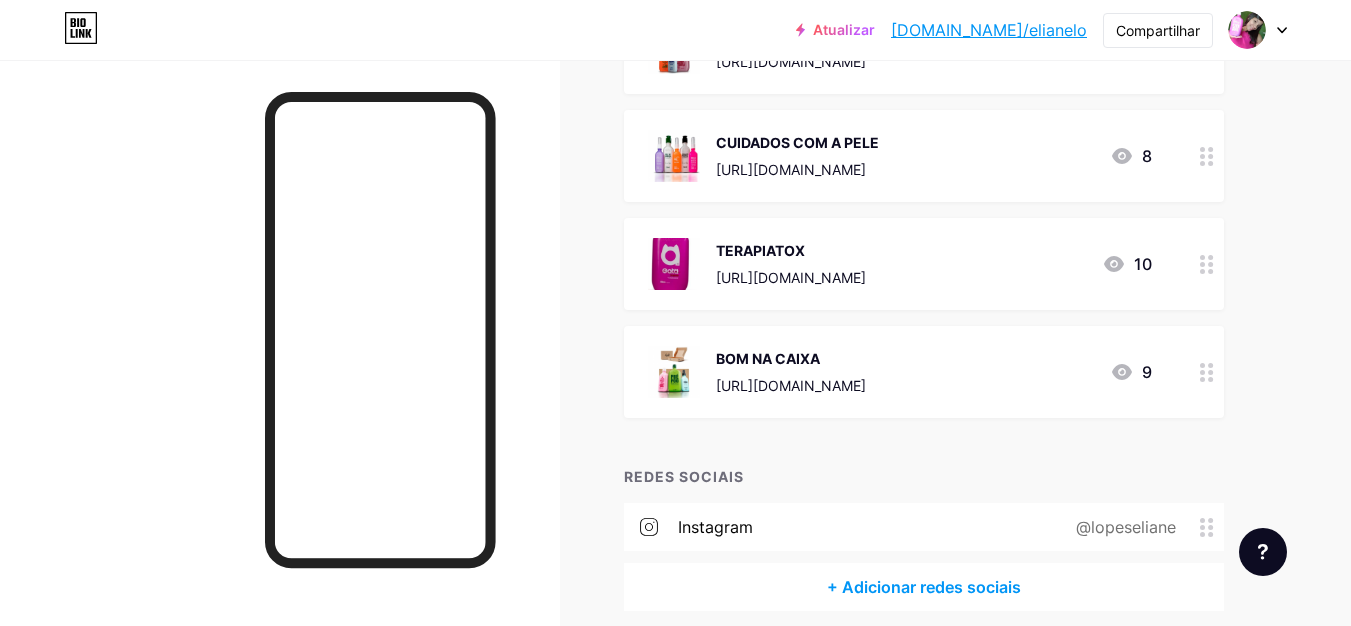 scroll, scrollTop: 6400, scrollLeft: 0, axis: vertical 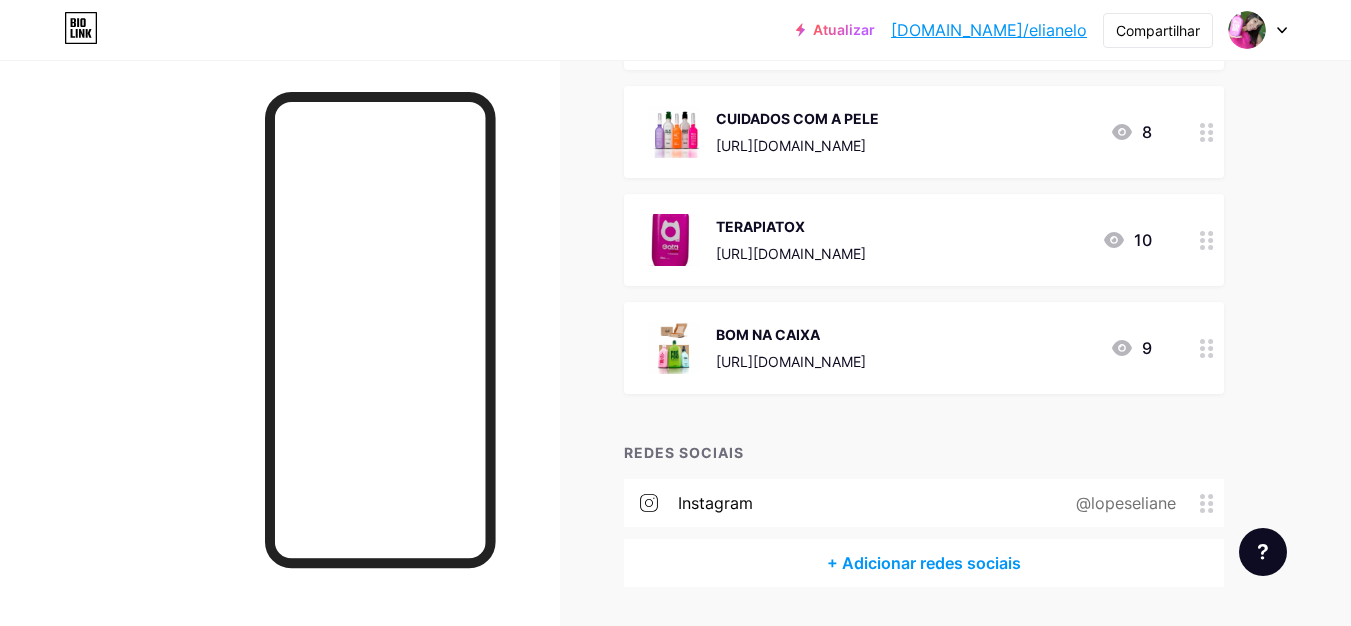 click on "TERAPIATOX" at bounding box center [791, 226] 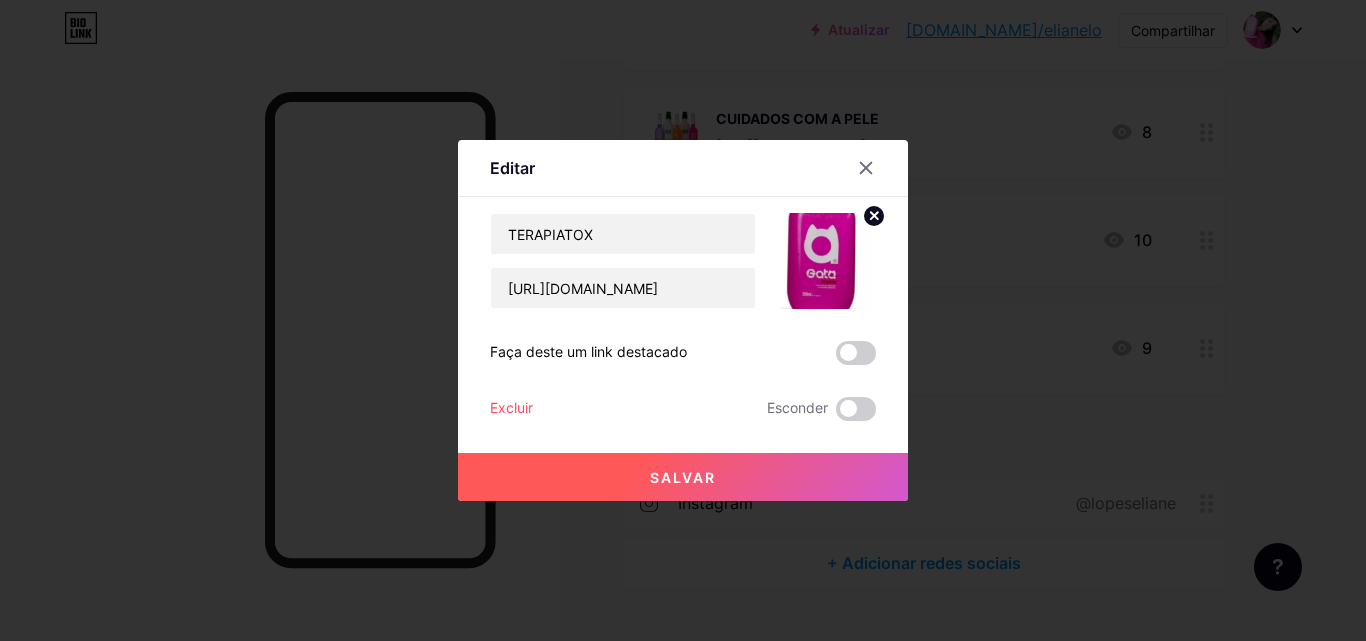 click on "Excluir" at bounding box center [511, 407] 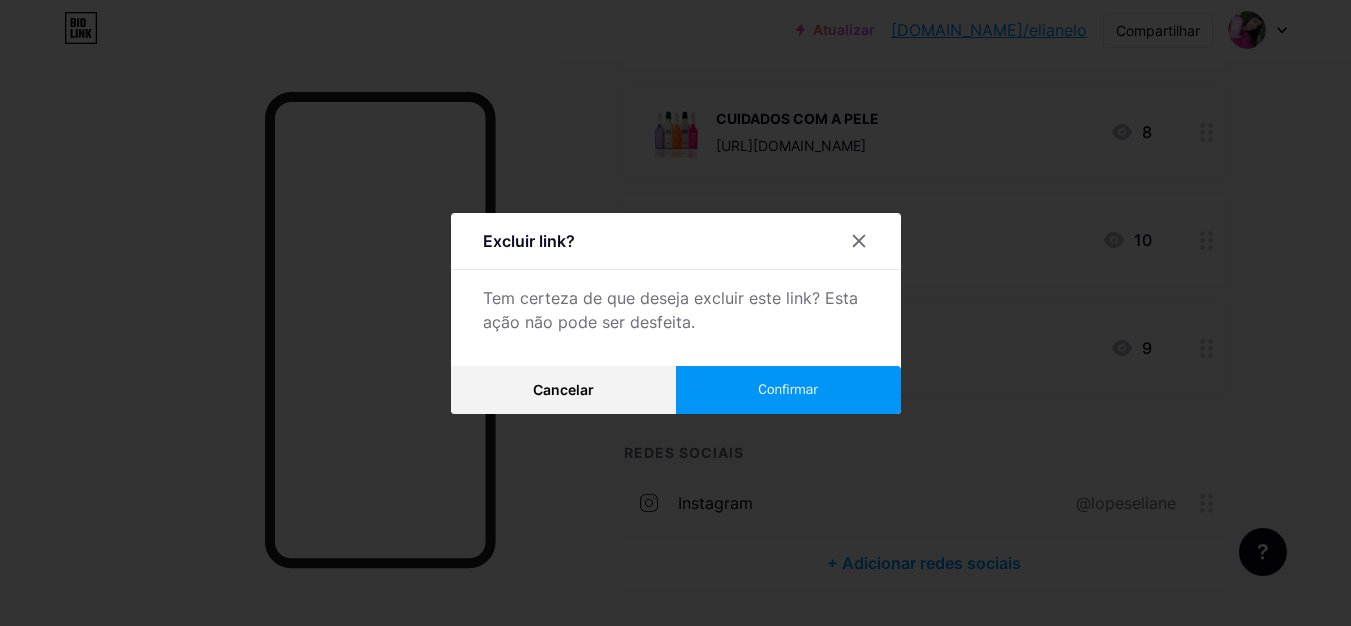 click on "Confirmar" at bounding box center [788, 390] 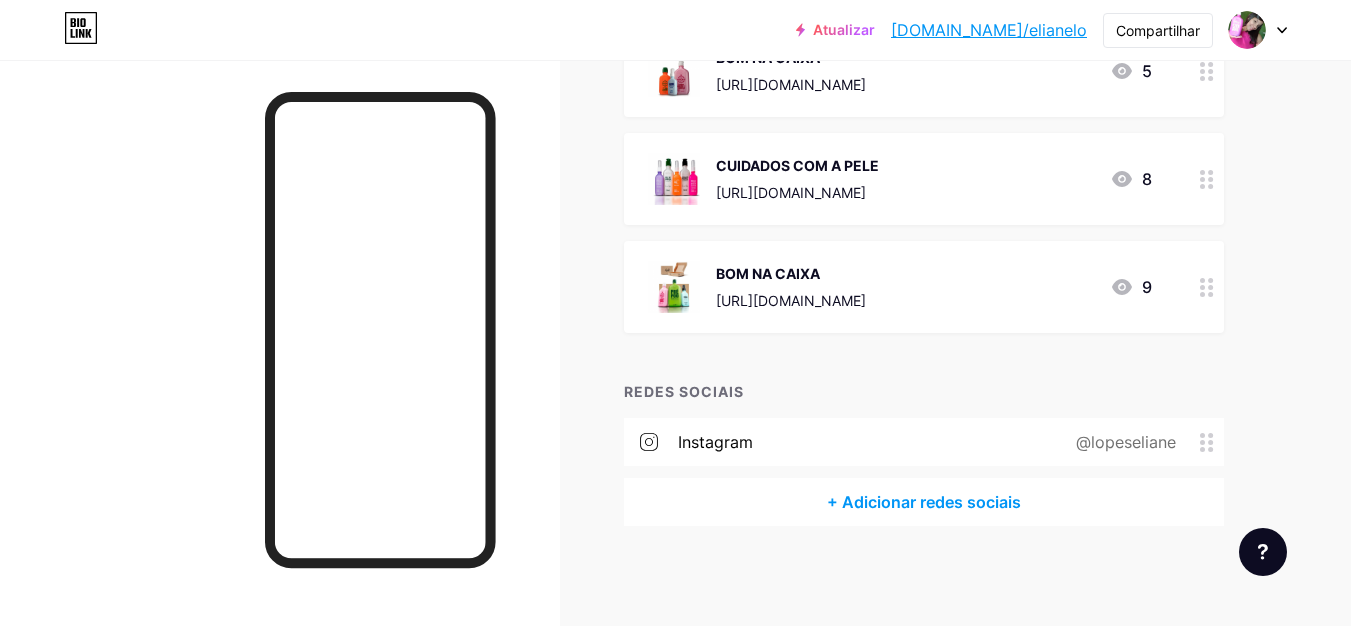 scroll, scrollTop: 6352, scrollLeft: 0, axis: vertical 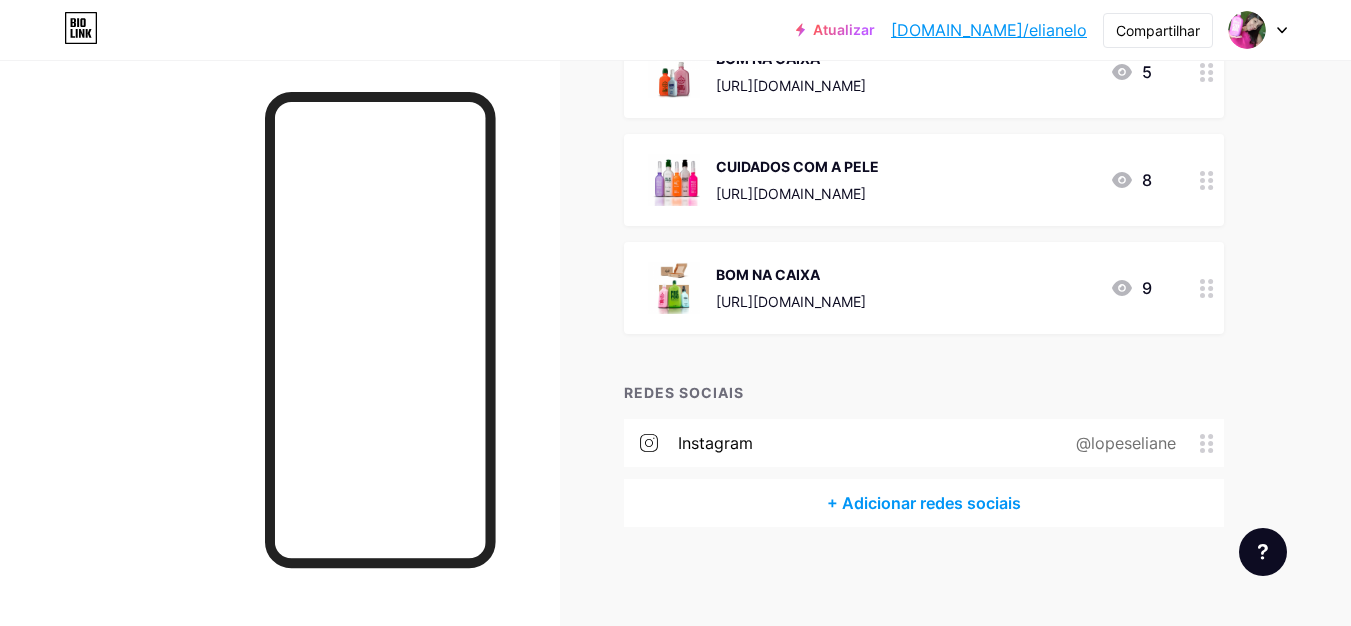click at bounding box center (1207, 288) 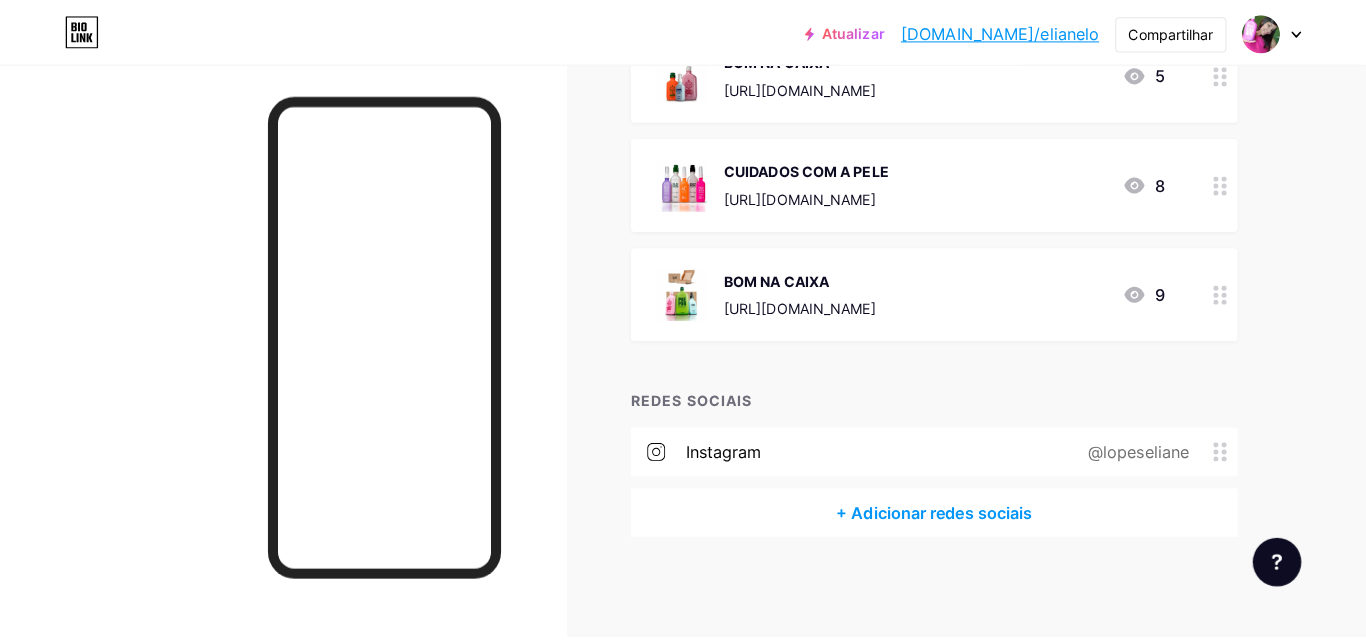 scroll, scrollTop: 6337, scrollLeft: 0, axis: vertical 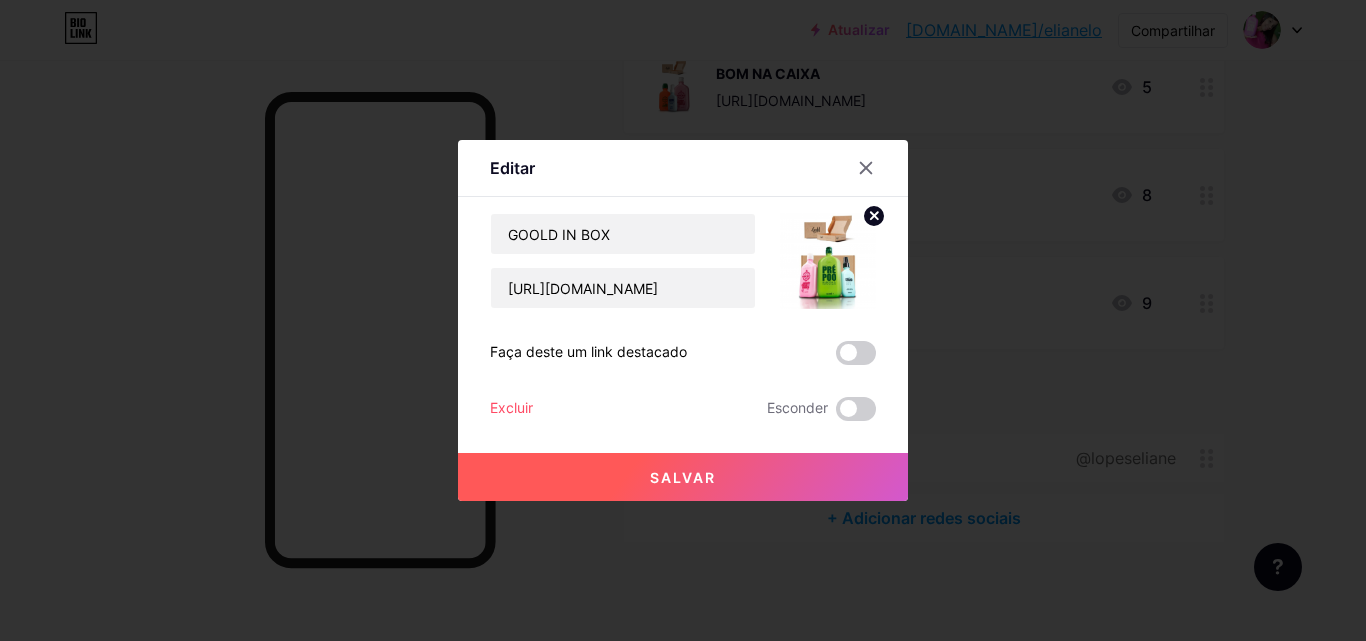 click on "Excluir" at bounding box center (511, 407) 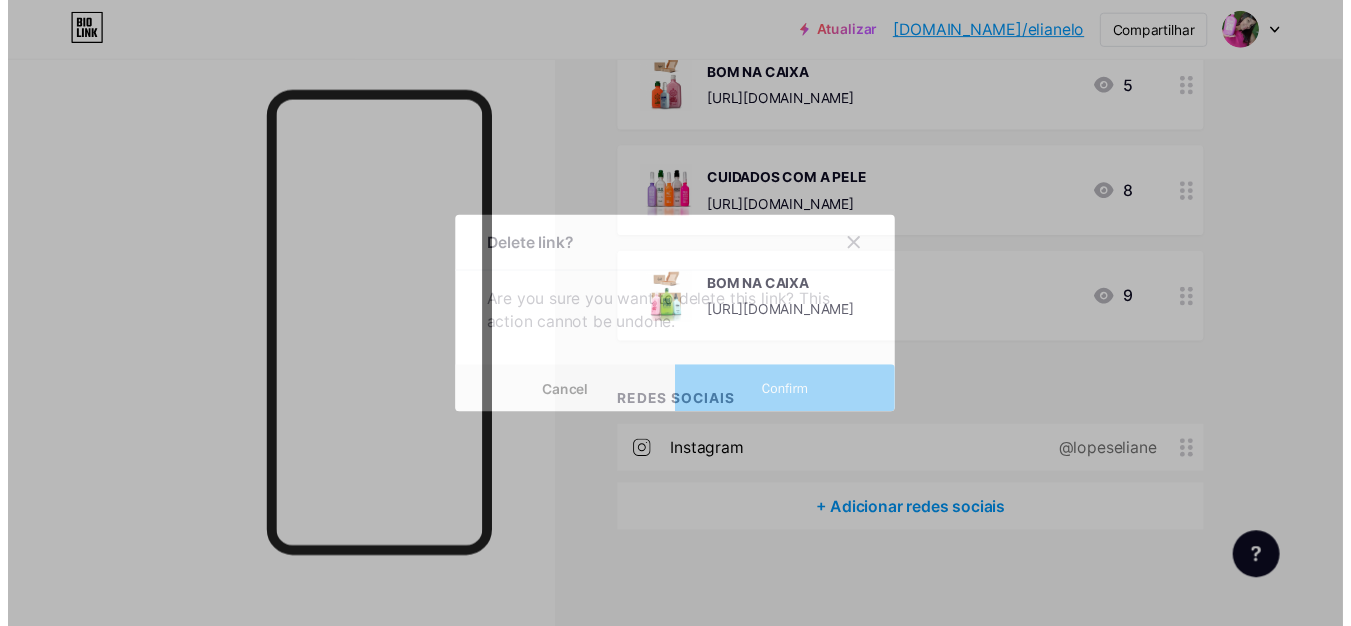 scroll, scrollTop: 6352, scrollLeft: 0, axis: vertical 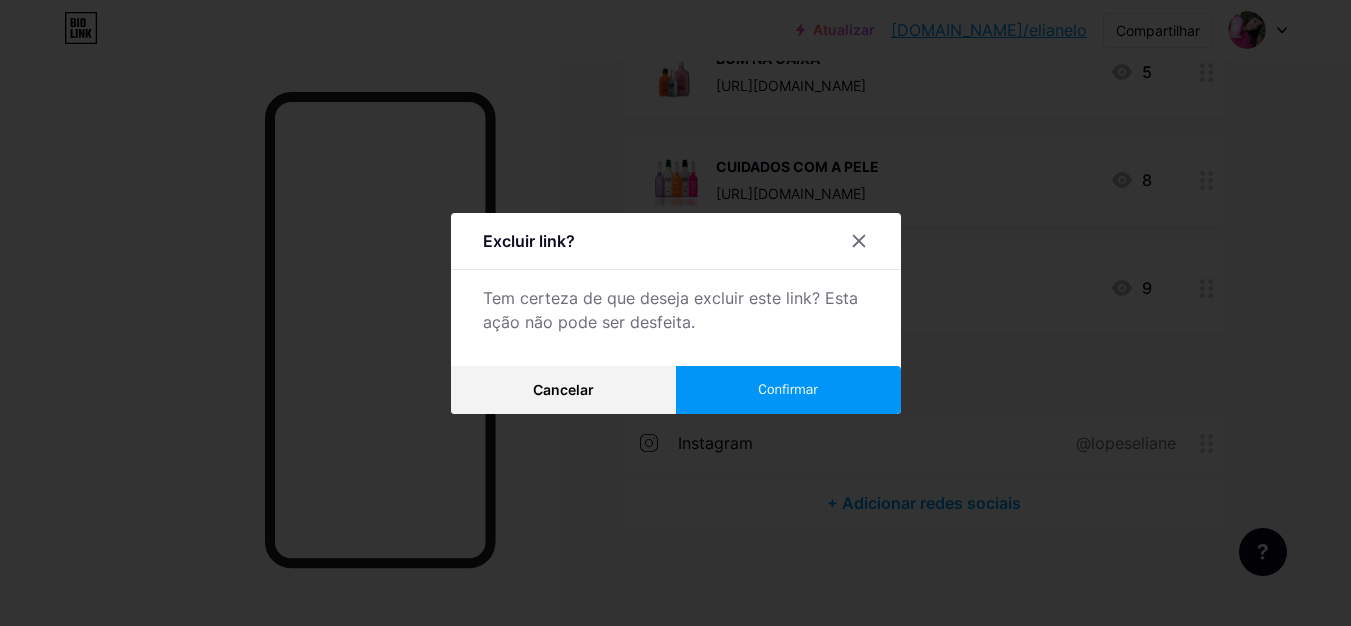 click on "Confirmar" at bounding box center (788, 390) 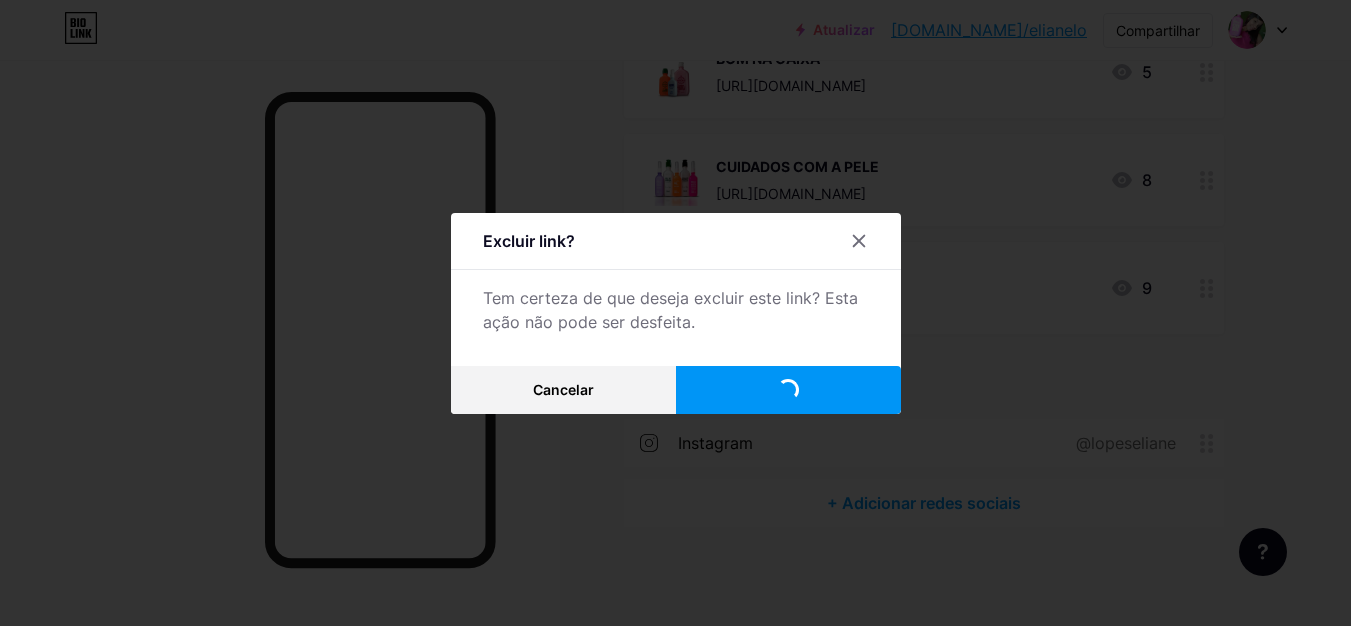 scroll, scrollTop: 6244, scrollLeft: 0, axis: vertical 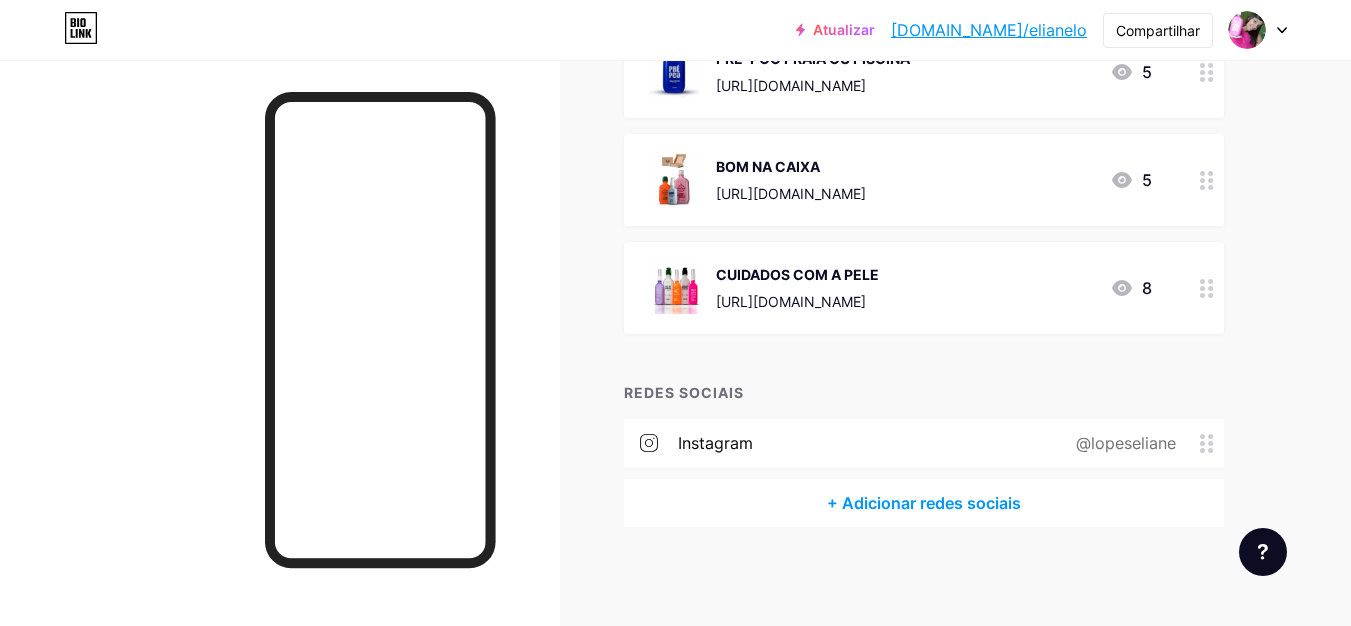 click 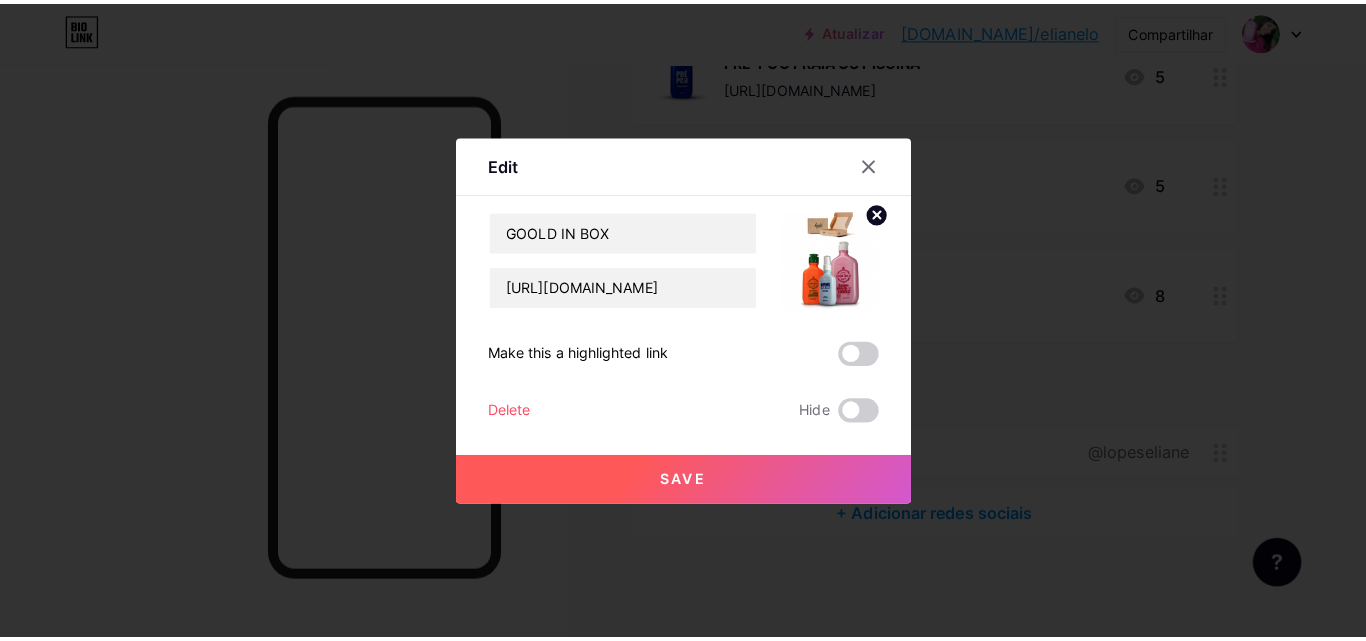 scroll, scrollTop: 6229, scrollLeft: 0, axis: vertical 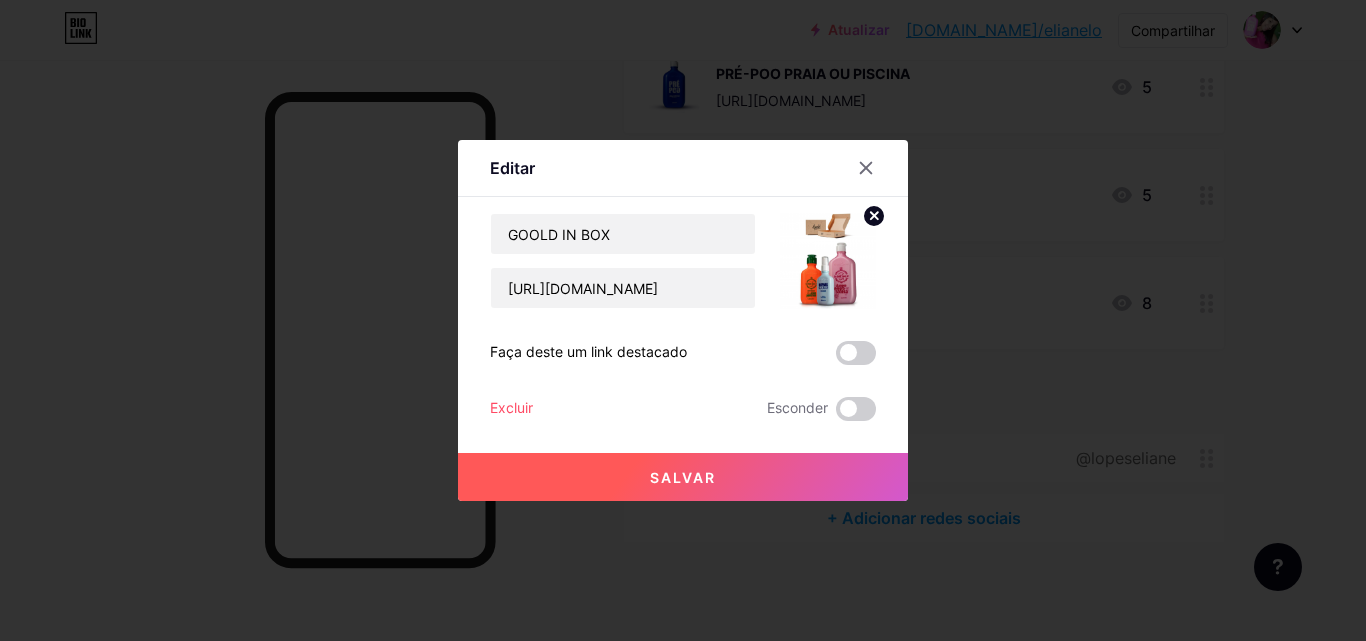 click on "Editar" at bounding box center [683, 173] 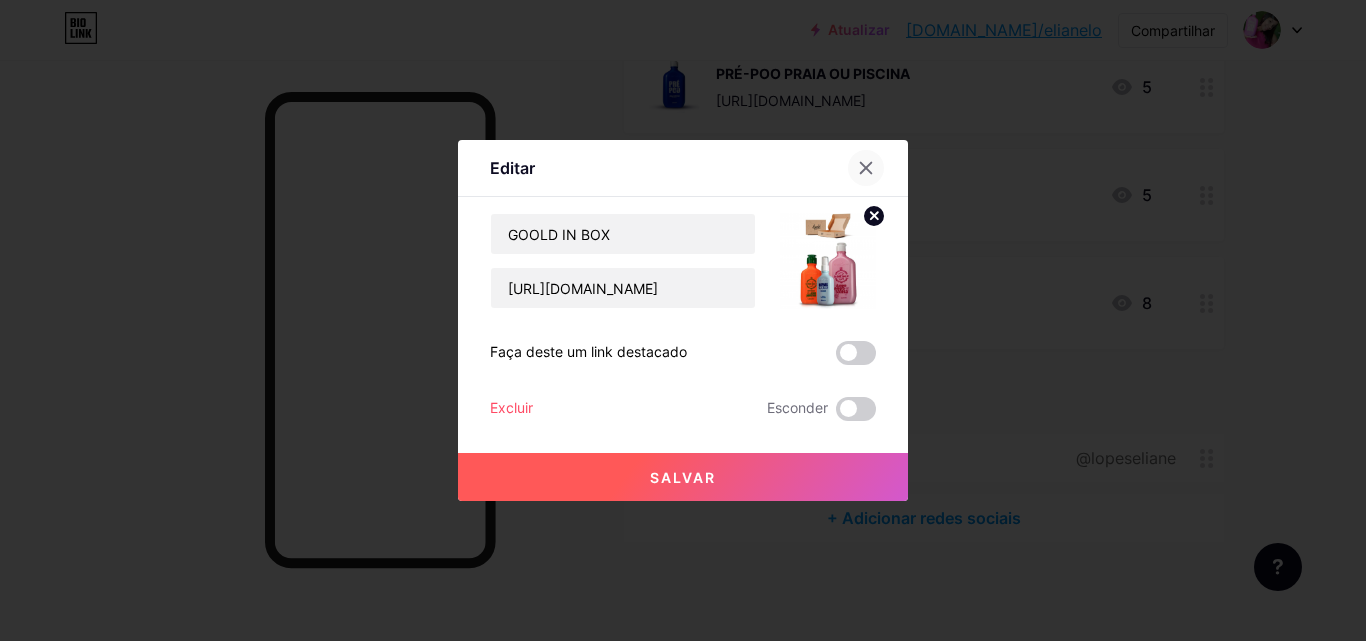 click 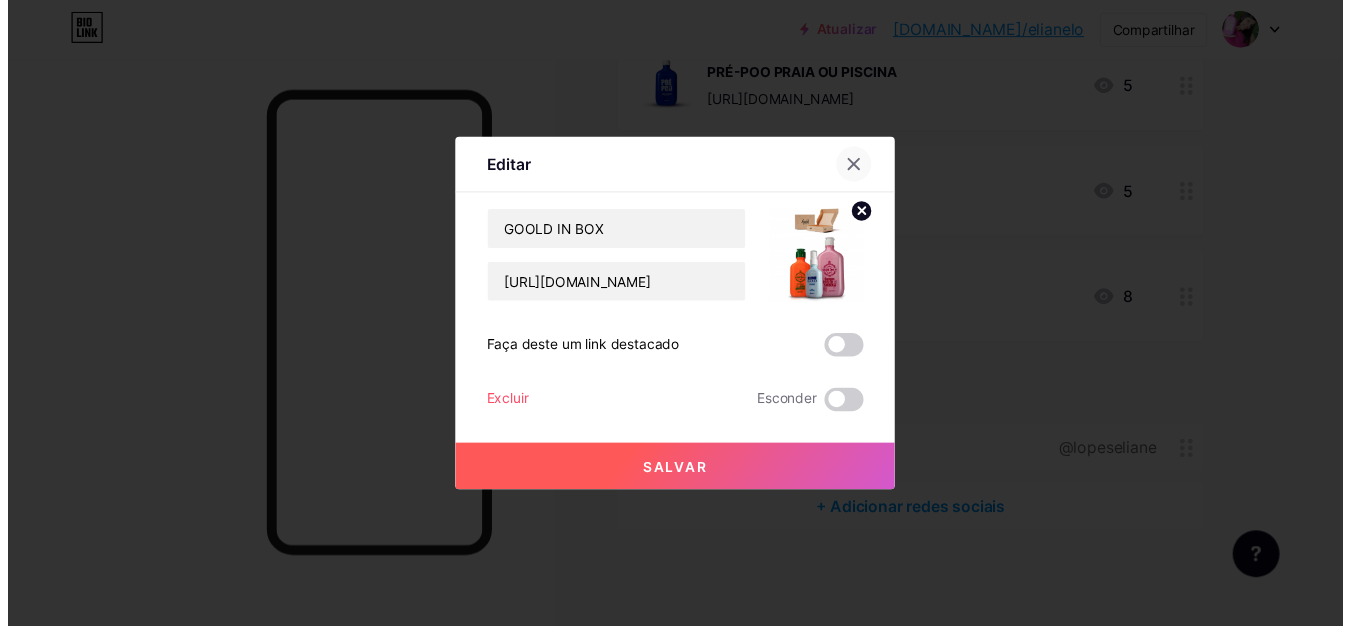 scroll, scrollTop: 6244, scrollLeft: 0, axis: vertical 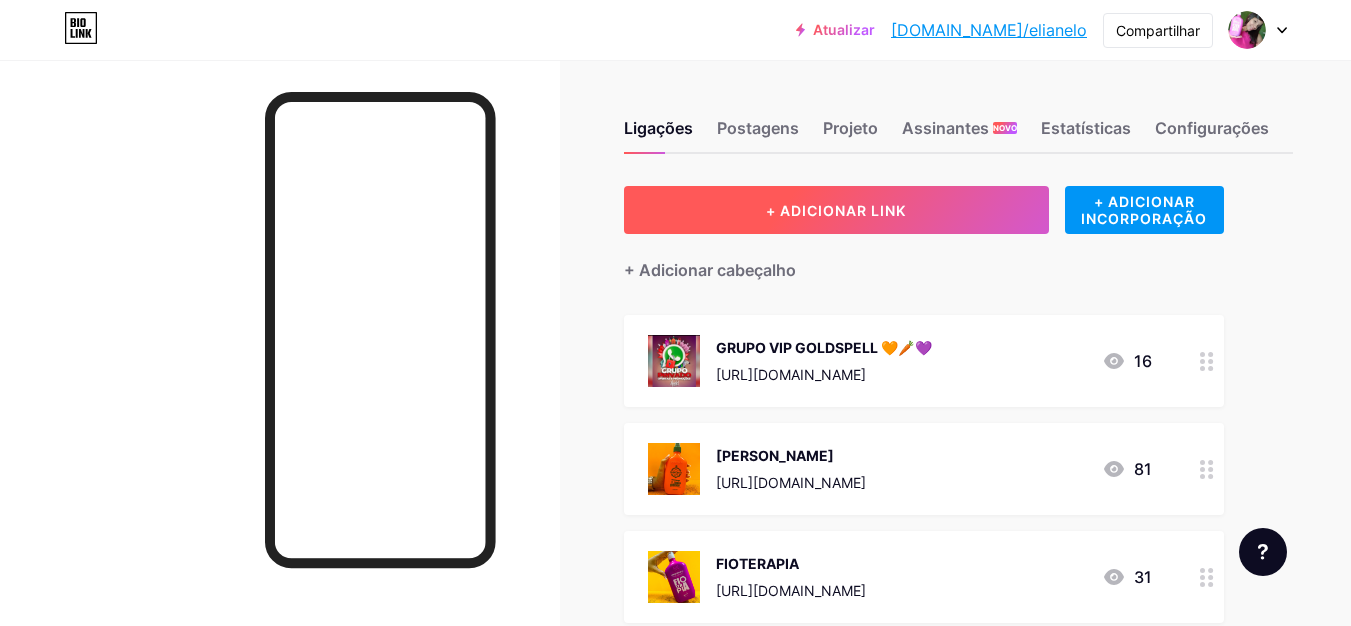 click on "+ ADICIONAR LINK" at bounding box center [836, 210] 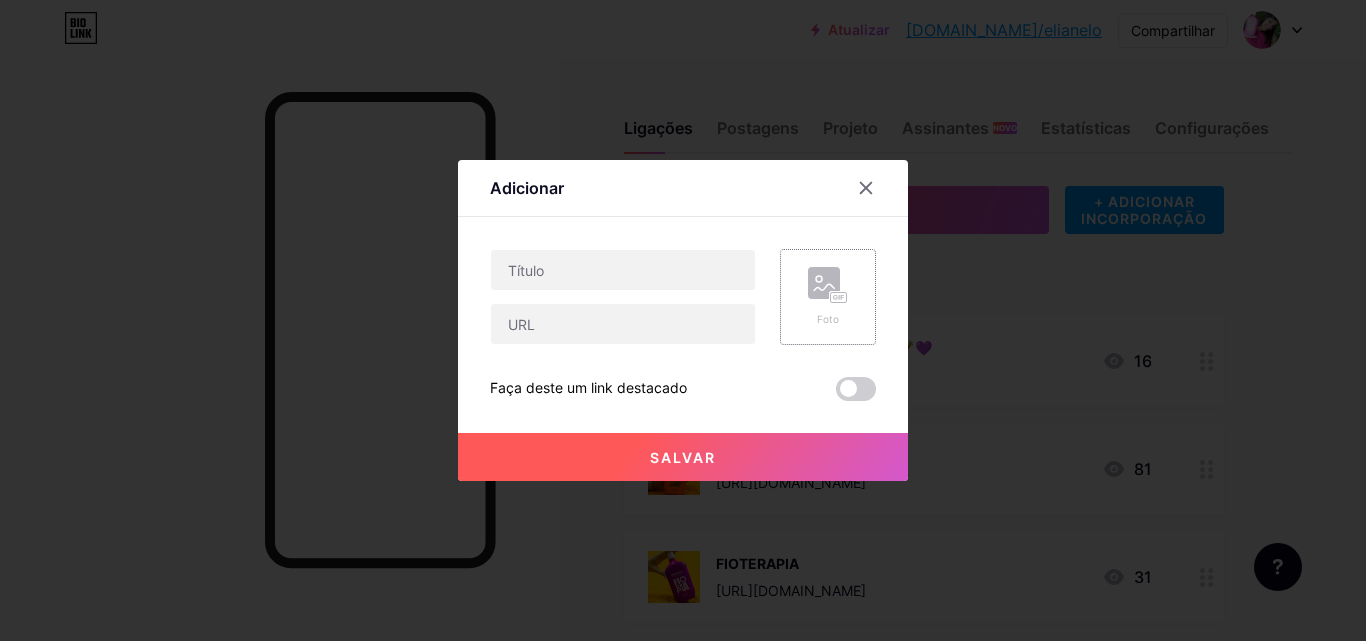 click on "Foto" at bounding box center [828, 297] 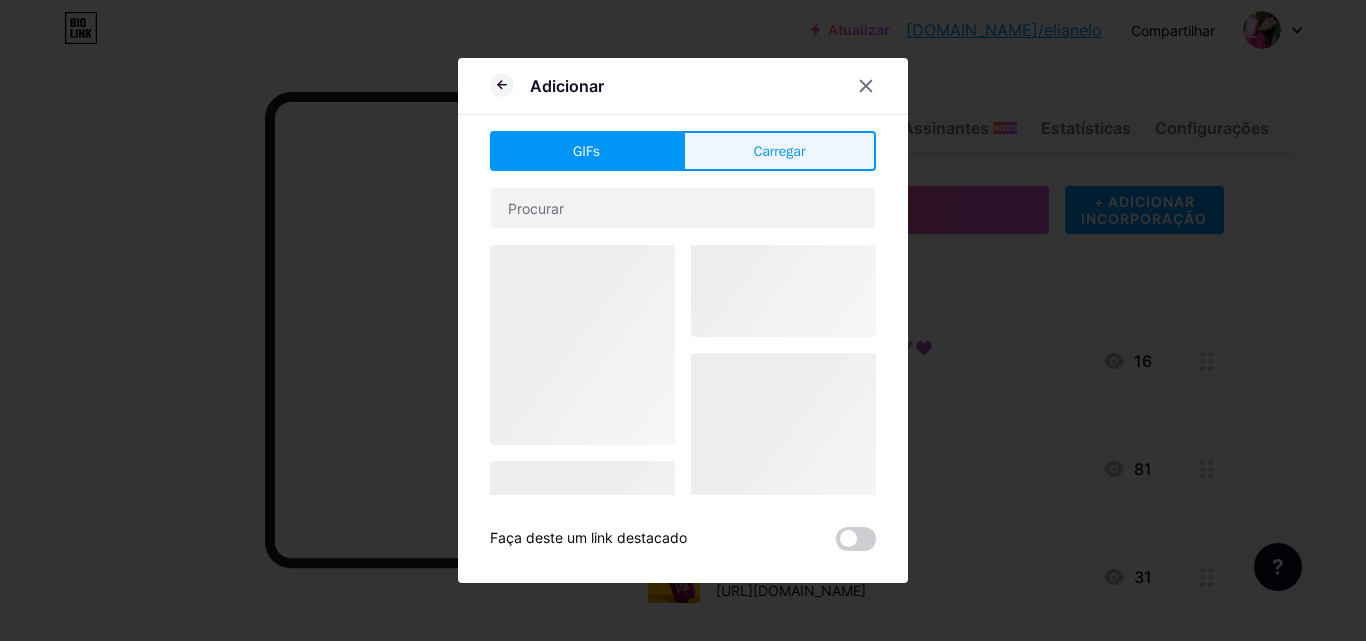 click on "Carregar" at bounding box center [779, 151] 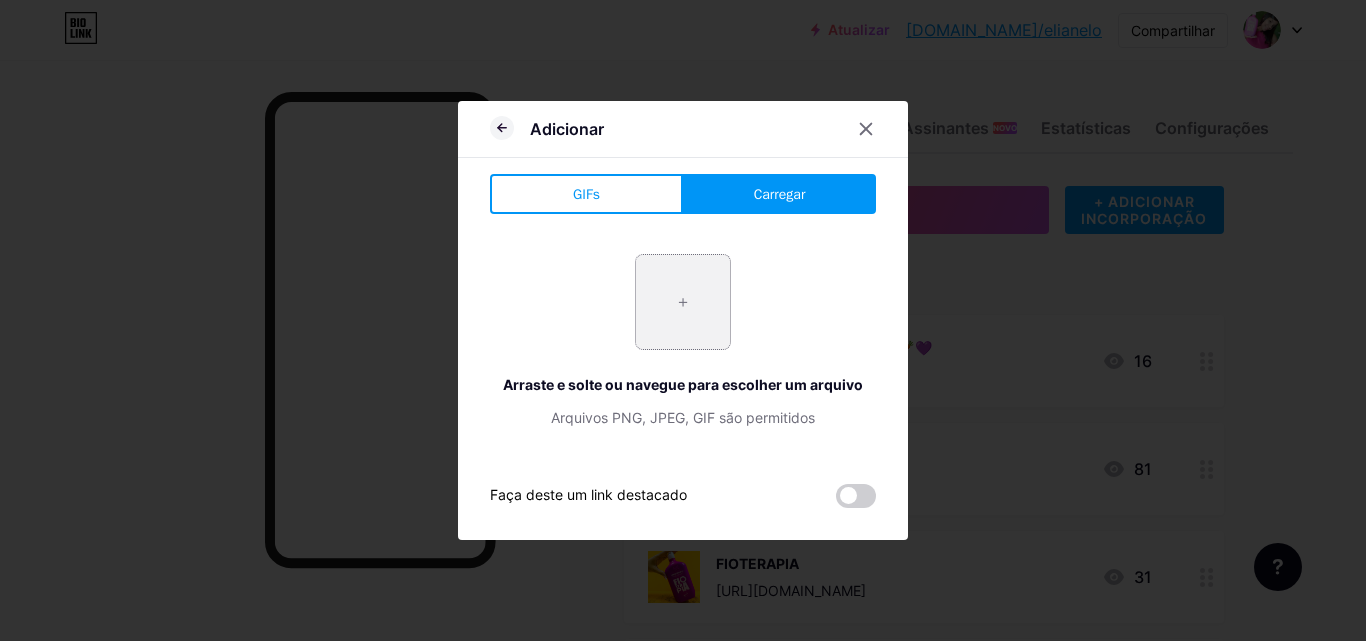 click at bounding box center [683, 302] 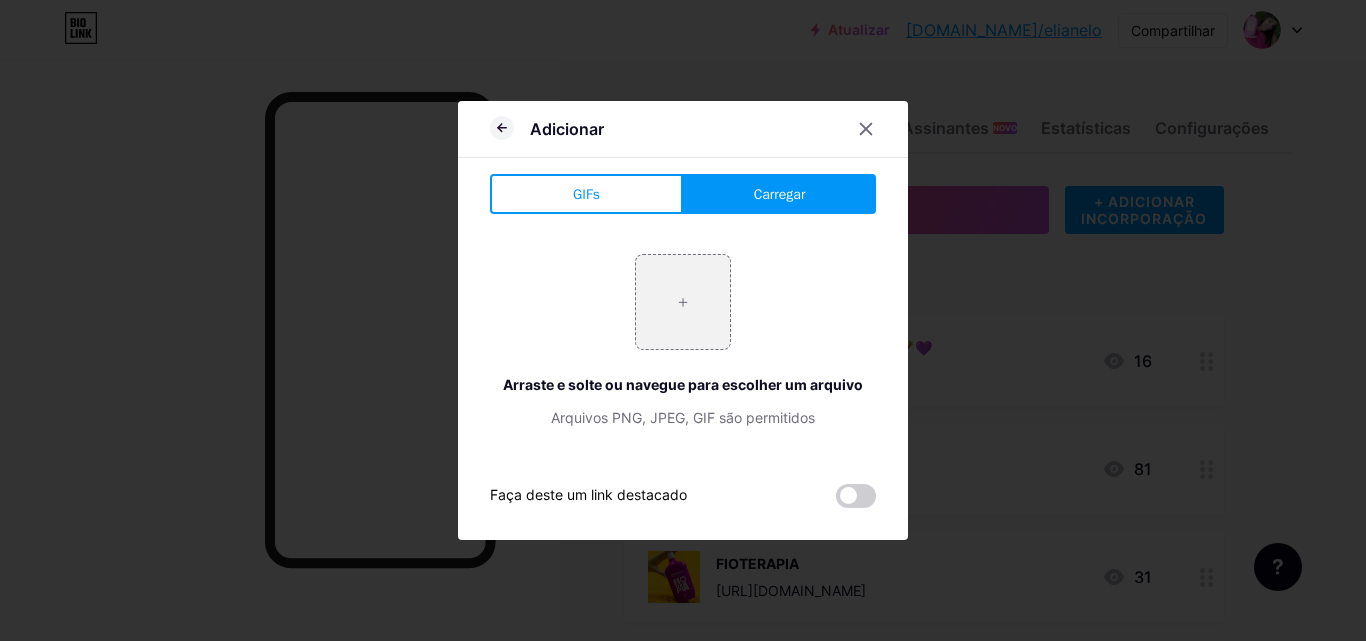 click on "+       Arraste e solte ou navegue para escolher um arquivo   Arquivos PNG, JPEG, GIF são permitidos" at bounding box center [683, 341] 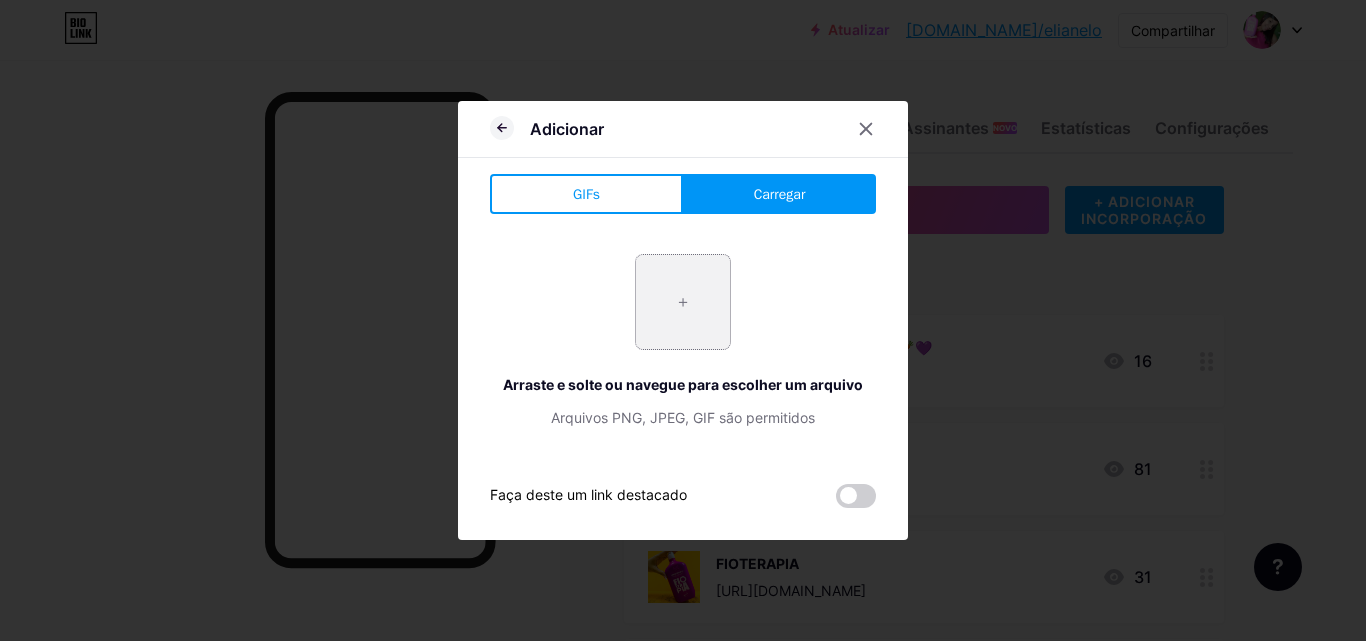 click at bounding box center [683, 302] 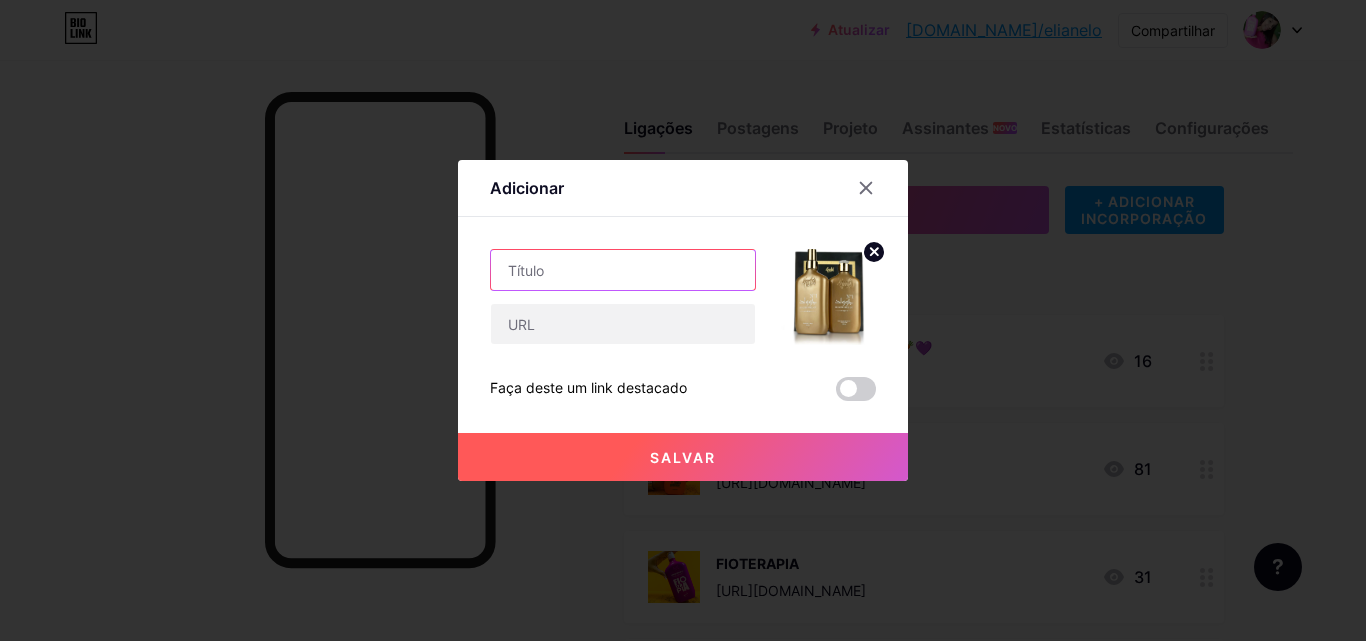 click at bounding box center (623, 270) 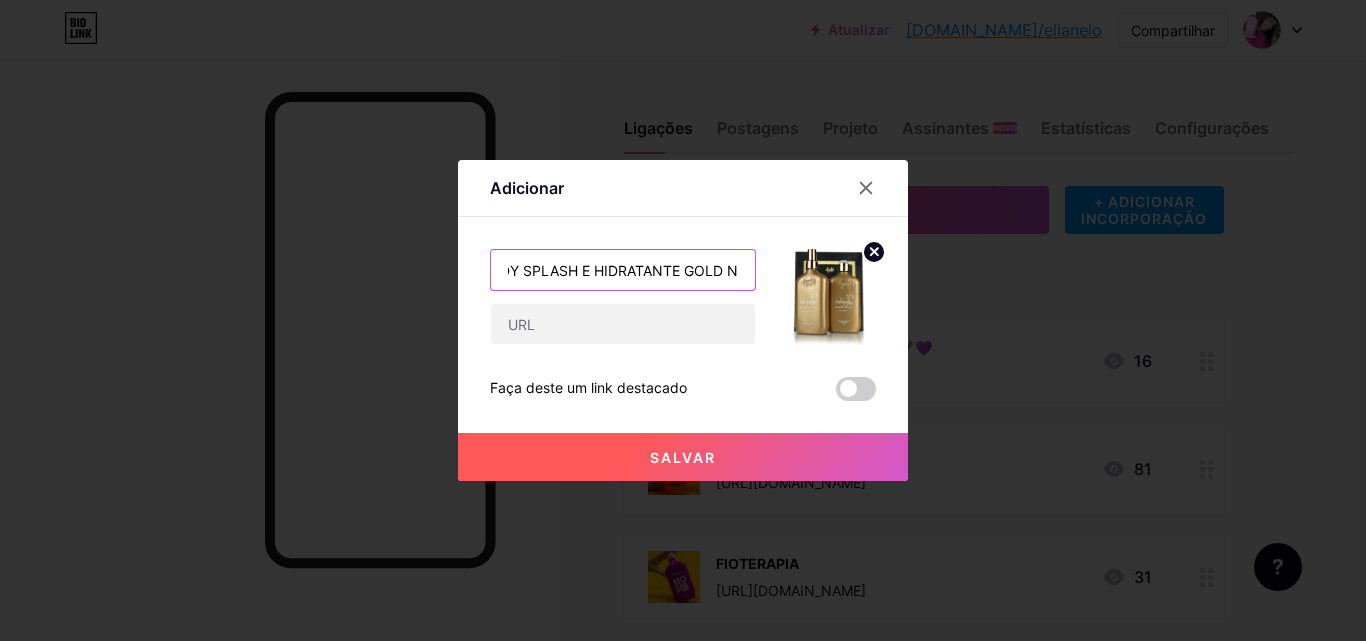 scroll, scrollTop: 0, scrollLeft: 34, axis: horizontal 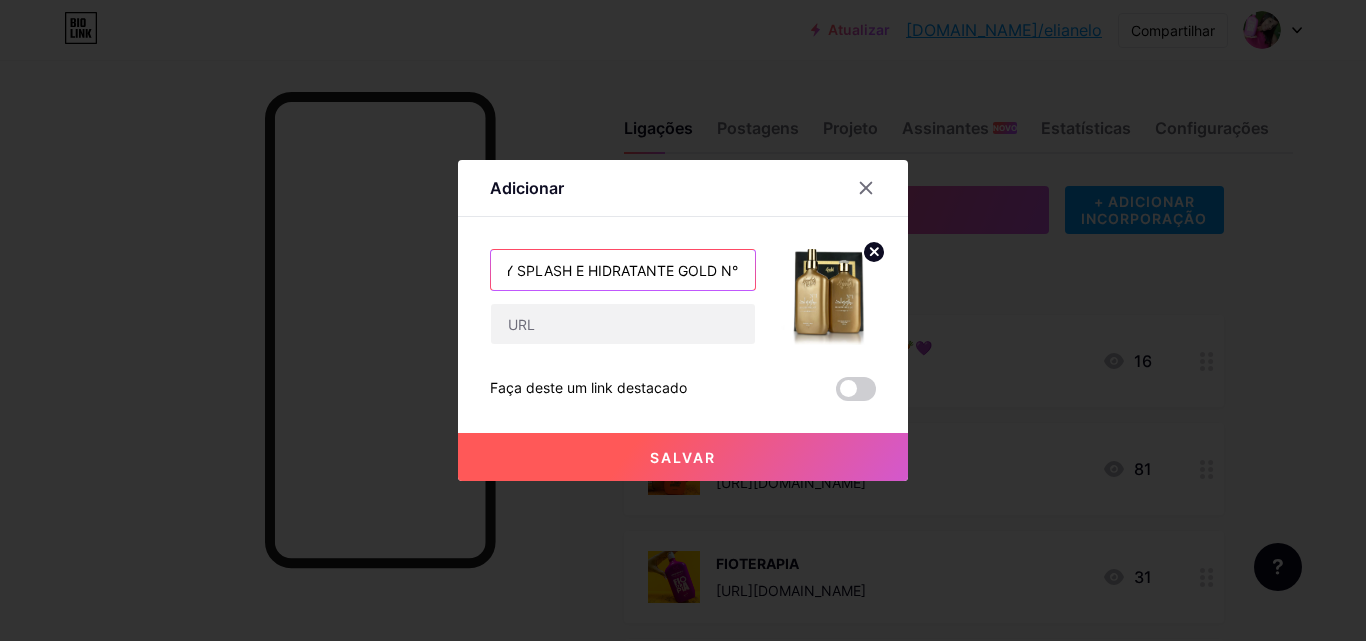 type on "BODY SPLASH E HIDRATANTE GOLD N°1" 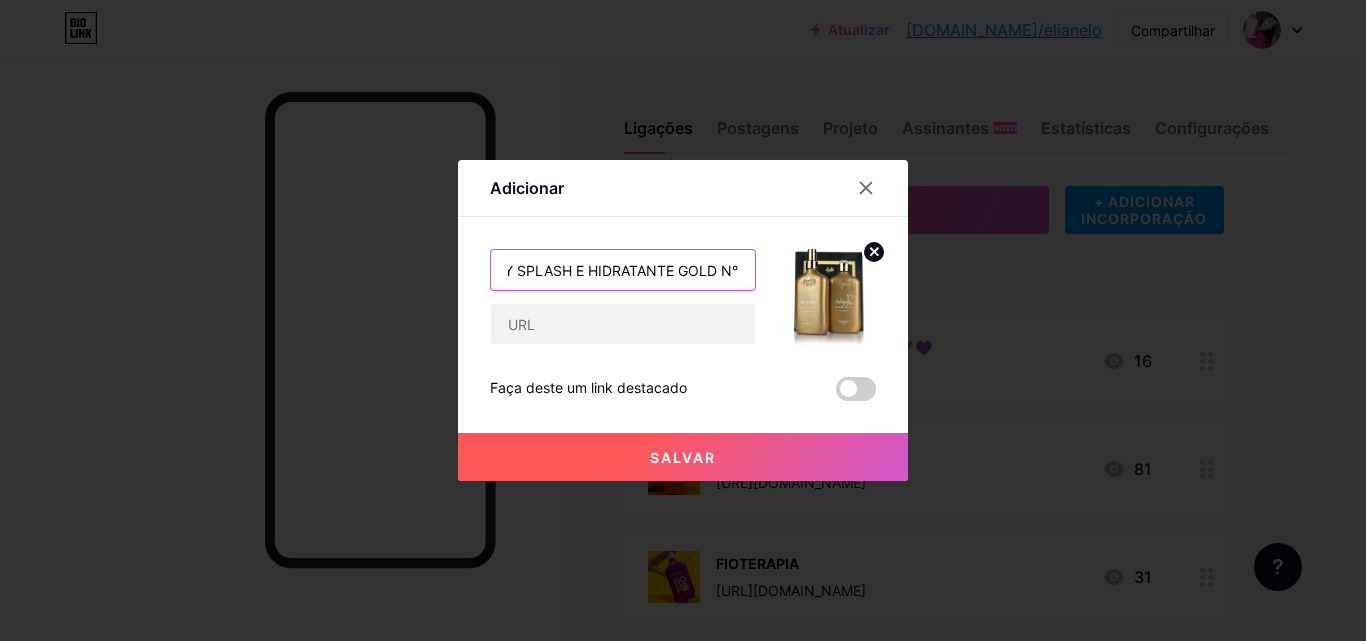 scroll, scrollTop: 0, scrollLeft: 41, axis: horizontal 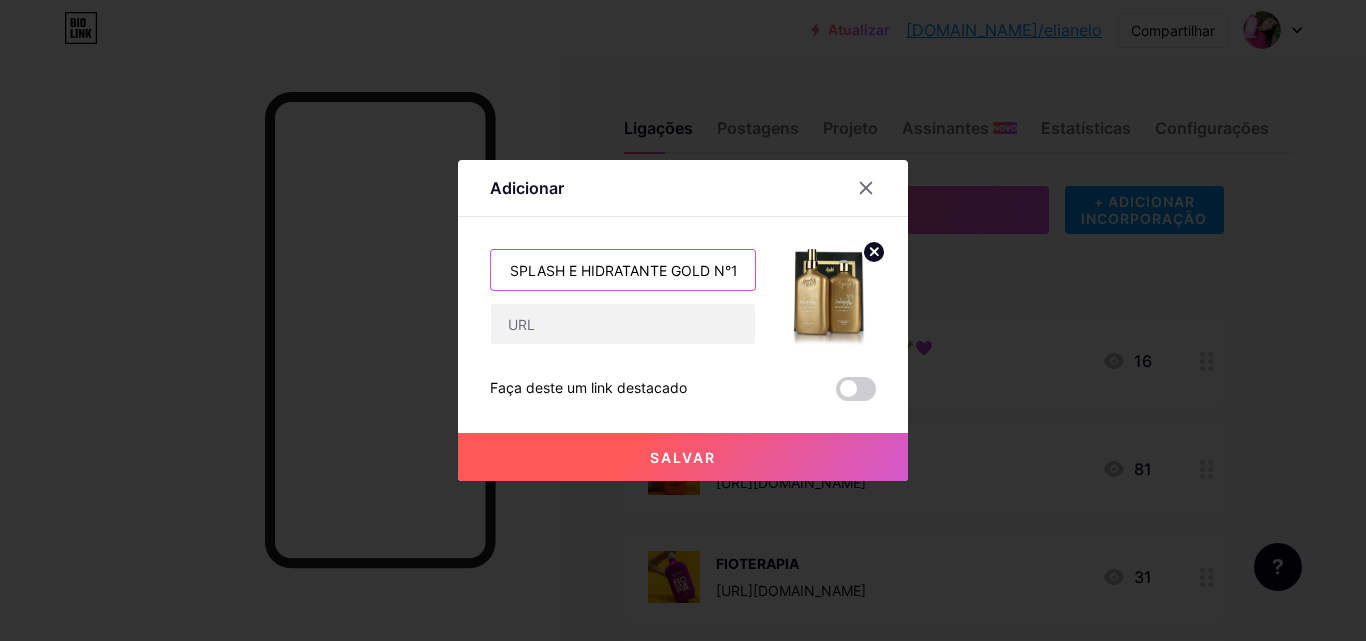 click on "BODY SPLASH E HIDRATANTE GOLD N°1" at bounding box center (623, 270) 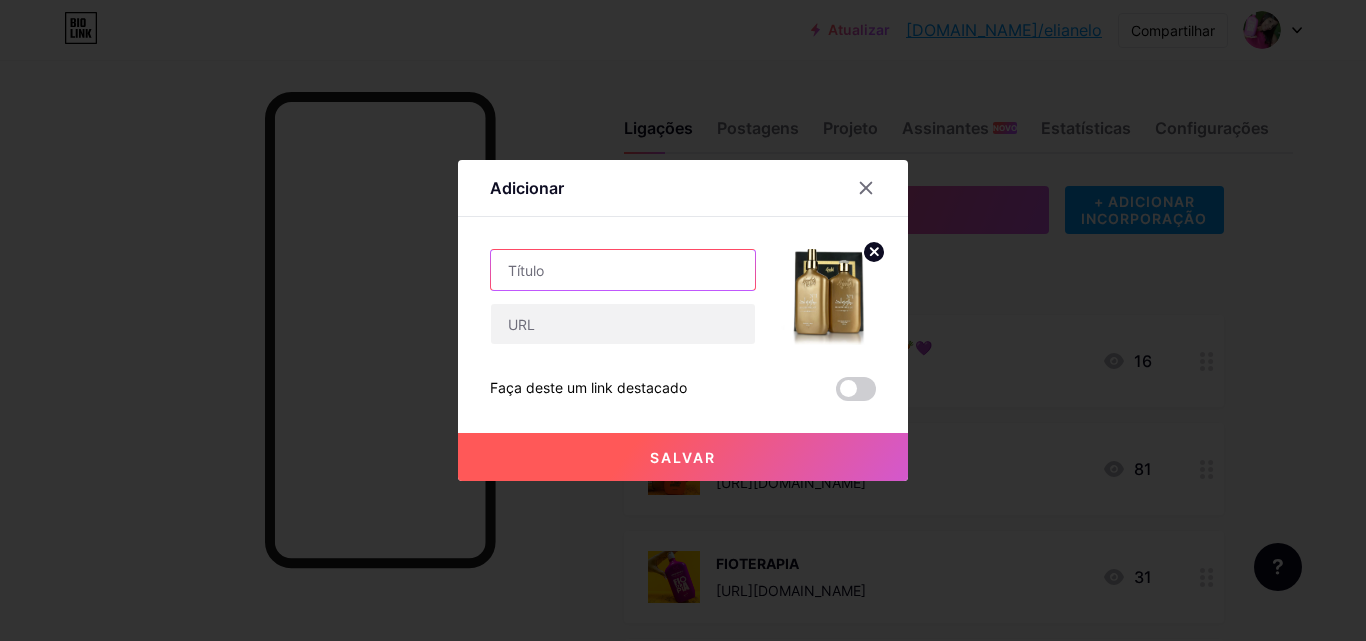 scroll, scrollTop: 0, scrollLeft: 0, axis: both 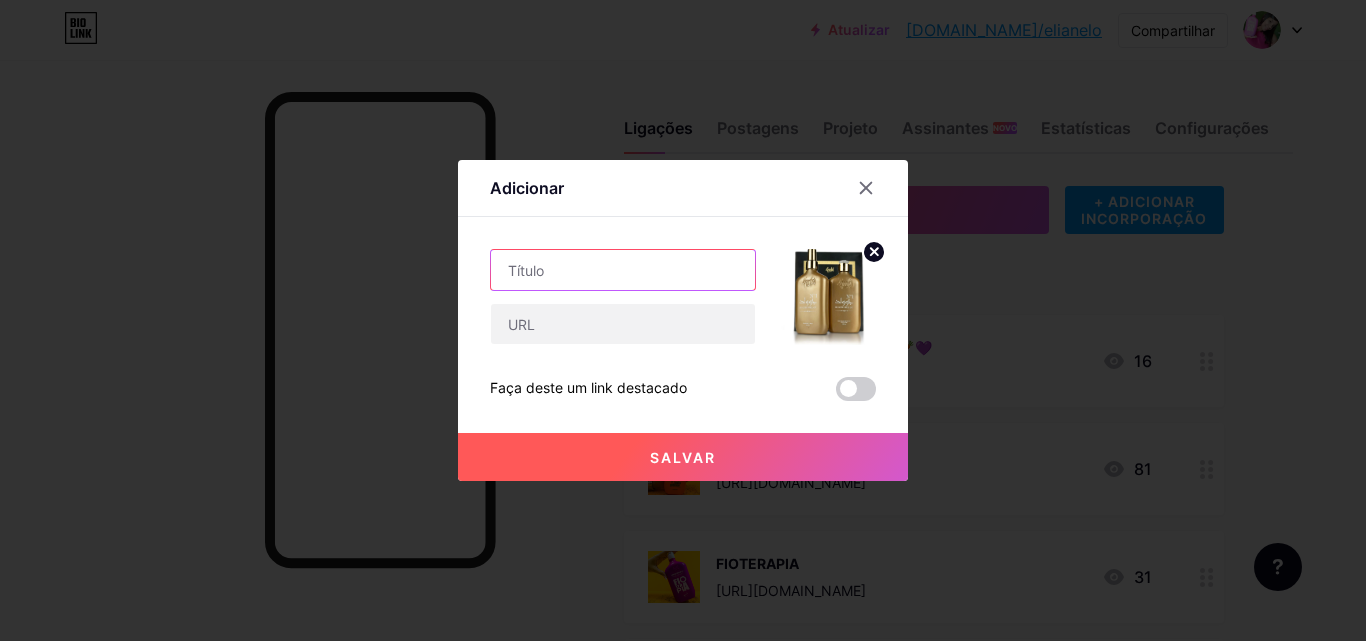 paste on "Goold N°1 - Hidratante Corporal e Fragrance Mist" 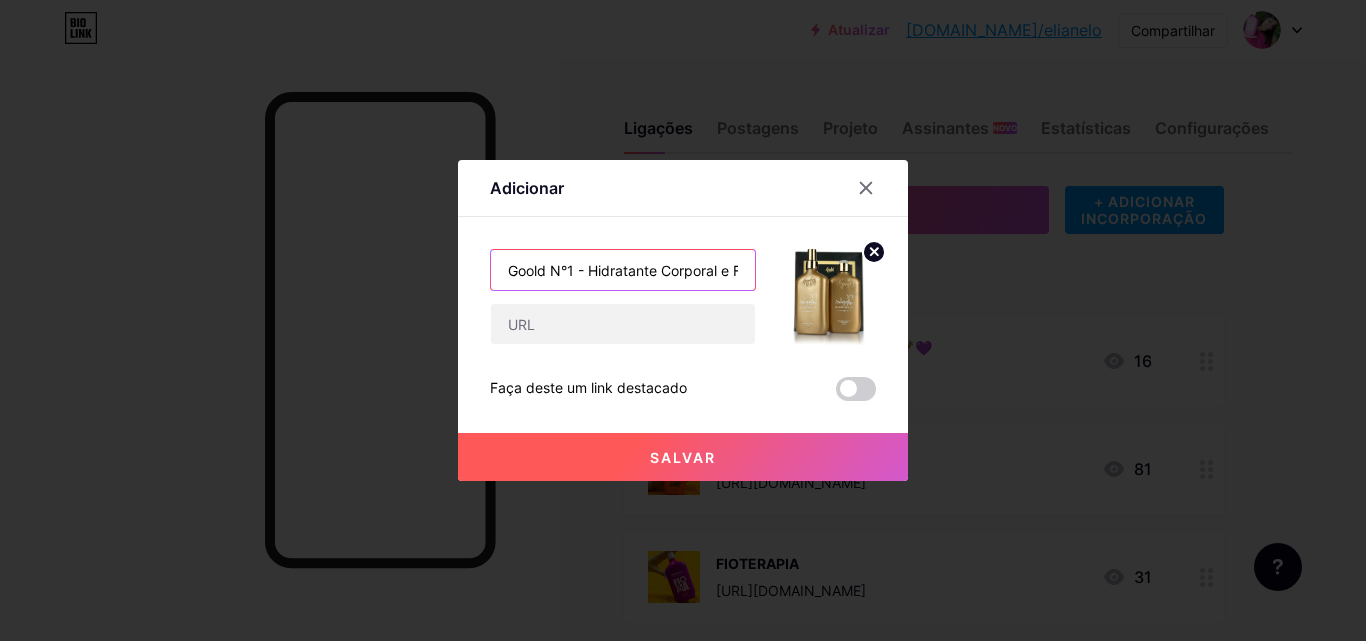 scroll, scrollTop: 0, scrollLeft: 97, axis: horizontal 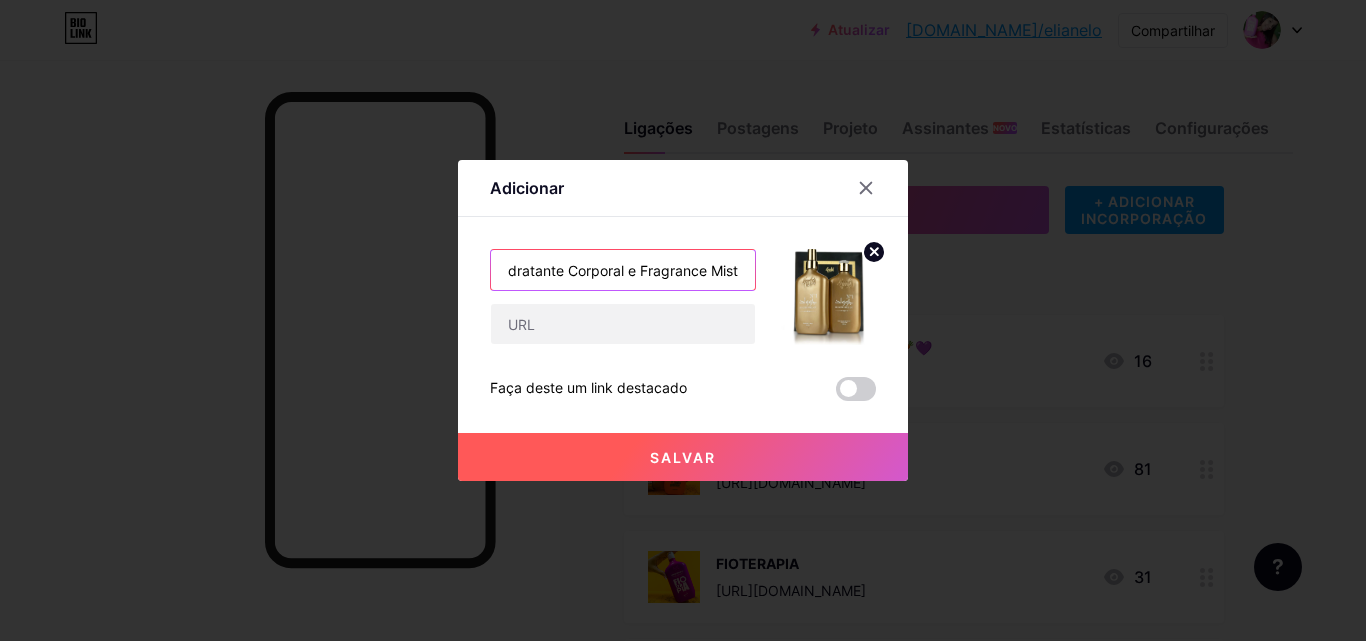 type on "Goold N°1 - Hidratante Corporal e Fragrance Mist" 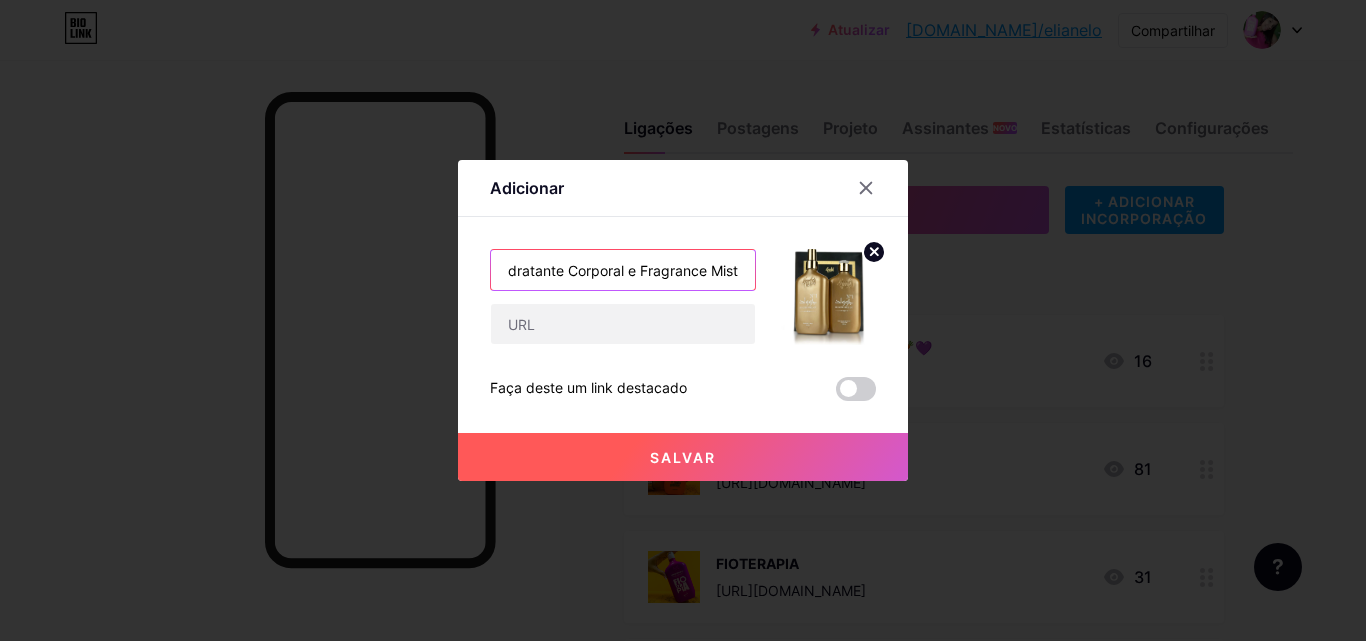 scroll, scrollTop: 0, scrollLeft: 0, axis: both 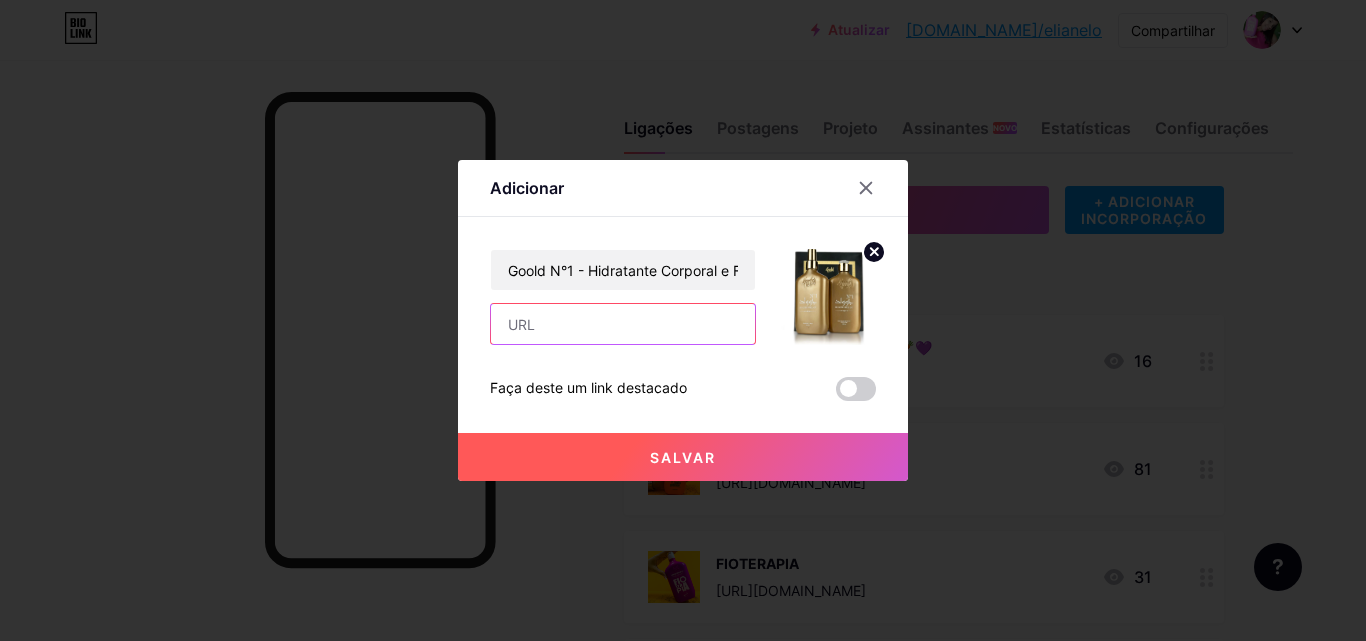 click at bounding box center [623, 324] 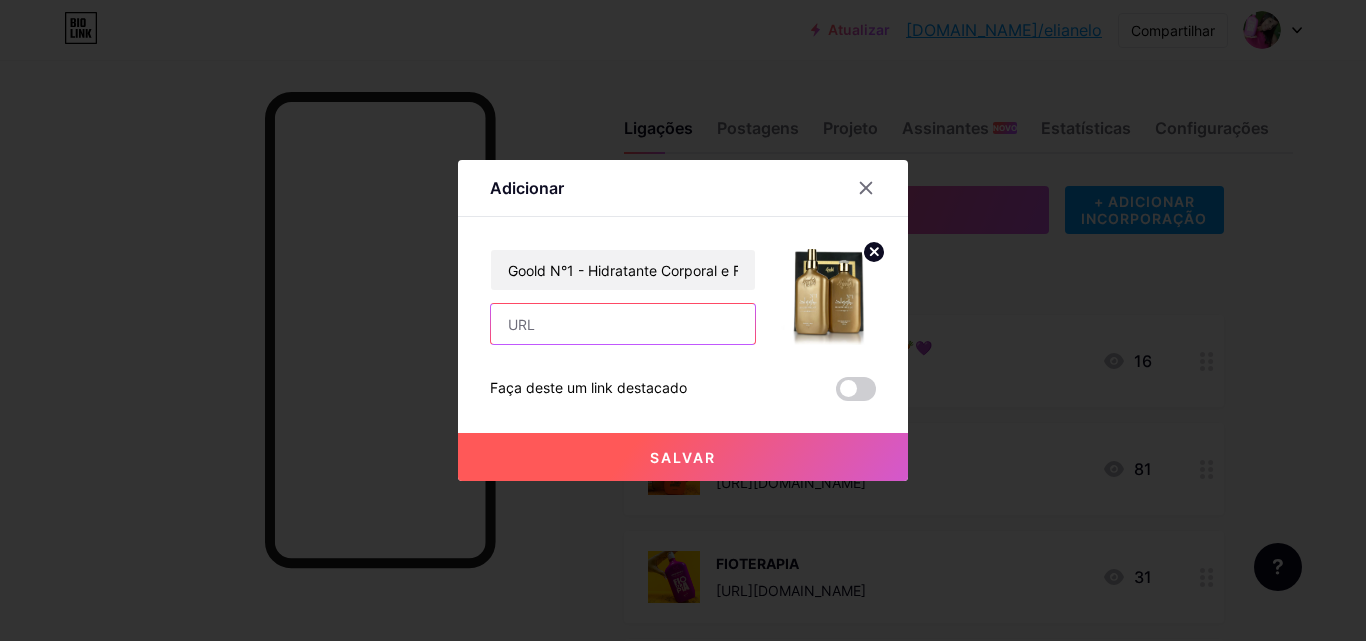 paste on "[URL][DOMAIN_NAME]" 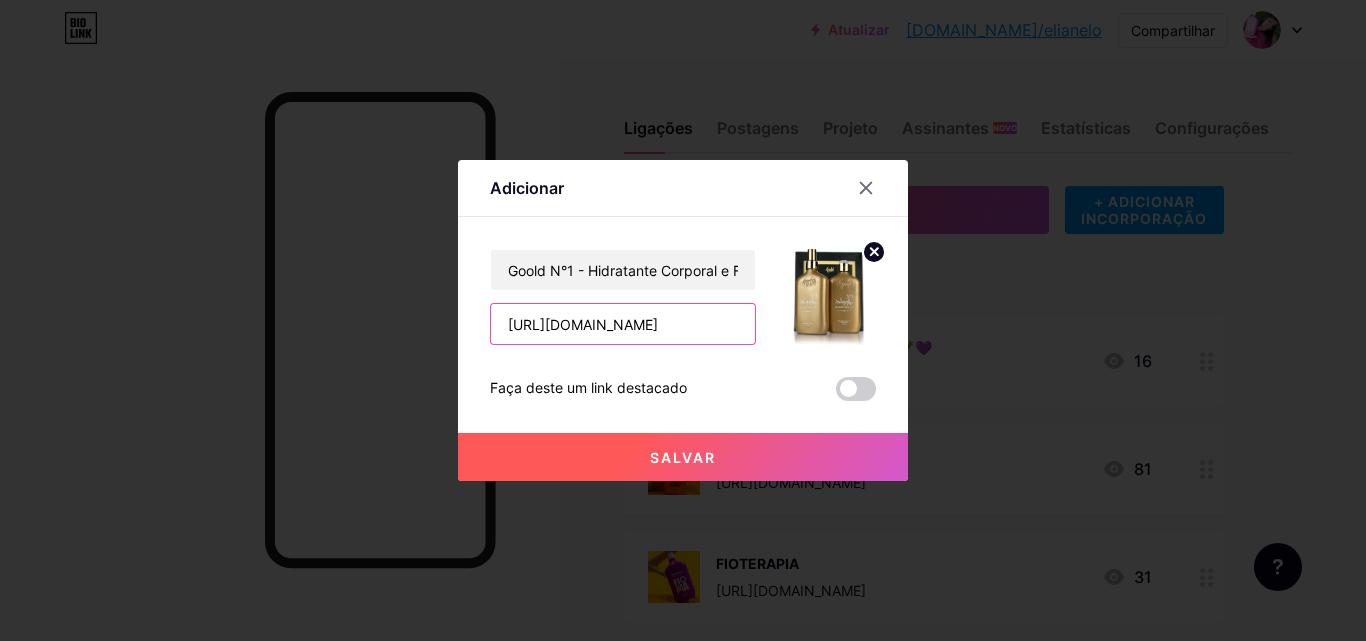 scroll, scrollTop: 0, scrollLeft: 82, axis: horizontal 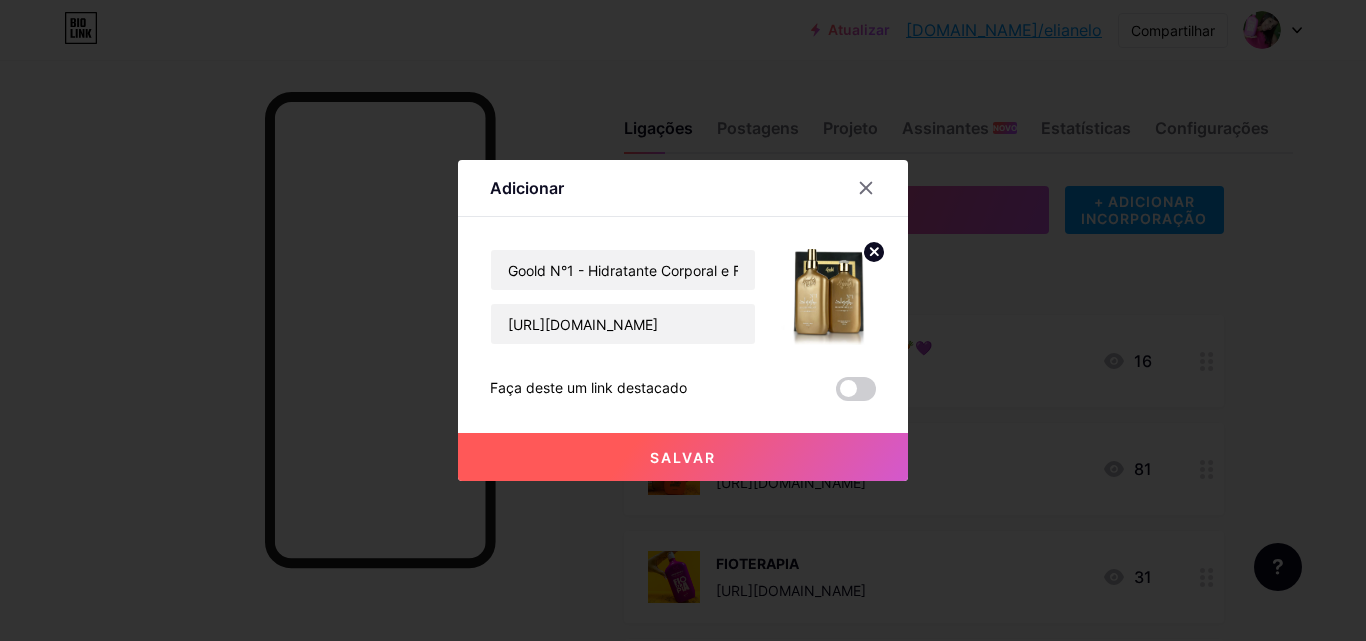 click on "Salvar" at bounding box center (683, 457) 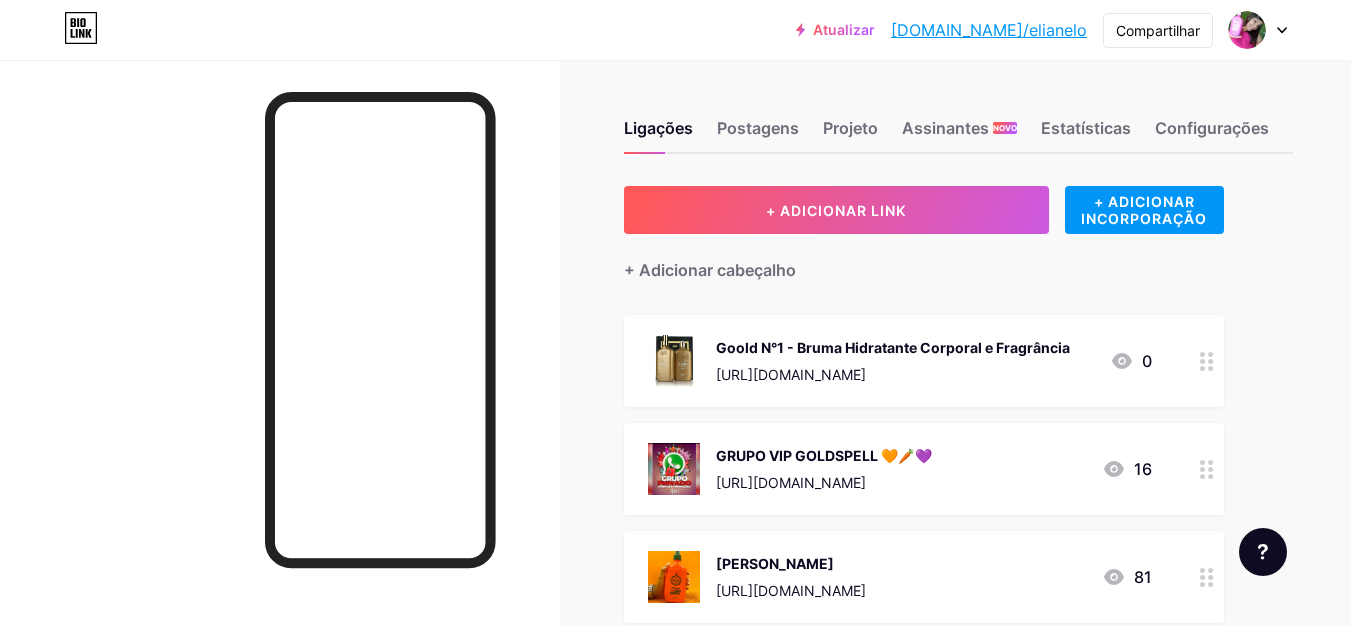 click on "GRUPO VIP GOLDSPELL 🧡🥕💜
[URL][DOMAIN_NAME]
16" at bounding box center [924, 469] 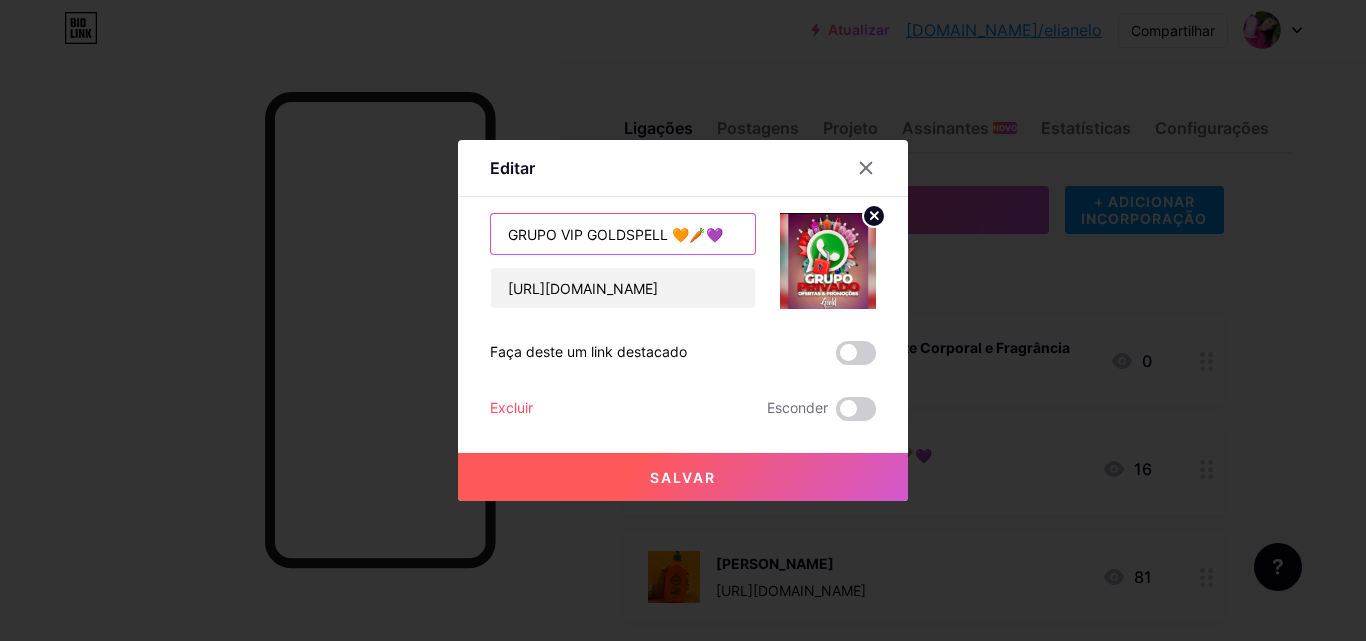 click on "GRUPO VIP GOLDSPELL 🧡🥕💜" at bounding box center [623, 234] 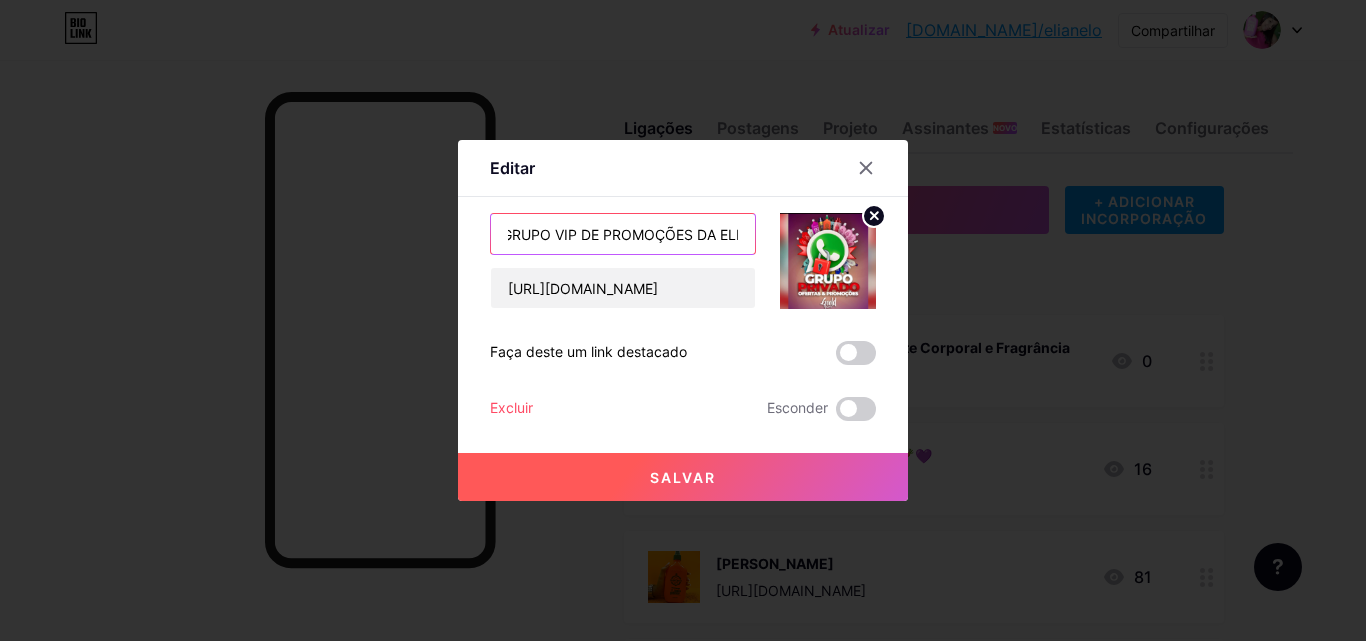 scroll, scrollTop: 0, scrollLeft: 10, axis: horizontal 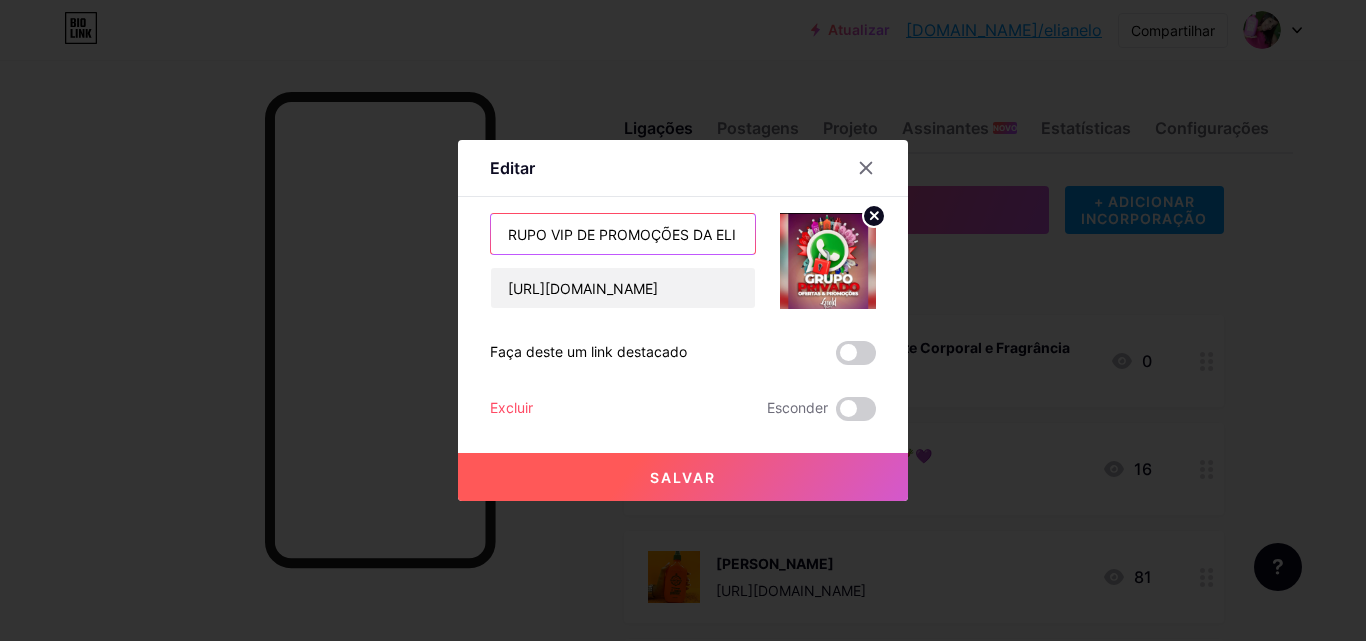 type on "GRUPO VIP DE PROMOÇÕES DA ELI 🧡🥕💜" 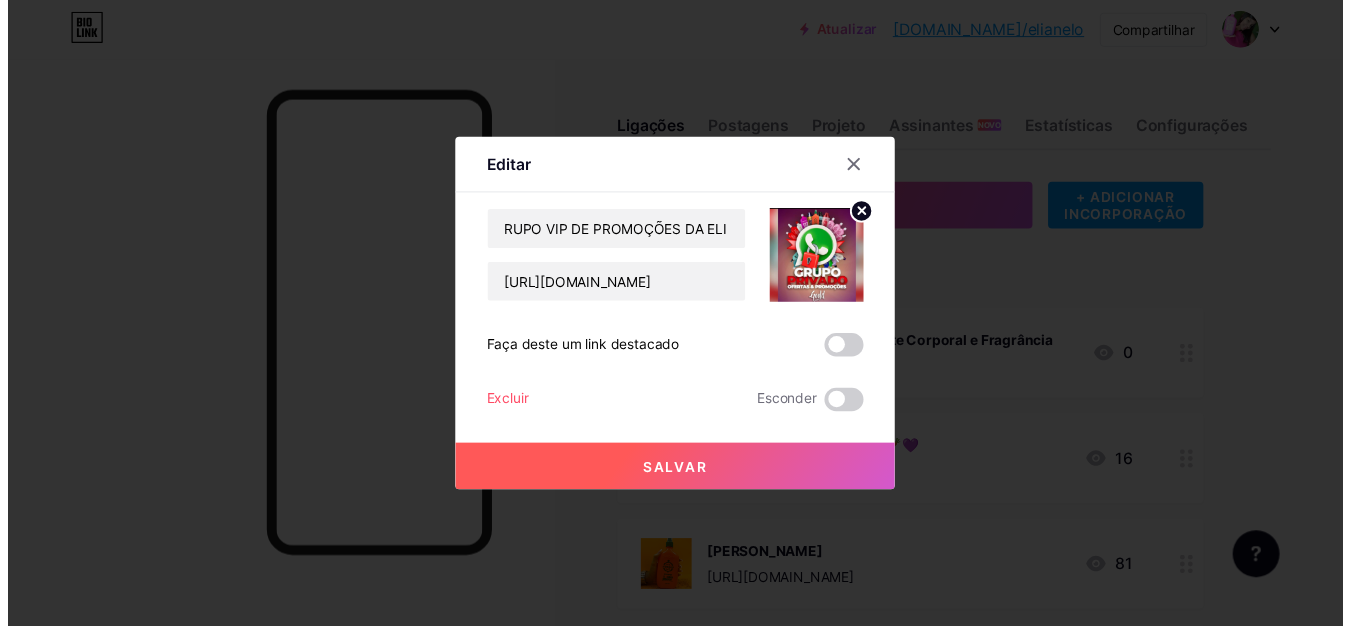 scroll, scrollTop: 0, scrollLeft: 0, axis: both 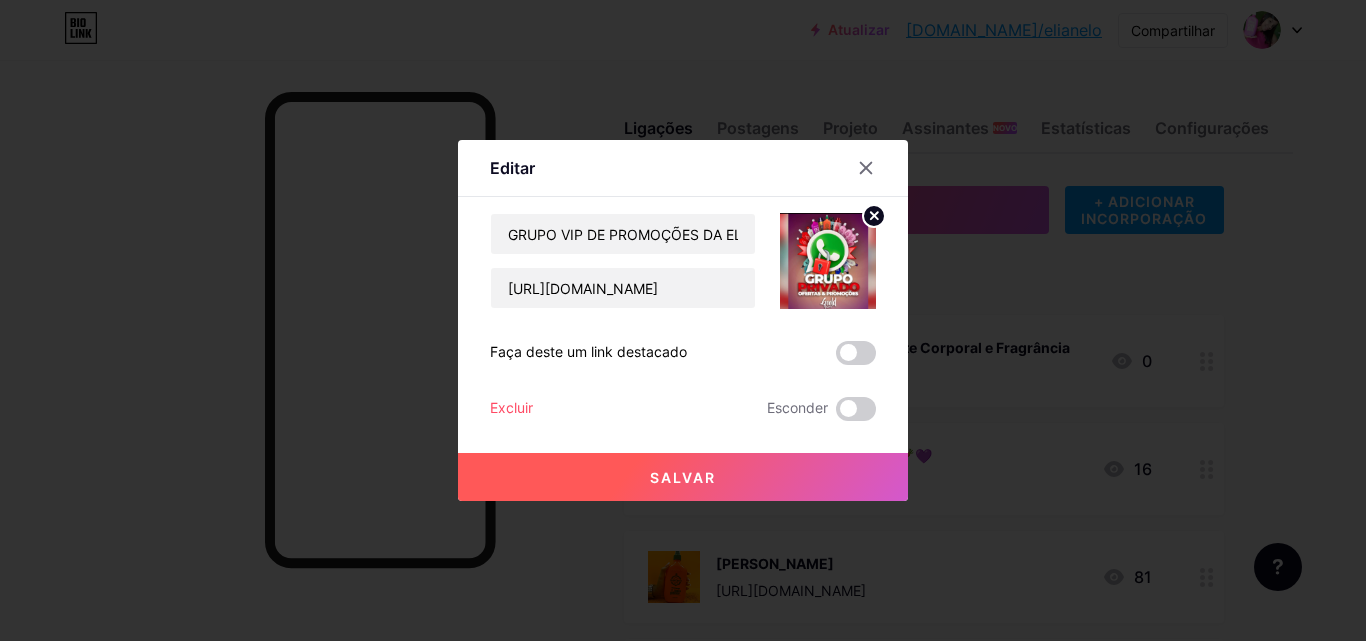 click on "Salvar" at bounding box center [683, 477] 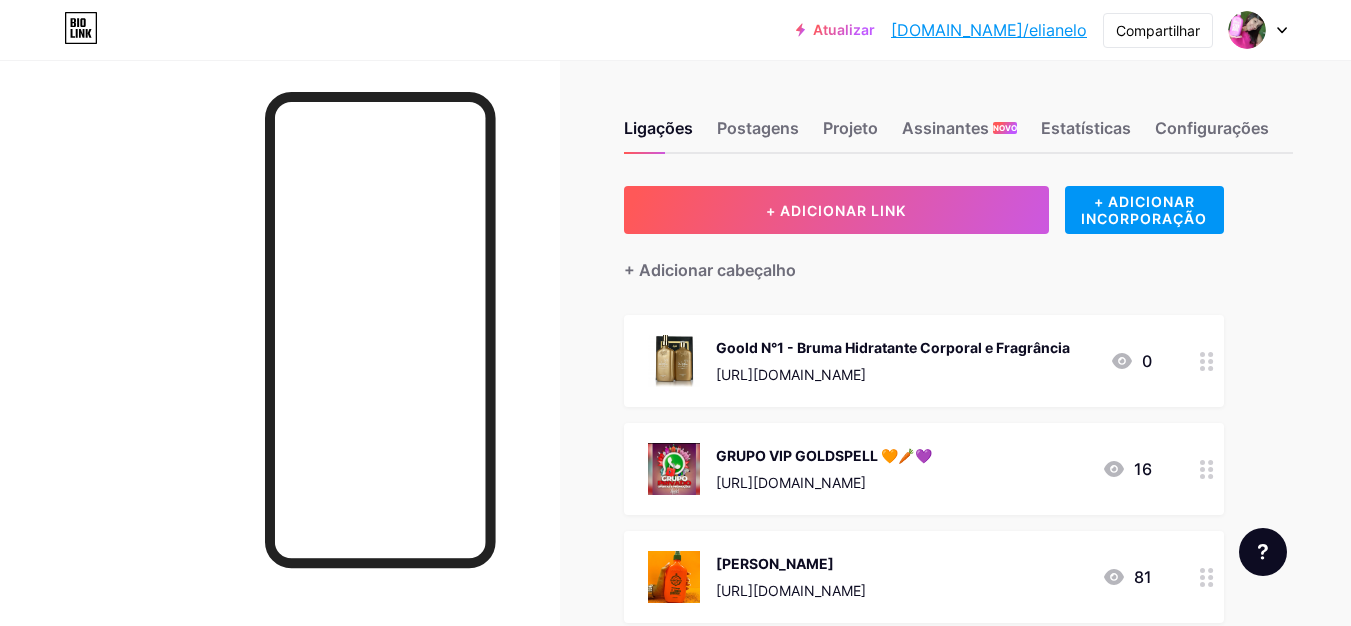 click 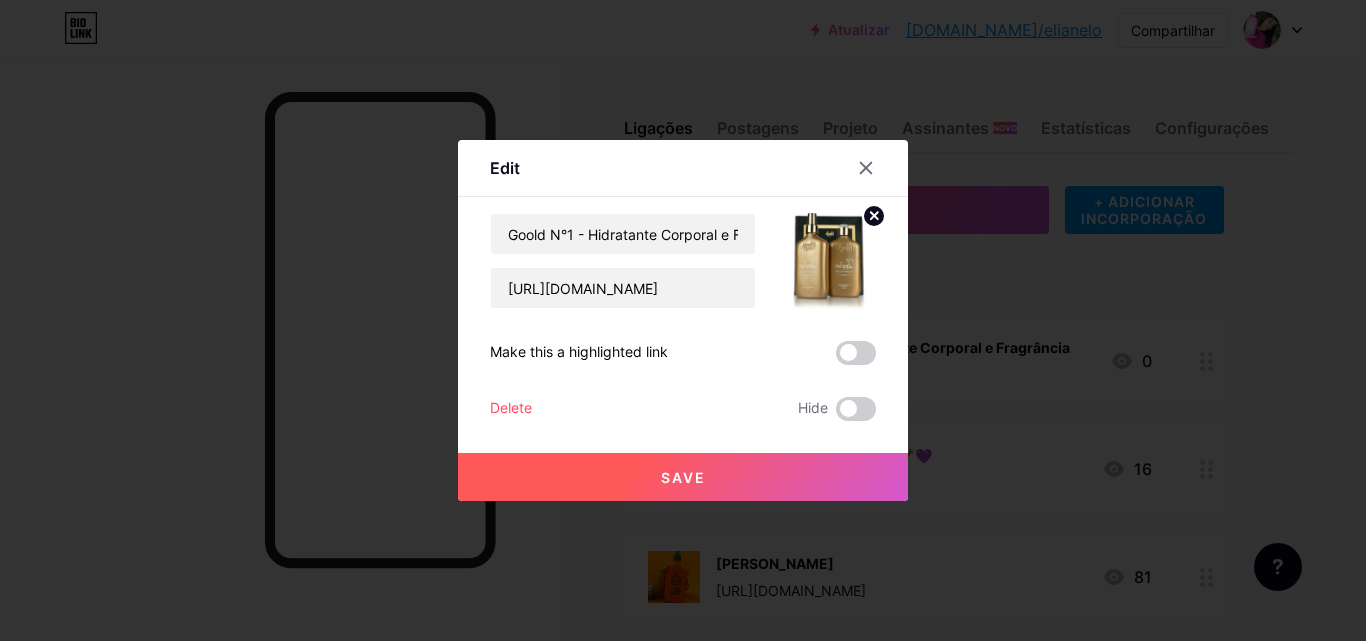 click at bounding box center [683, 320] 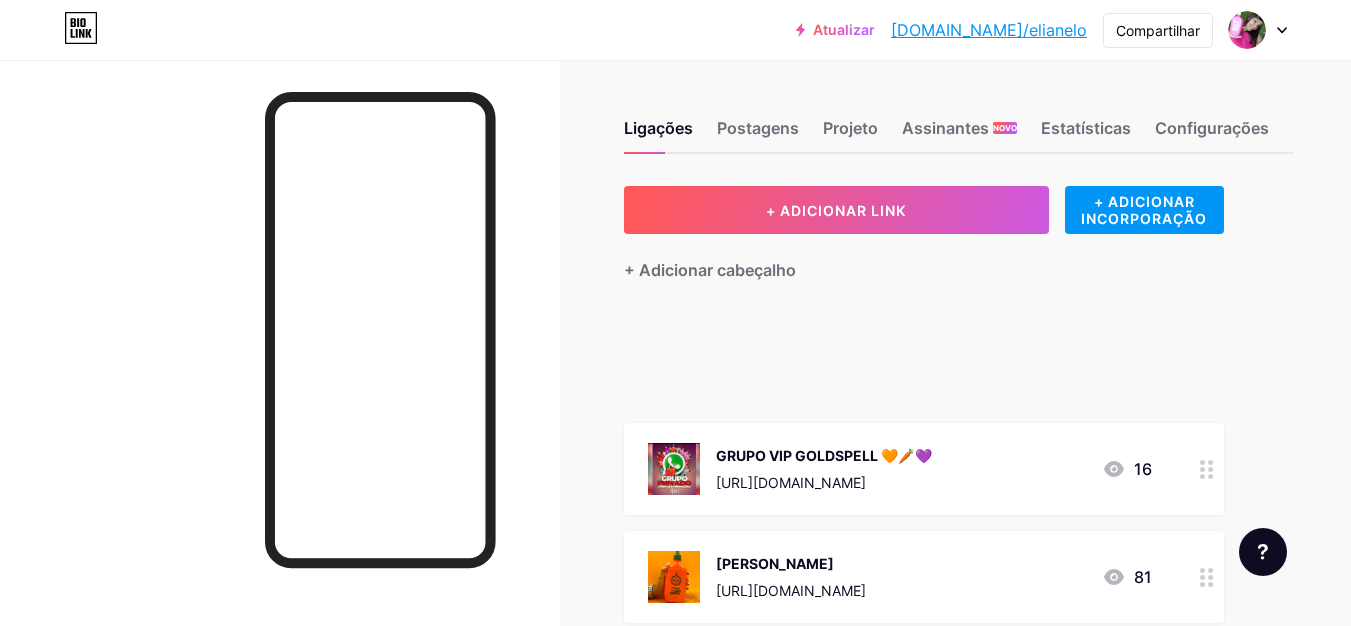 type 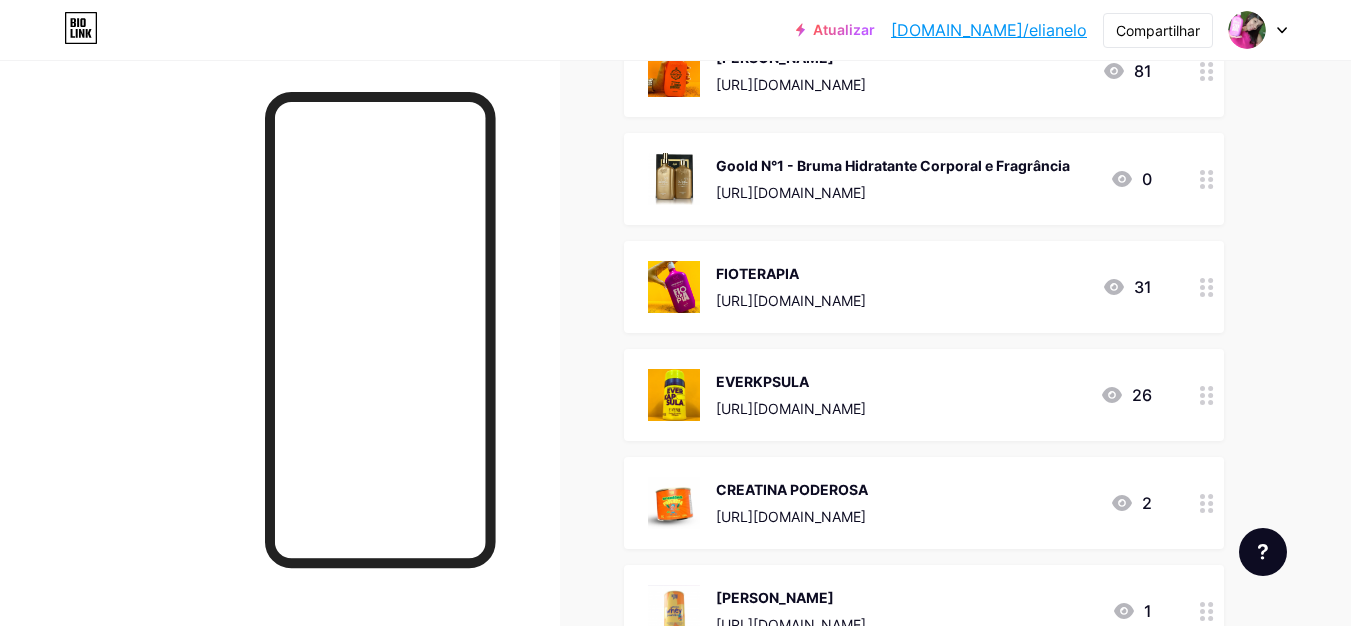 scroll, scrollTop: 400, scrollLeft: 0, axis: vertical 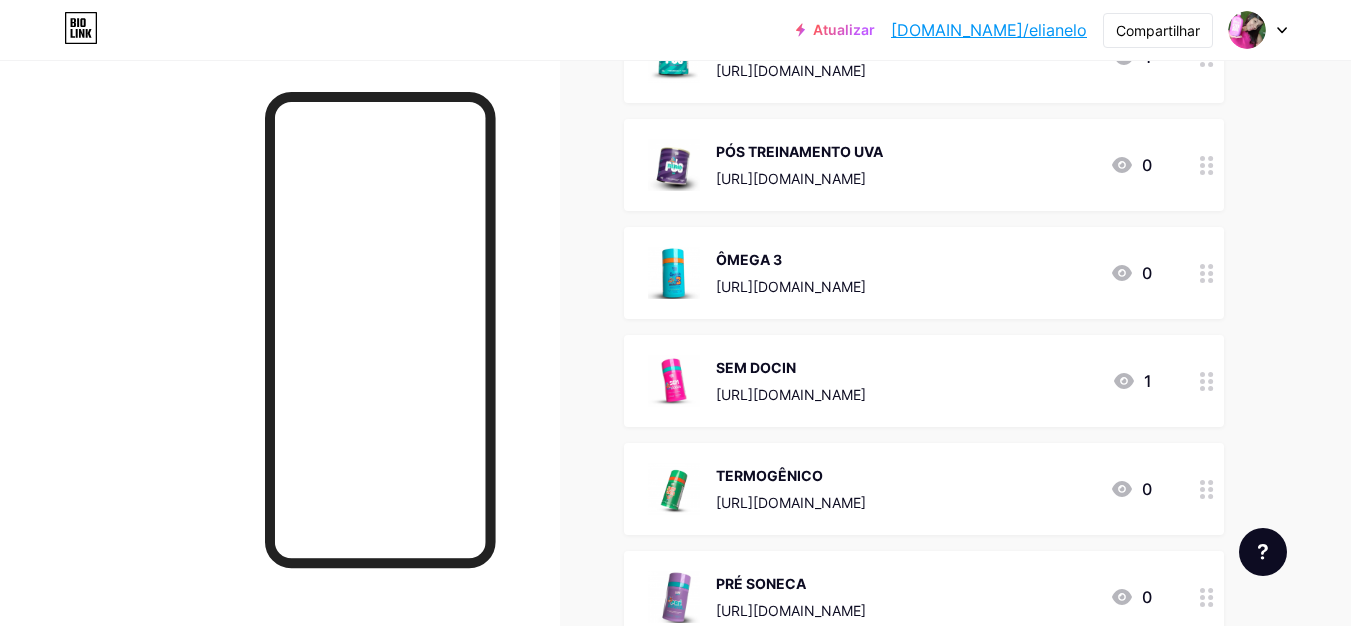 click on "GRUPO VIP GOLDSPELL 🧡🥕💜
[URL][DOMAIN_NAME]
16
[PERSON_NAME]
[URL][DOMAIN_NAME]
81
FIOTERAPIA
[URL][DOMAIN_NAME]
31
EVERKPSULA
[URL][DOMAIN_NAME]
26
CREATINA PODEROSA
[URL][DOMAIN_NAME]
2
[PERSON_NAME]
[URL][DOMAIN_NAME]
1
CHOCOLATE DE SORO DE LEITE BELGA
0" at bounding box center (924, 1900) 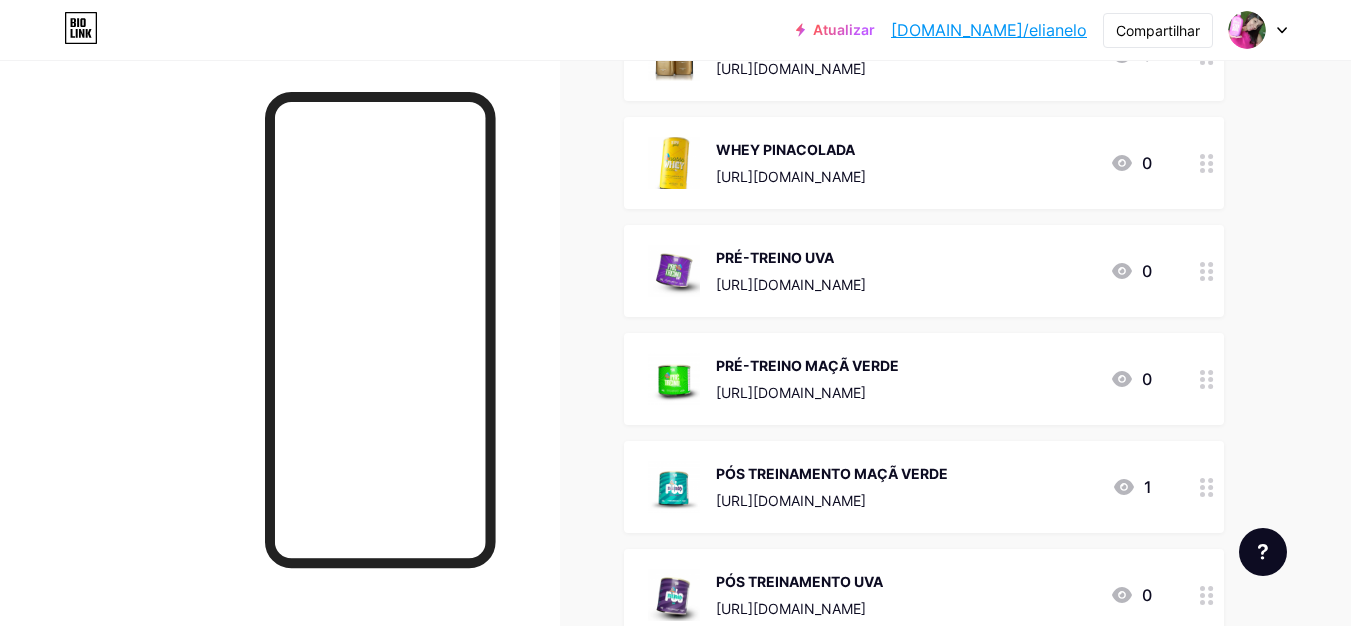scroll, scrollTop: 1100, scrollLeft: 0, axis: vertical 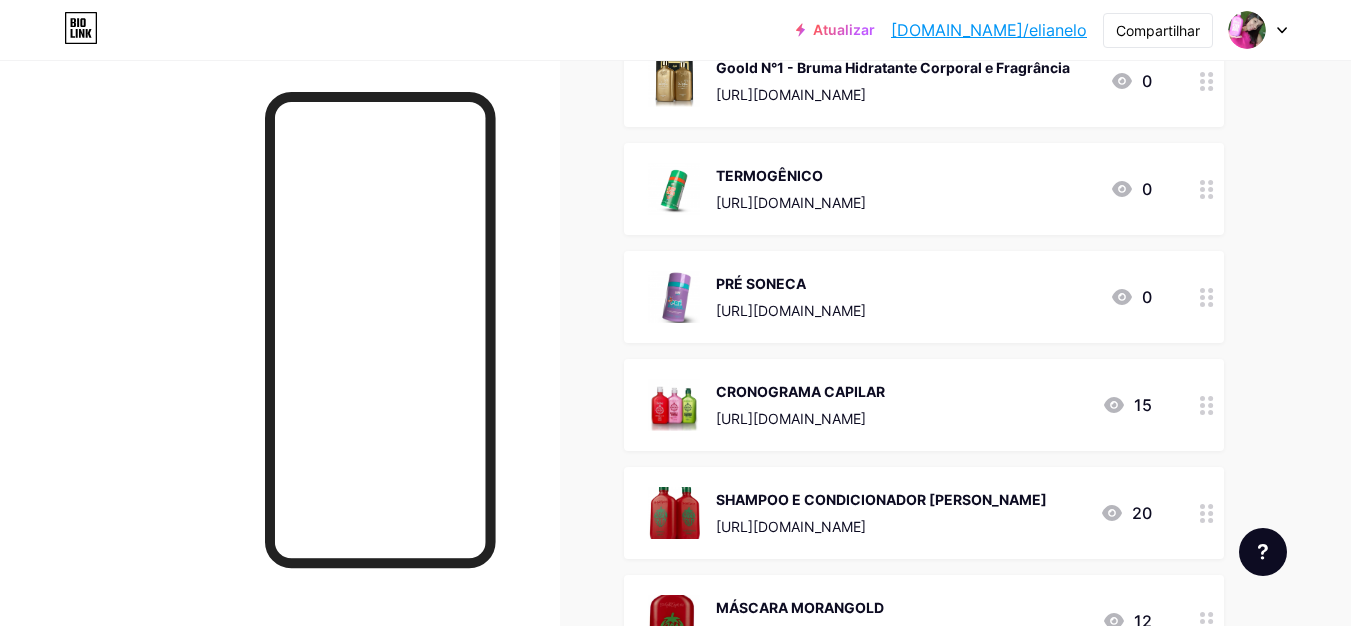 click at bounding box center (1207, 81) 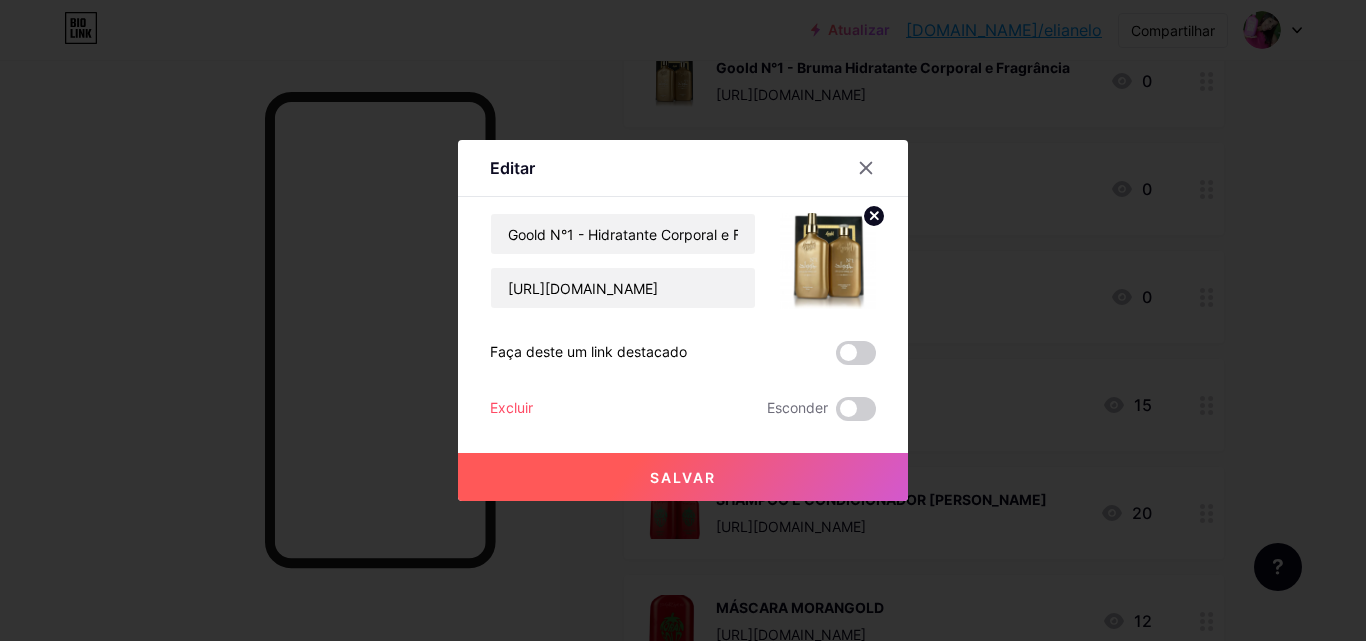 click at bounding box center (683, 320) 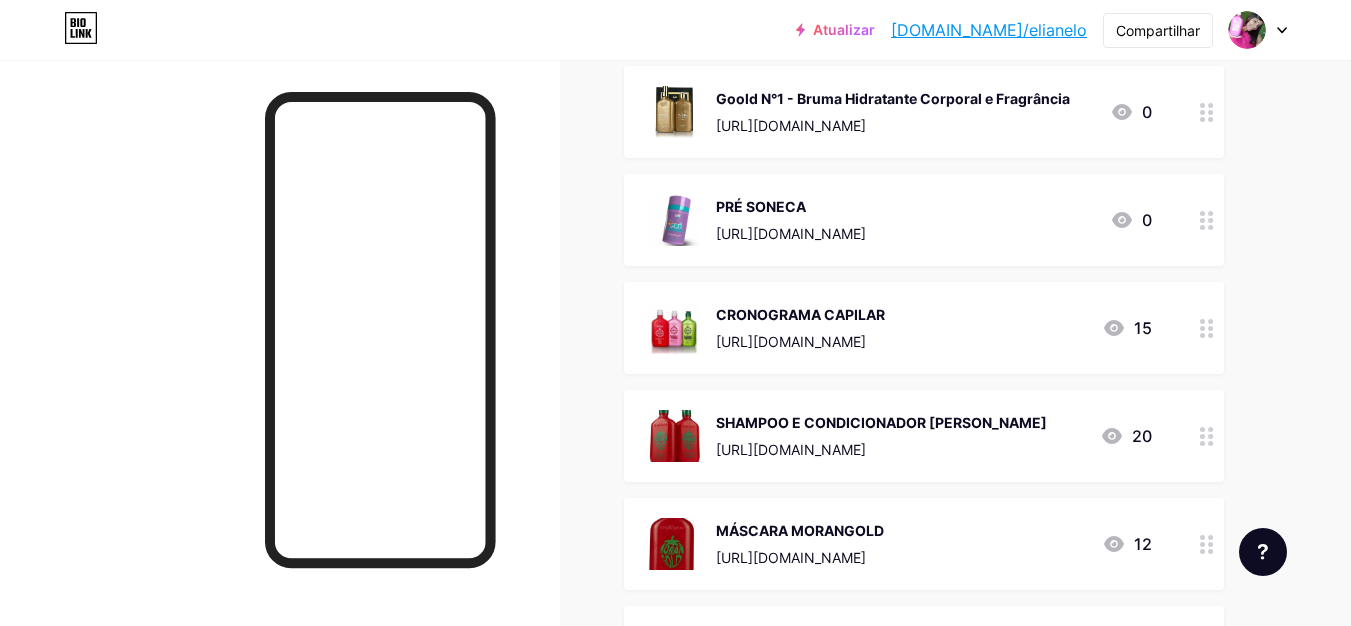 scroll, scrollTop: 2000, scrollLeft: 0, axis: vertical 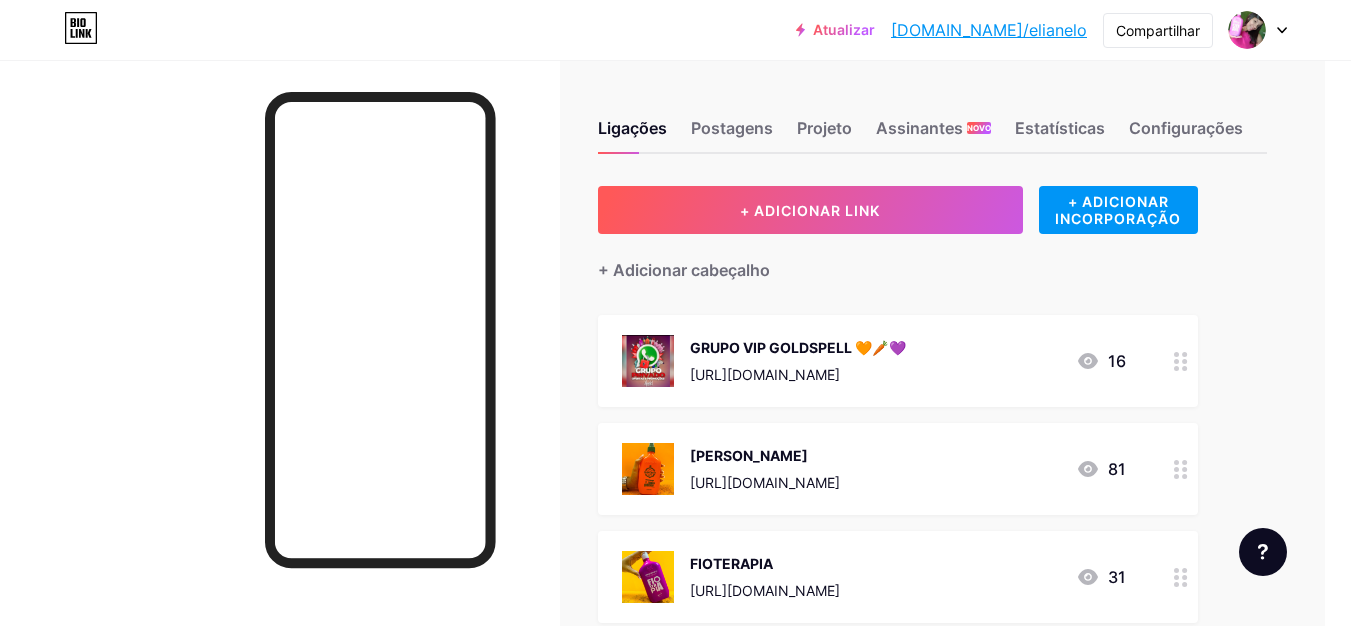 click 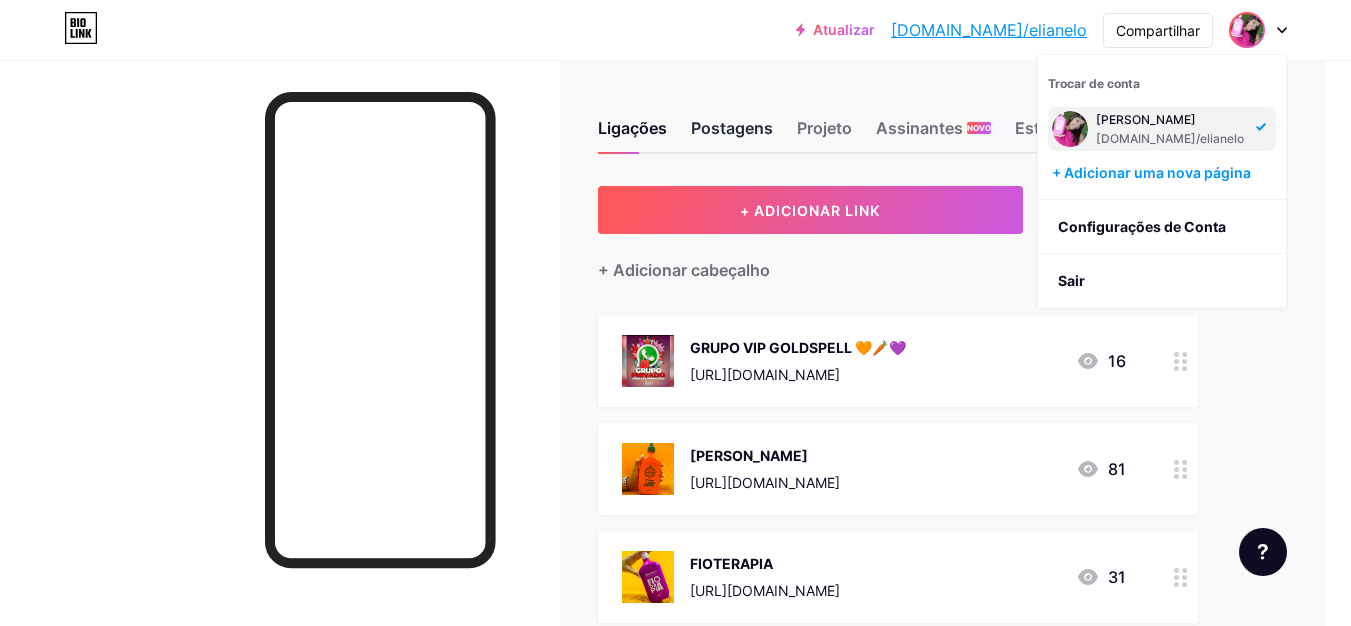click on "Postagens" at bounding box center (732, 128) 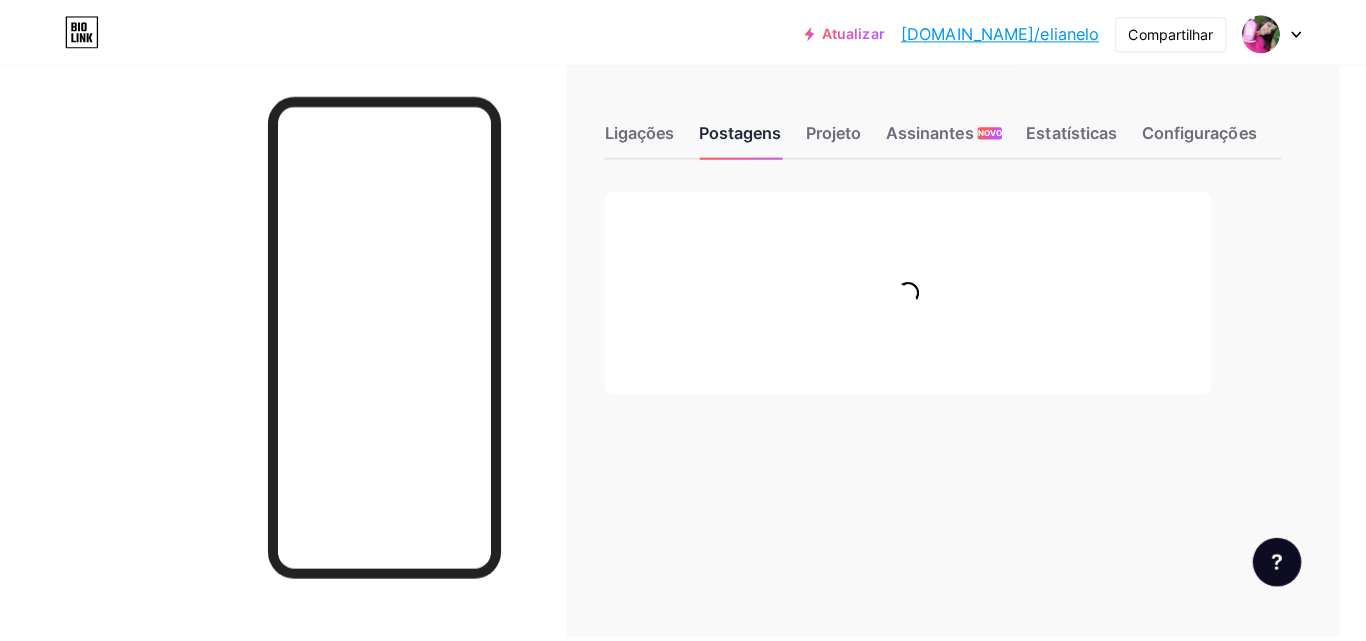 scroll, scrollTop: 0, scrollLeft: 0, axis: both 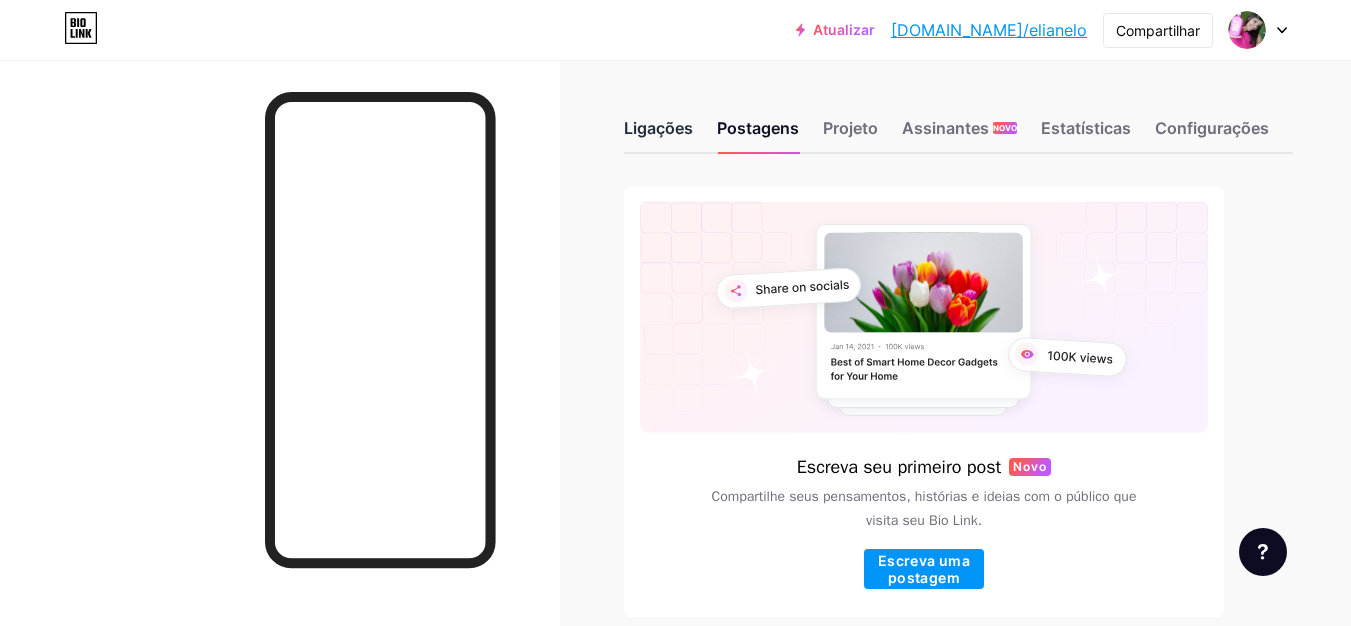 click on "Ligações" at bounding box center [658, 134] 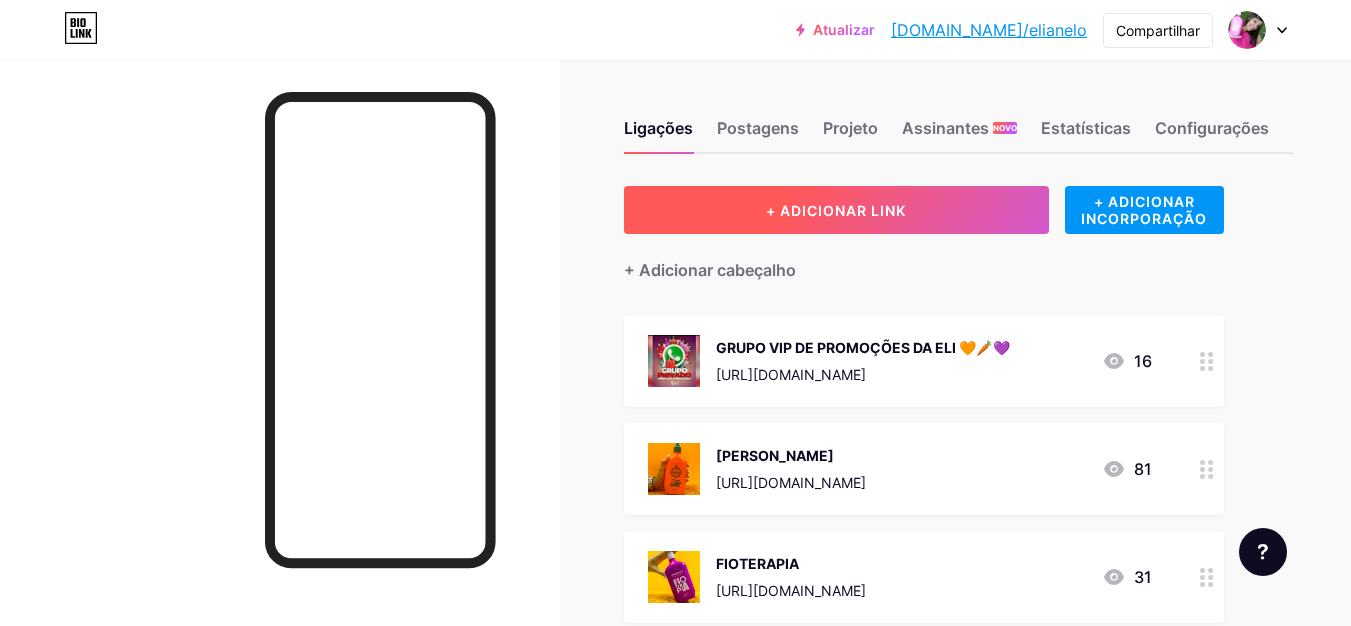 click on "+ ADICIONAR LINK" at bounding box center (836, 210) 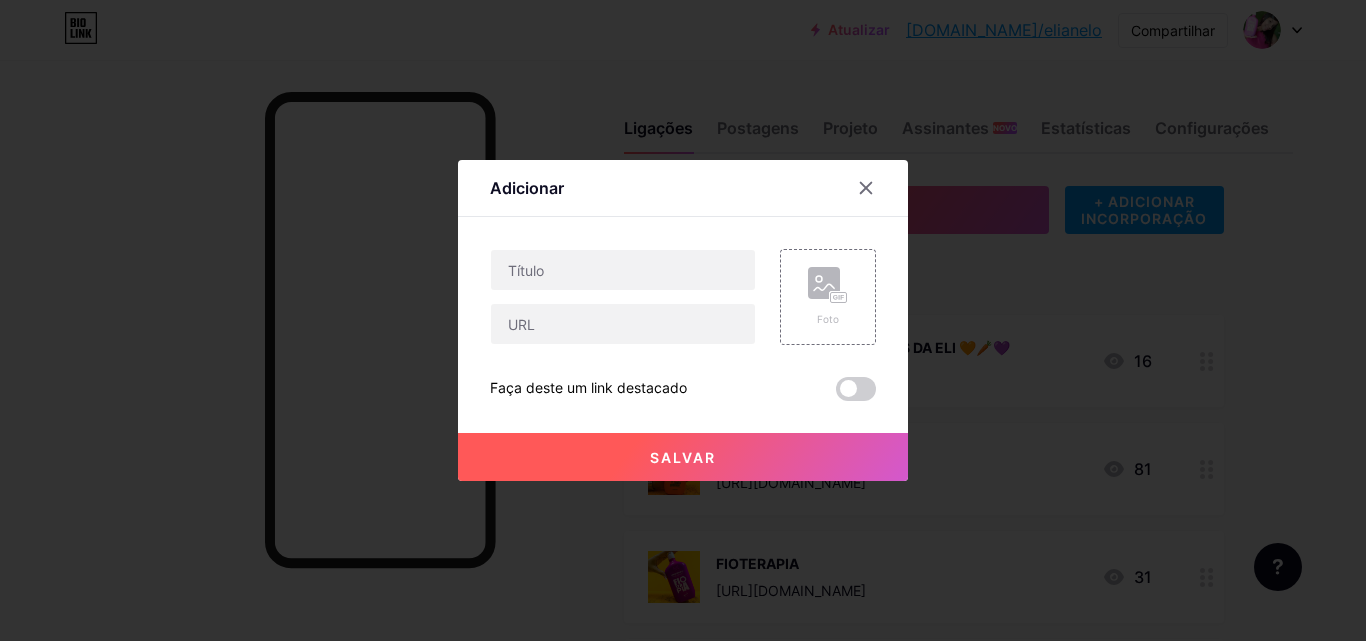 click on "Contente
YouTube
Reproduza vídeos do YouTube sem sair da sua página.
ADICIONAR
Vimeo
Reproduza vídeos do Vimeo sem sair da sua página.
ADICIONAR
TikTok
Aumente seus seguidores no TikTok
ADICIONAR
Tweet
Incorpore um tweet.
ADICIONAR
Reddit
Exiba seu perfil do Reddit
ADICIONAR
Spotify
Incorpore o Spotify para reproduzir a prévia de uma faixa.
ADICIONAR
Contração muscular
ADICIONAR
SoundCloud" at bounding box center (683, 309) 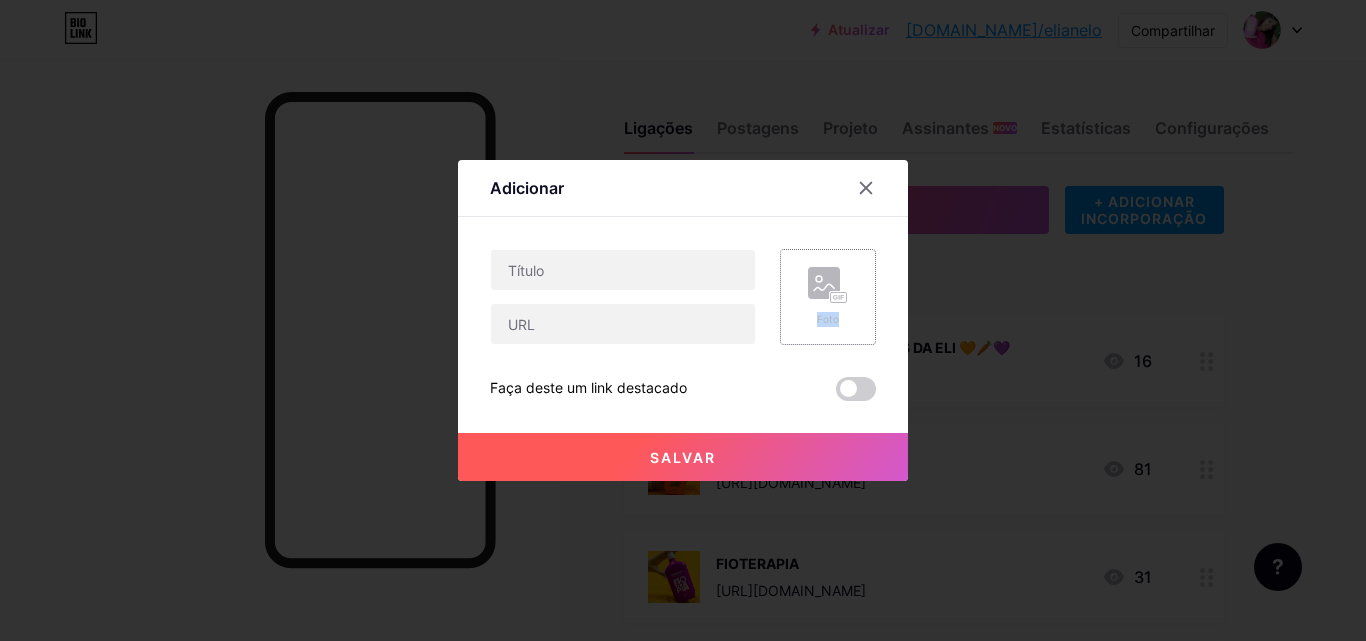 click on "Foto" at bounding box center [828, 297] 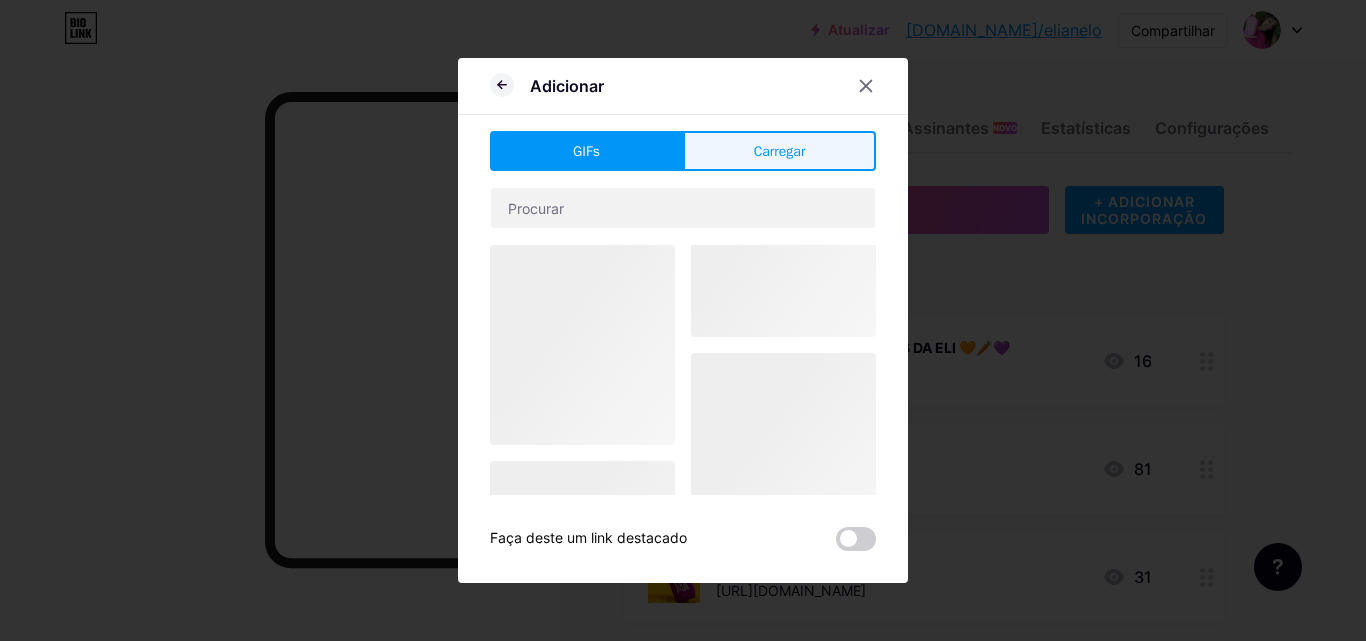 click on "Carregar" at bounding box center [779, 151] 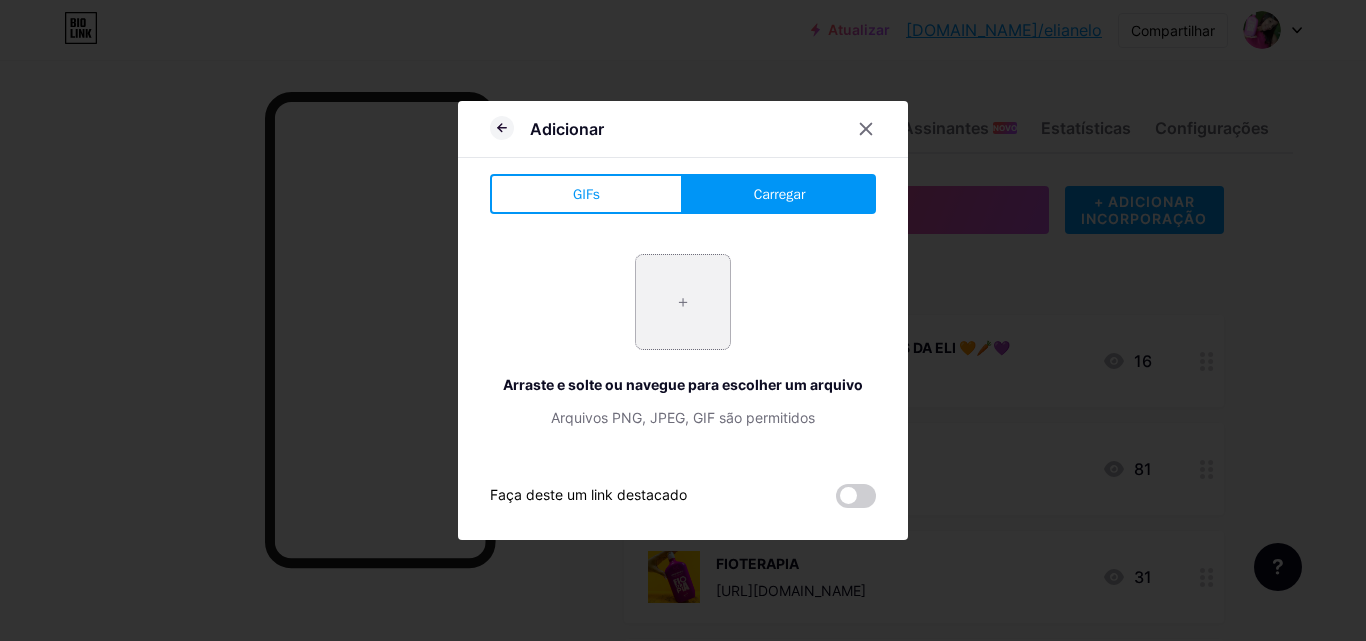 click at bounding box center [683, 302] 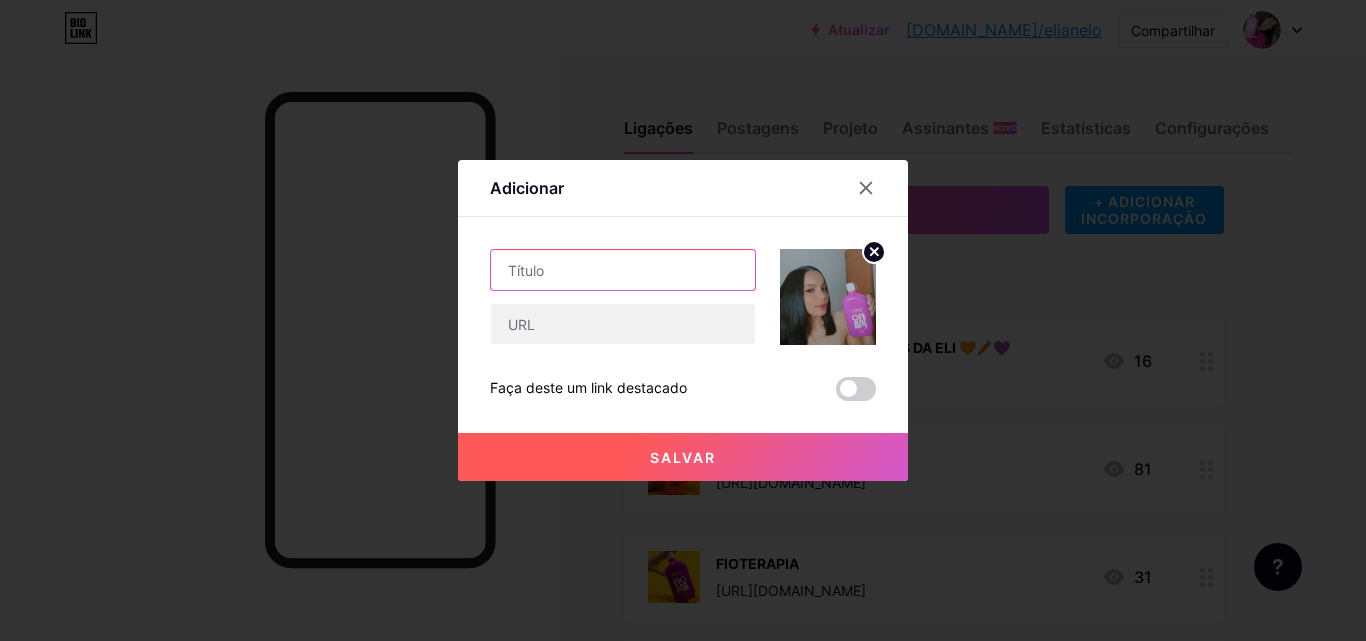 click at bounding box center [623, 270] 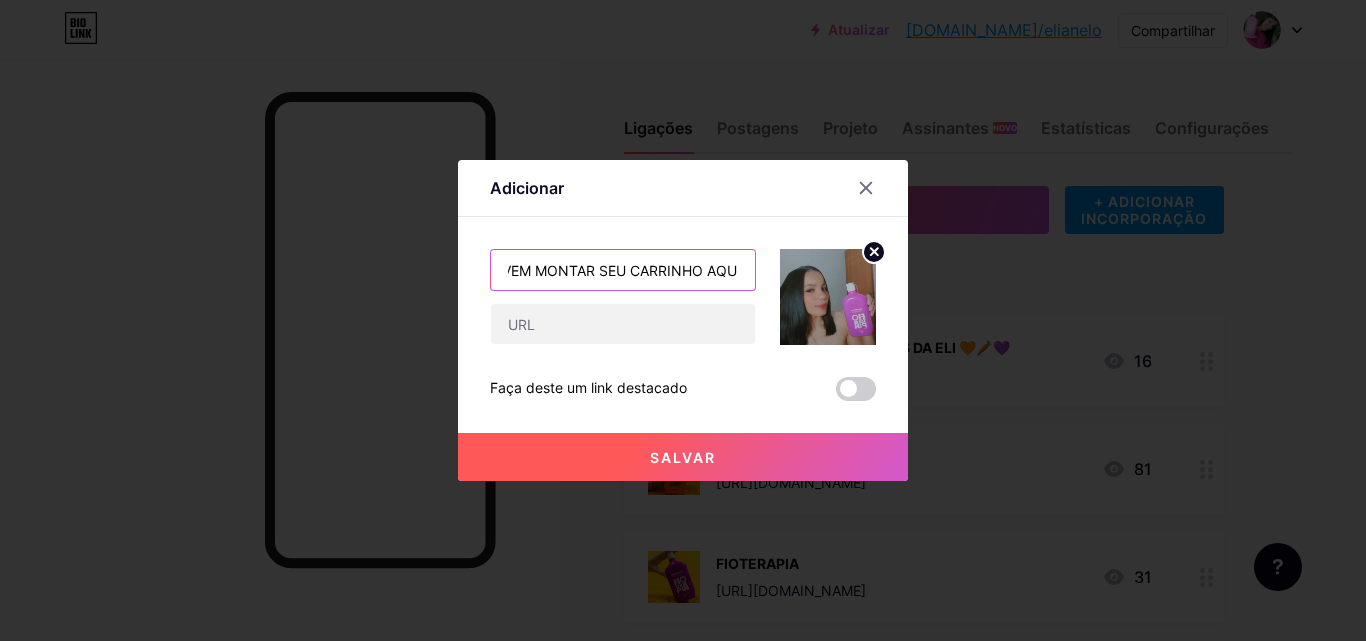 scroll, scrollTop: 0, scrollLeft: 10, axis: horizontal 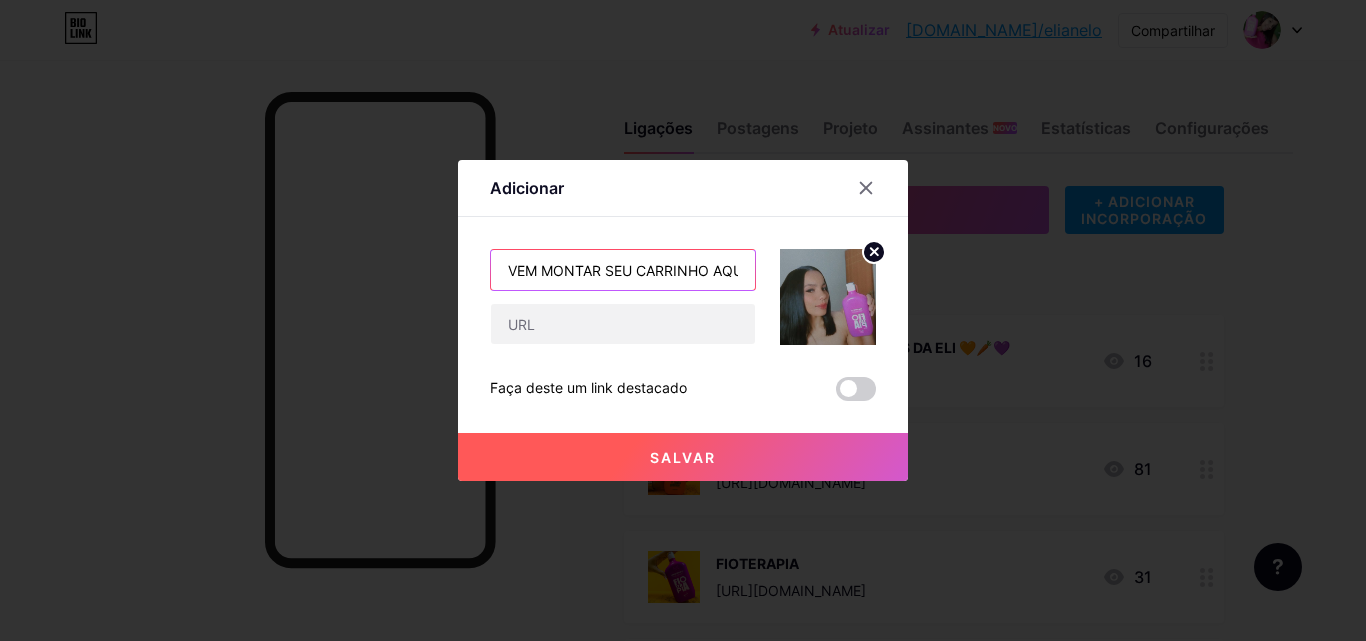click on "VEM MONTAR SEU CARRINHO AQUI" at bounding box center (623, 270) 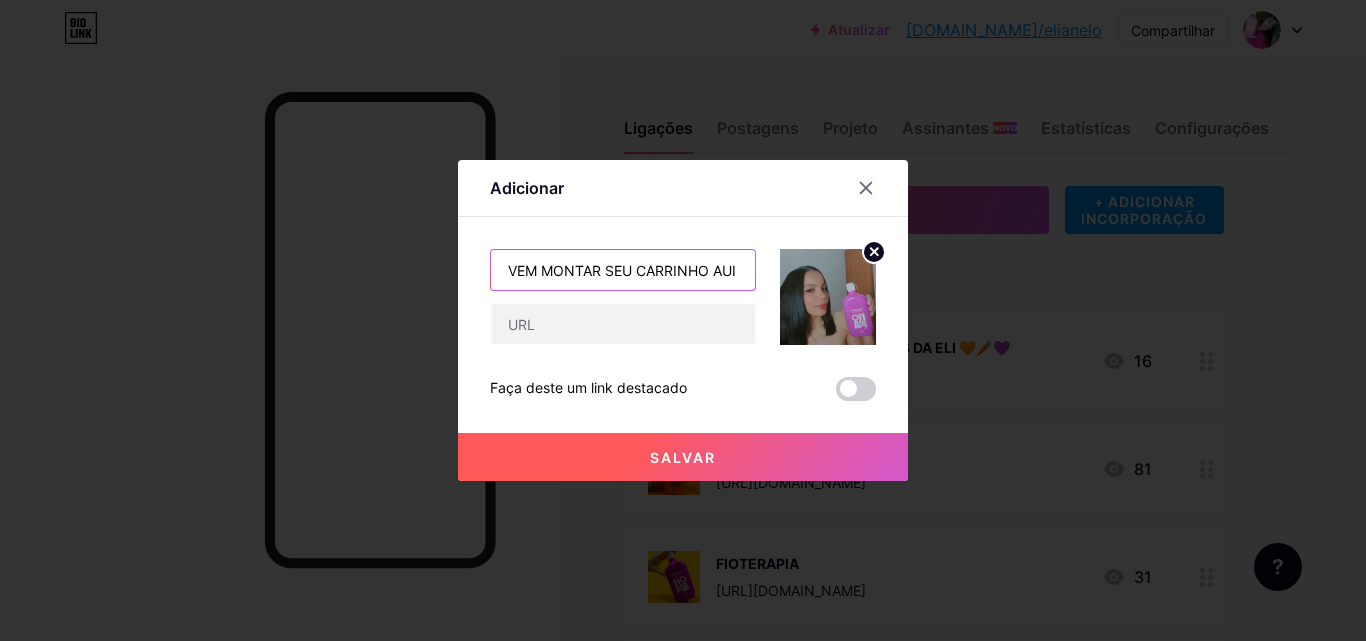 scroll, scrollTop: 0, scrollLeft: 0, axis: both 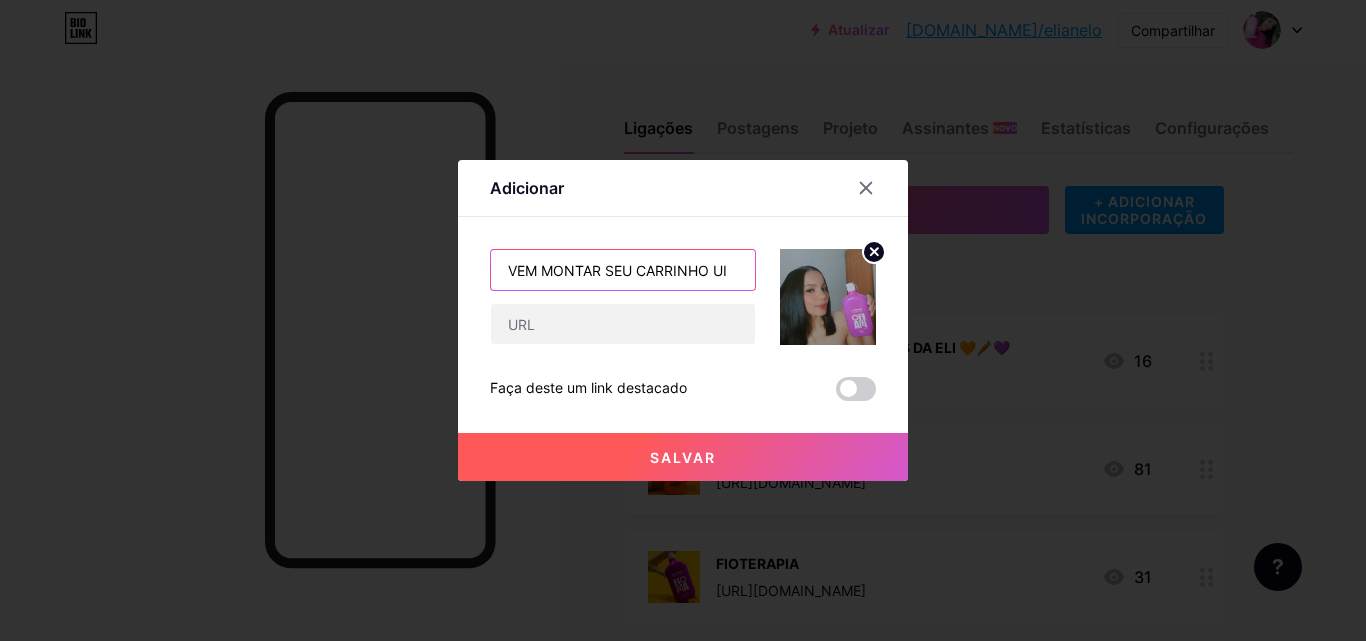 click on "VEM MONTAR SEU CARRINHO UI" at bounding box center [623, 270] 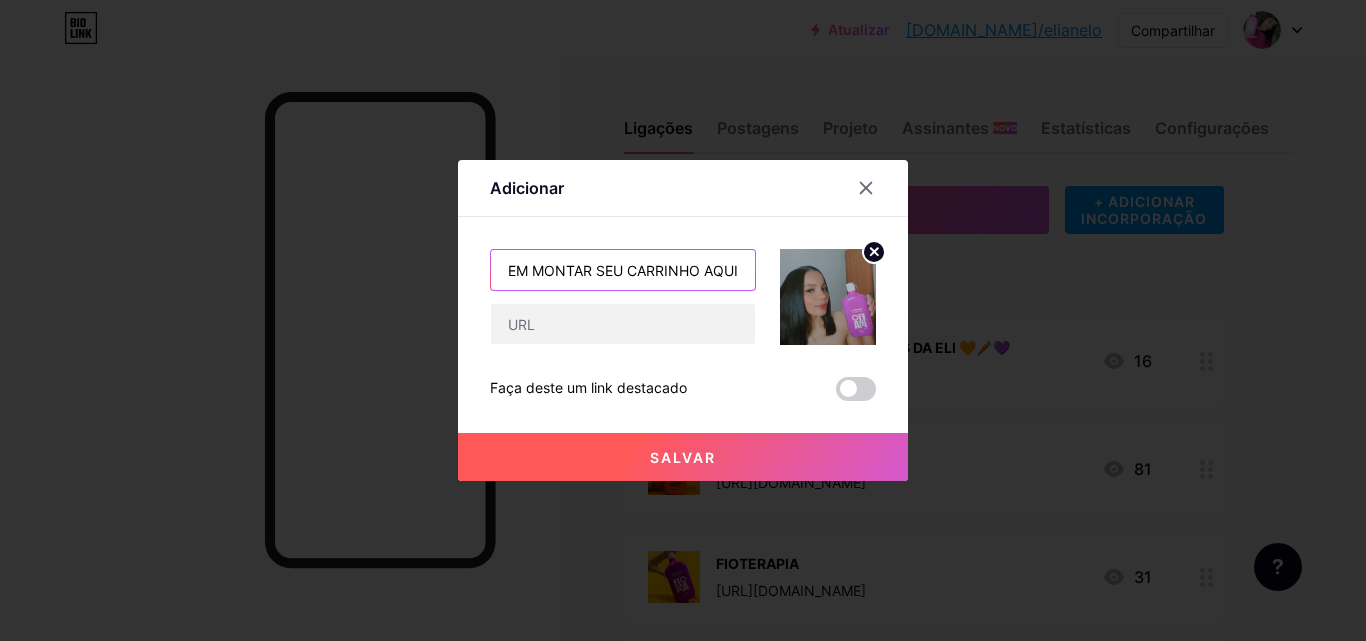 scroll, scrollTop: 0, scrollLeft: 14, axis: horizontal 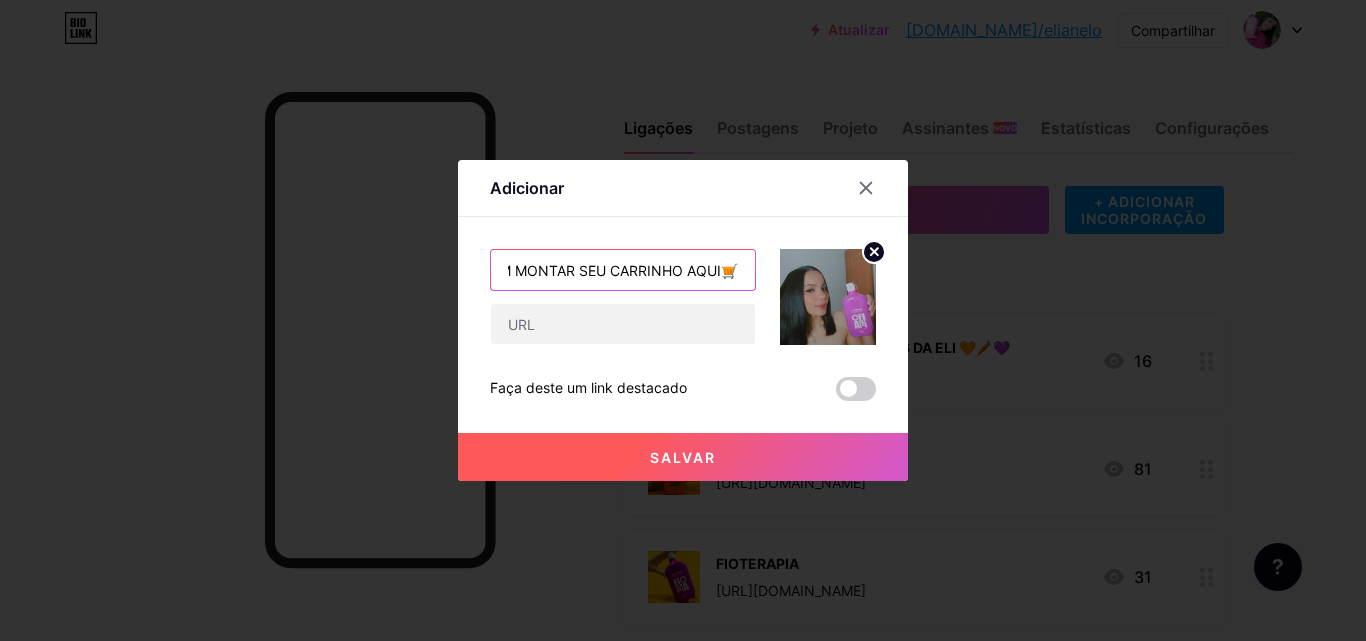 type on "VEM MONTAR SEU CARRINHO AQUI🛒" 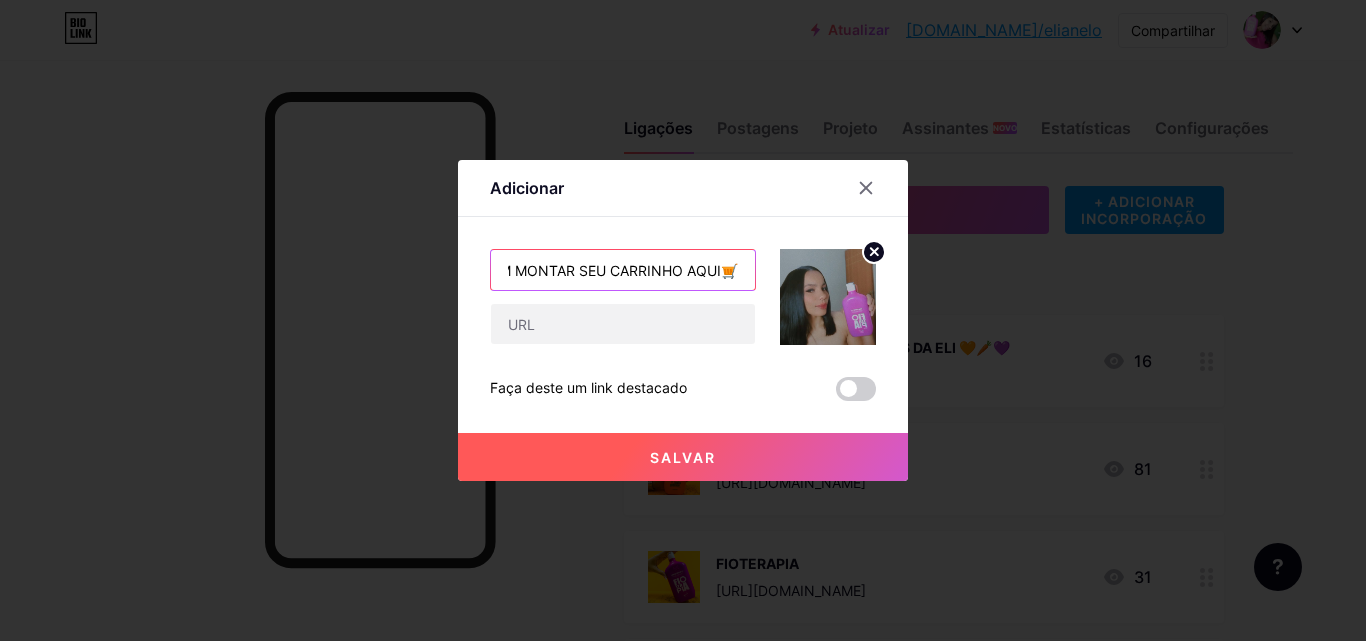 scroll, scrollTop: 0, scrollLeft: 0, axis: both 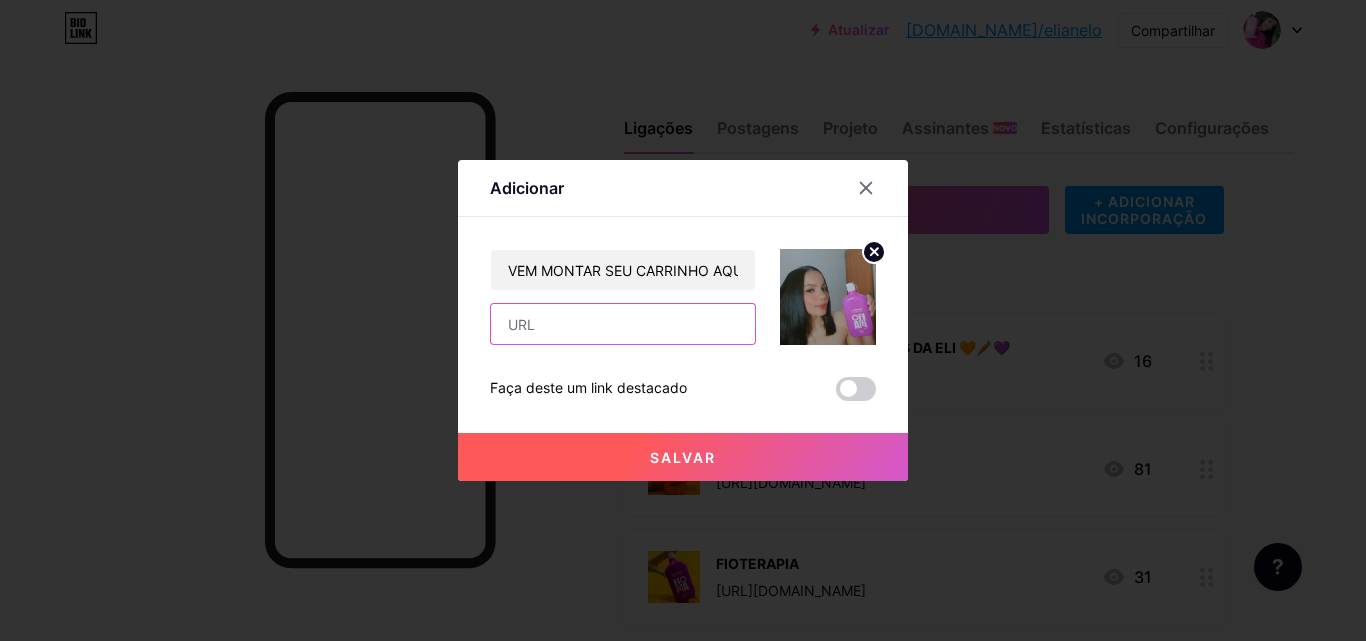 click at bounding box center [623, 324] 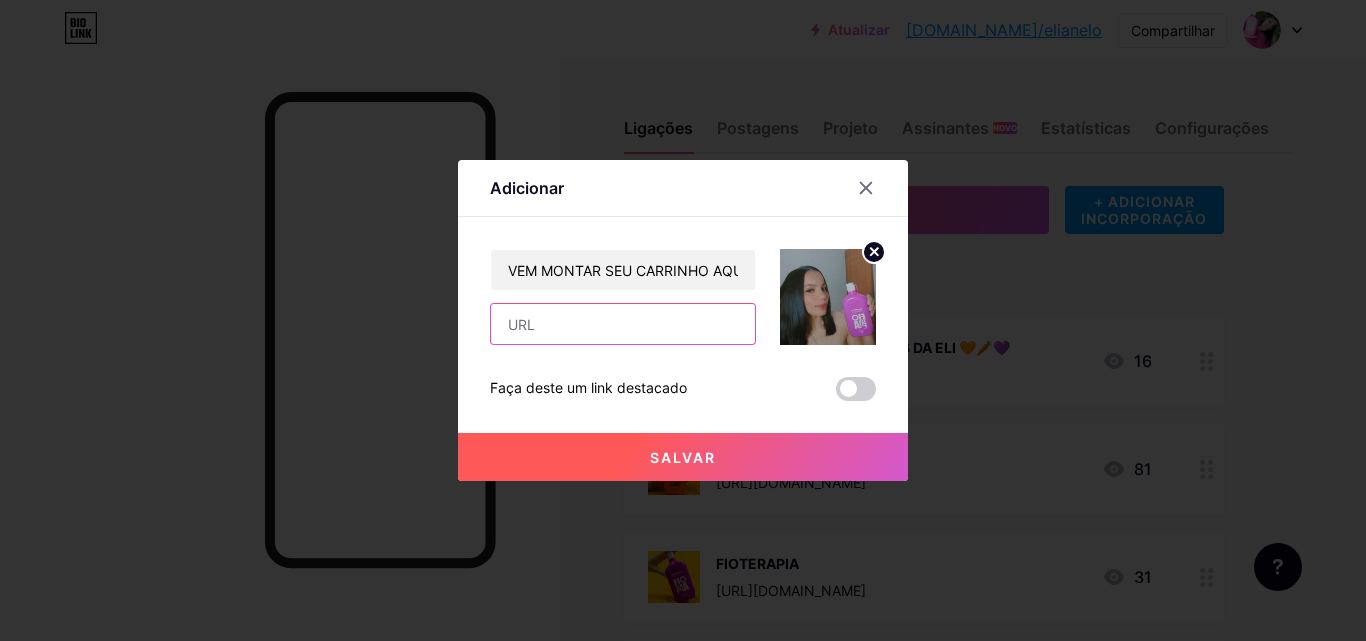 paste on "[URL][DOMAIN_NAME]" 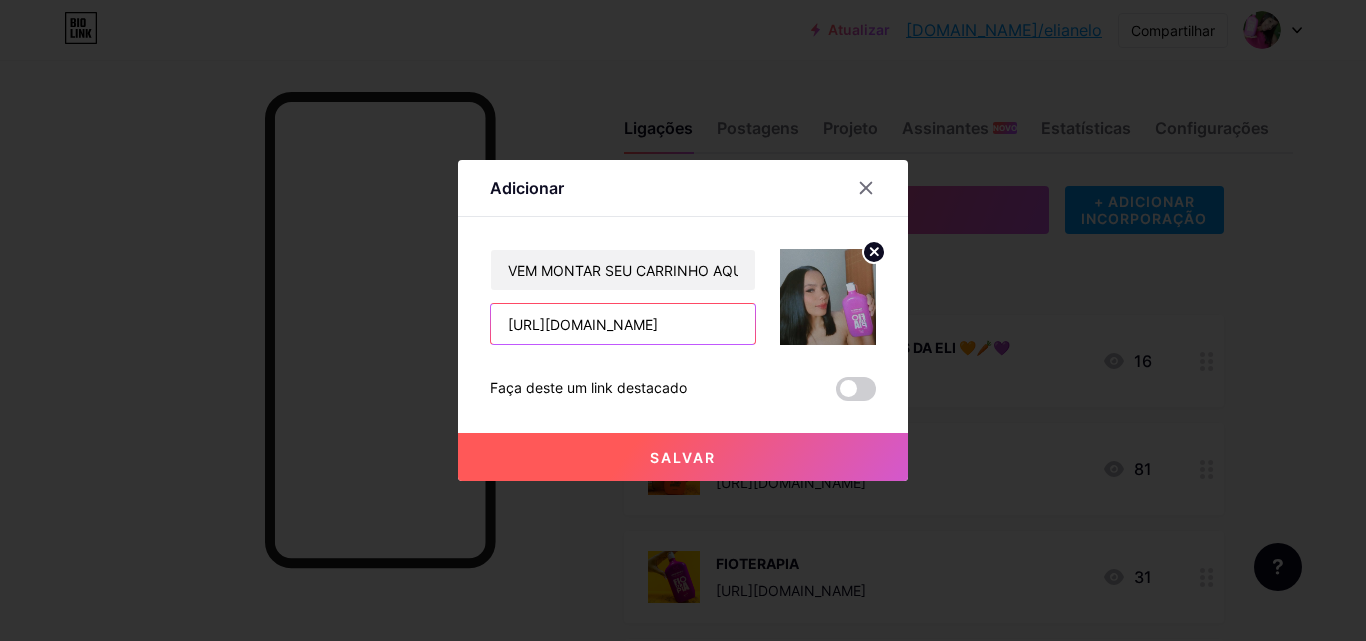 scroll, scrollTop: 0, scrollLeft: 83, axis: horizontal 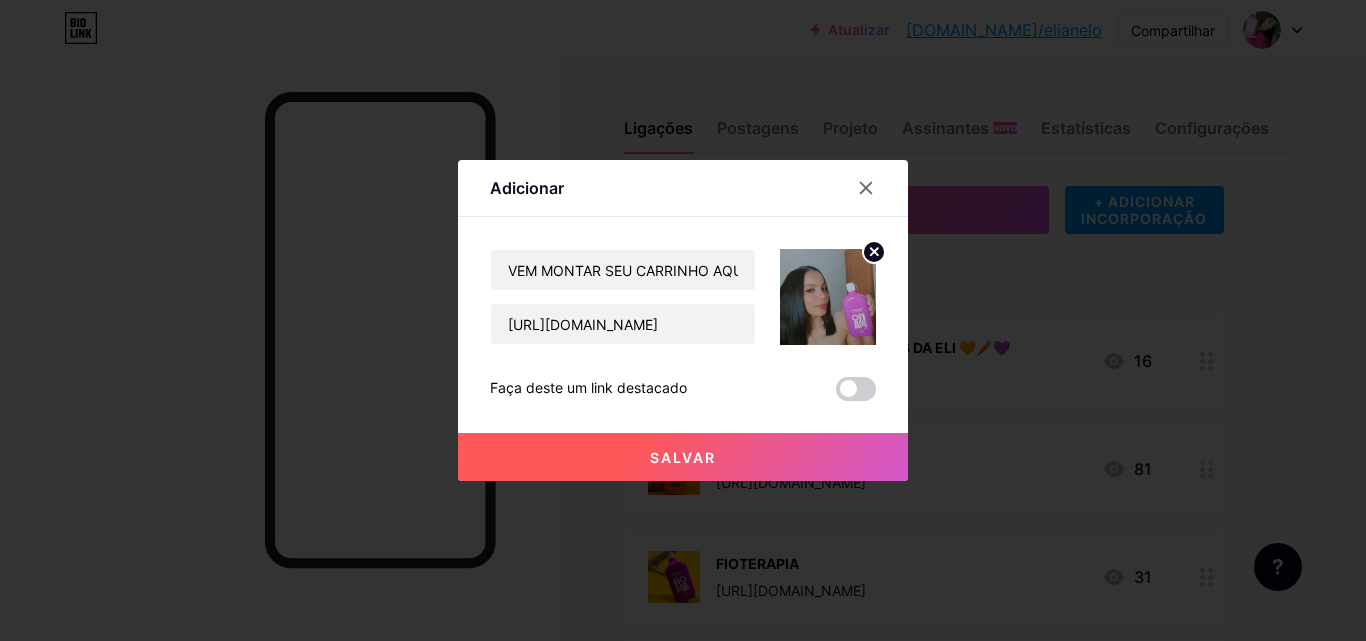 click on "Salvar" at bounding box center [683, 457] 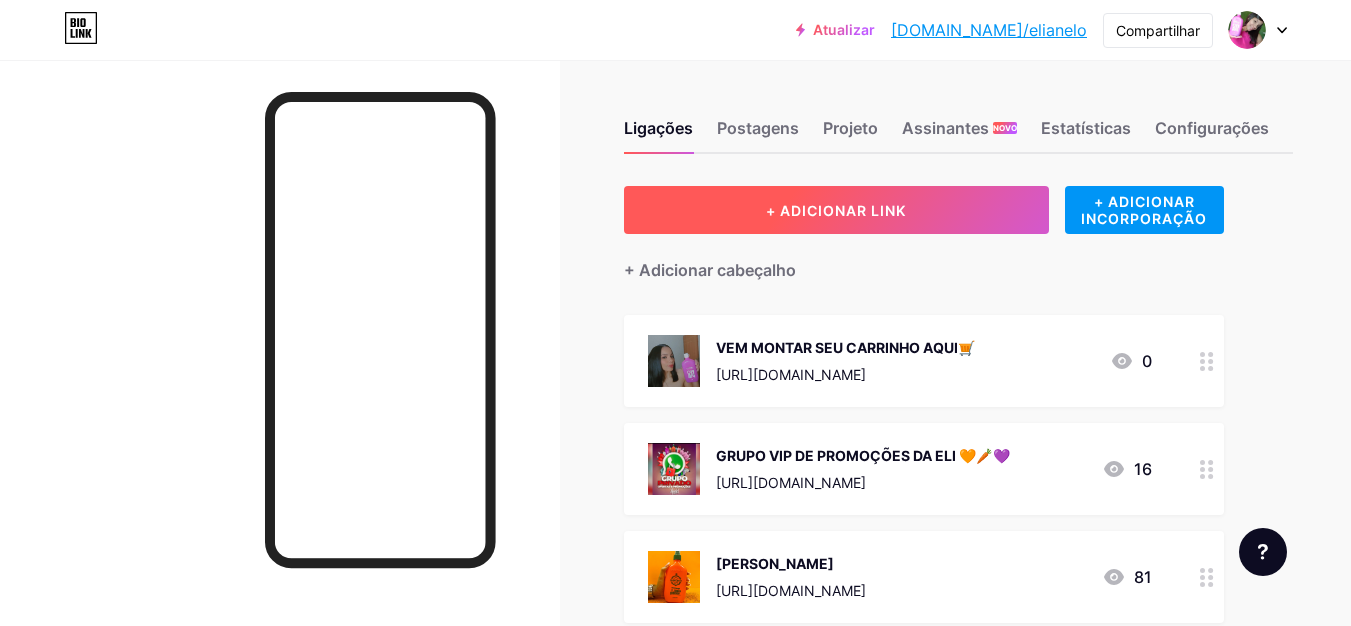 click on "+ ADICIONAR LINK" at bounding box center (836, 210) 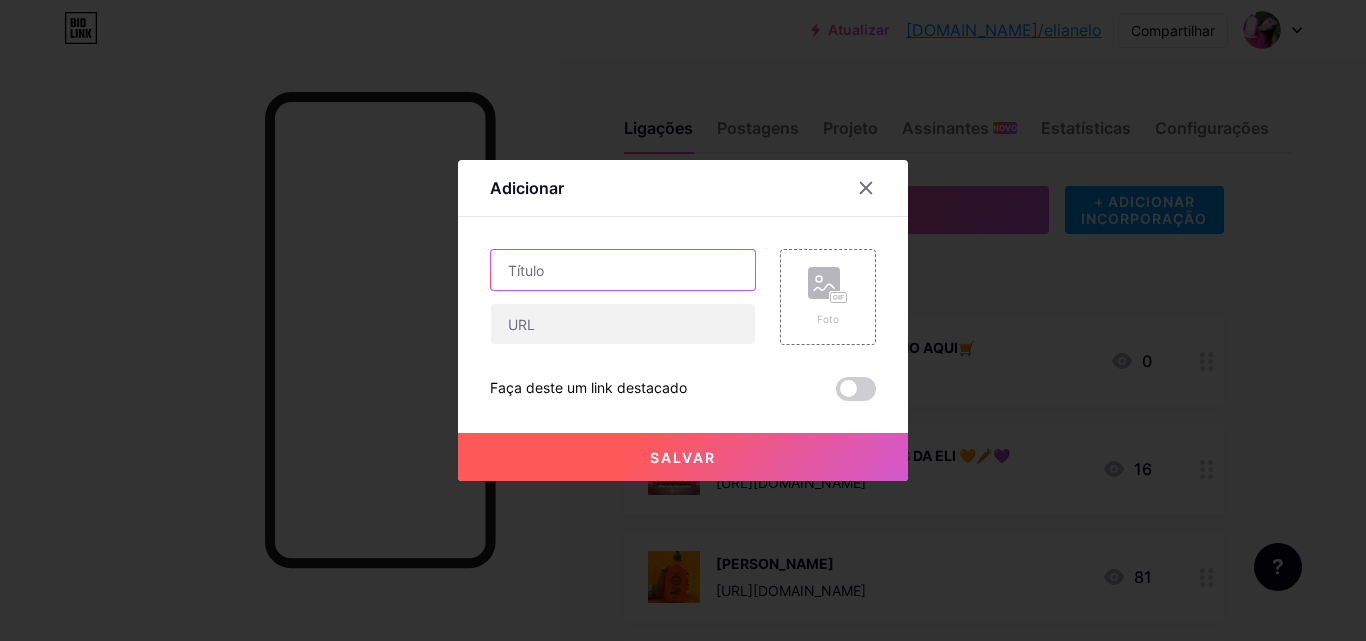 click at bounding box center (623, 270) 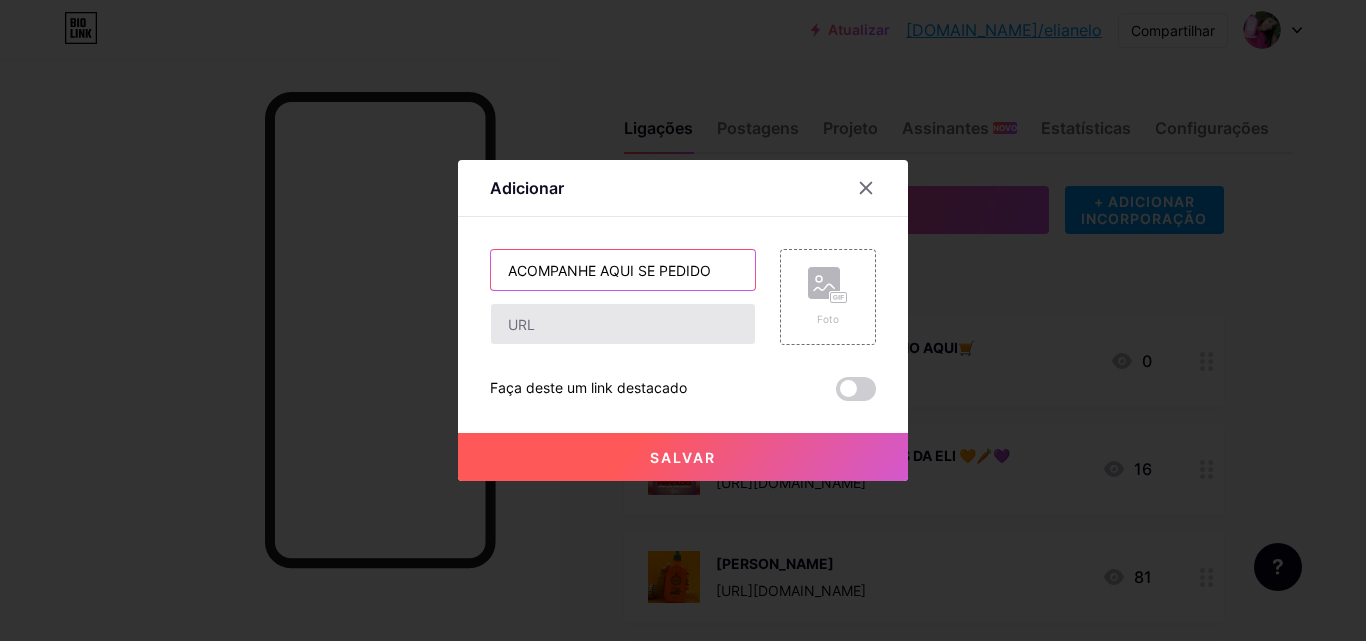 type on "ACOMPANHE AQUI SE PEDIDO" 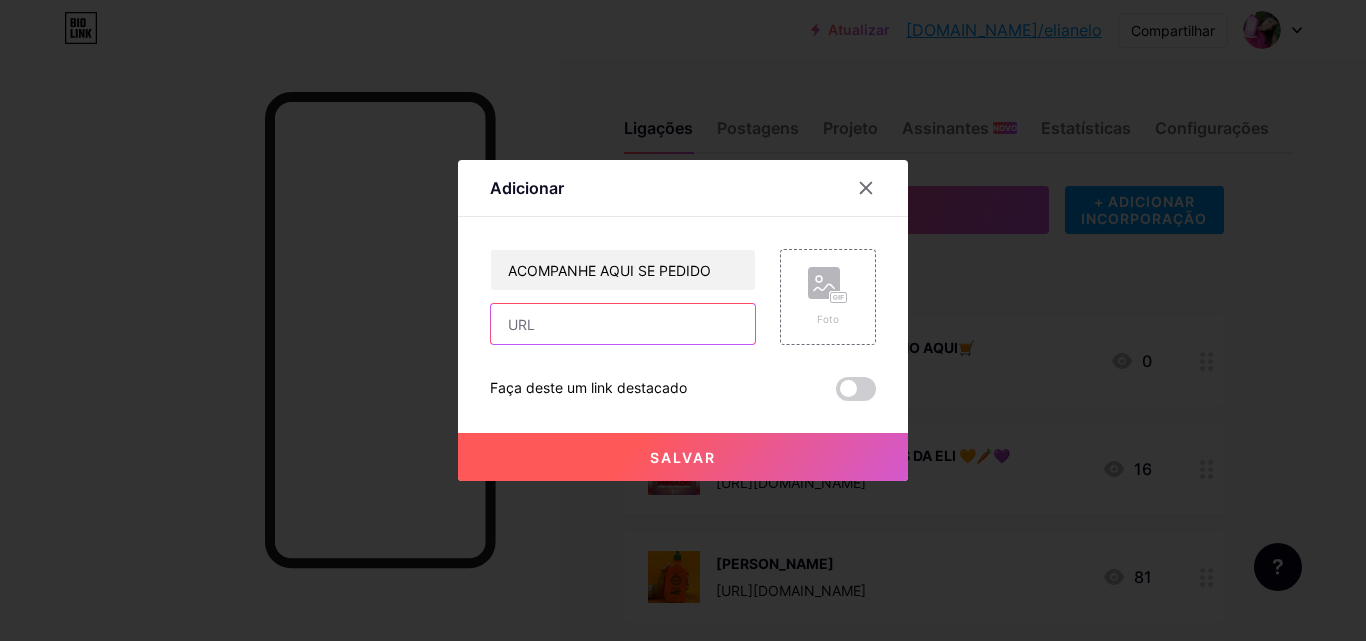 click at bounding box center [623, 324] 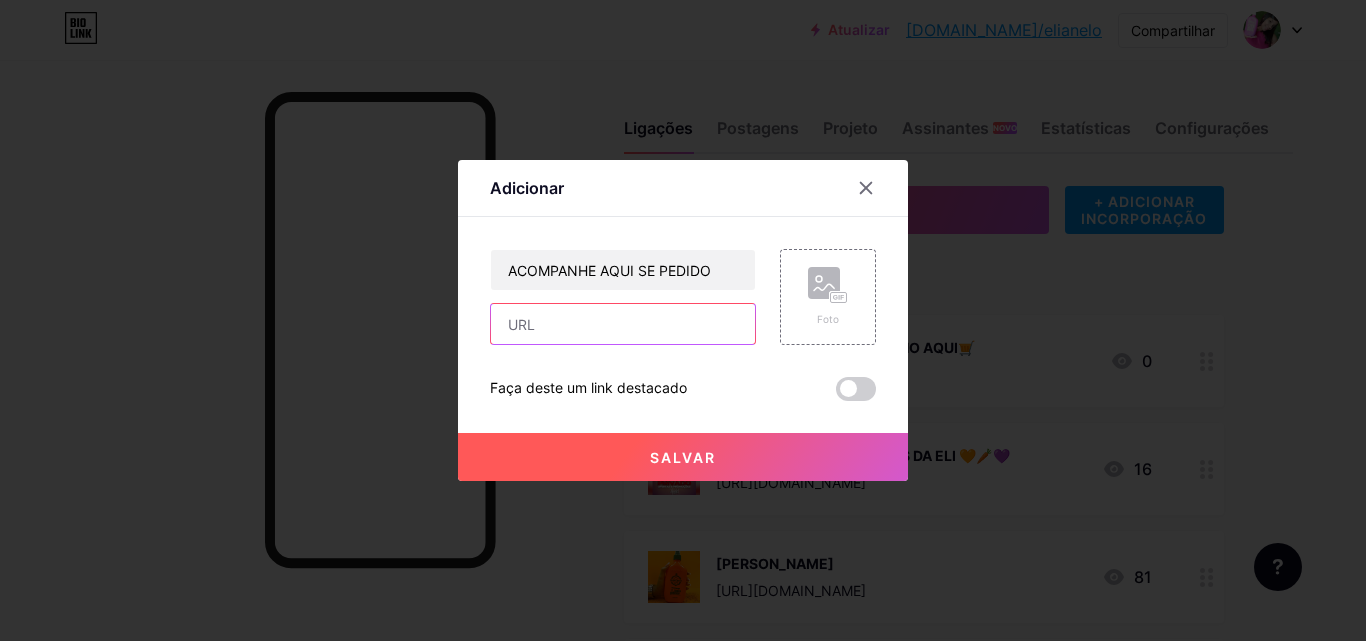 paste on "[URL][DOMAIN_NAME]" 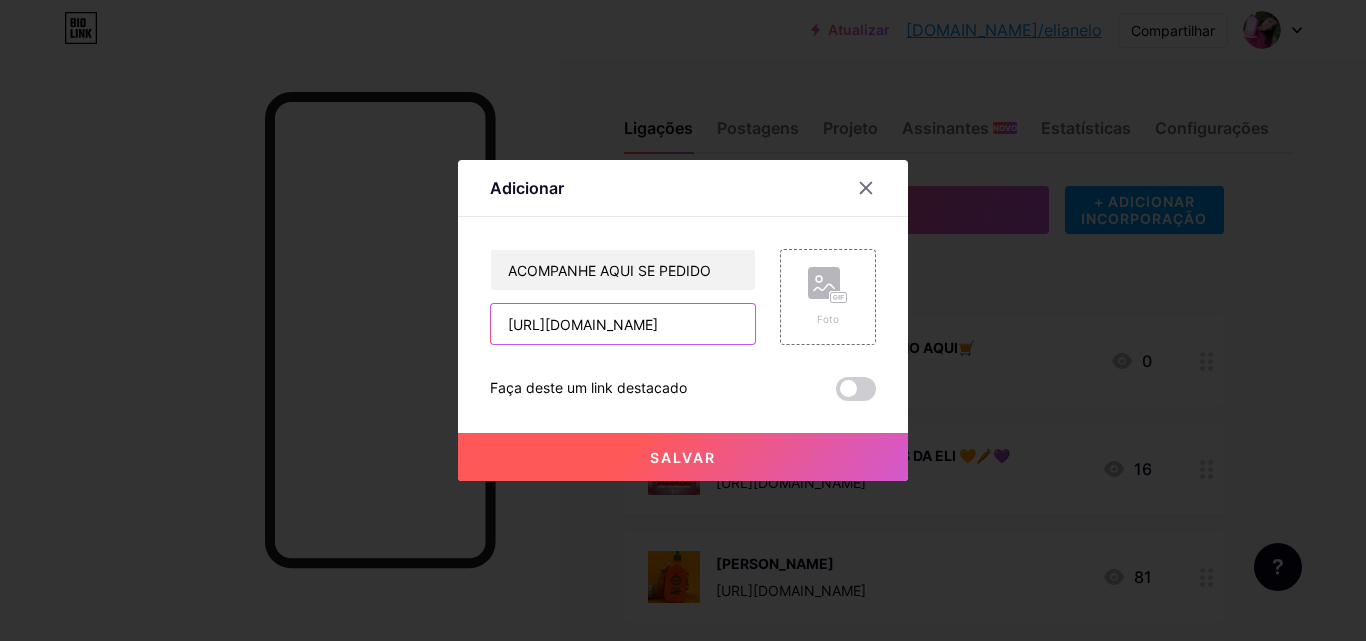 type on "[URL][DOMAIN_NAME]" 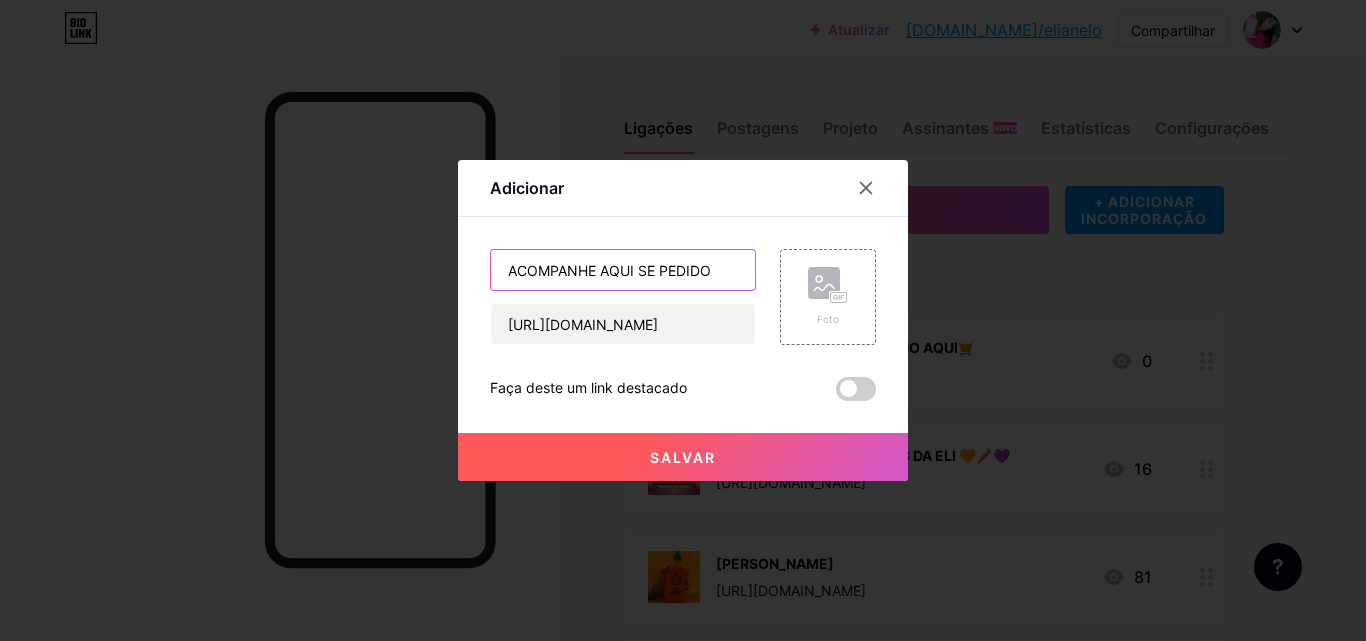 click on "ACOMPANHE AQUI SE PEDIDO" at bounding box center [623, 270] 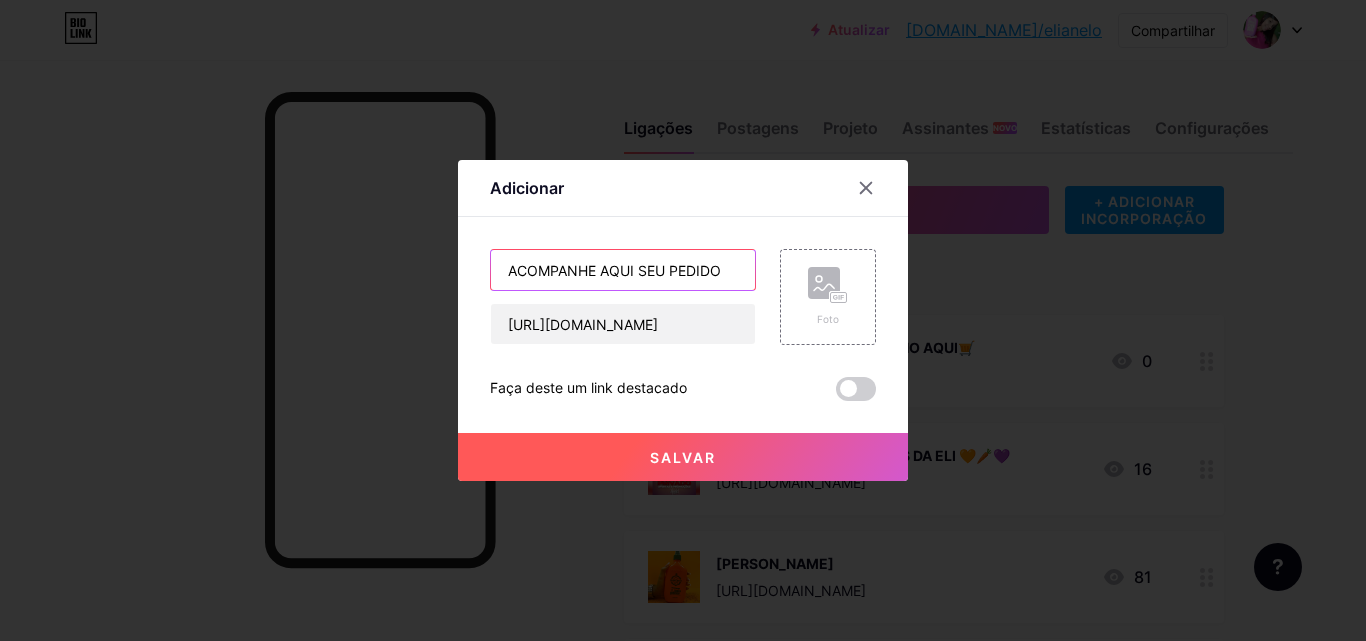 type on "ACOMPANHE AQUI SEU  PEDIDO" 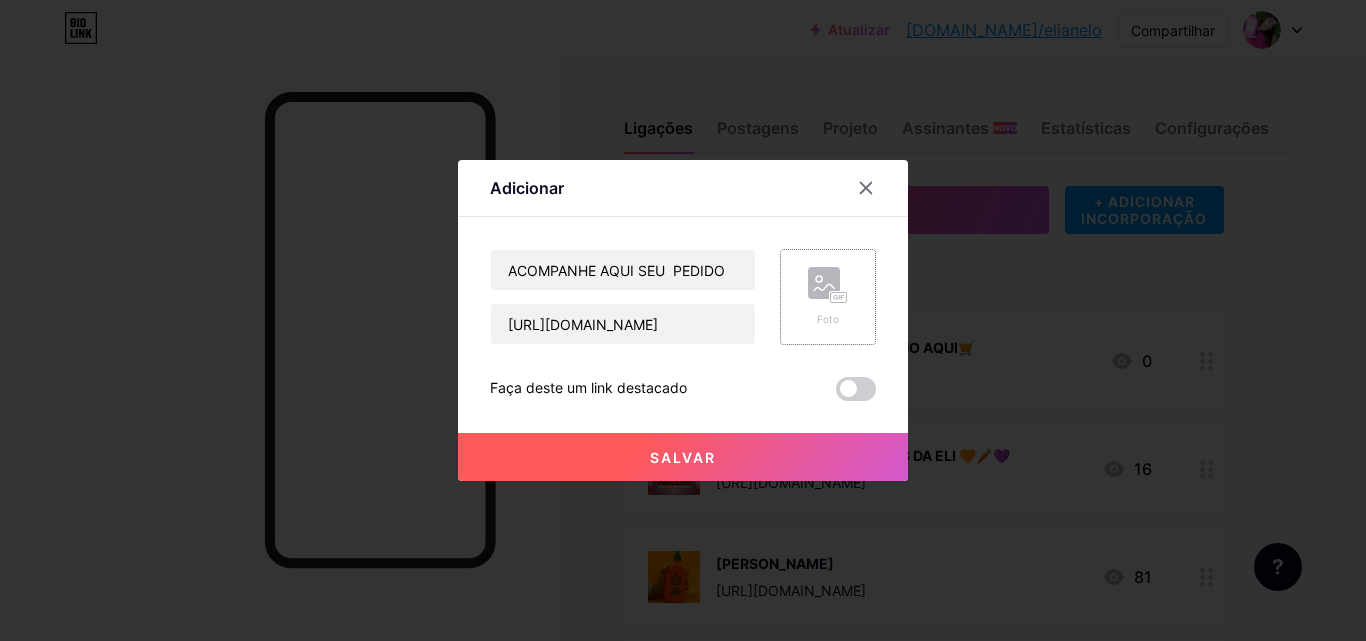 click on "Foto" at bounding box center [828, 297] 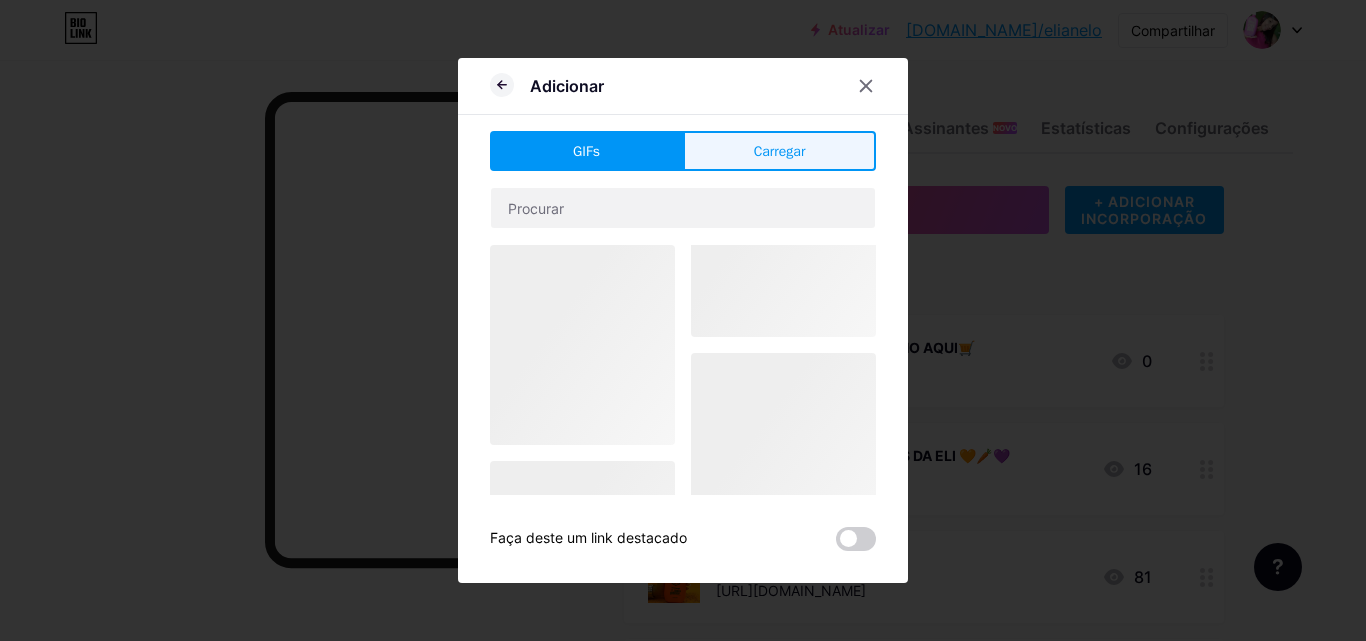 click on "Carregar" at bounding box center [780, 151] 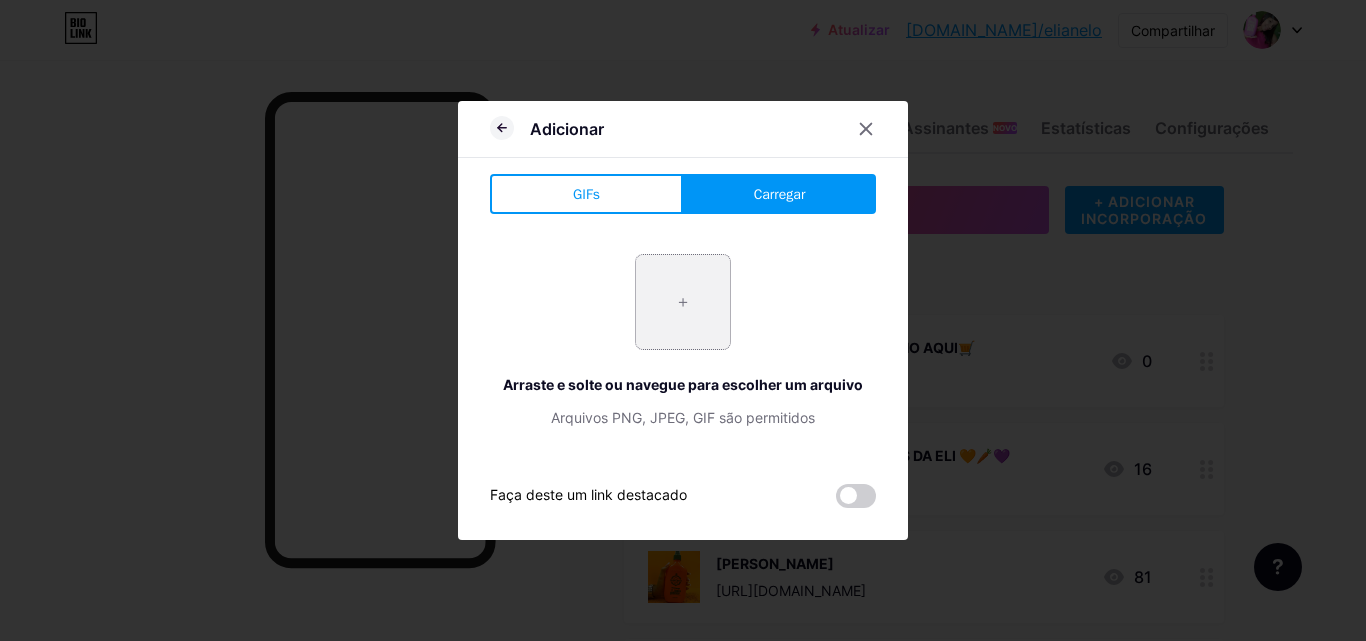 click at bounding box center [683, 302] 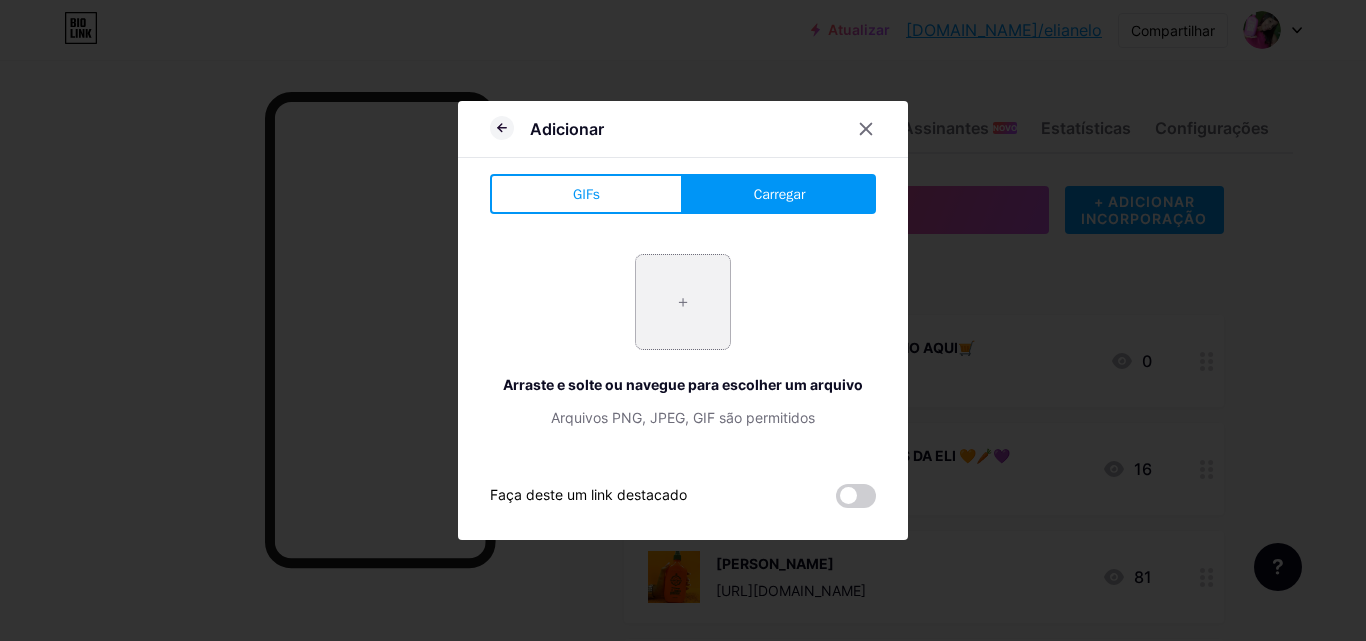 type on "C:\fakepath\WhatsApp Image [DATE] 15.13.41.jpeg" 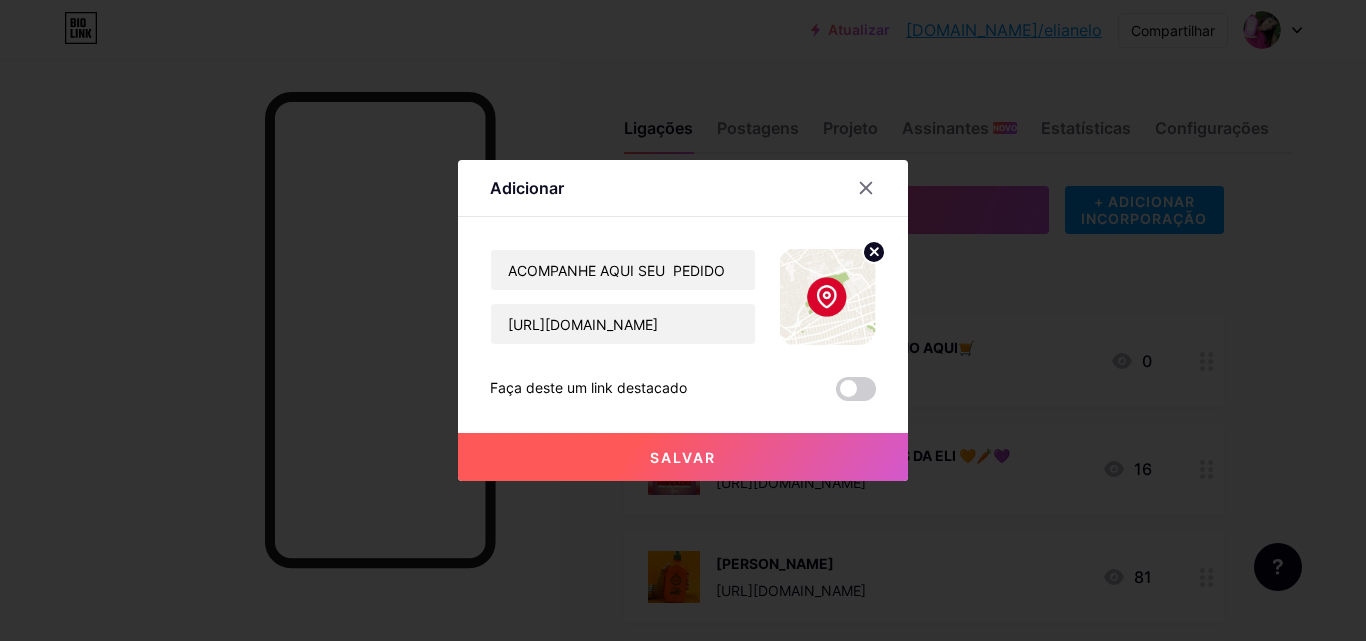 click on "Salvar" at bounding box center [683, 457] 